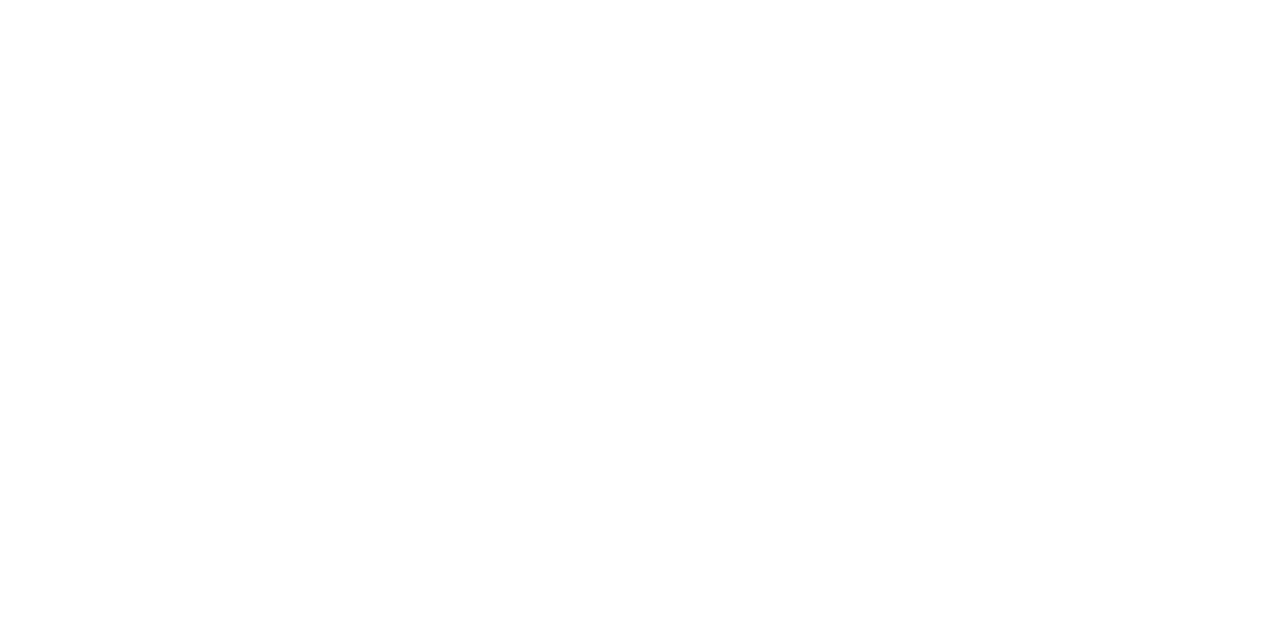 scroll, scrollTop: 0, scrollLeft: 0, axis: both 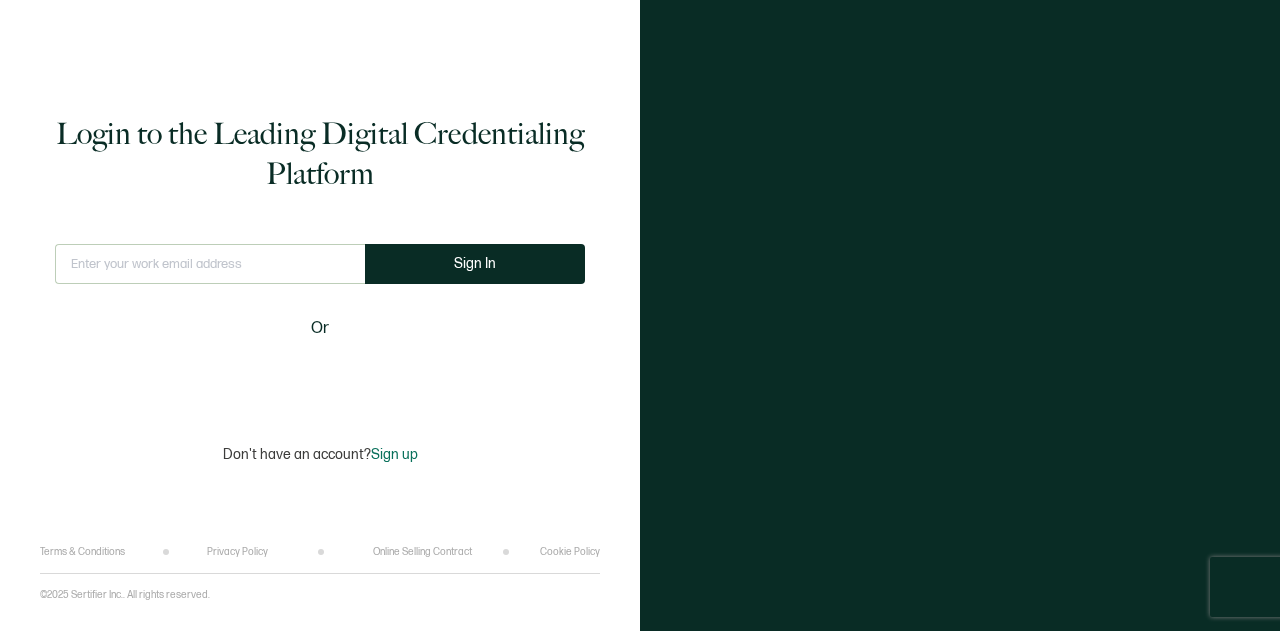 click at bounding box center (210, 264) 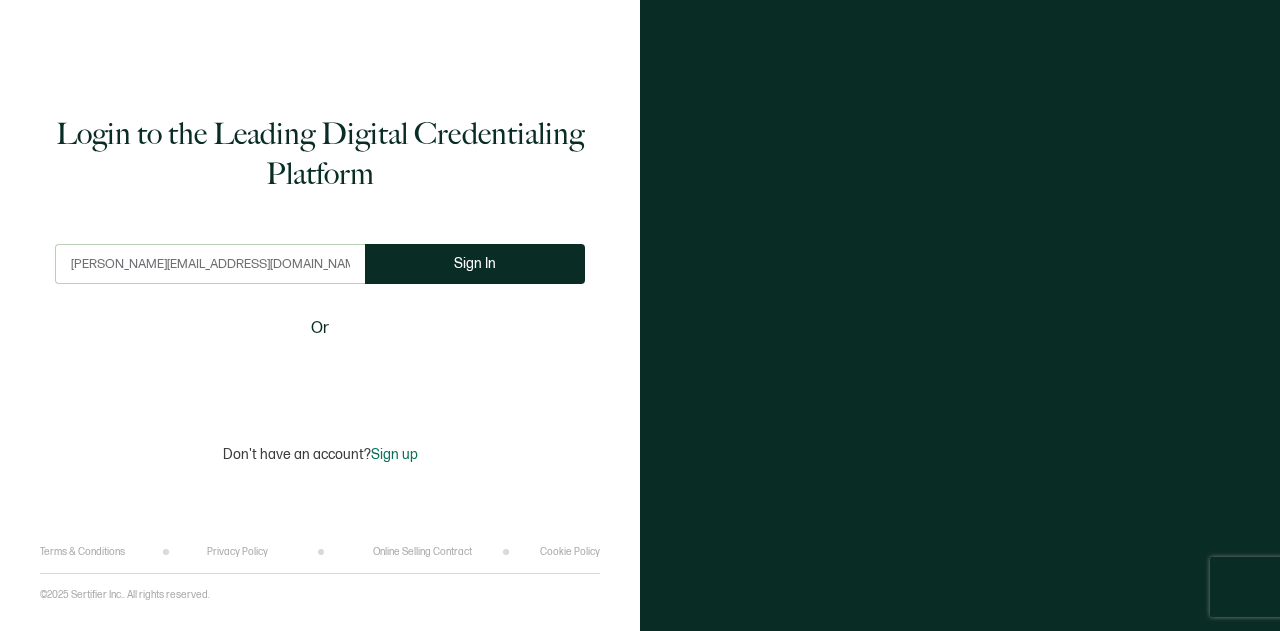 type on "[PERSON_NAME][EMAIL_ADDRESS][DOMAIN_NAME]" 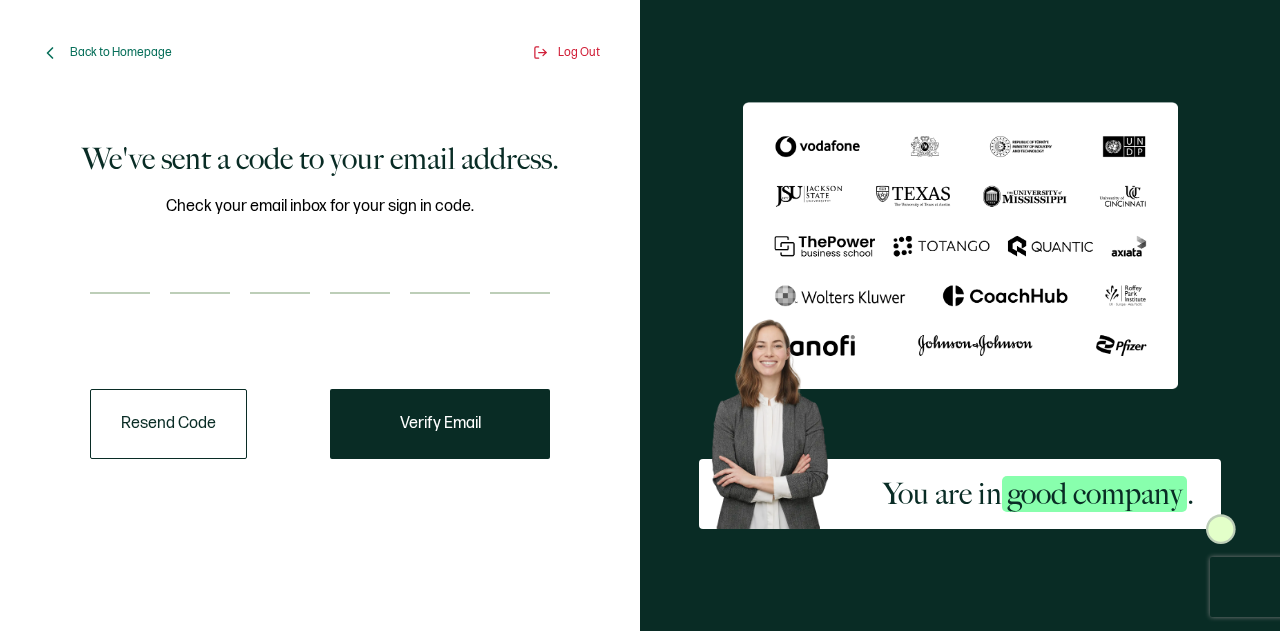click at bounding box center (120, 274) 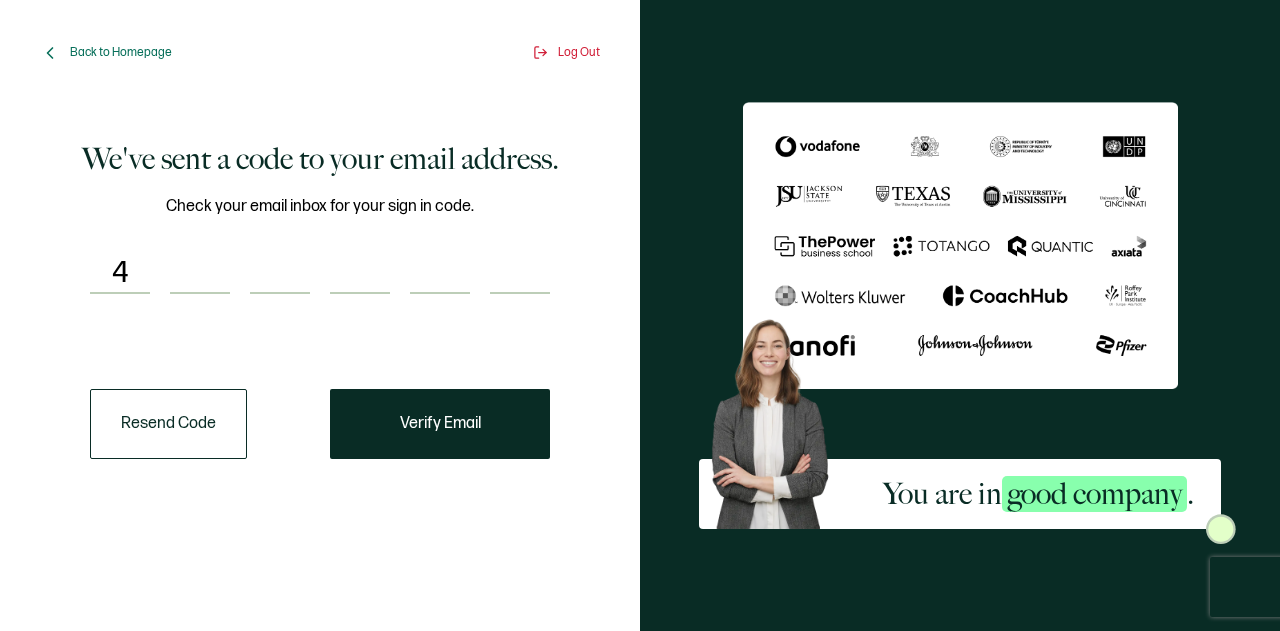 type on "6" 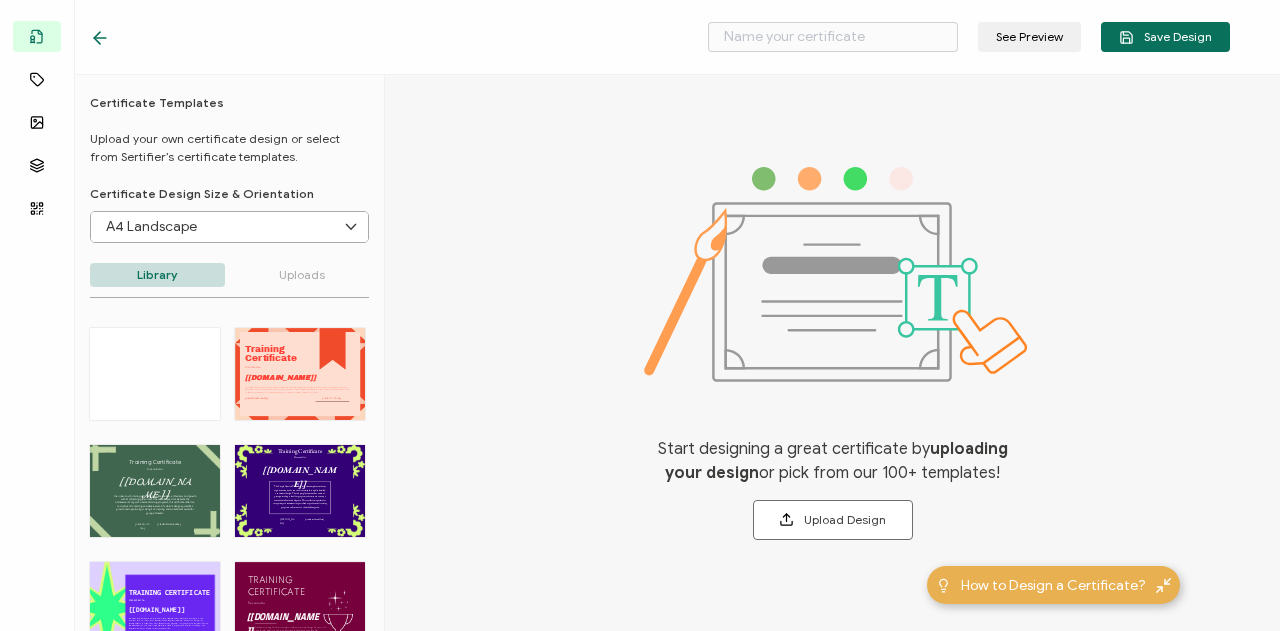 type on "Blank" 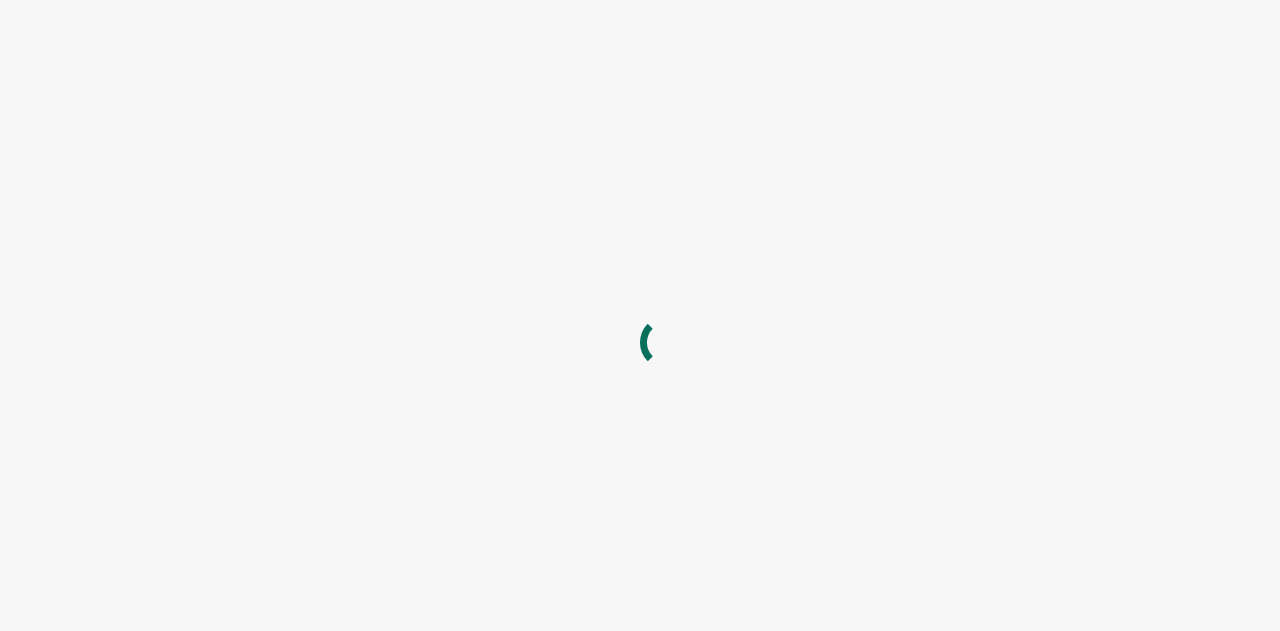 scroll, scrollTop: 0, scrollLeft: 0, axis: both 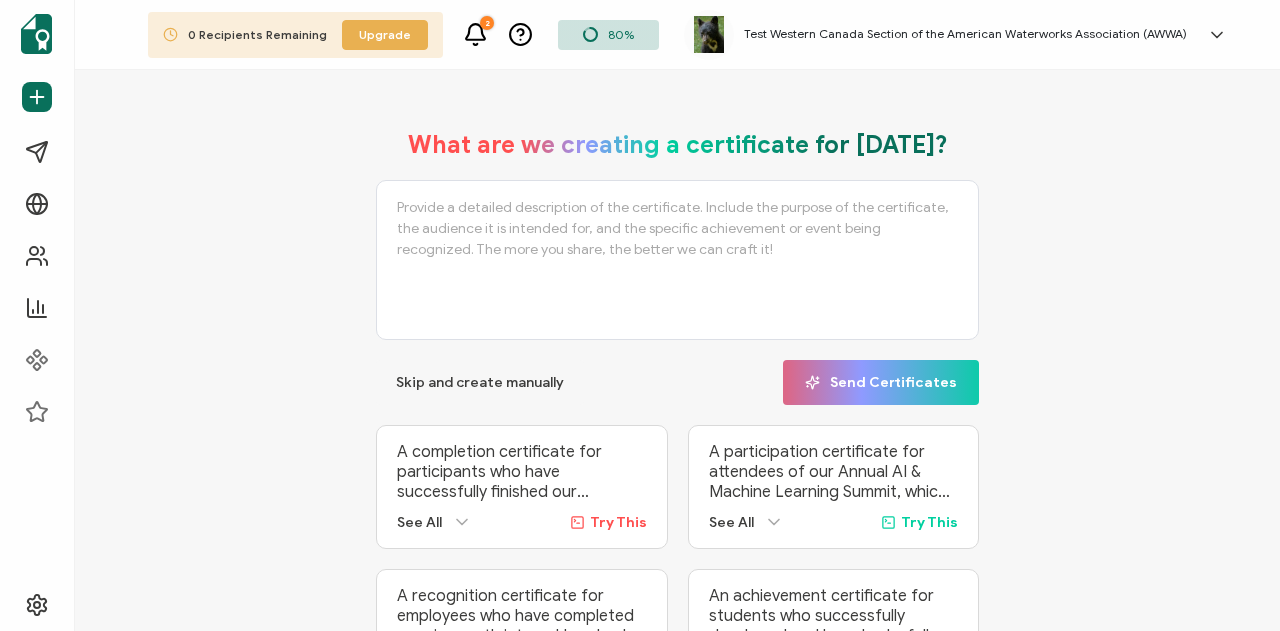 click 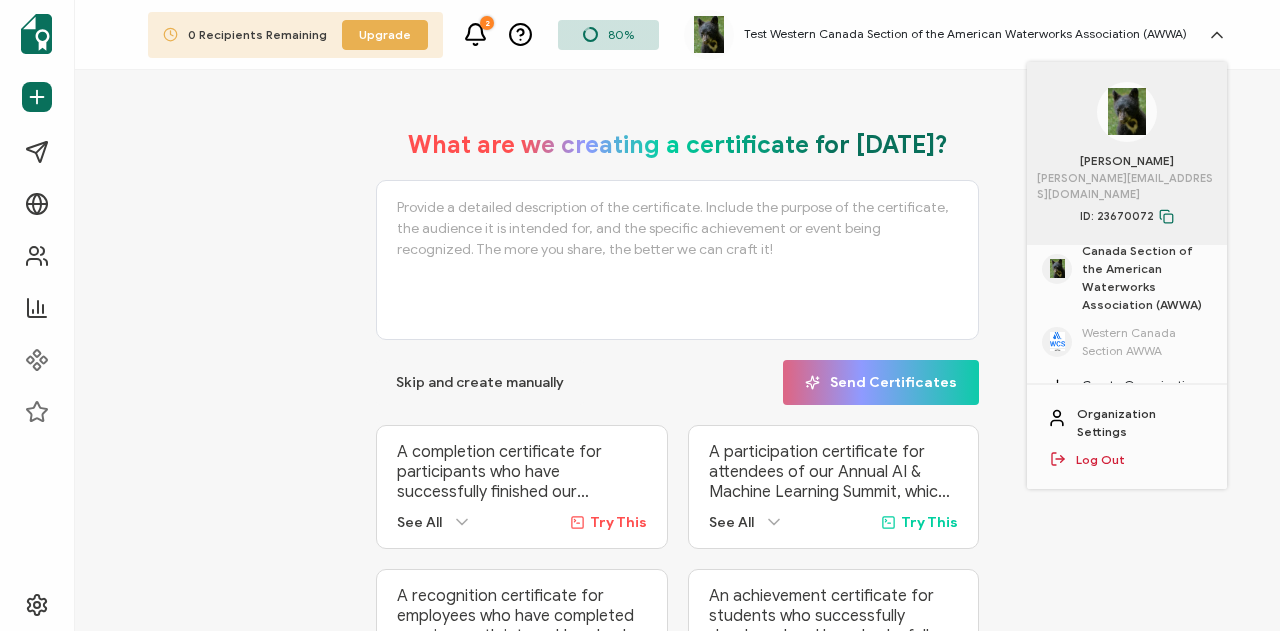 scroll, scrollTop: 78, scrollLeft: 0, axis: vertical 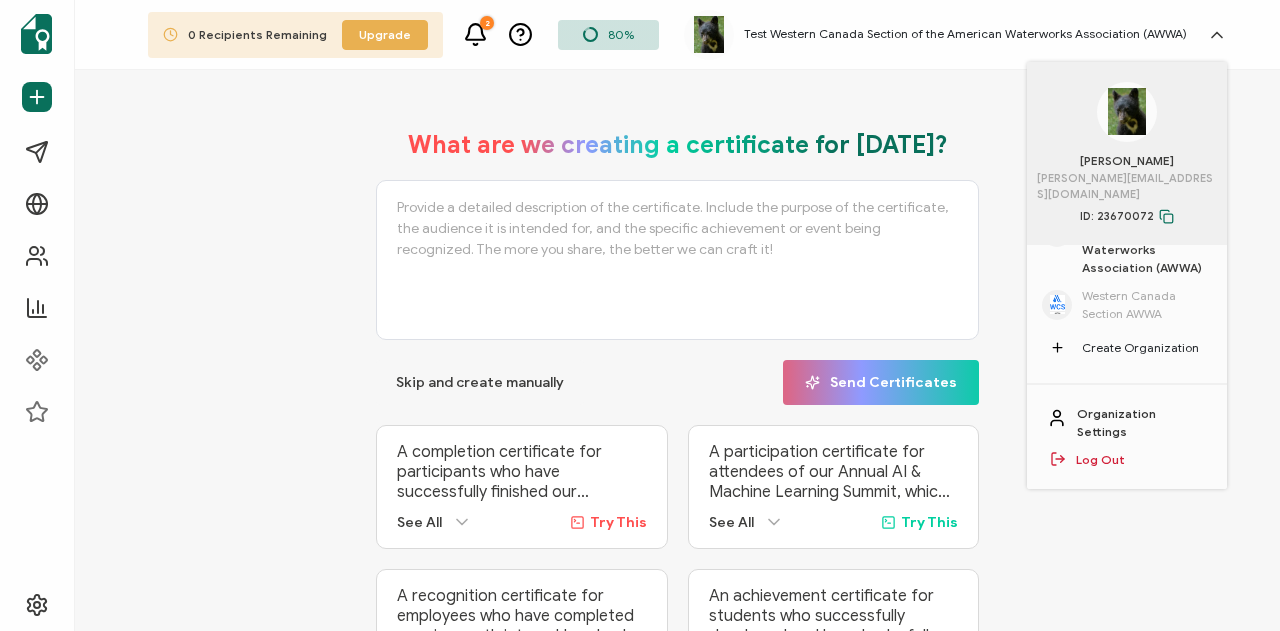 click on "Western Canada Section AWWA" at bounding box center (1147, 305) 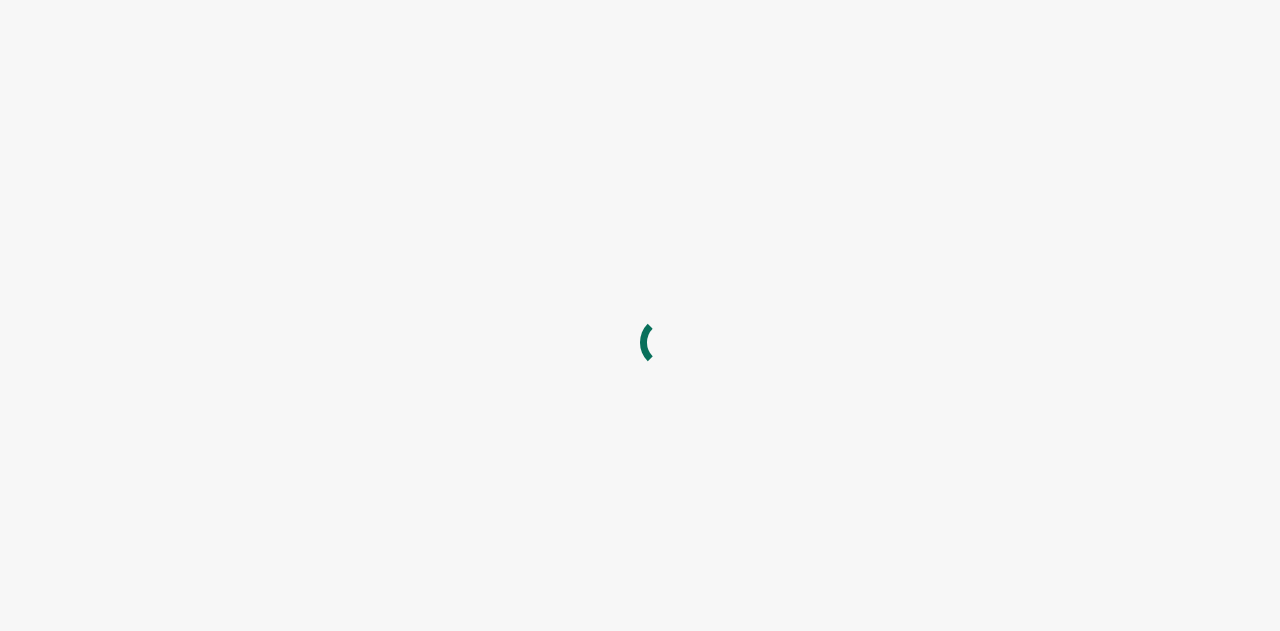 scroll, scrollTop: 0, scrollLeft: 0, axis: both 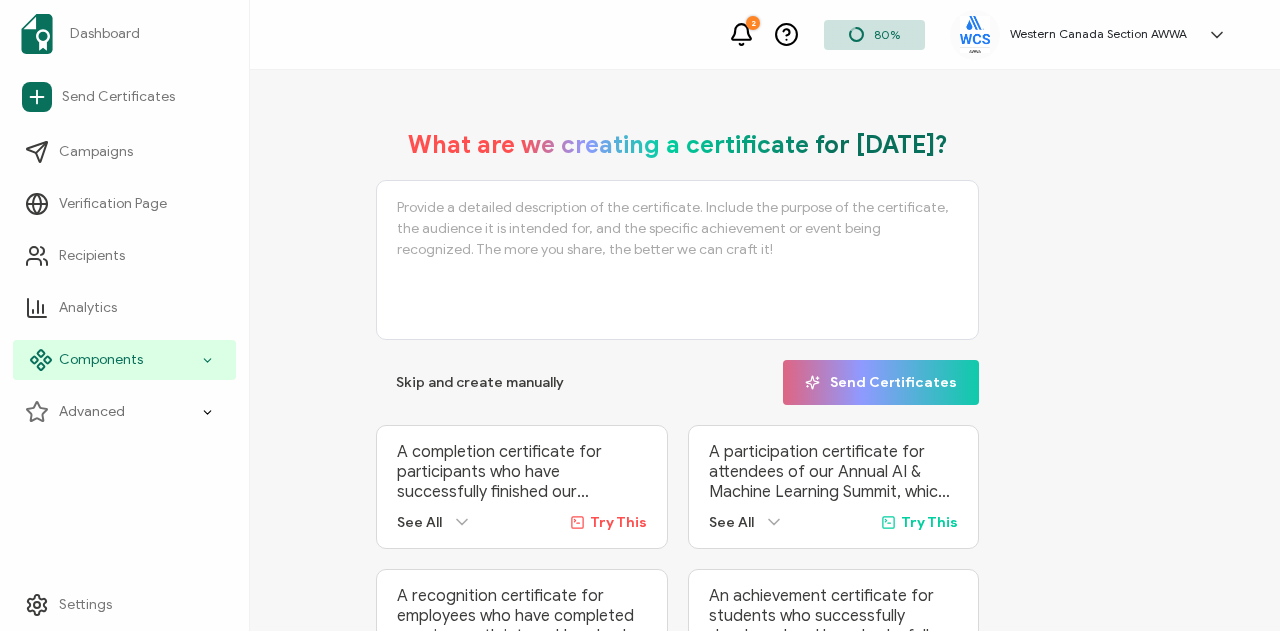 click on "Components" at bounding box center (101, 360) 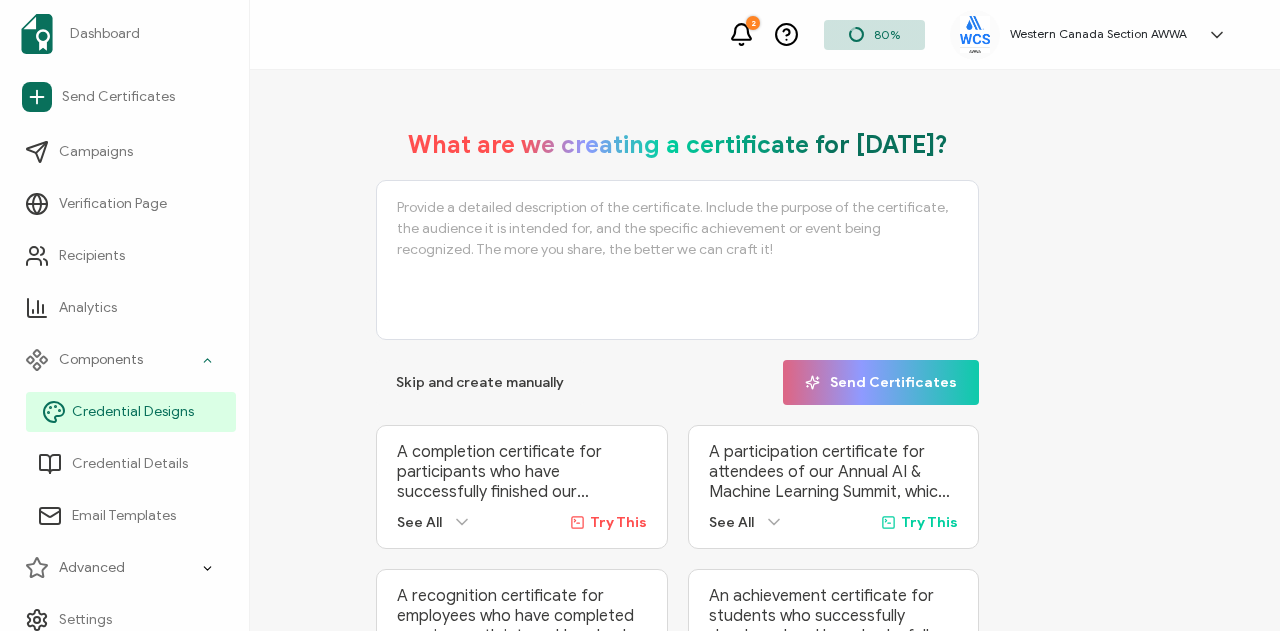 click on "Credential Designs" at bounding box center [133, 412] 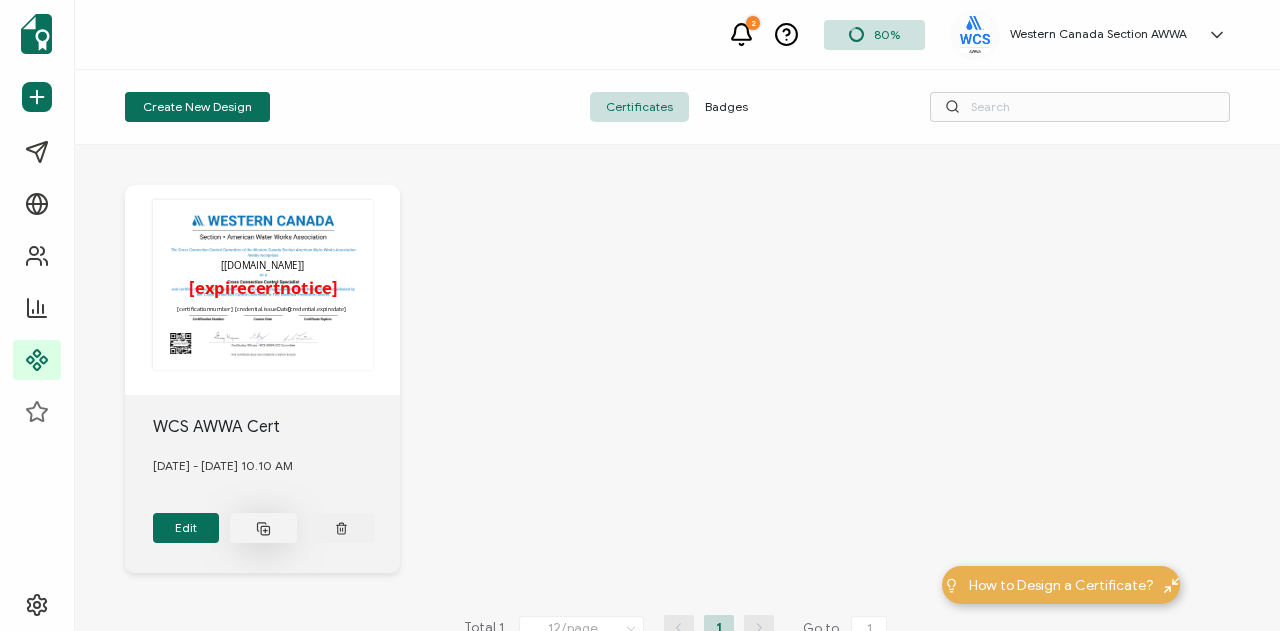 click 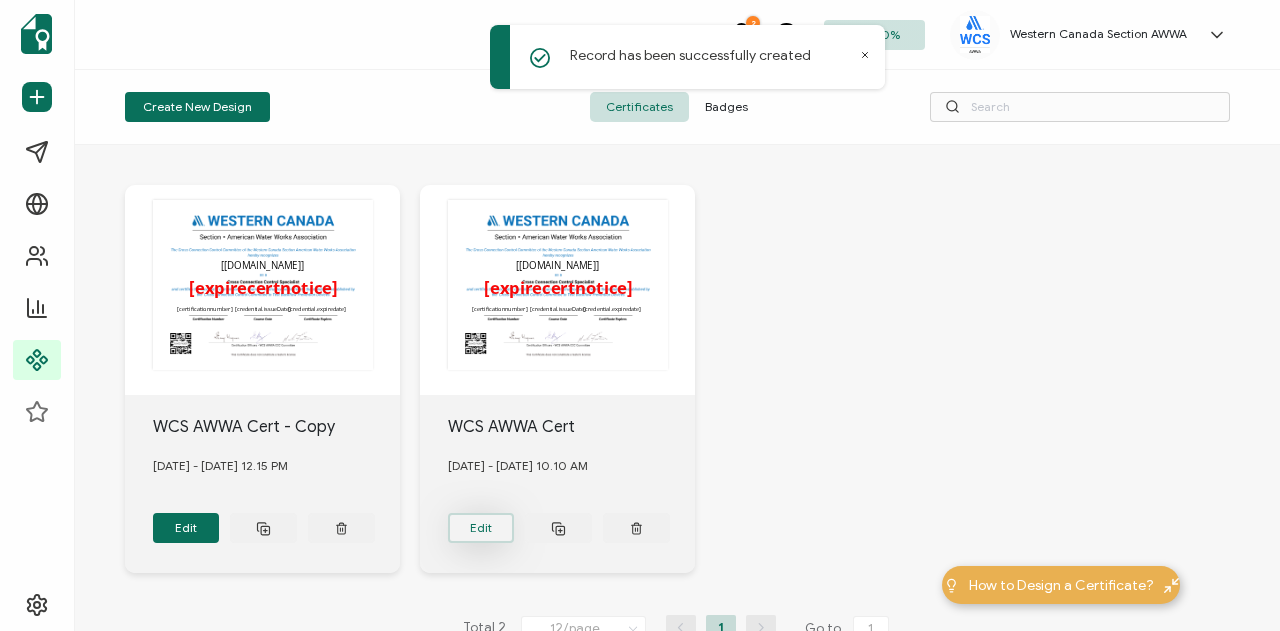 click on "Edit" at bounding box center (186, 528) 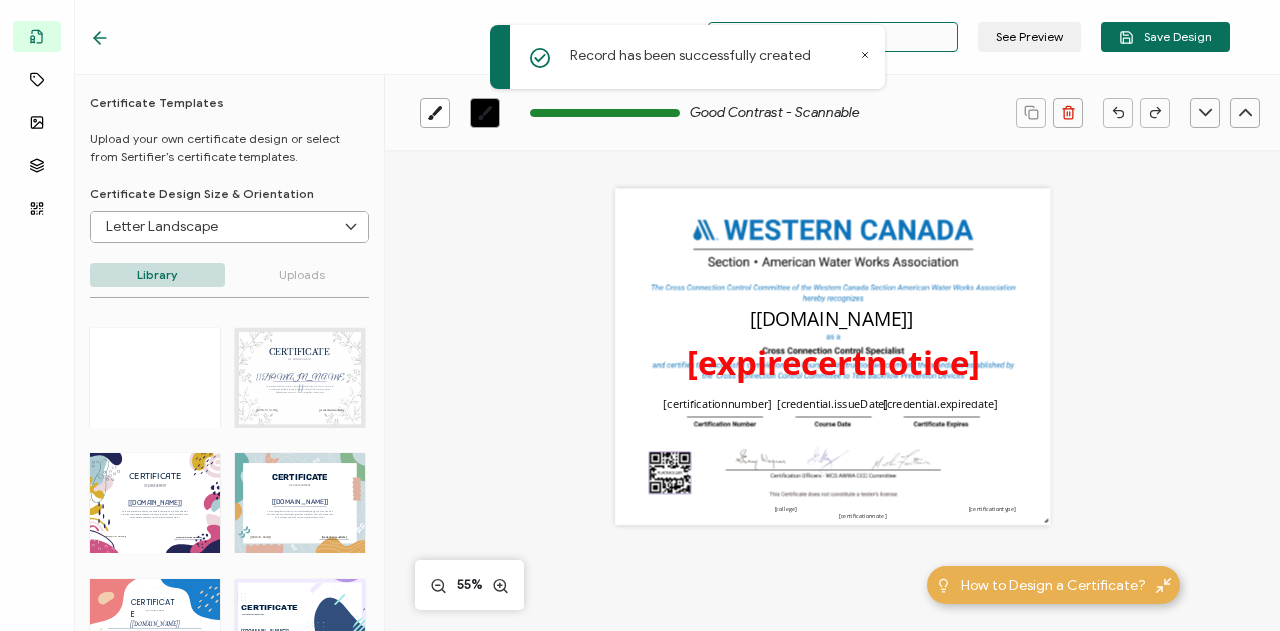 click on "WCS AWWA Cert" at bounding box center (833, 37) 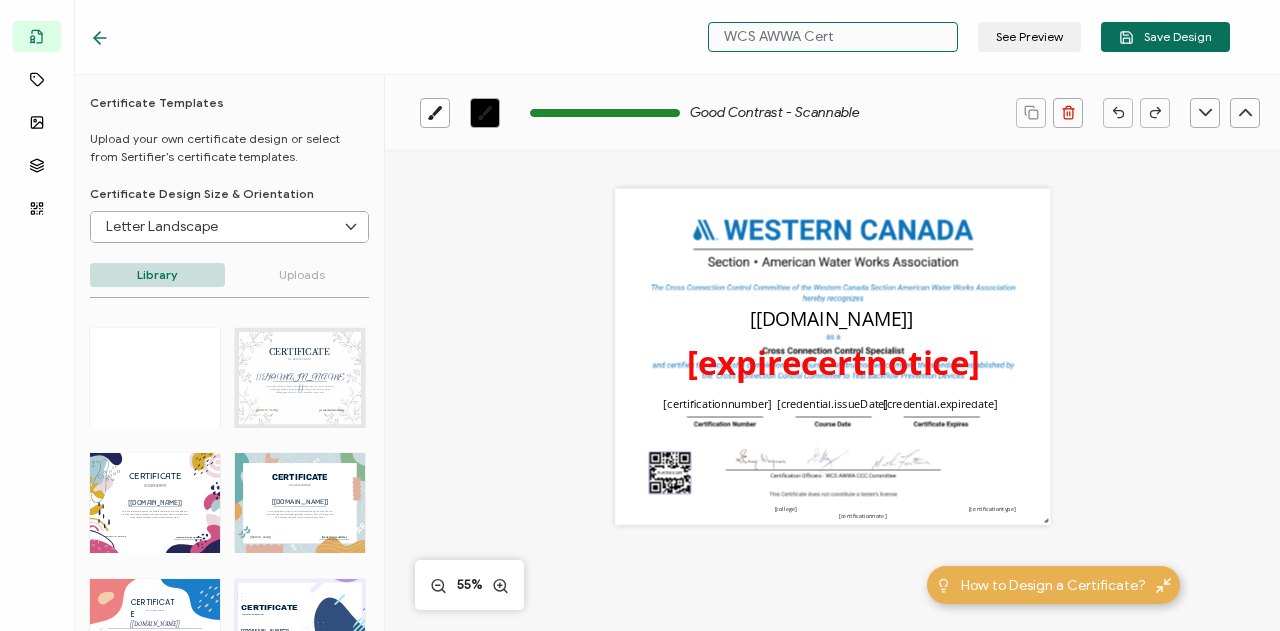 click on "WCS AWWA Cert" at bounding box center (833, 37) 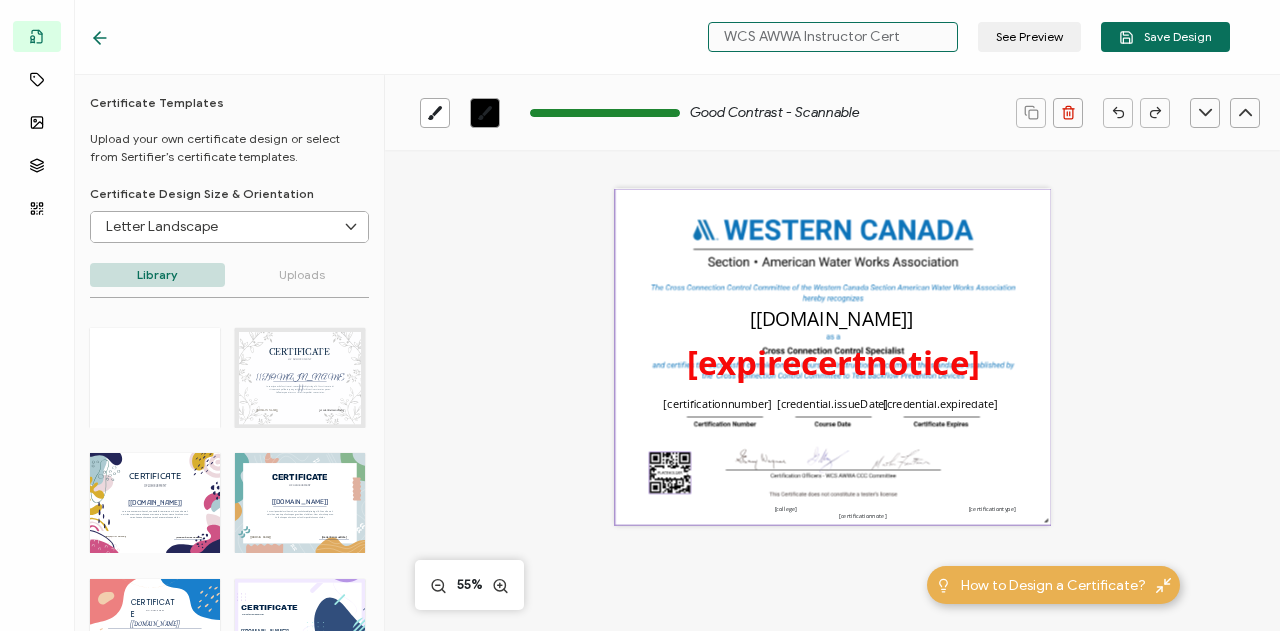 click at bounding box center [833, 357] 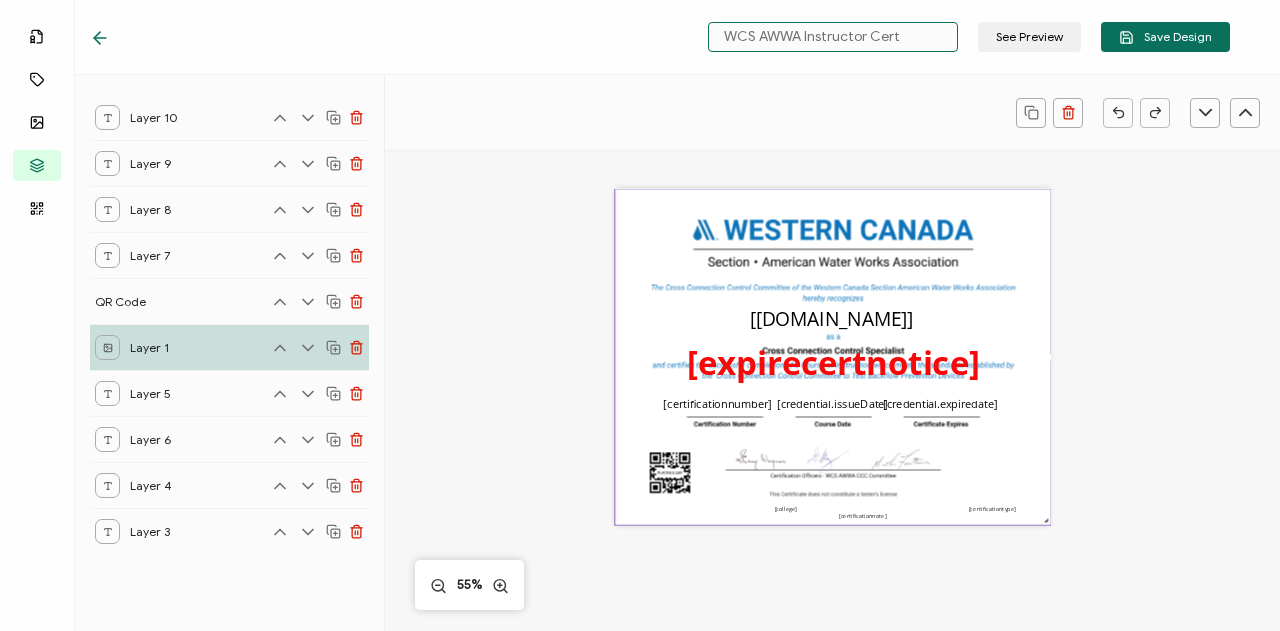 click at bounding box center [833, 357] 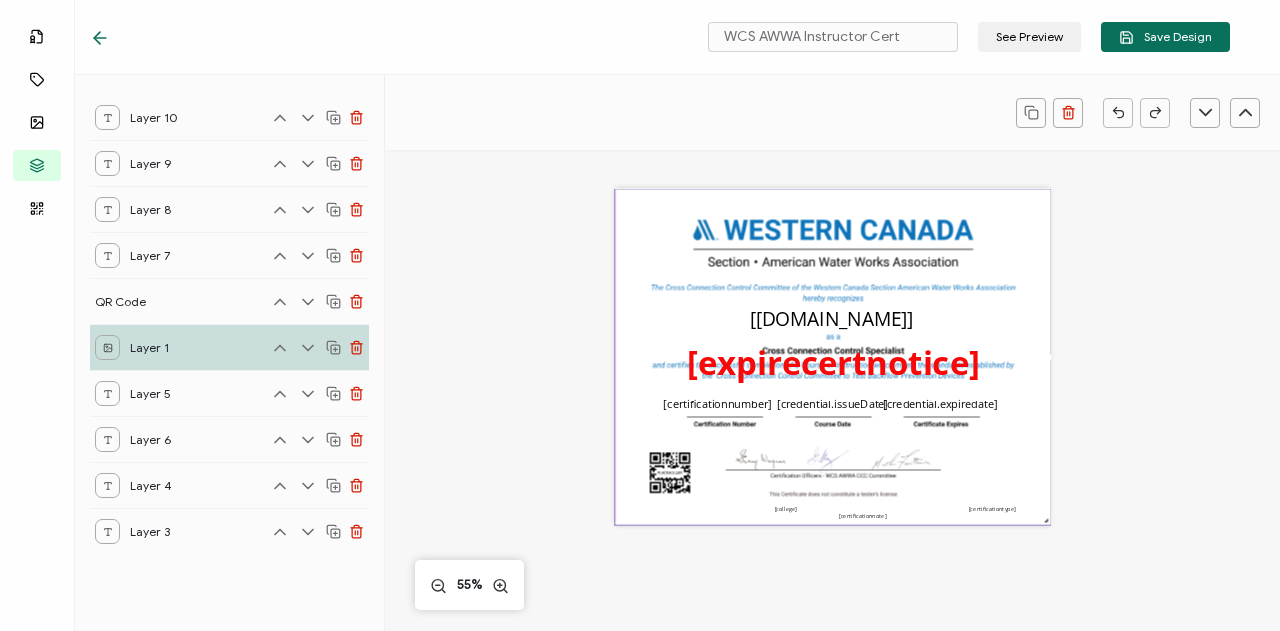 click at bounding box center [833, 357] 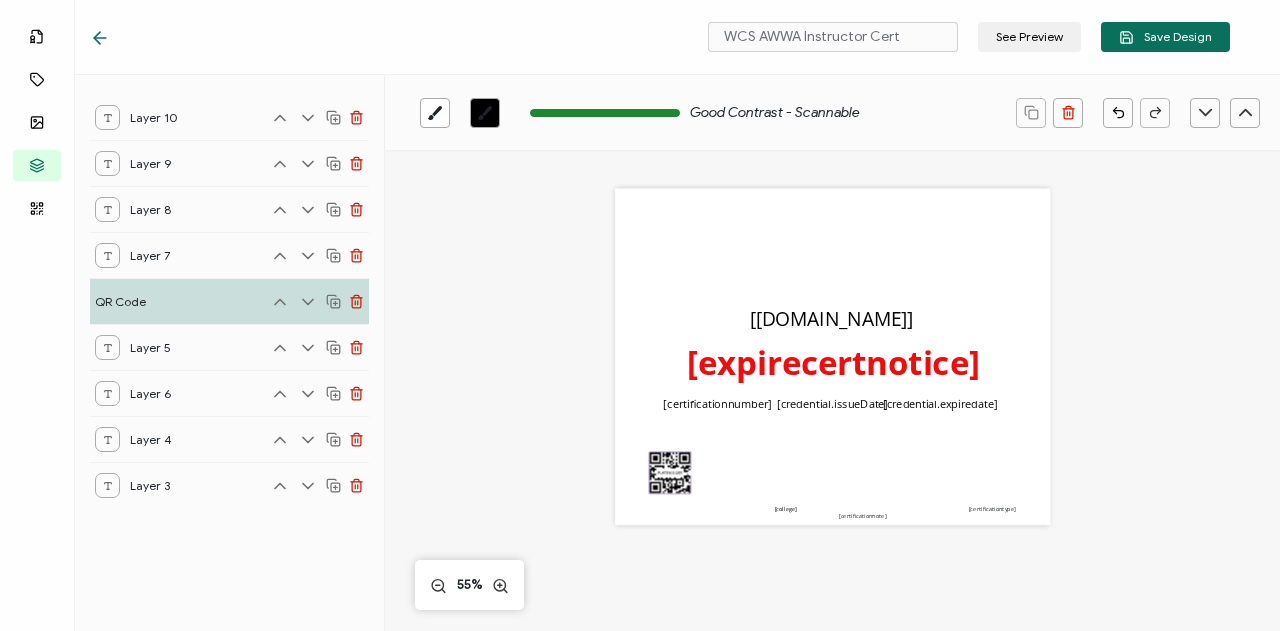 type on "WCS AWWA Cert" 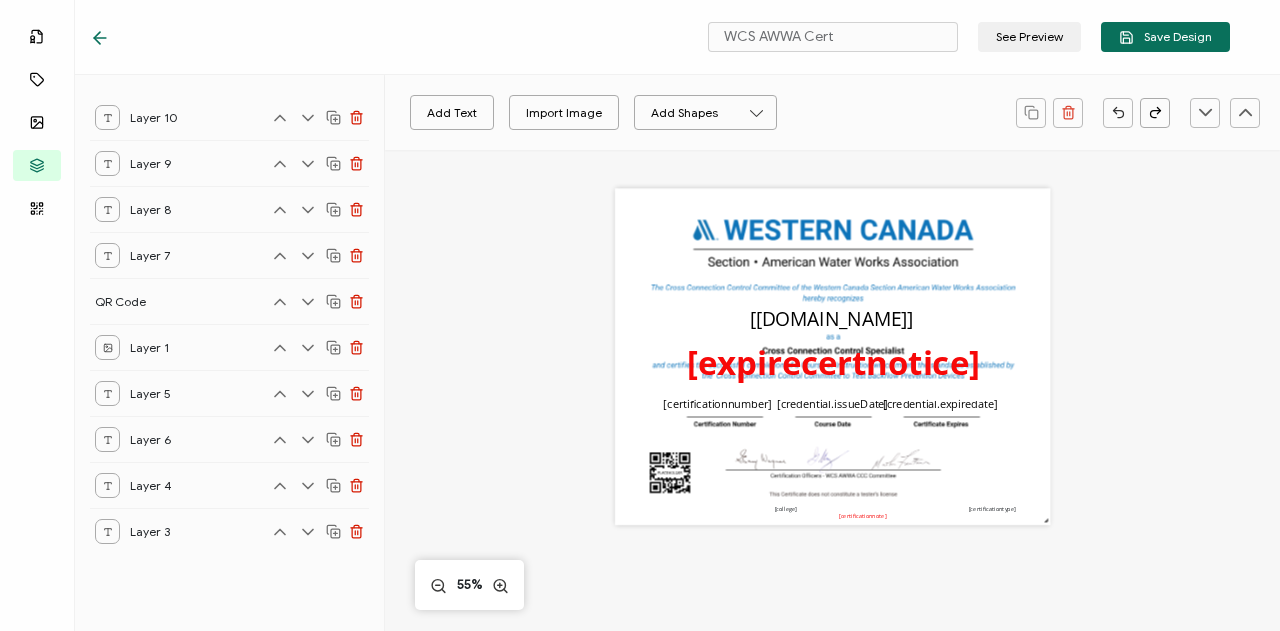 click on "Add Text
Import Image
Add Shapes
Rectangle
Ellipse                                 The recipient’s full name, which will be automatically filled based on the information uploaded when adding recipients or lists.   [[DOMAIN_NAME]]       The expiration date of the credential, set under the Credential Details section while creating the campaign.   [credential.expiredate]       The date the credential was issued. This will automatically update to the day the credential is sent.   [credential.issueDate]         [certificationnumber]         [college]         [certificationtype]         [certificationnote]         [expirecertnotice]                  55%" at bounding box center [832, 561] 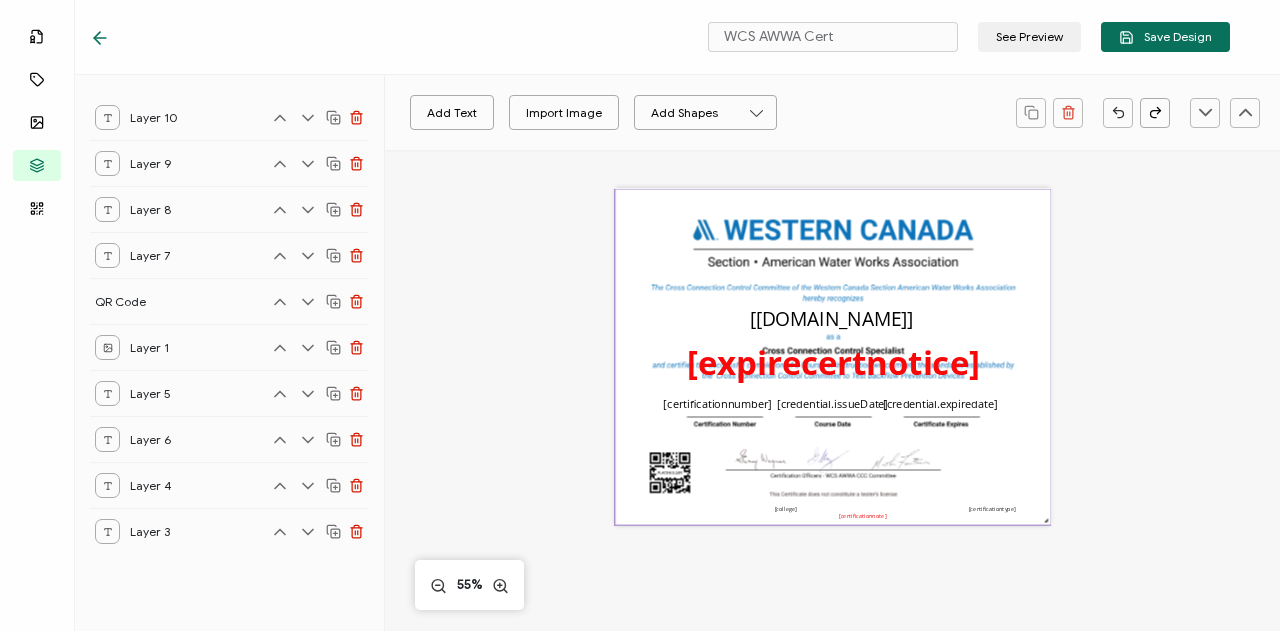 click at bounding box center [833, 357] 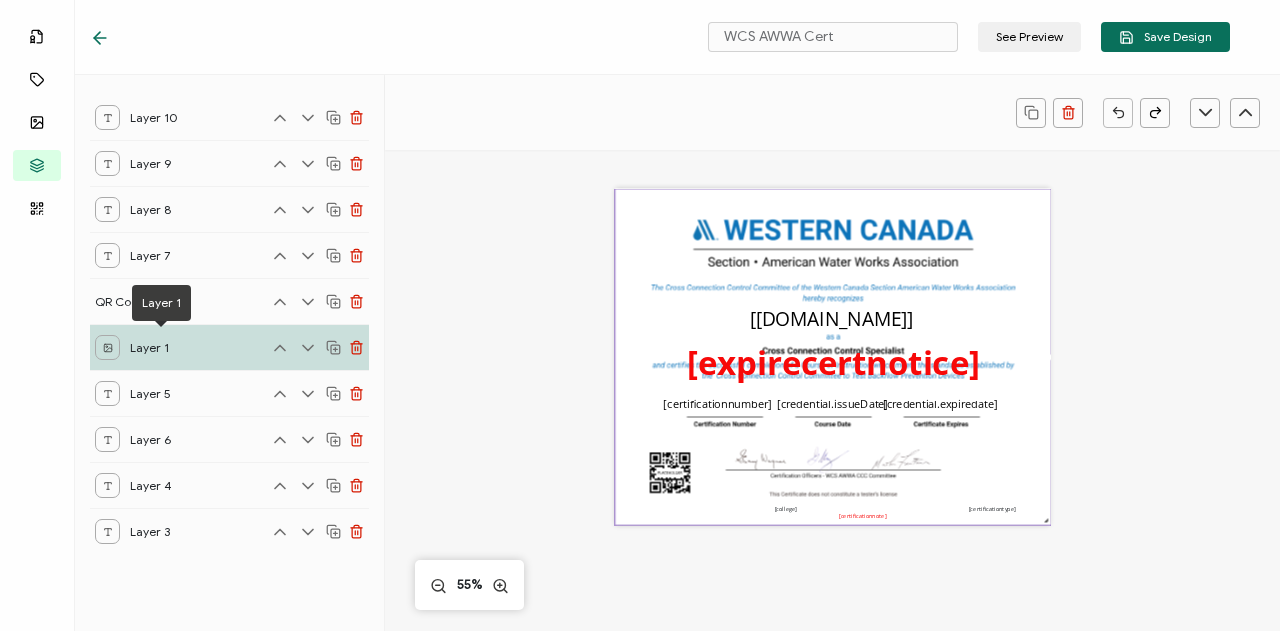 click on "Layer 1" at bounding box center (160, 347) 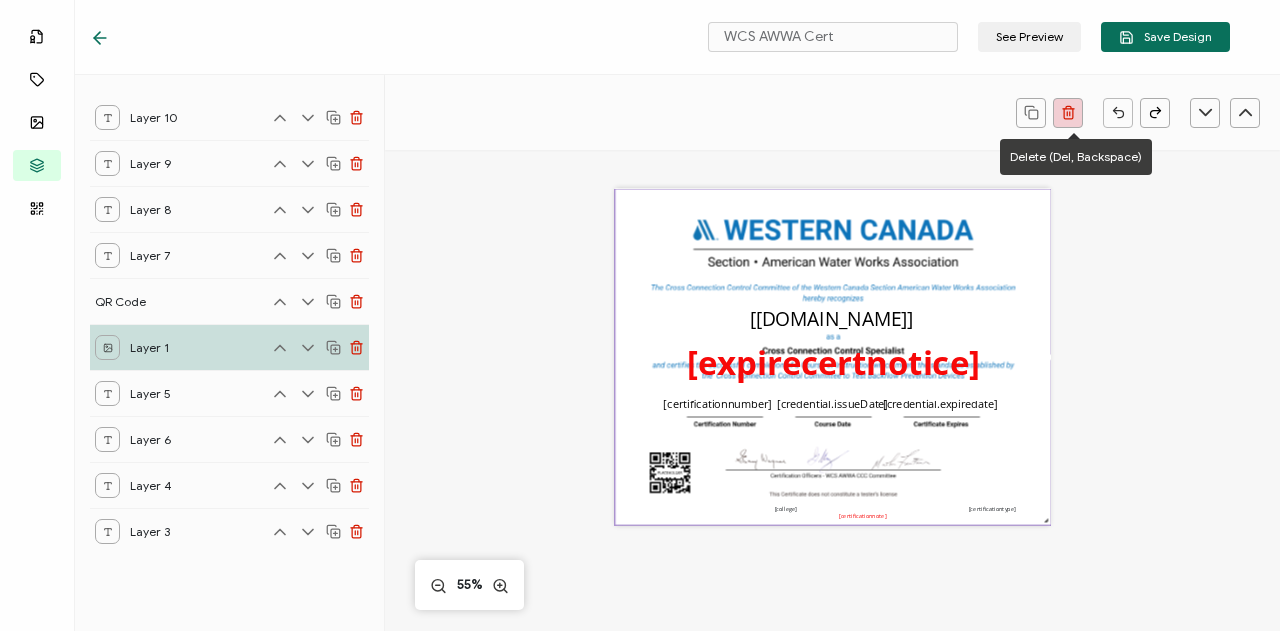 click 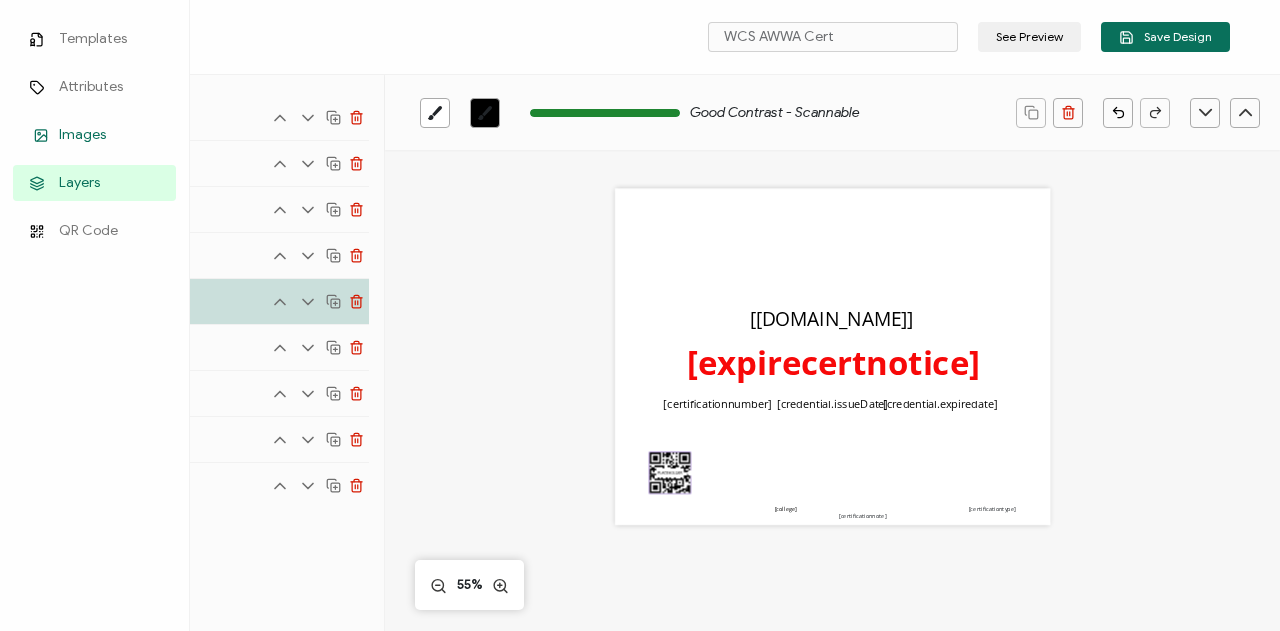 click on "Images" at bounding box center [82, 135] 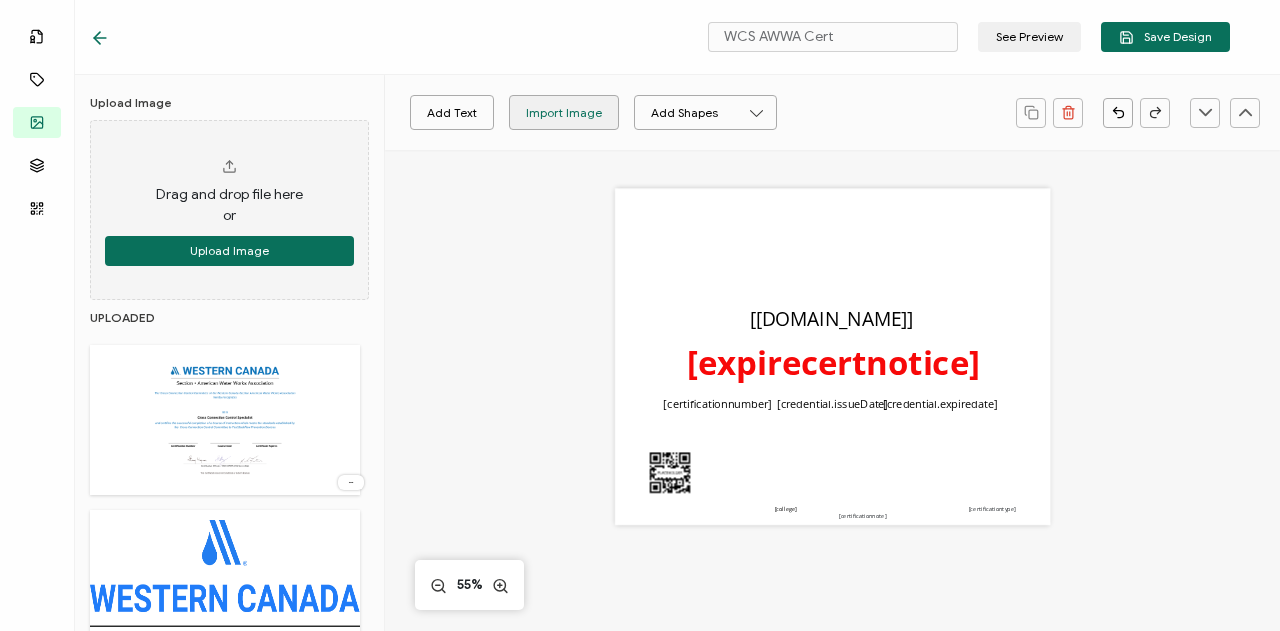 click on "Import Image" at bounding box center (564, 112) 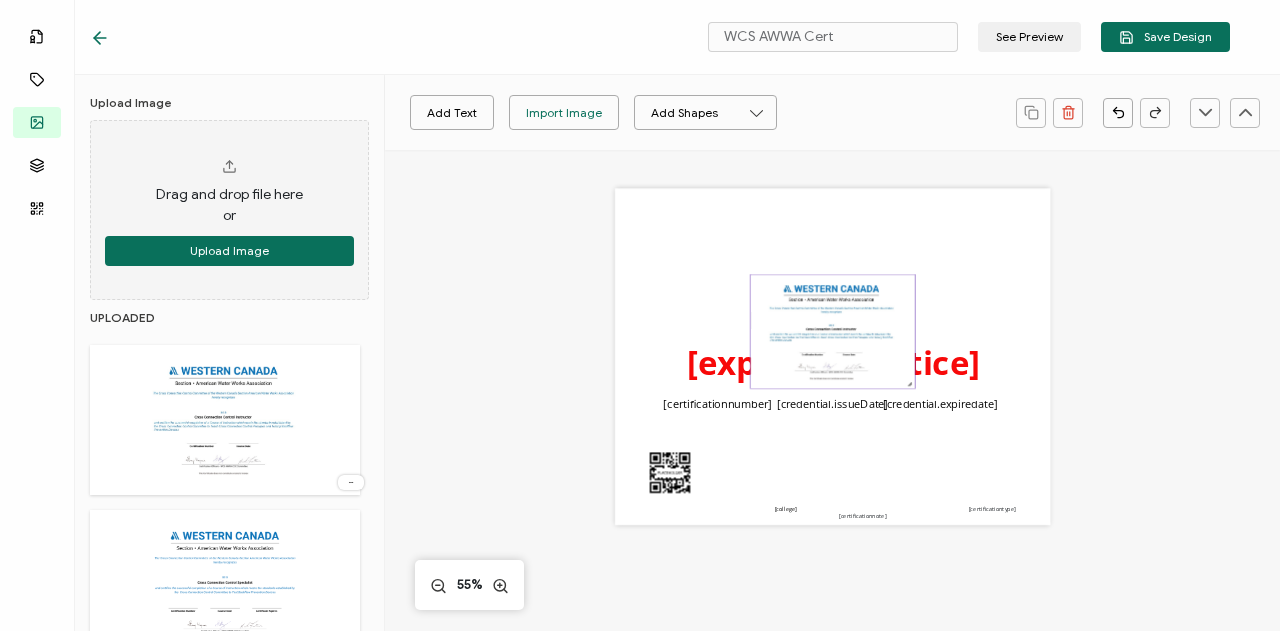click at bounding box center [833, 332] 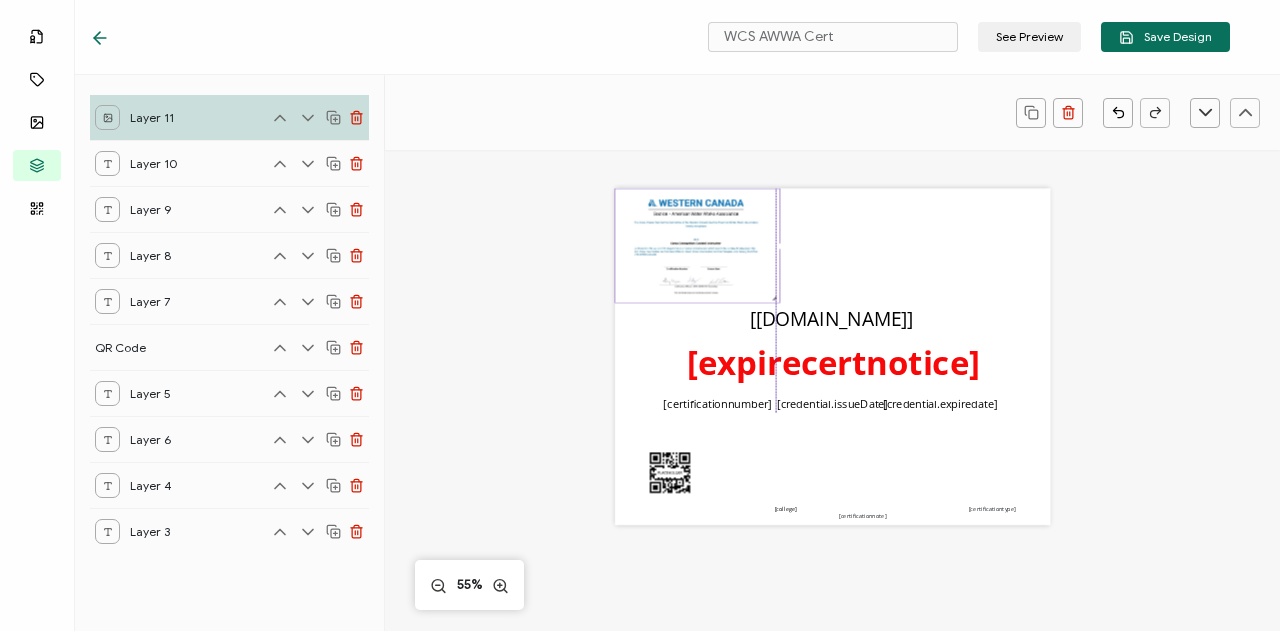 drag, startPoint x: 788, startPoint y: 296, endPoint x: 650, endPoint y: 209, distance: 163.13492 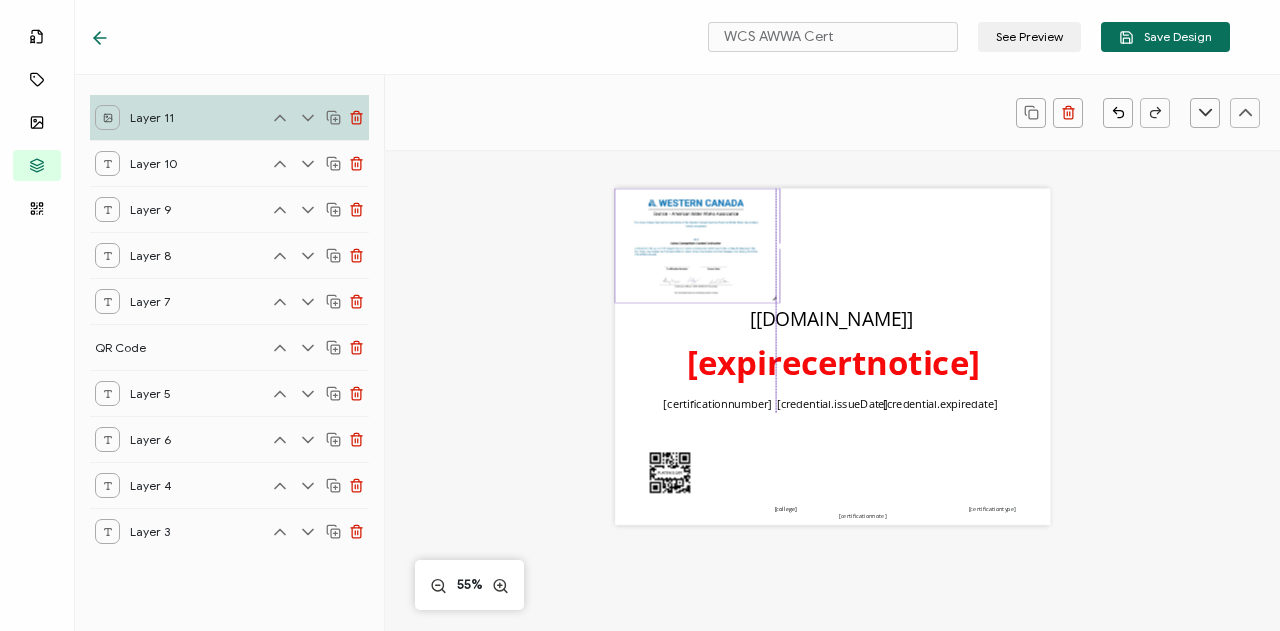 click at bounding box center (697, 246) 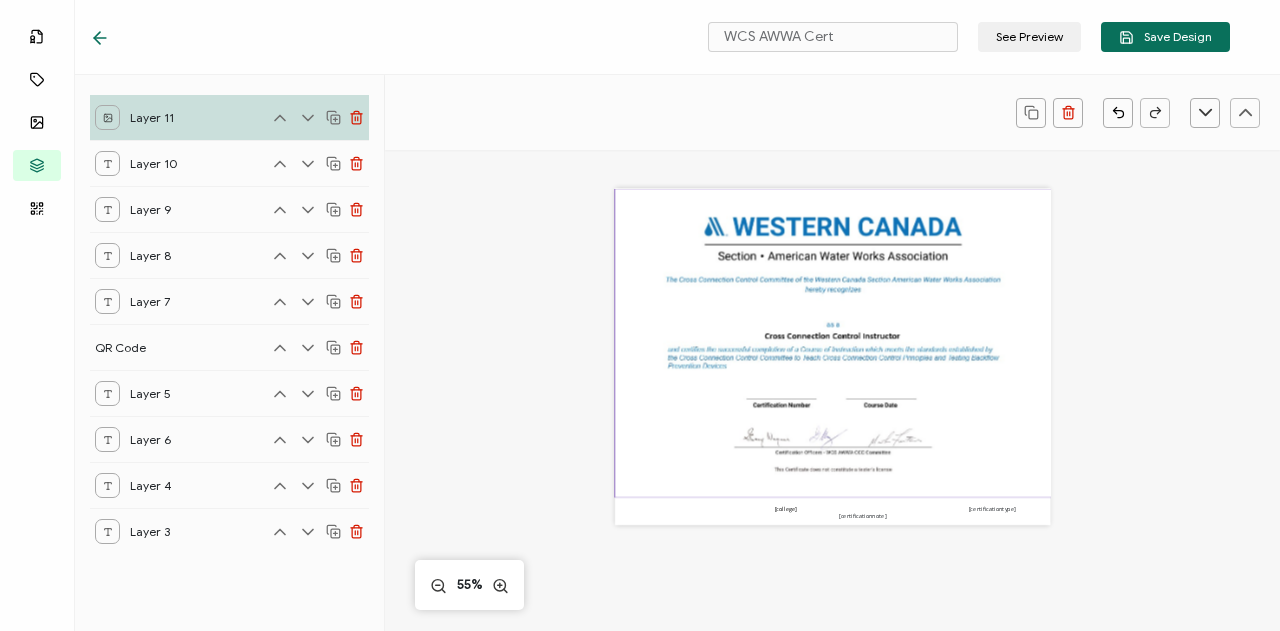 drag, startPoint x: 770, startPoint y: 299, endPoint x: 1279, endPoint y: 678, distance: 634.6038 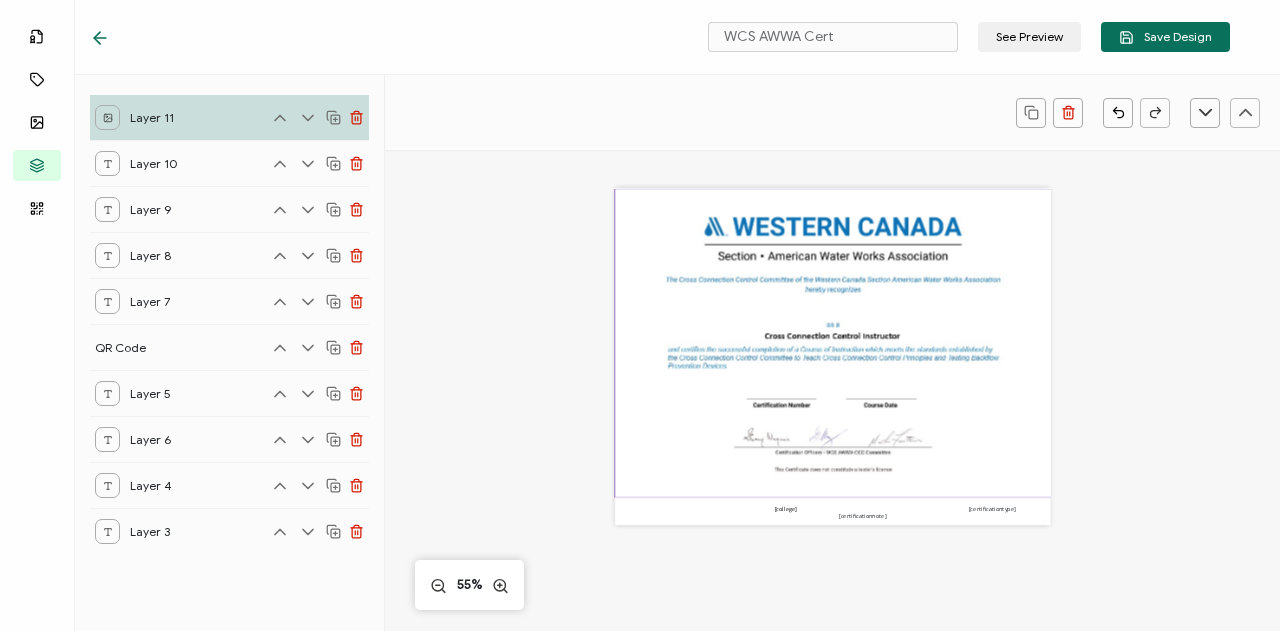 click on "WCS AWWA Cert
See Preview
Save Design               Templates         Attributes     Images     Layers     QR Code                   Layer 11                 Layer 10                 Layer 9                 Layer 8                 Layer 7                 QR Code                 Layer 5                 Layer 6                 Layer 4                 Layer 3                                                           The recipient’s full name, which will be automatically filled based on the information uploaded when adding recipients or lists.   [[DOMAIN_NAME]]       The expiration date of the credential, set under the Credential Details section while creating the campaign.   [credential.expiredate]       The date the credential was issued. This will automatically update to the day the credential is sent.   [credential.issueDate]         [certificationnumber]         [college]         [certificationtype]" at bounding box center [640, 315] 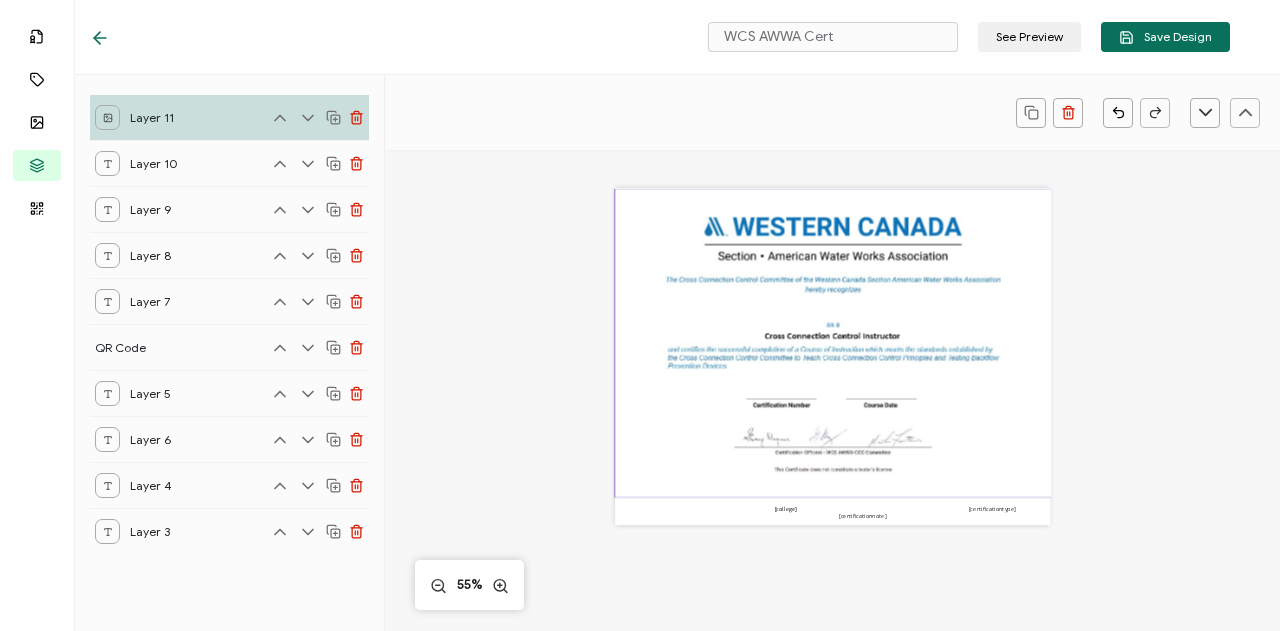 scroll, scrollTop: 0, scrollLeft: 0, axis: both 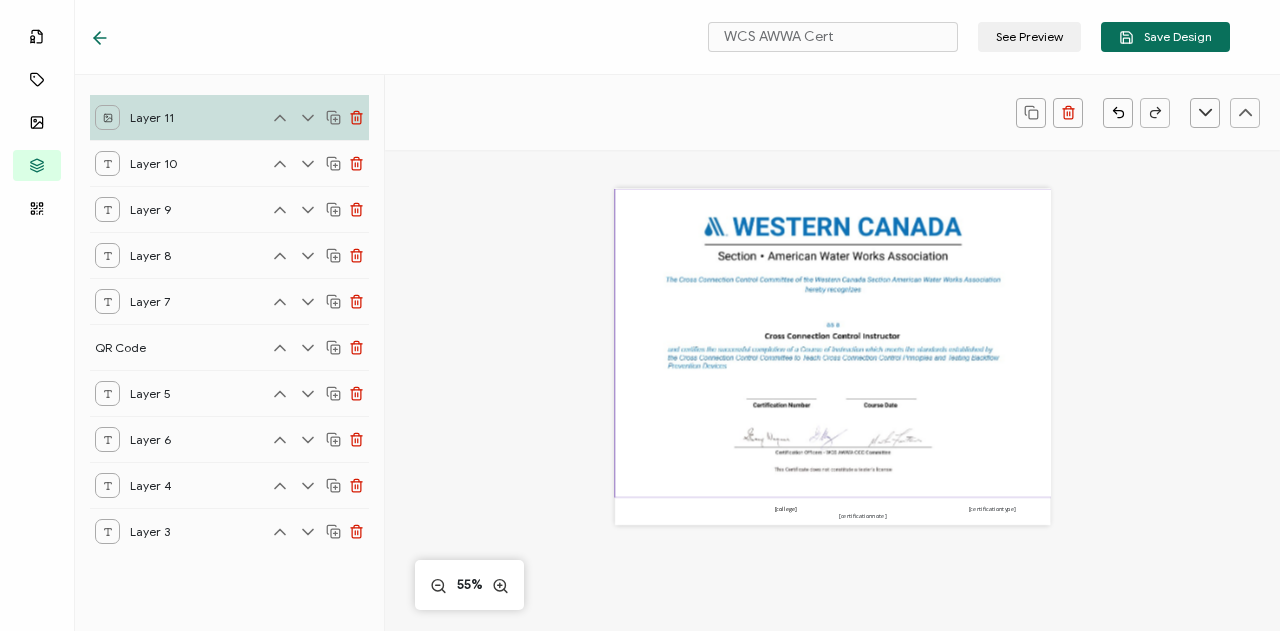 click at bounding box center (836, 343) 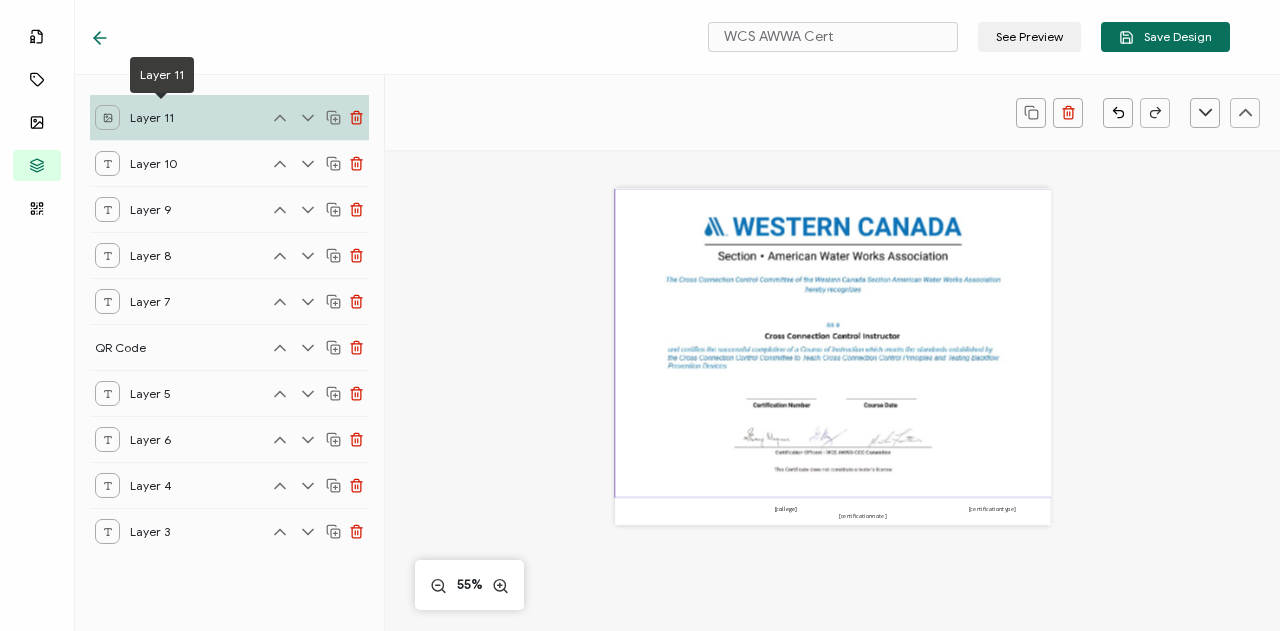 click on "Layer 11" at bounding box center [160, 117] 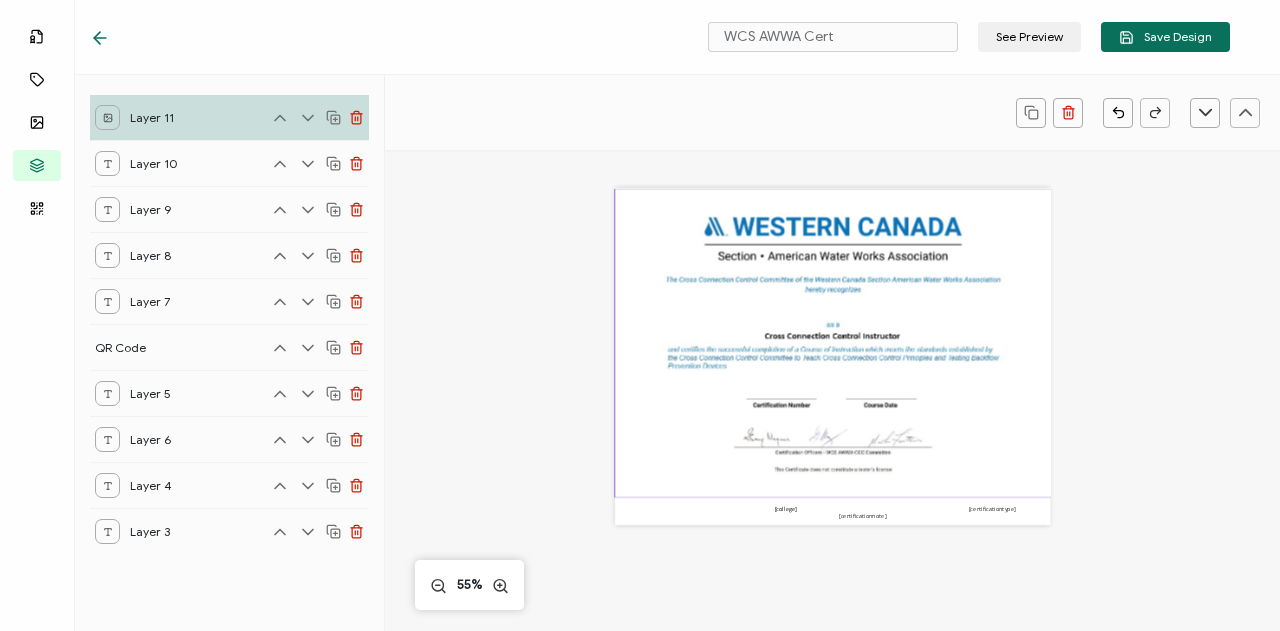 click 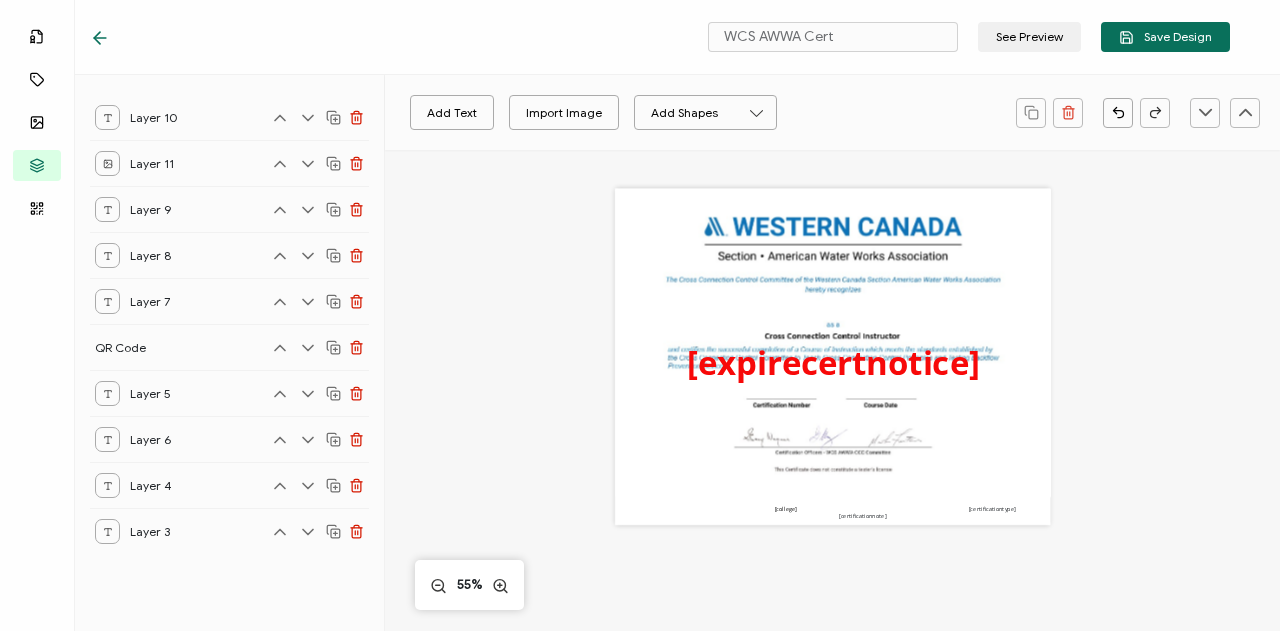 click 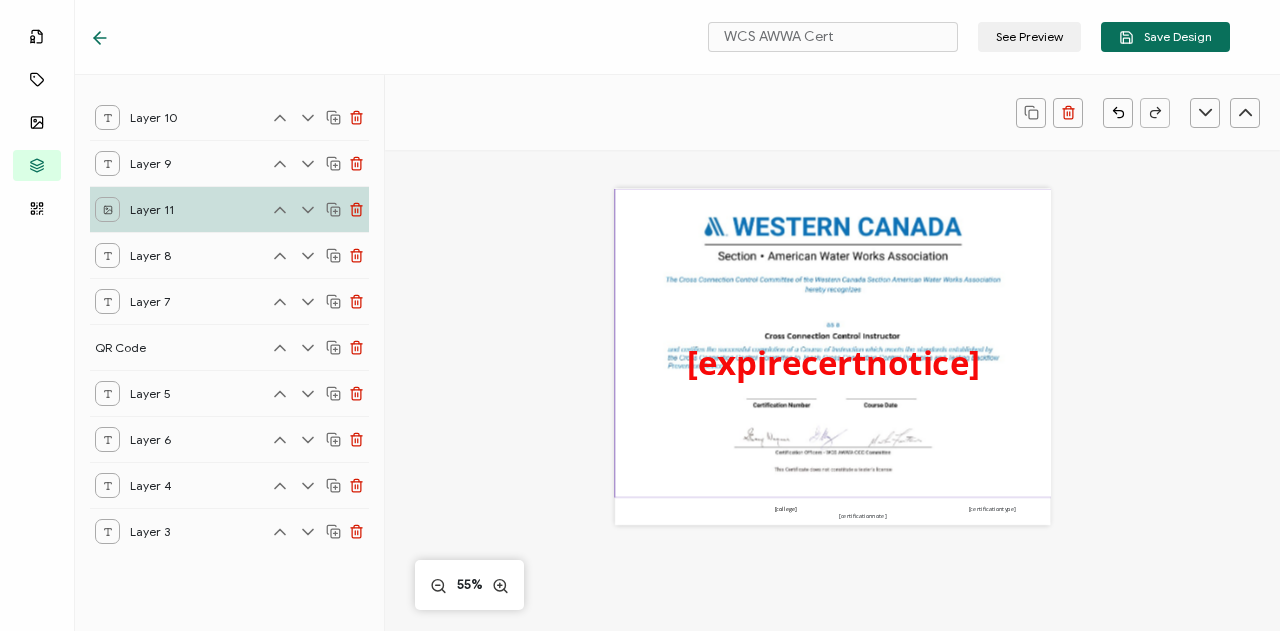 click 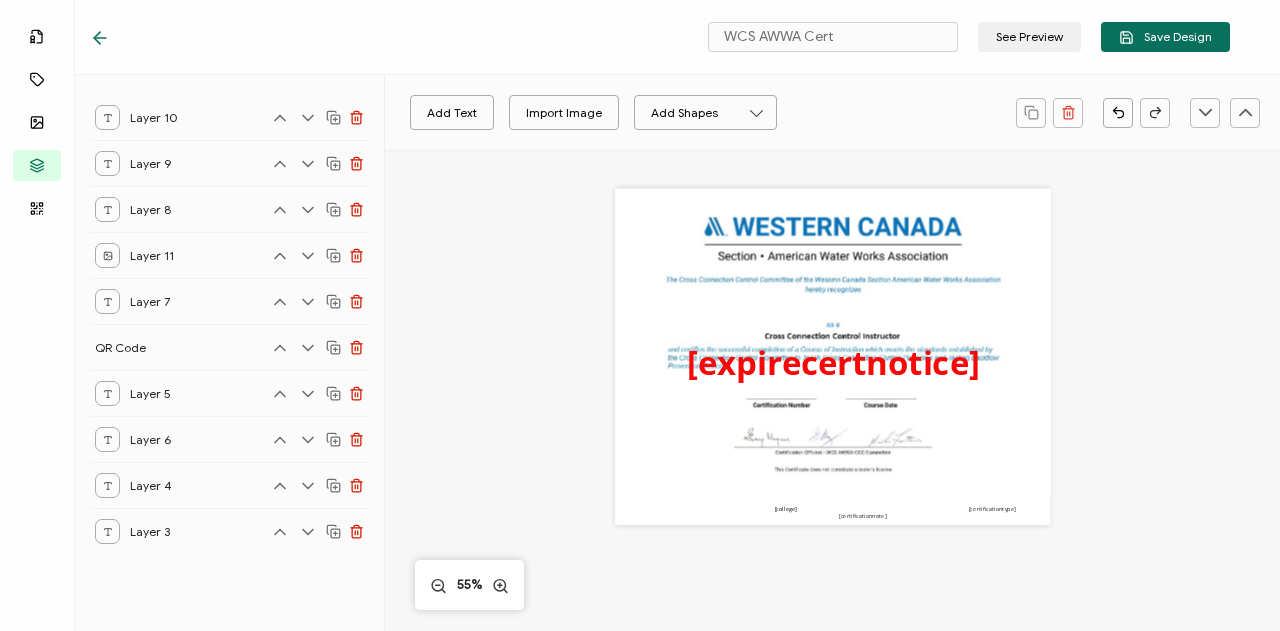 click 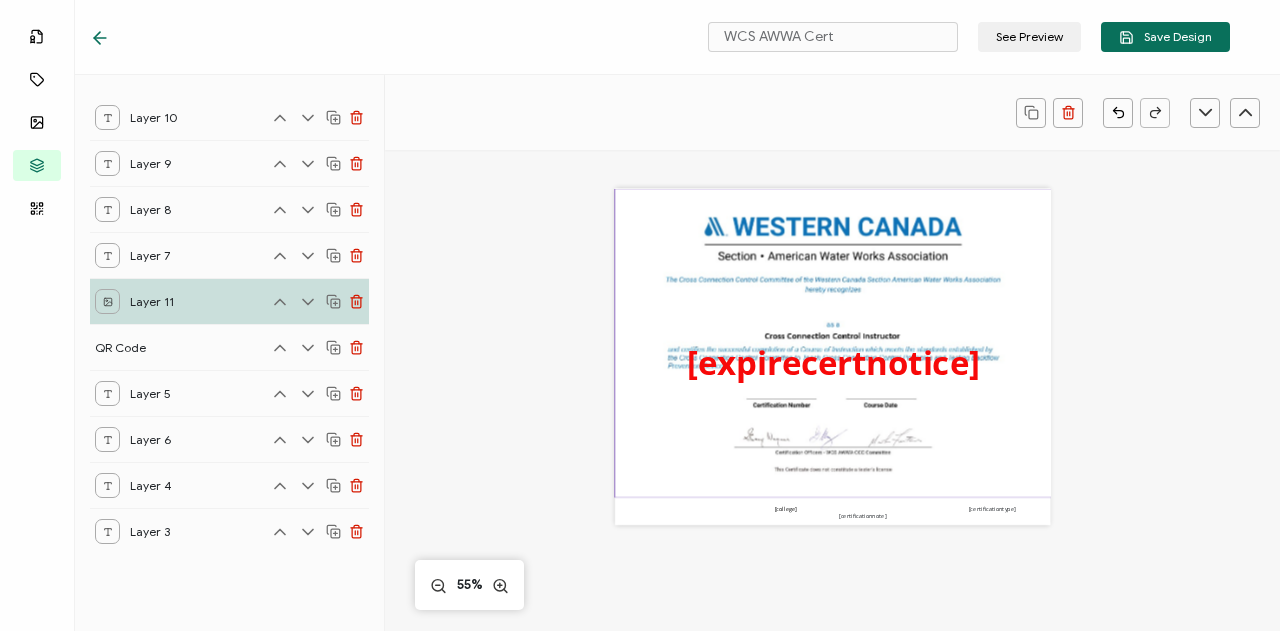 click 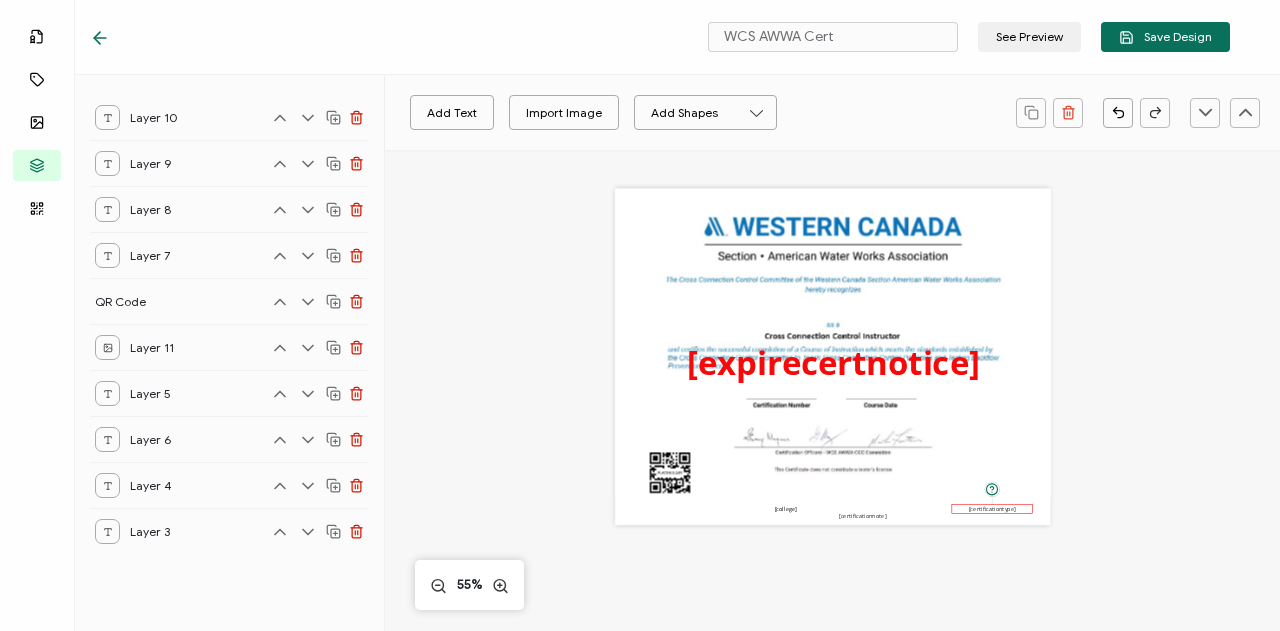 drag, startPoint x: 1024, startPoint y: 487, endPoint x: 1032, endPoint y: 505, distance: 19.697716 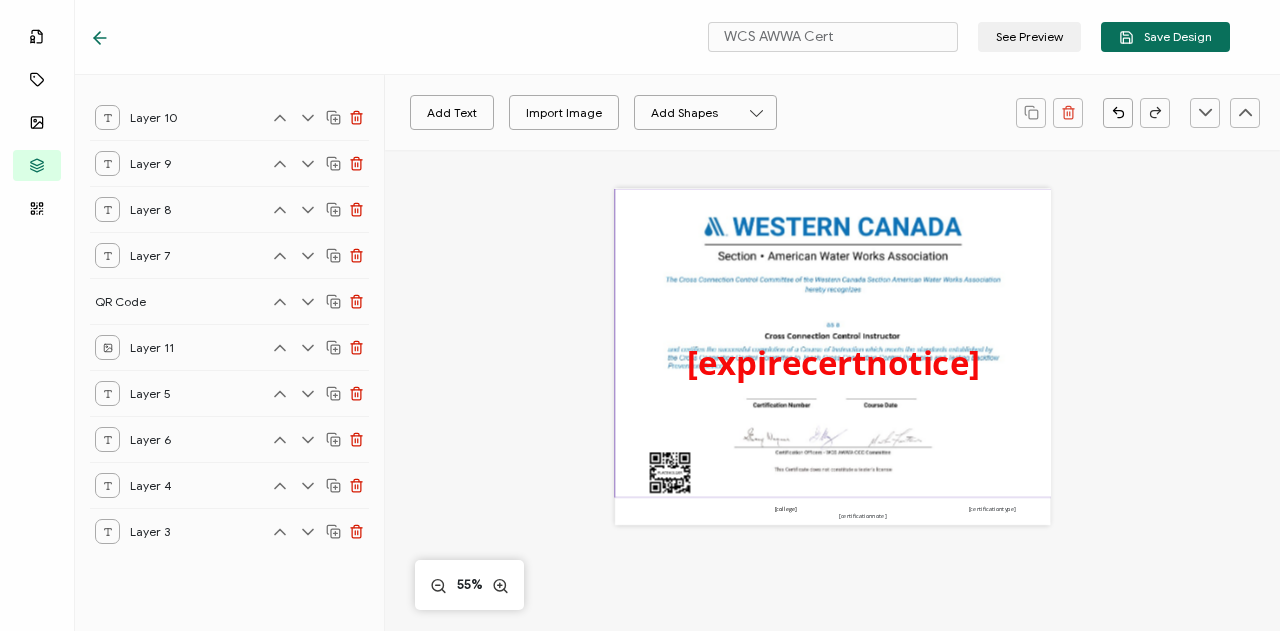 click at bounding box center (836, 343) 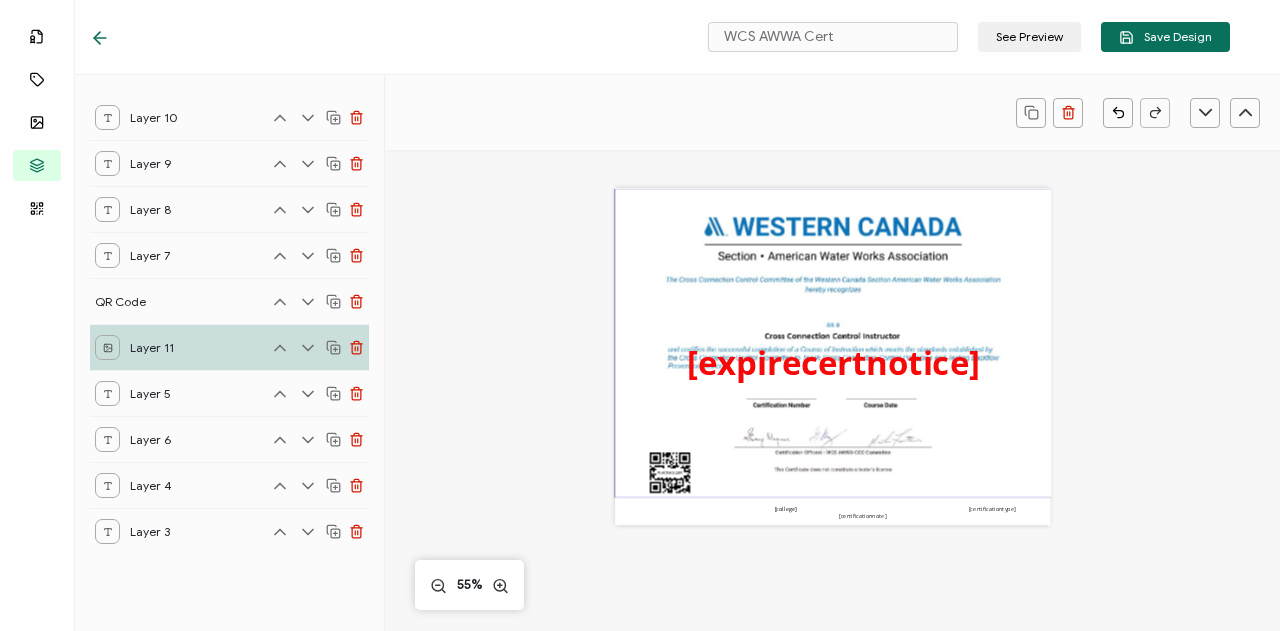 click 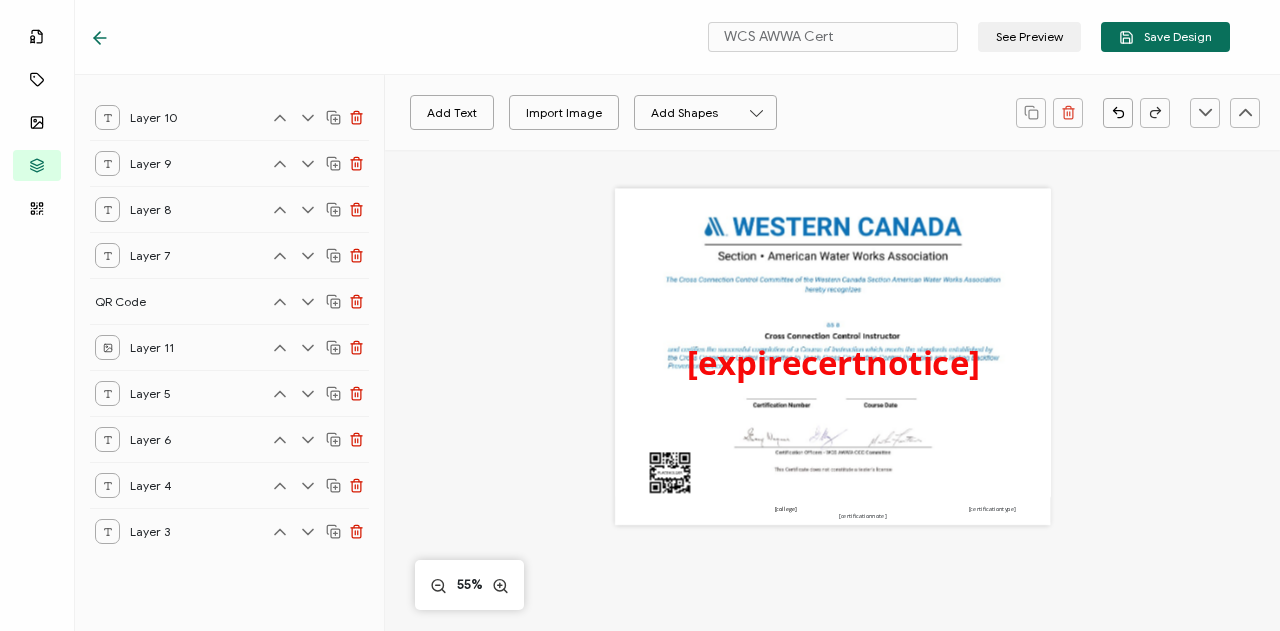click 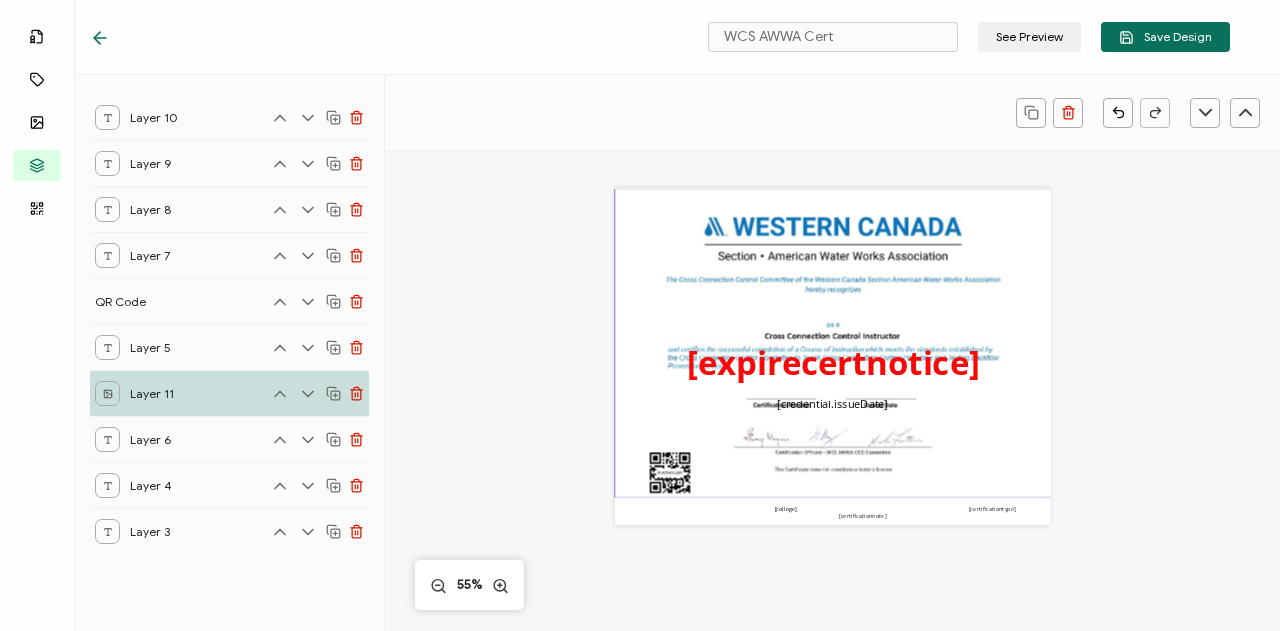click 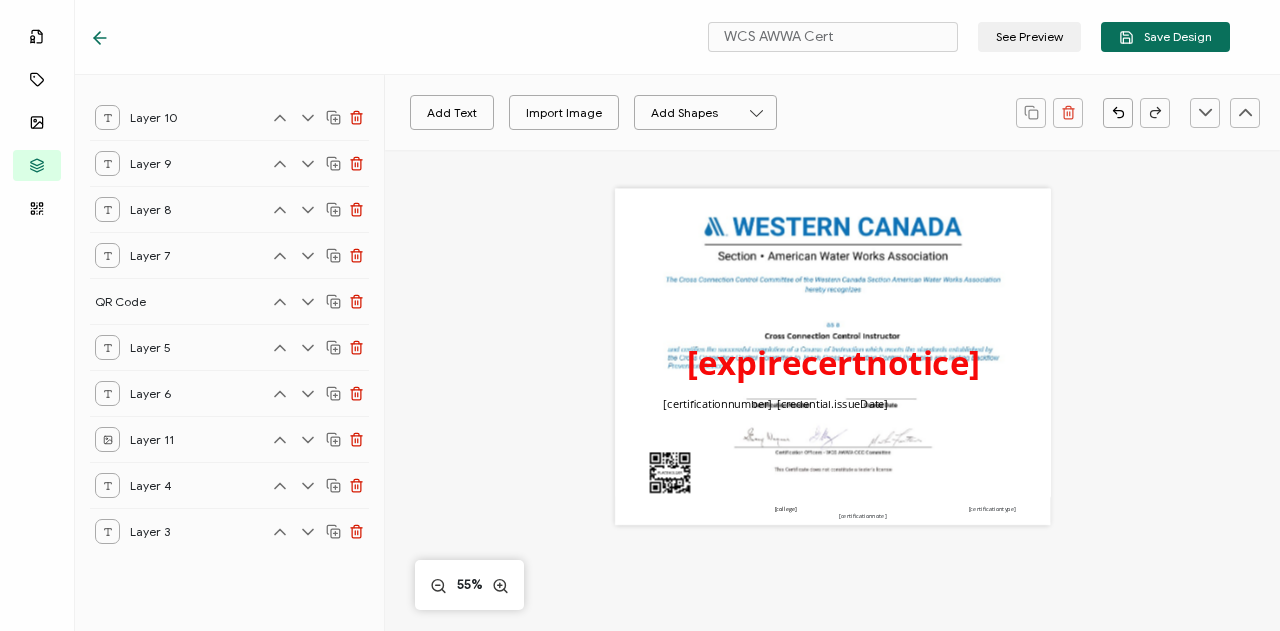 click 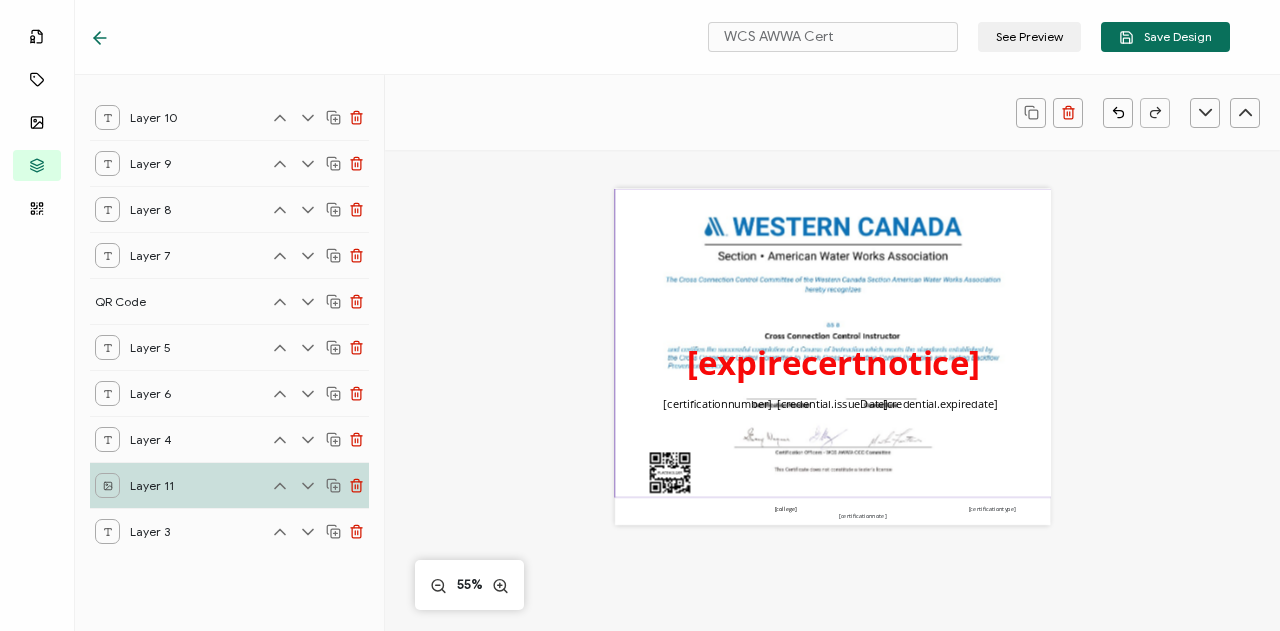 click 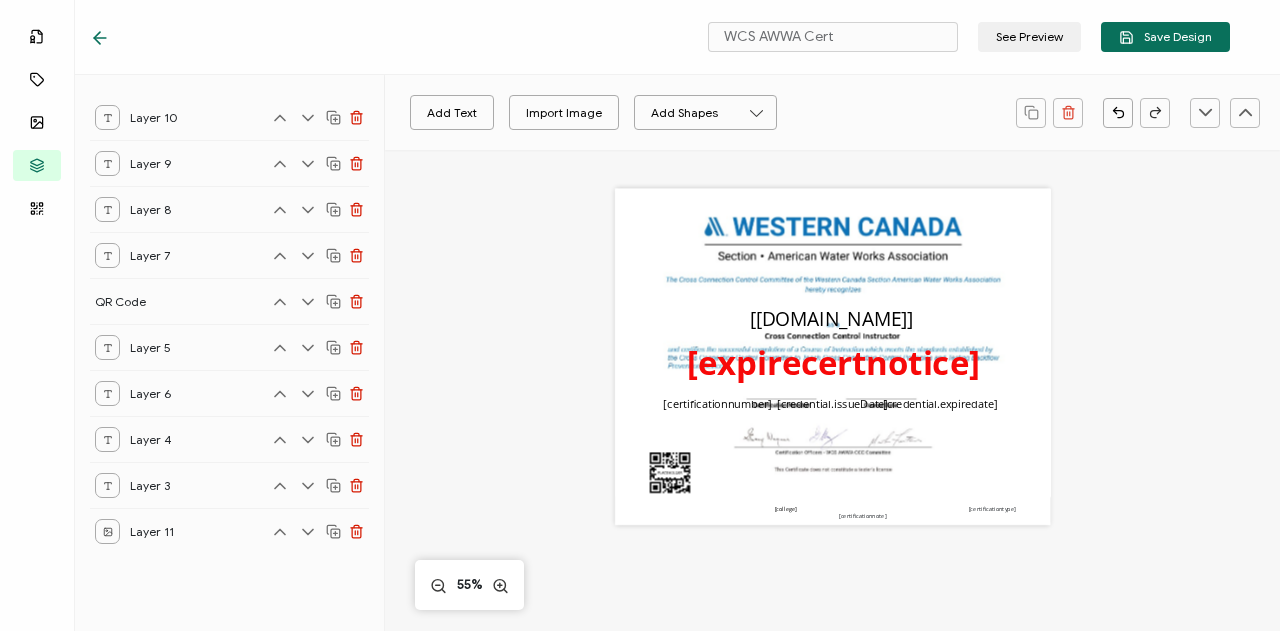 click at bounding box center [107, 531] 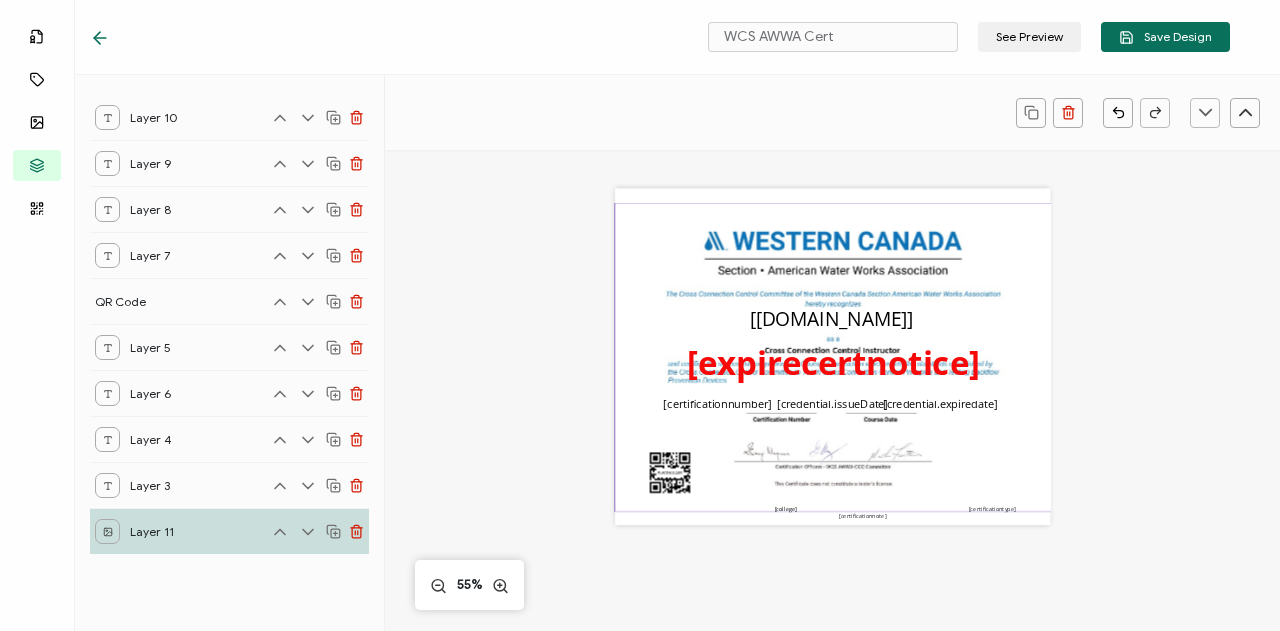 click on "The recipient’s full name, which will be automatically filled based on the information uploaded when adding recipients or lists.   [[DOMAIN_NAME]]       The expiration date of the credential, set under the Credential Details section while creating the campaign.   [credential.expiredate]       The date the credential was issued. This will automatically update to the day the credential is sent.   [credential.issueDate]         [certificationnumber]         [college]         [certificationtype]         [certificationnote]         [expirecertnotice]                        55%" at bounding box center (832, 561) 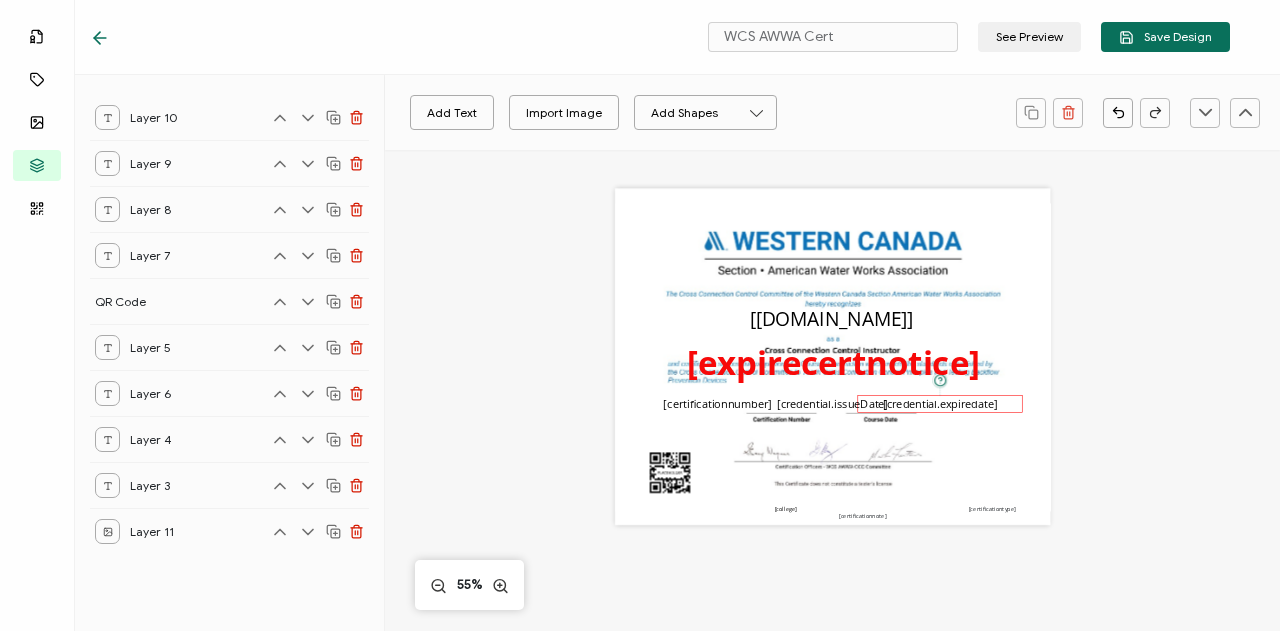 click on "[credential.expiredate]" at bounding box center [940, 403] 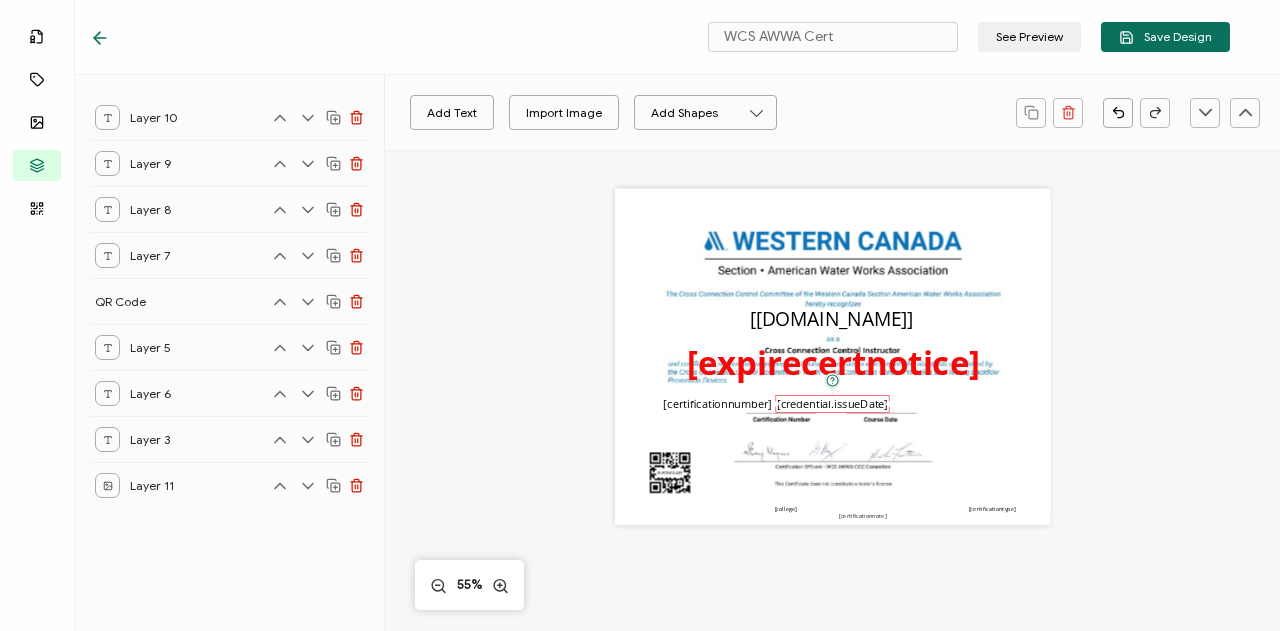 click on "[credential.issueDate]" at bounding box center (833, 403) 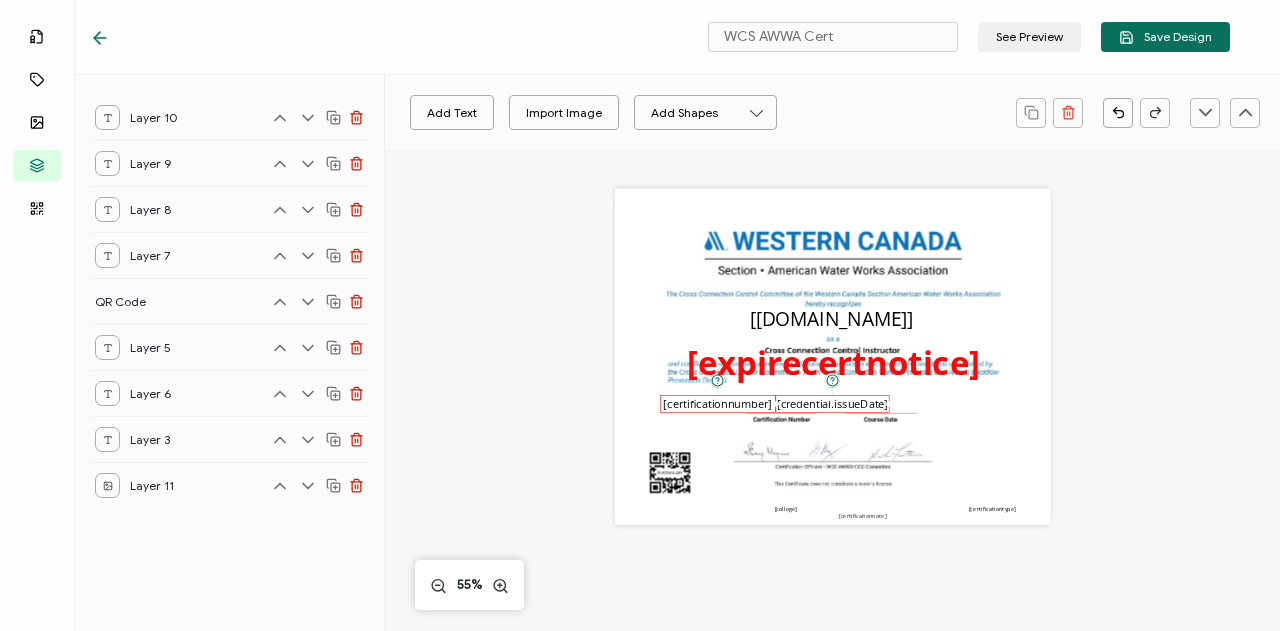 click on "[certificationnumber]" at bounding box center (717, 403) 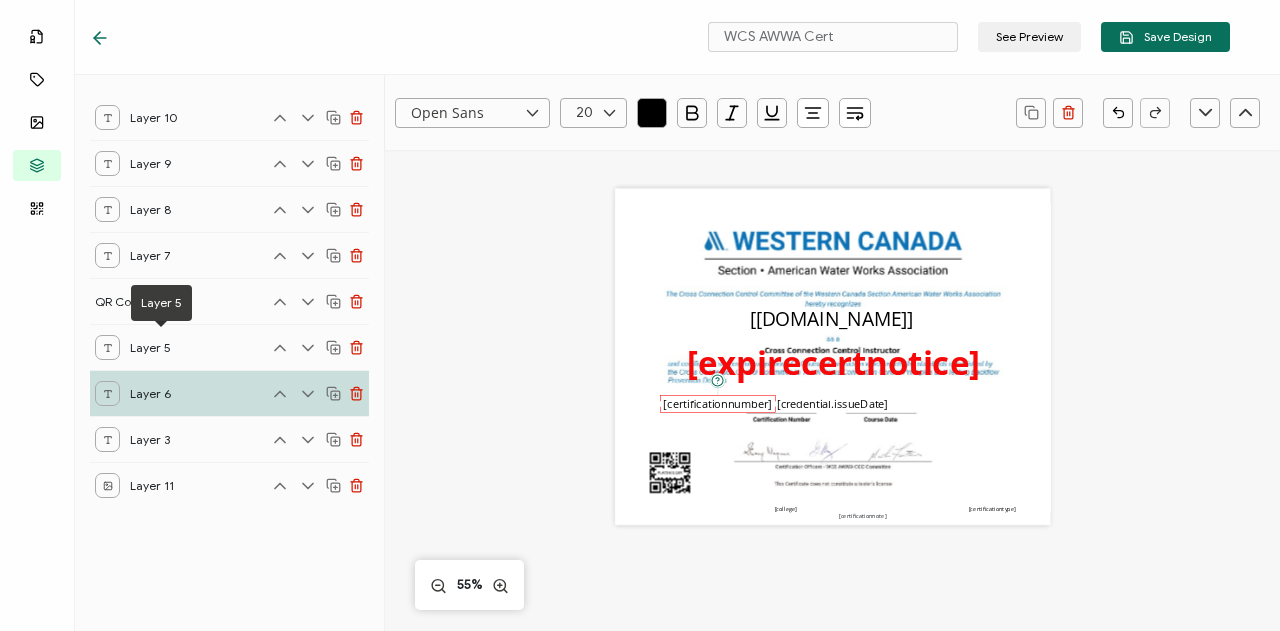 click on "Layer 5" at bounding box center [160, 347] 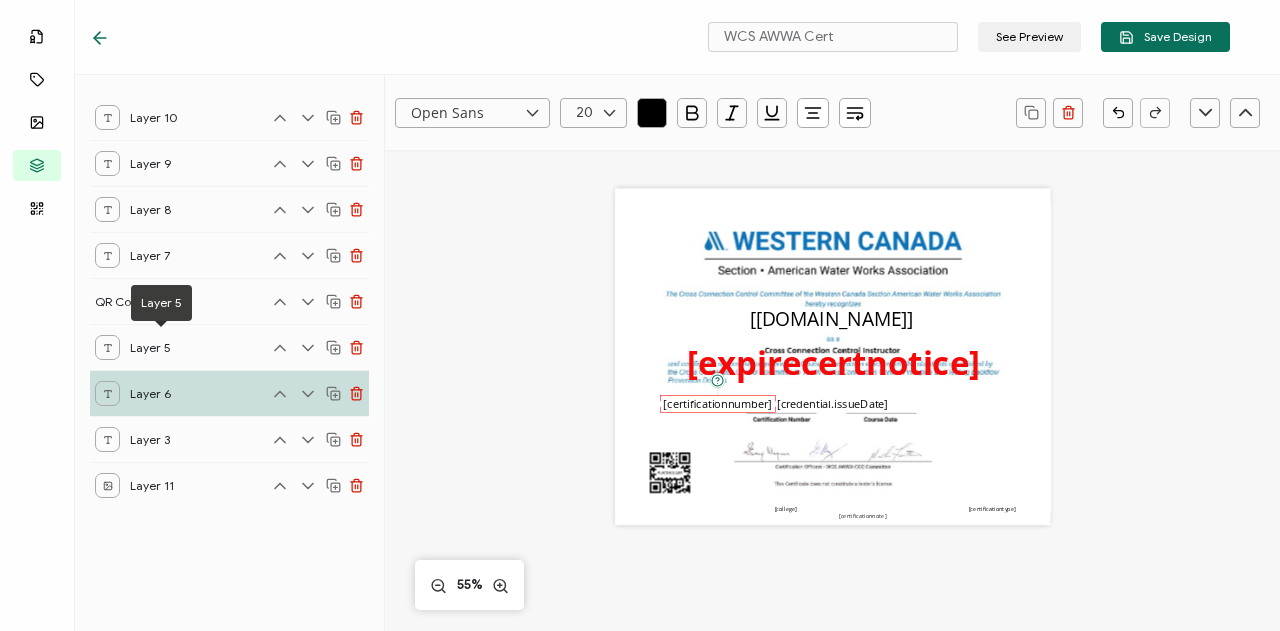 click on "Layer 5" at bounding box center (160, 347) 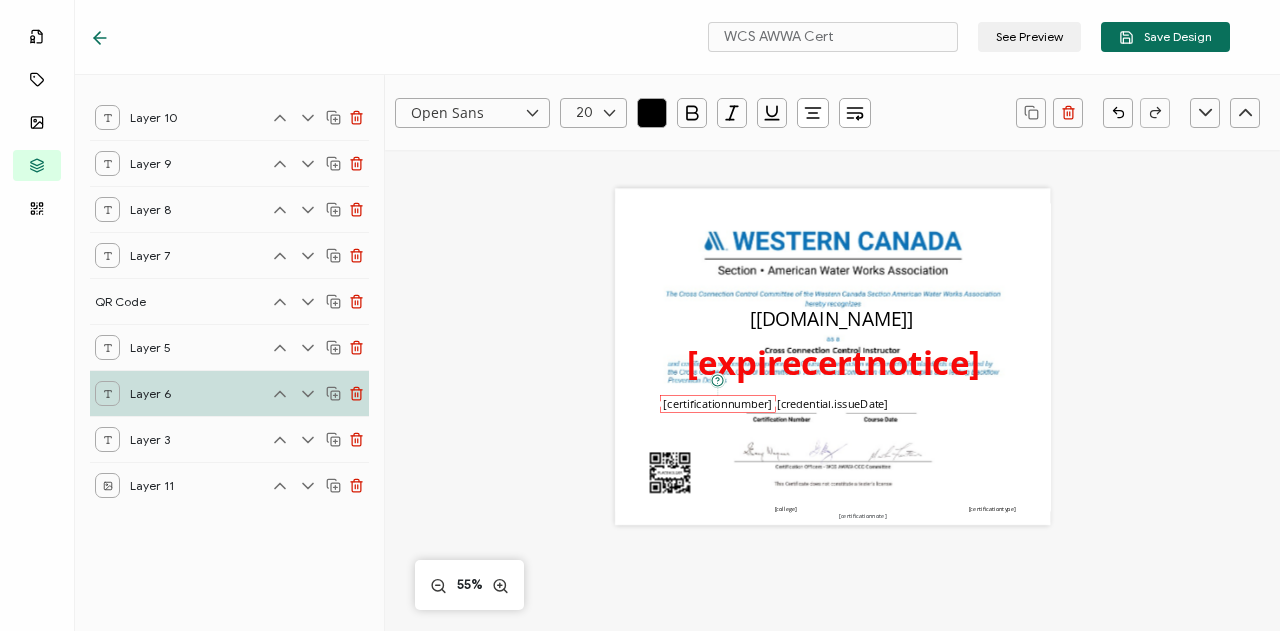 click 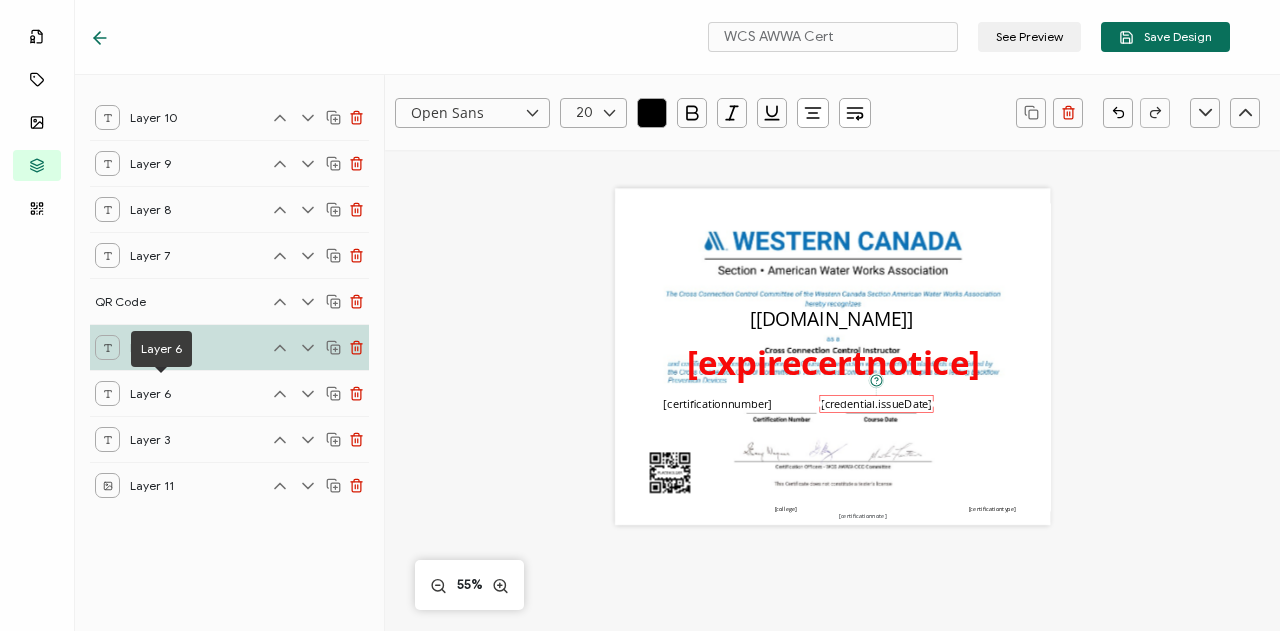 click at bounding box center (107, 393) 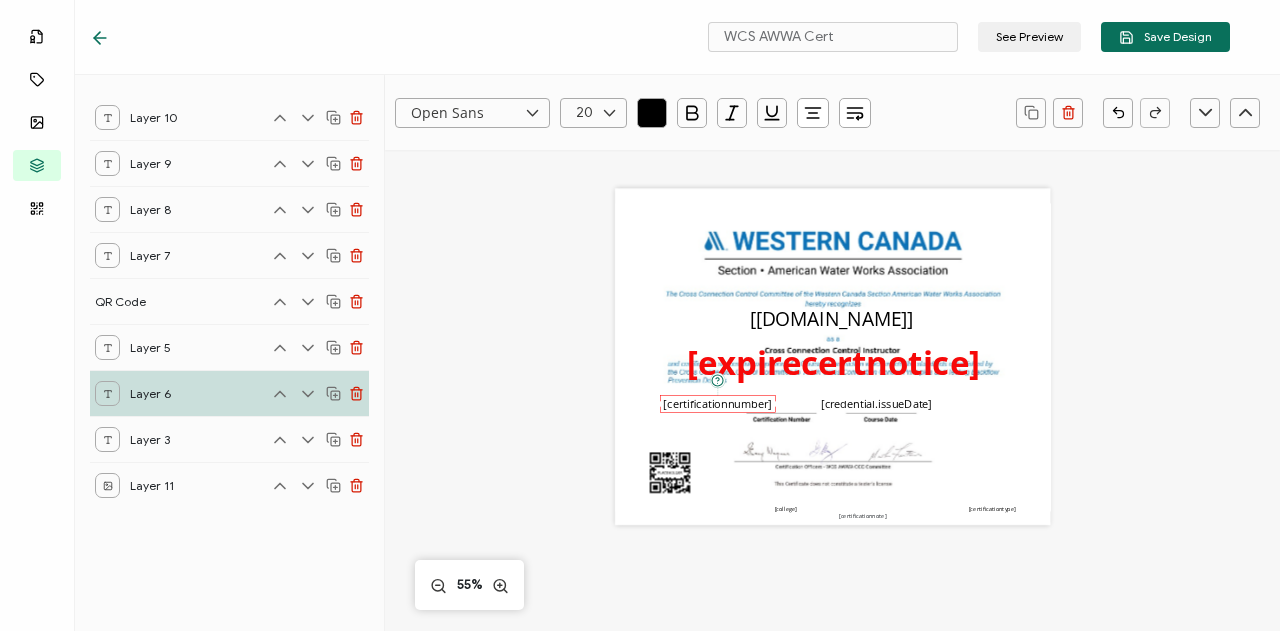 click 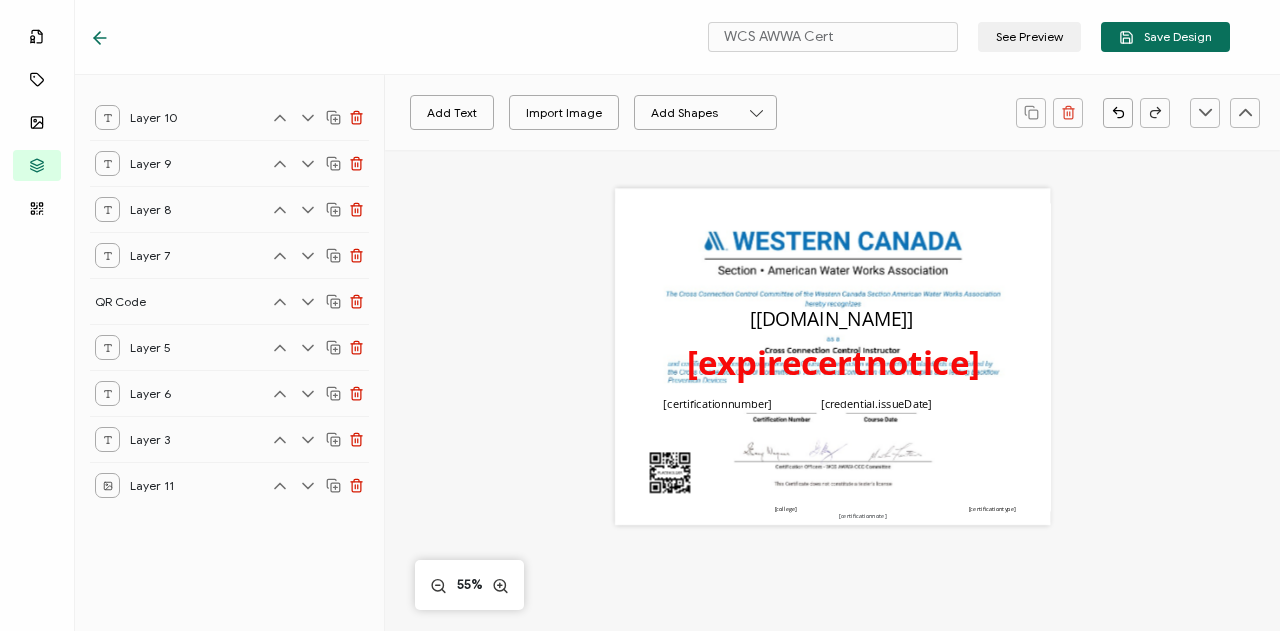 click 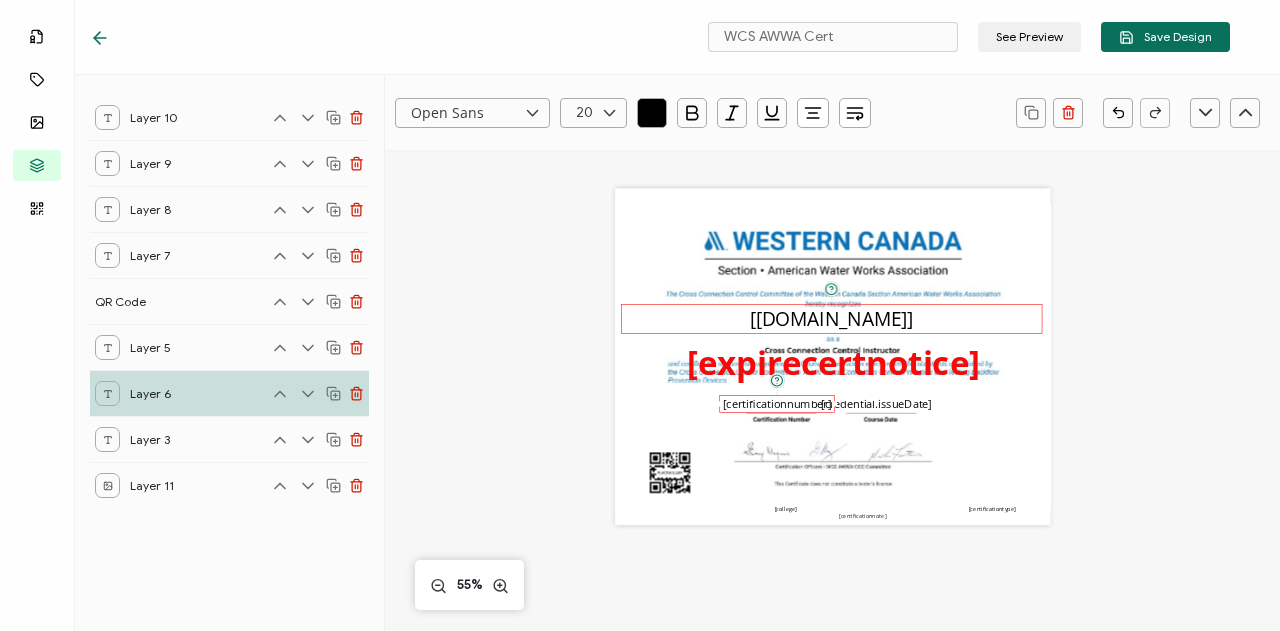 click on "[[DOMAIN_NAME]]" at bounding box center [832, 318] 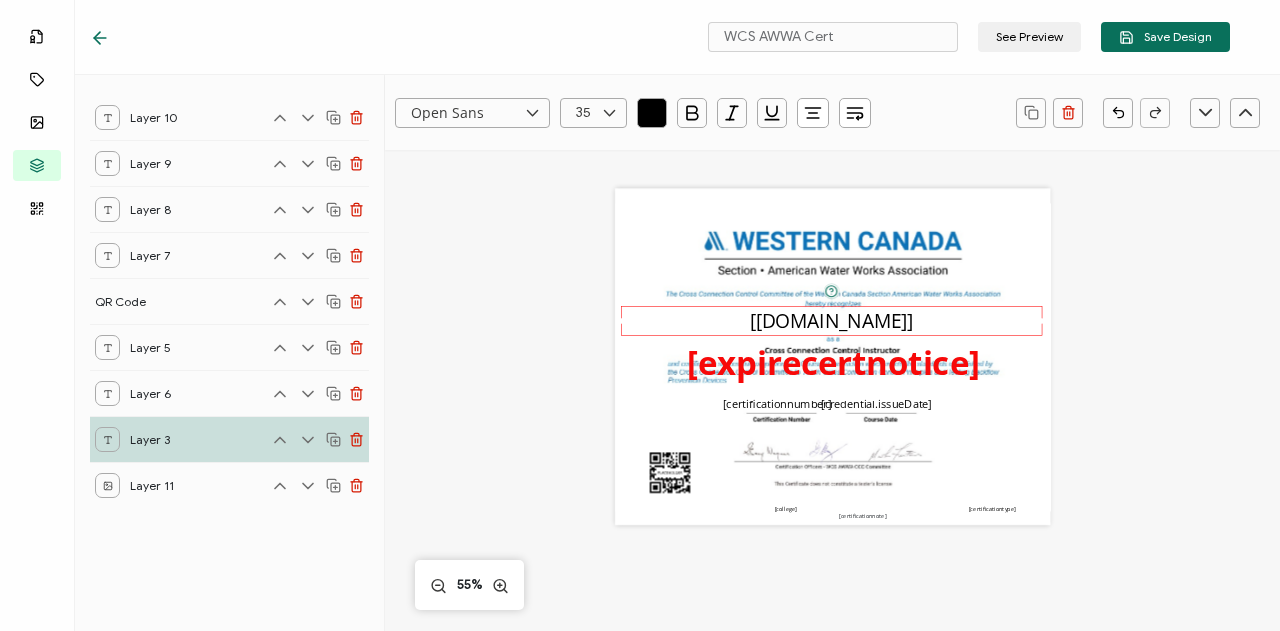click on "Open Sans Alright Sans [PERSON_NAME] Archivo Black Arial Arimo Blinker Caveat Charm Charmonman Cinzel EB Garamond [PERSON_NAME] Sans [PERSON_NAME] Great Vibes Grenze [PERSON_NAME] Grotesk Inconsolata Josefin Sans Kolektif House Kufam Lato Libre Caslon Text [PERSON_NAME] Lugrasimo Markazi Text Merienda [PERSON_NAME] [PERSON_NAME] [PERSON_NAME] Sans [PERSON_NAME] Serif Nunito Open Sans Open Sans Condensed Orbitron [PERSON_NAME] Display Poppins PT Sans PT Sans Narrow PT Serif Quicksand Raleway Red Hat Display Roboto Roboto Condensed Roboto Slab Rubik Slabo 27px Source Sans Pro Spartan Tajawal Titillium Web Ubuntu UnifrakturCook UnifrakturMaguntia Work Sans   35 0 1 2 3 4 5 6 7 8 9 10 11 12 13 14 15 16 17 18 19 20 21 22 23 24 25 26 27 28 29 30 31 32 33 34 35 36 37 38 39 40 41 42 43 44 45 46 47 48 49 50 51 52 53 54 55 56 57 58 59 60 61 62 63 64 65 66 67 68 69 70 71 72 73 74 75 76 77 78 79 80 81 82 83 84 85 86 87 88 89 90 91 92 93 94 95 96 97 98 99                                                                                         [[DOMAIN_NAME]]" at bounding box center [832, 561] 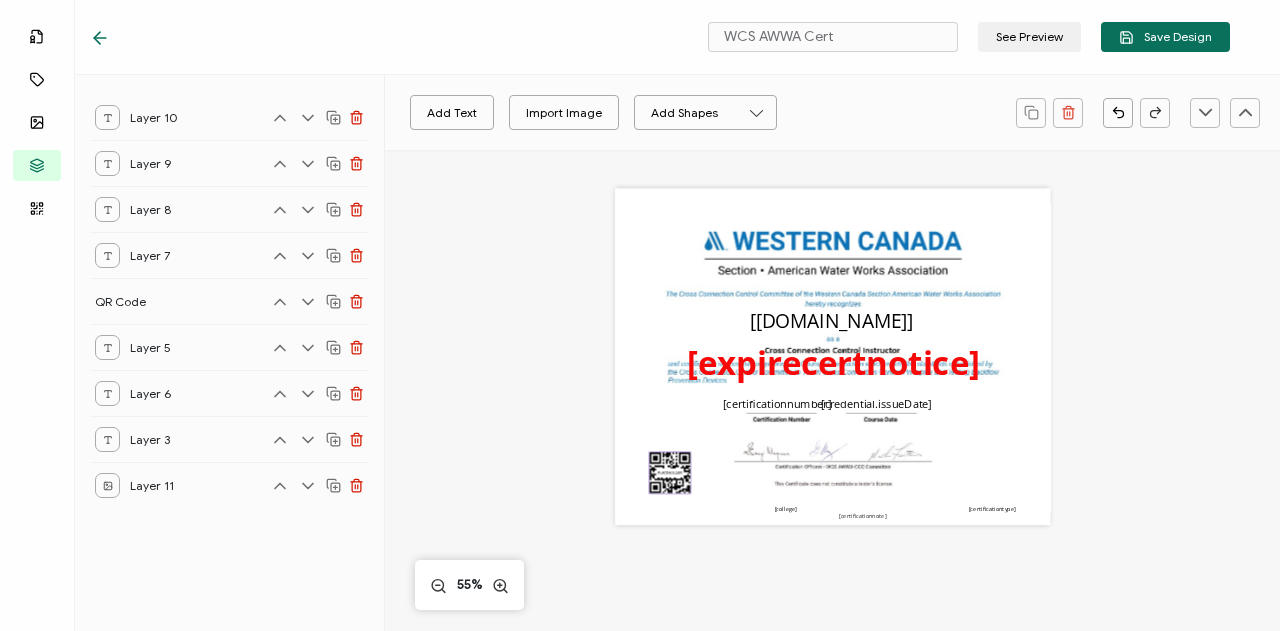 click 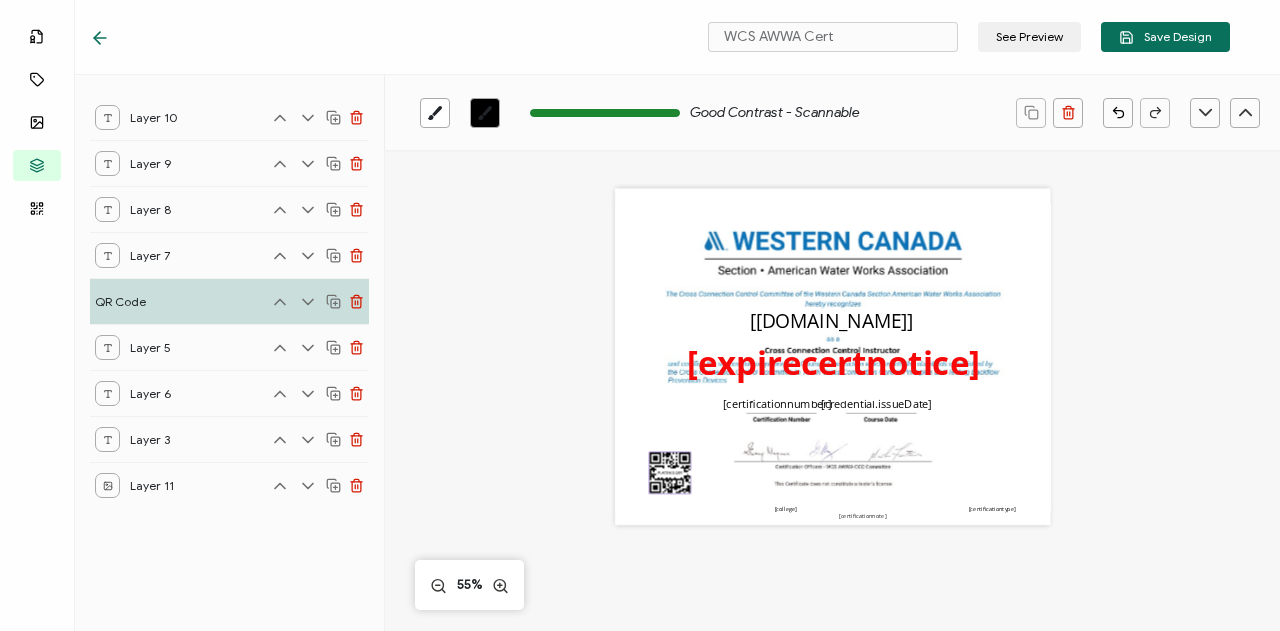 click 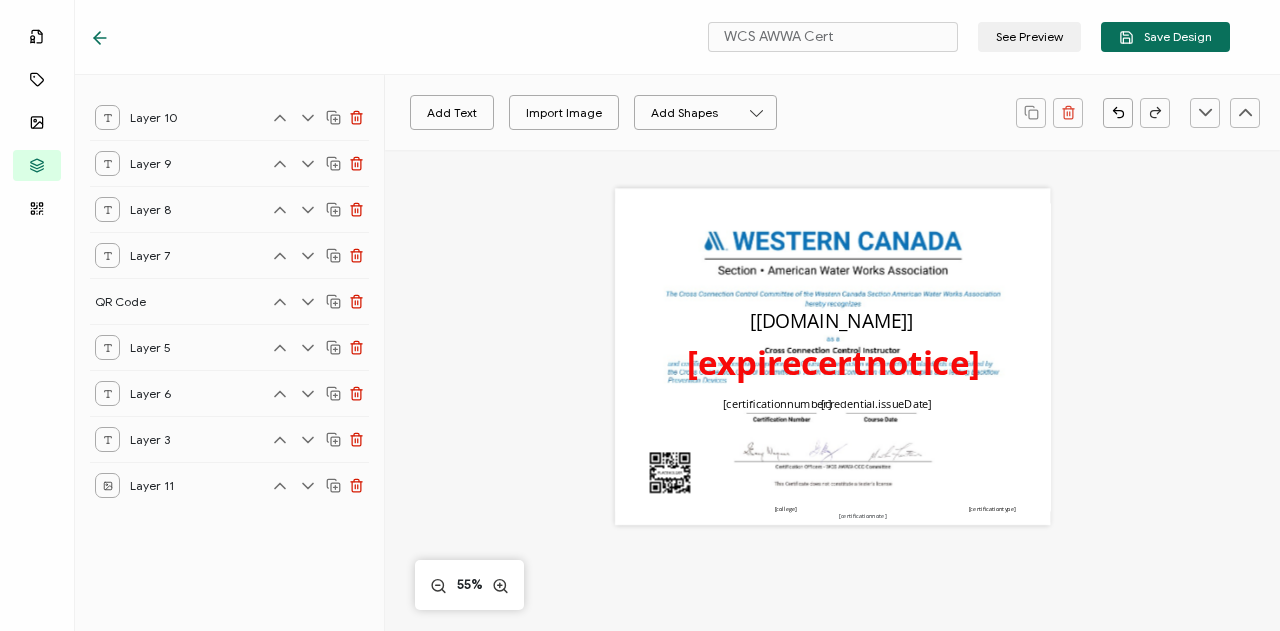 click on "QR Code" at bounding box center [229, 301] 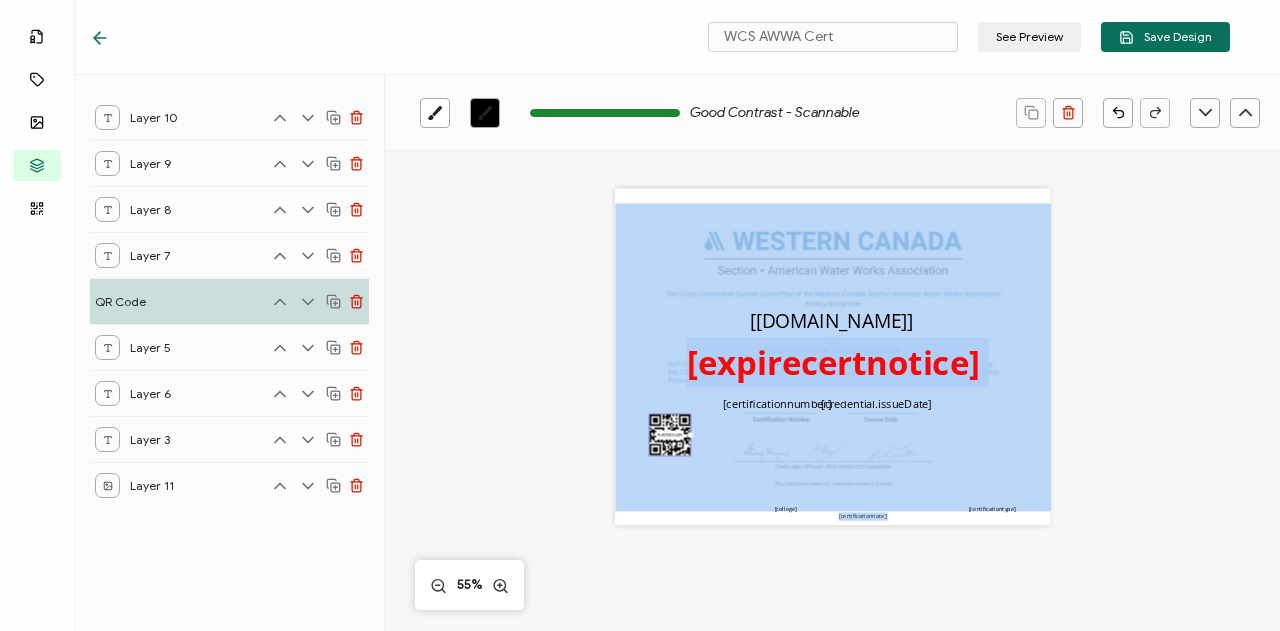 drag, startPoint x: 1102, startPoint y: 490, endPoint x: 782, endPoint y: 541, distance: 324.03857 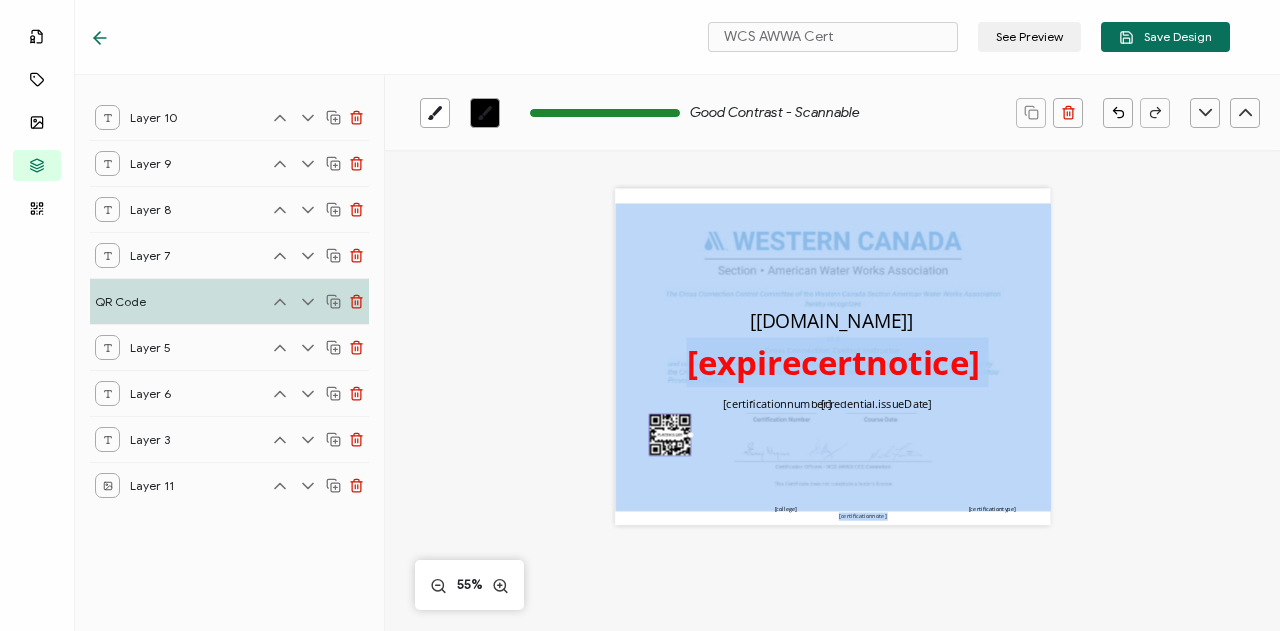click on "Good Contrast - Scannable                                     The recipient’s full name, which will be automatically filled based on the information uploaded when adding recipients or lists.   [[DOMAIN_NAME]]         [credential.issueDate]         [certificationnumber]         [college]         [certificationtype]         [certificationnote]         [expirecertnotice]                        55%" at bounding box center (832, 561) 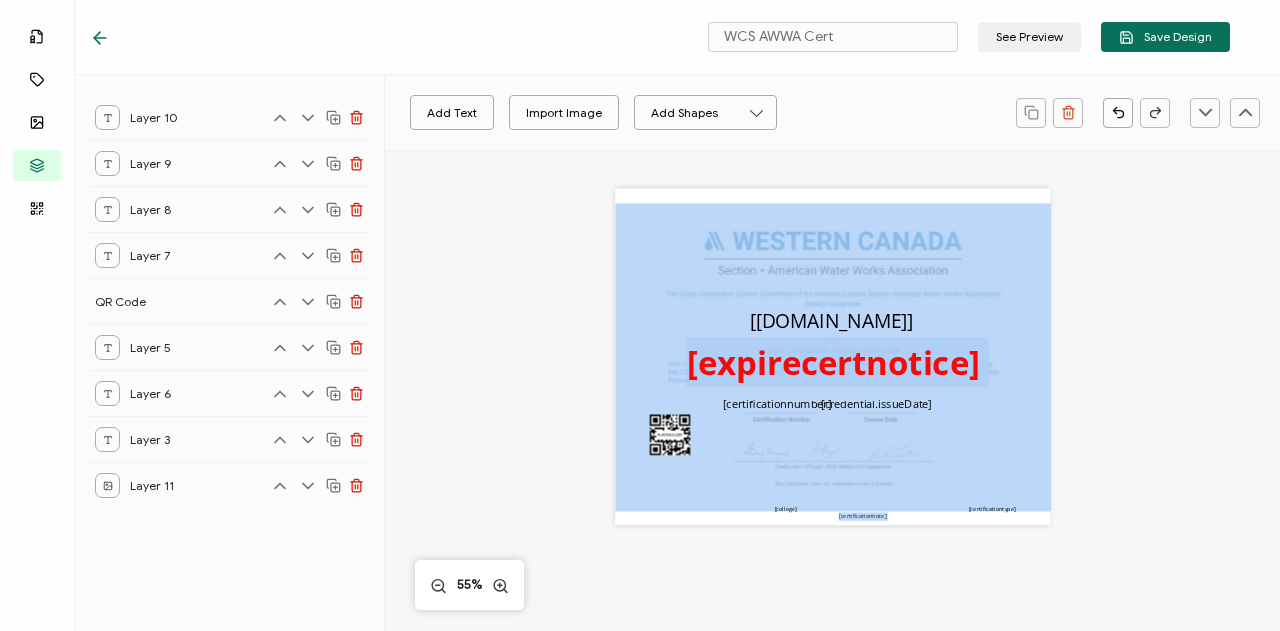 click on "Add Text
Import Image
Add Shapes
Rectangle
Ellipse                           The recipient’s full name, which will be automatically filled based on the information uploaded when adding recipients or lists.   [[DOMAIN_NAME]]         [credential.issueDate]         [certificationnumber]         [college]         [certificationtype]         [certificationnote]         [expirecertnotice]                        55%" at bounding box center (832, 561) 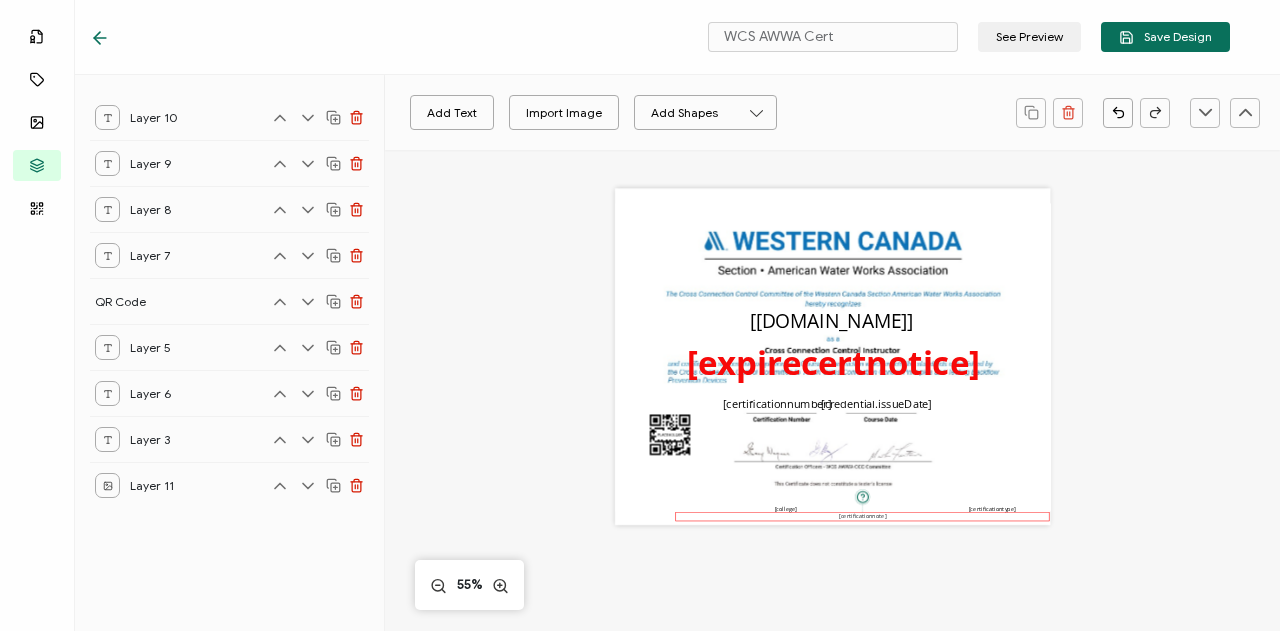 click on "[certificationnote]" at bounding box center [863, 516] 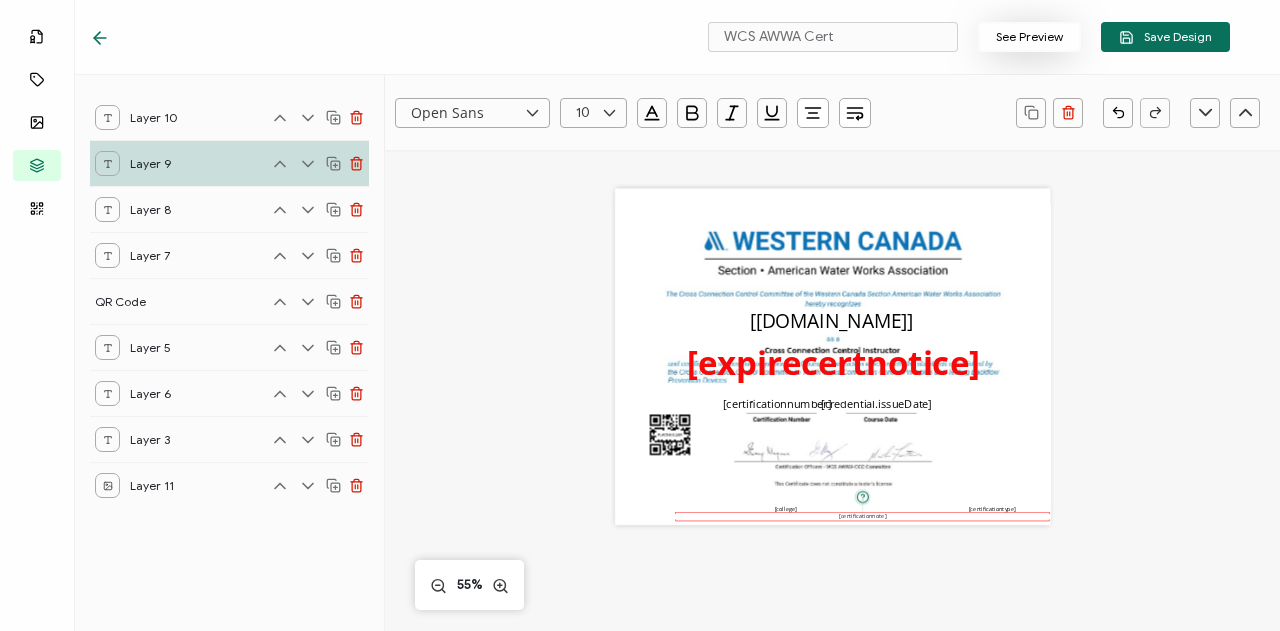 click on "See Preview" at bounding box center [1029, 37] 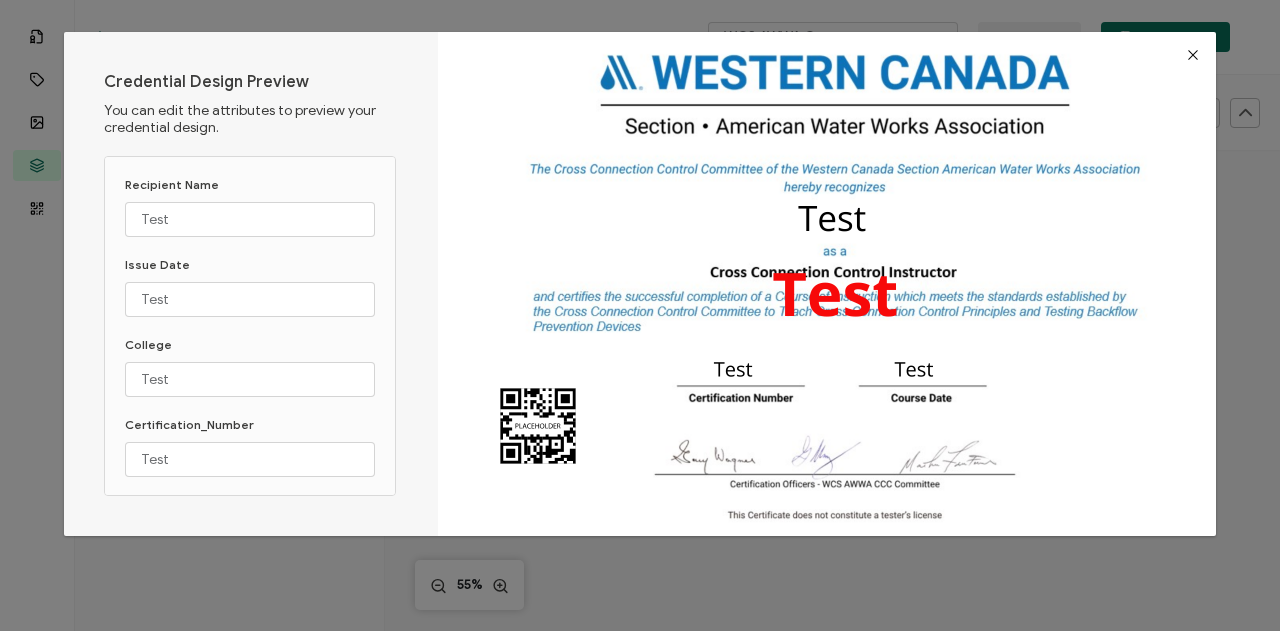 scroll, scrollTop: 0, scrollLeft: 0, axis: both 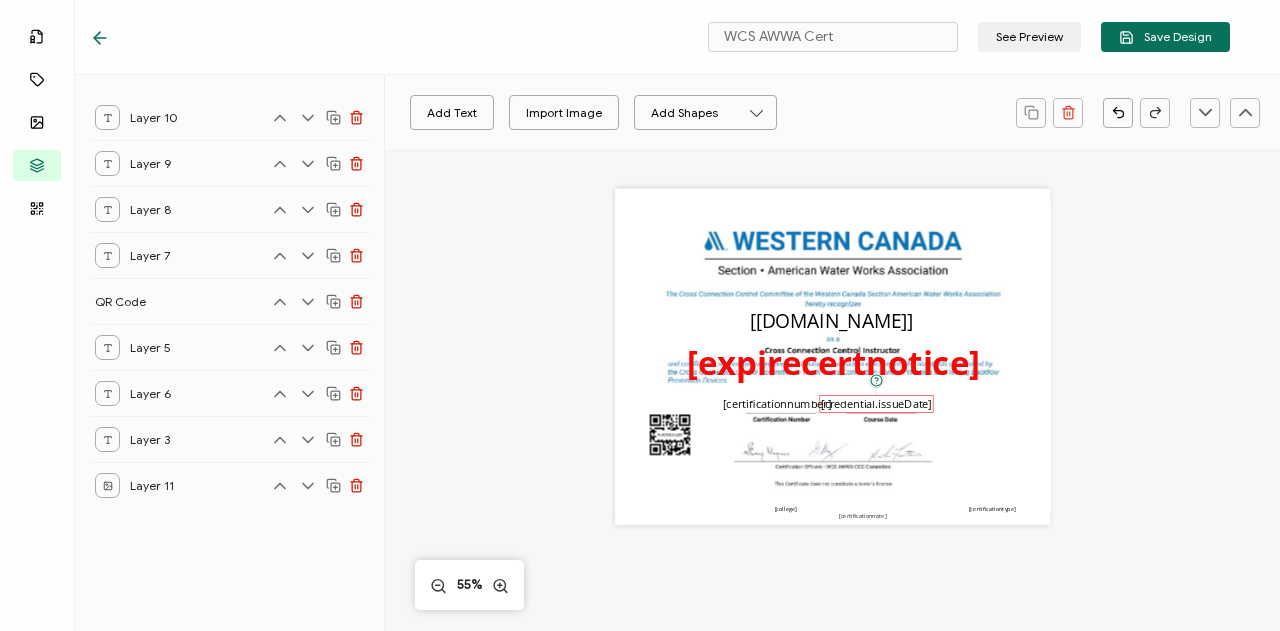 click on "[credential.issueDate]" at bounding box center [877, 403] 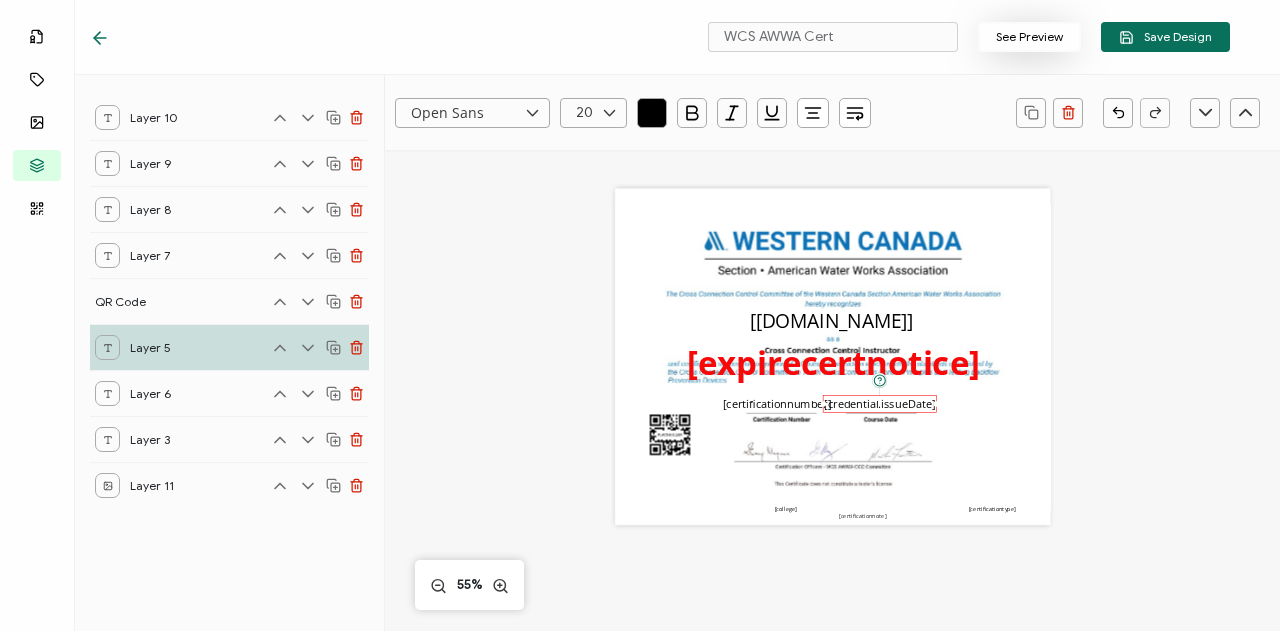 click on "See Preview" at bounding box center (1029, 37) 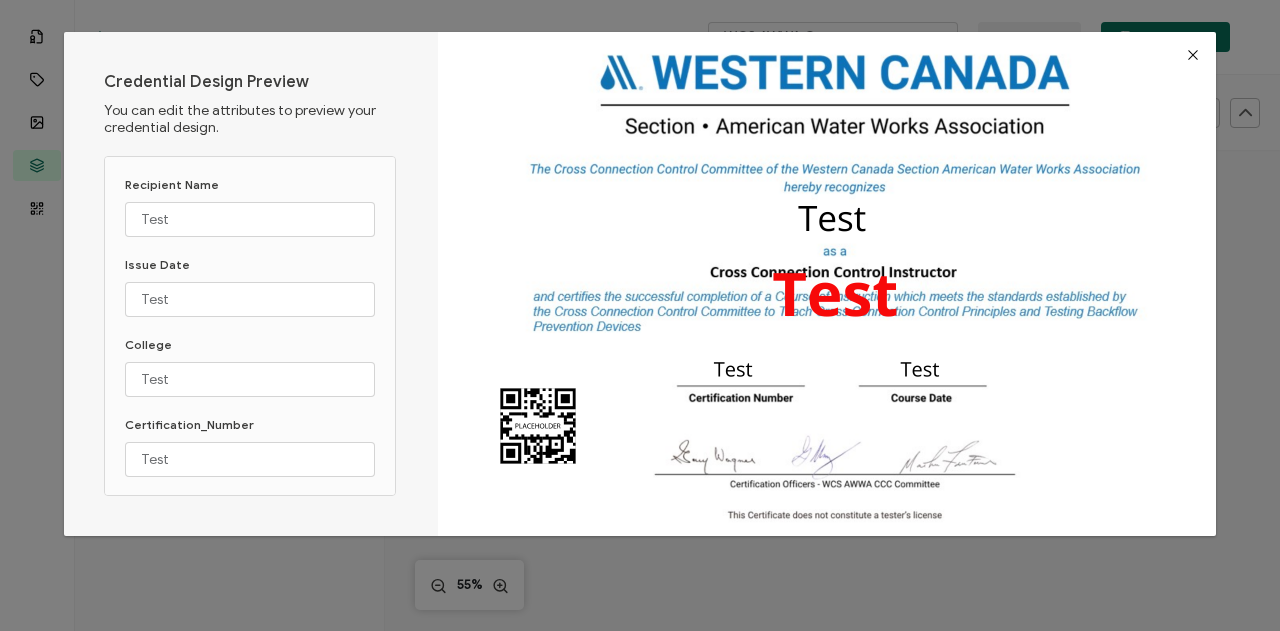 click at bounding box center [1193, 55] 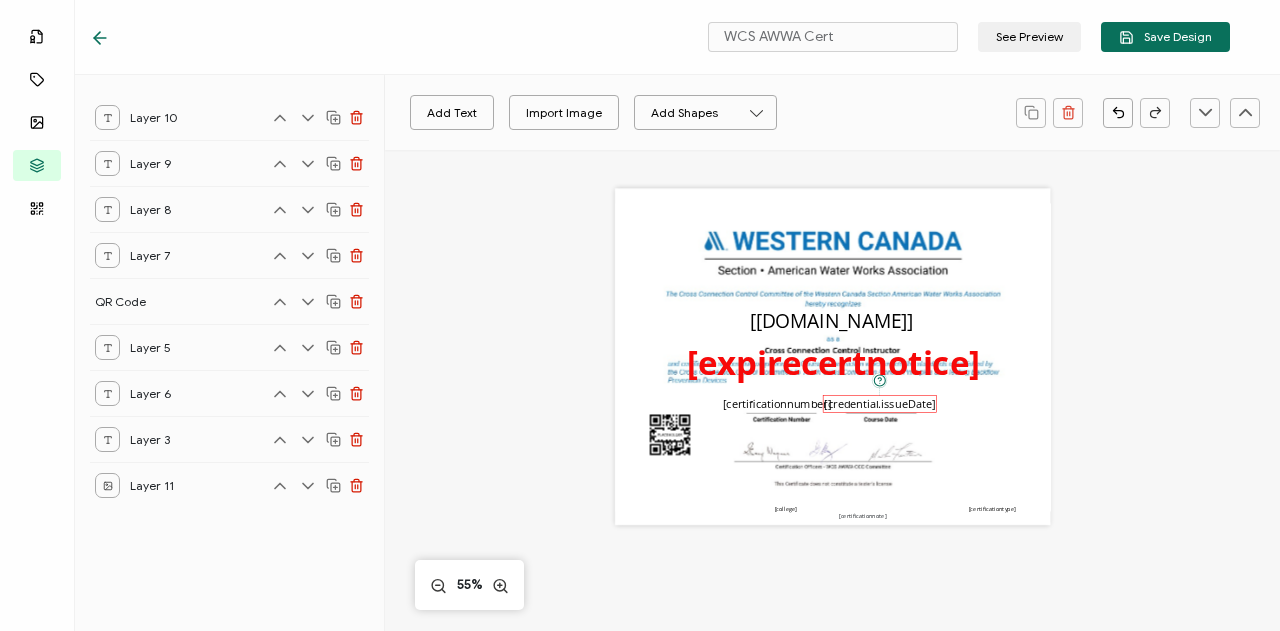 click on "[credential.issueDate]" at bounding box center (880, 403) 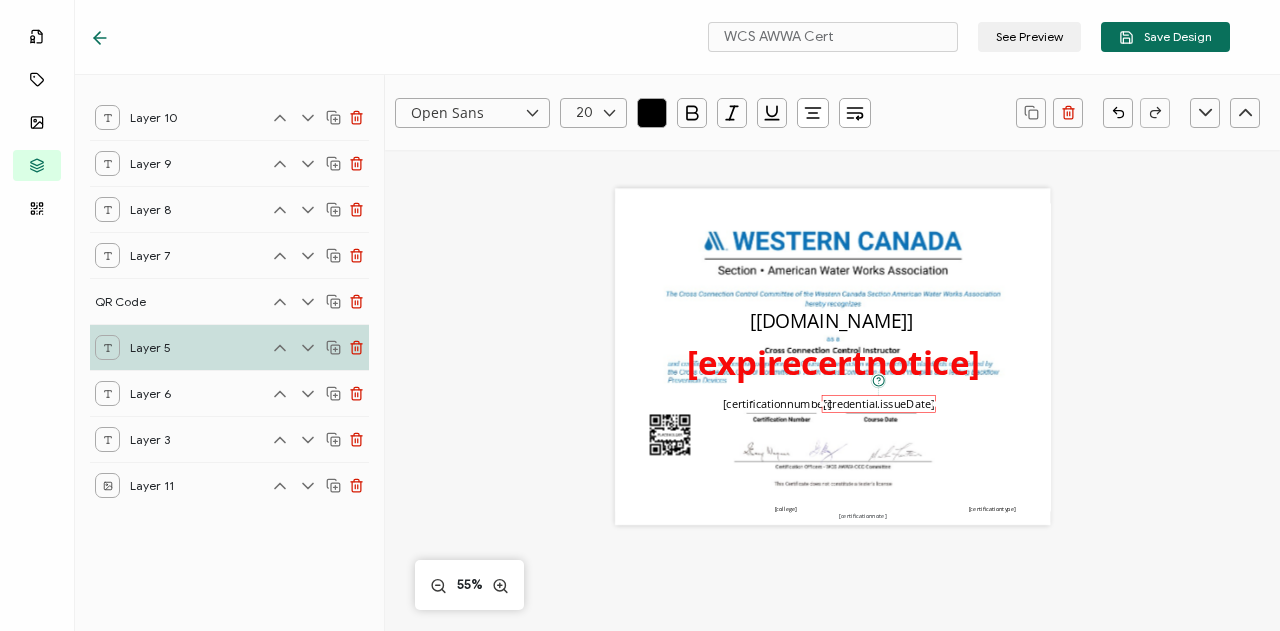click on "Open Sans Alright Sans [PERSON_NAME] Archivo Black Arial Arimo Blinker Caveat Charm Charmonman Cinzel EB Garamond [PERSON_NAME] Sans [PERSON_NAME] Great Vibes Grenze [PERSON_NAME] Grotesk Inconsolata Josefin Sans Kolektif House Kufam Lato Libre Caslon Text [PERSON_NAME] Lugrasimo Markazi Text Merienda [PERSON_NAME] [PERSON_NAME] [PERSON_NAME] Sans [PERSON_NAME] Serif Nunito Open Sans Open Sans Condensed Orbitron [PERSON_NAME] Display Poppins PT Sans PT Sans Narrow PT Serif Quicksand Raleway Red Hat Display Roboto Roboto Condensed Roboto Slab Rubik Slabo 27px Source Sans Pro Spartan Tajawal Titillium Web Ubuntu UnifrakturCook UnifrakturMaguntia Work Sans   20 0 1 2 3 4 5 6 7 8 9 10 11 12 13 14 15 16 17 18 19 20 21 22 23 24 25 26 27 28 29 30 31 32 33 34 35 36 37 38 39 40 41 42 43 44 45 46 47 48 49 50 51 52 53 54 55 56 57 58 59 60 61 62 63 64 65 66 67 68 69 70 71 72 73 74 75 76 77 78 79 80 81 82 83 84 85 86 87 88 89 90 91 92 93 94 95 96 97 98 99                                                                                         [[DOMAIN_NAME]]" at bounding box center (832, 561) 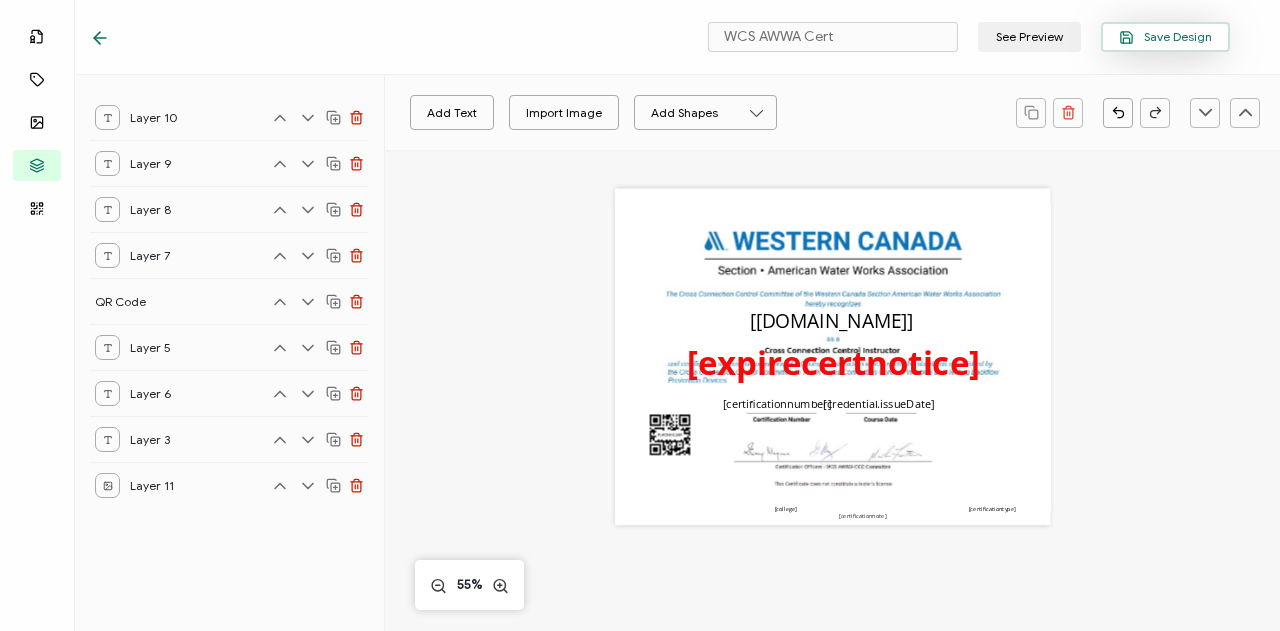 click on "Save Design" at bounding box center (1165, 37) 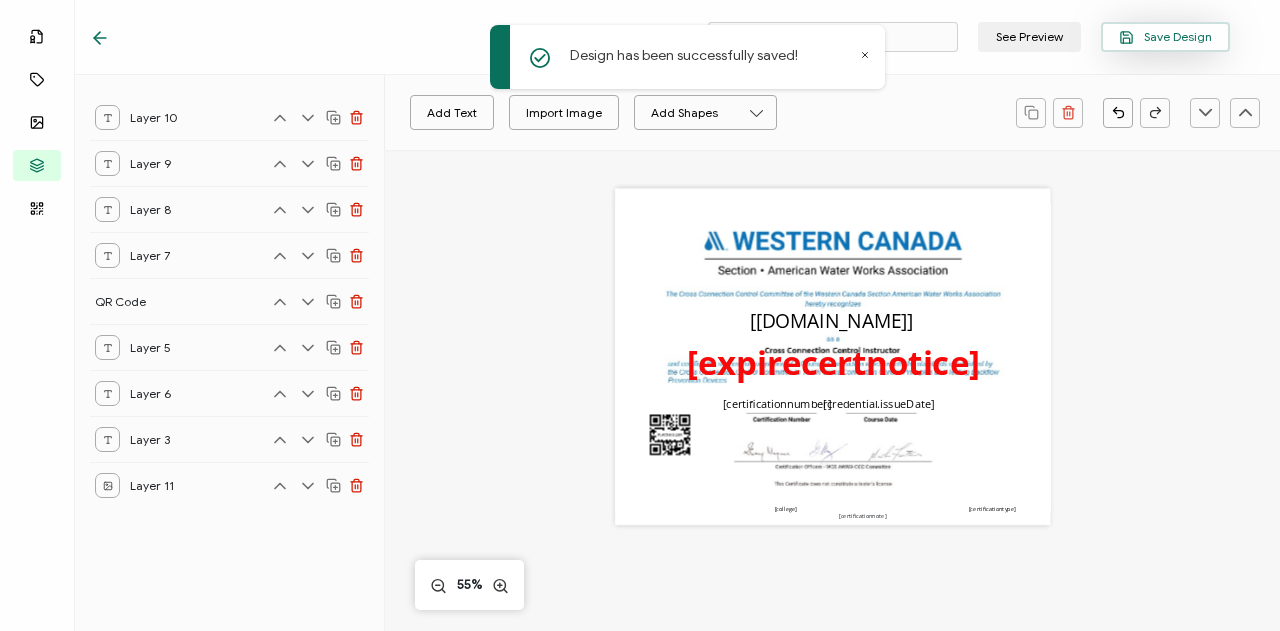 click on "Save Design" at bounding box center (1165, 37) 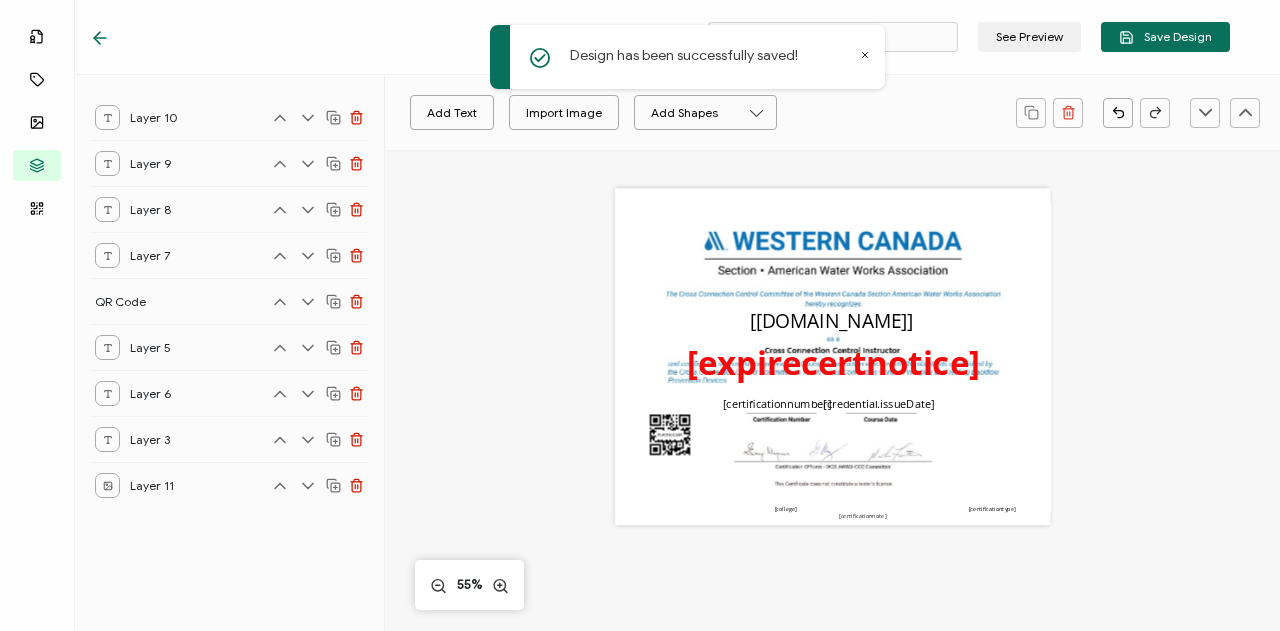 click 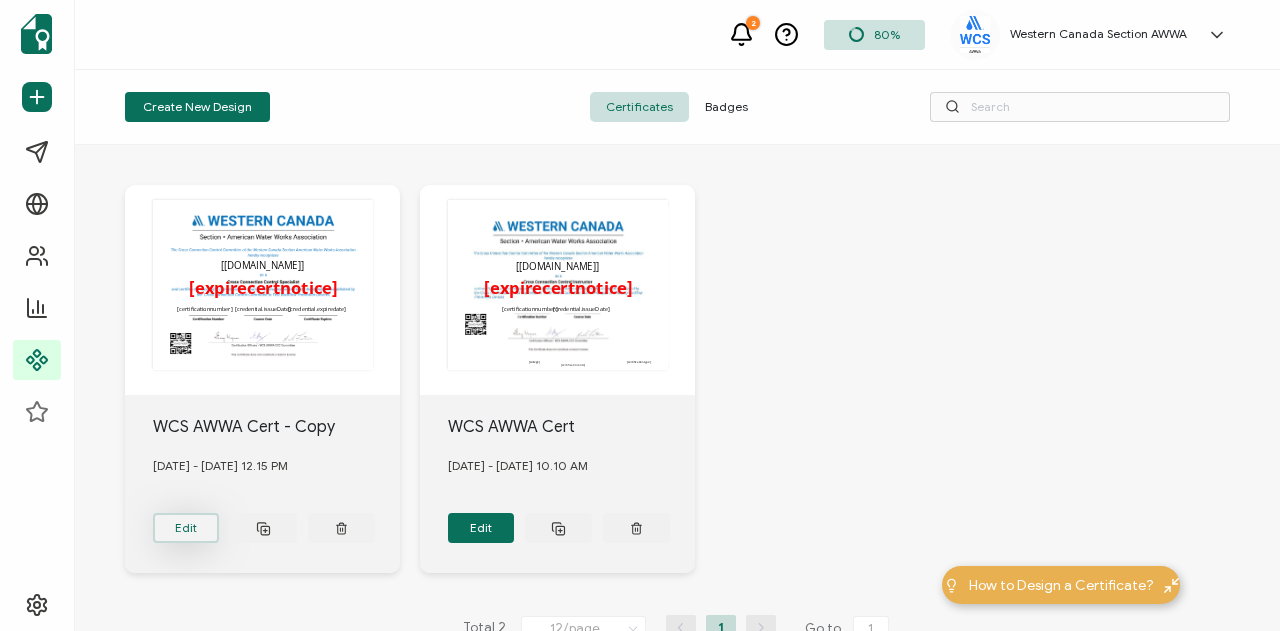 click on "Edit" at bounding box center [186, 528] 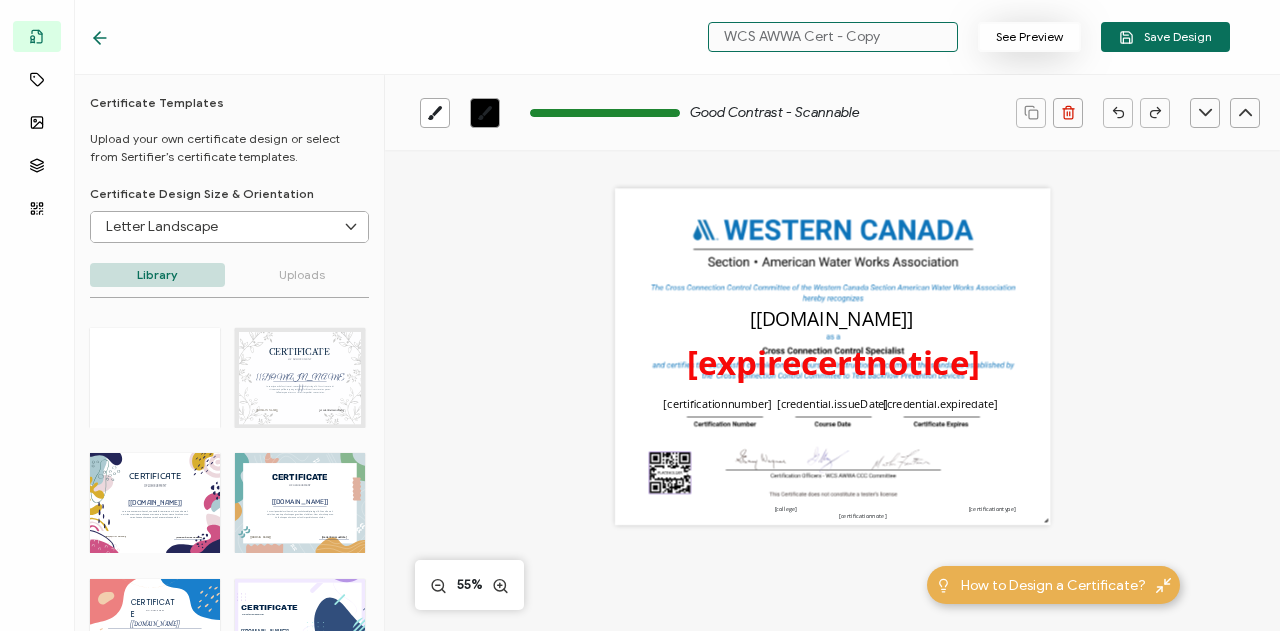drag, startPoint x: 810, startPoint y: 36, endPoint x: 981, endPoint y: 39, distance: 171.0263 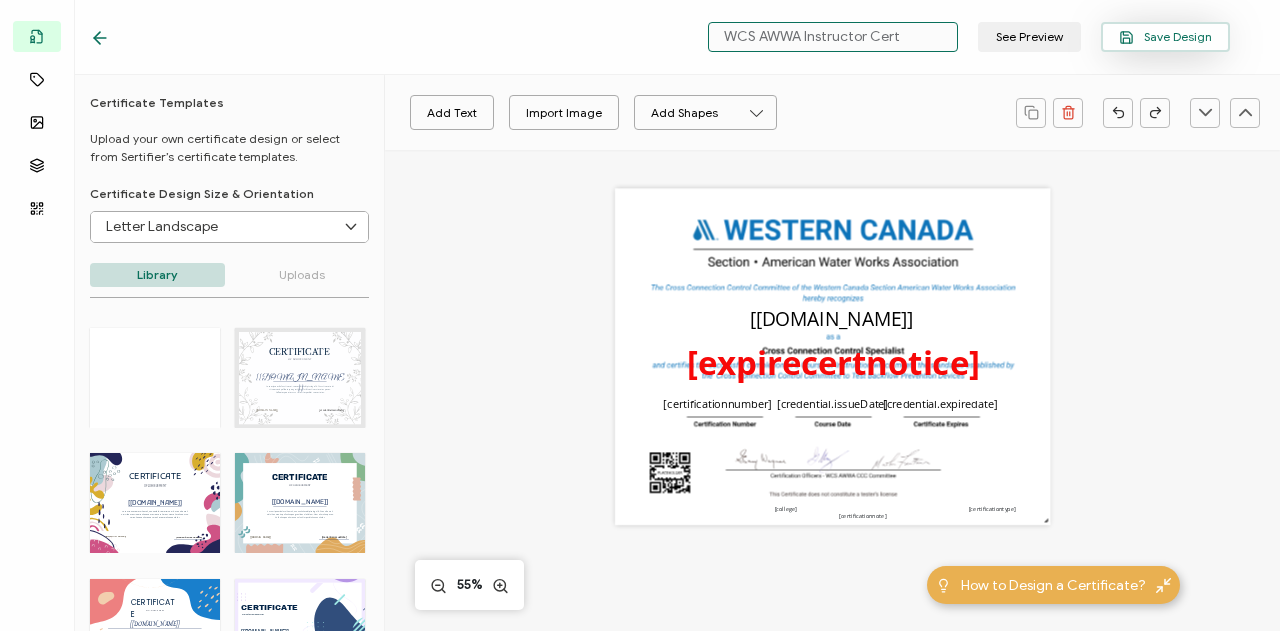 type on "WCS AWWA Instructor Cert" 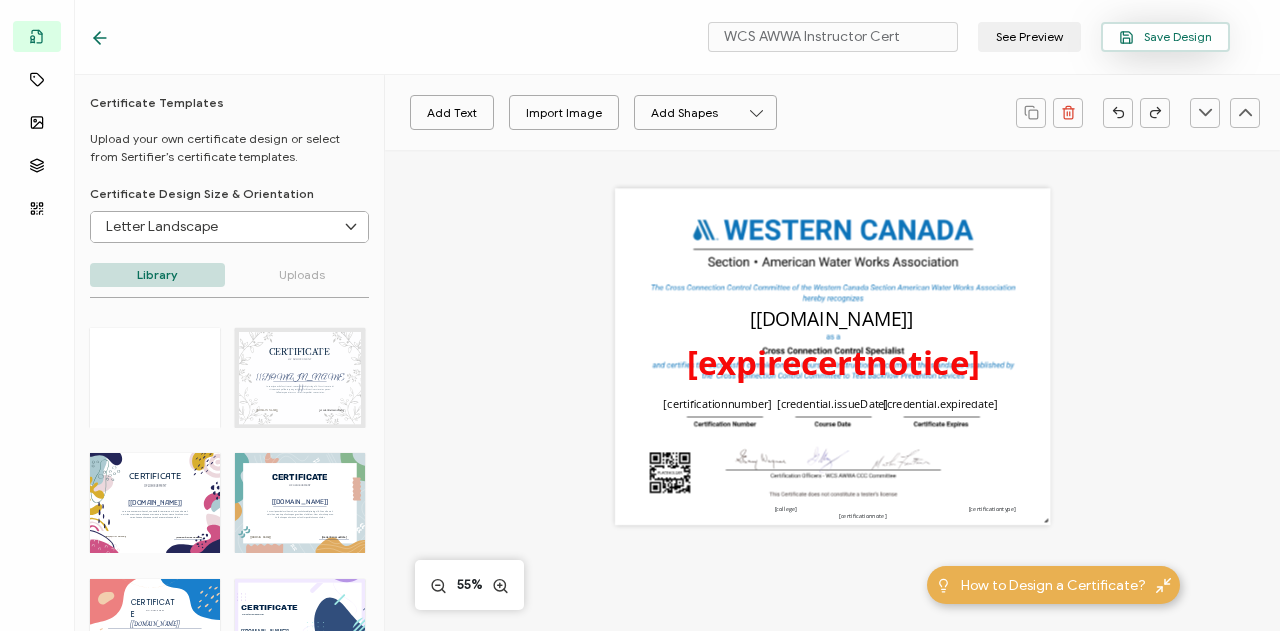 click on "Save Design" at bounding box center (1165, 37) 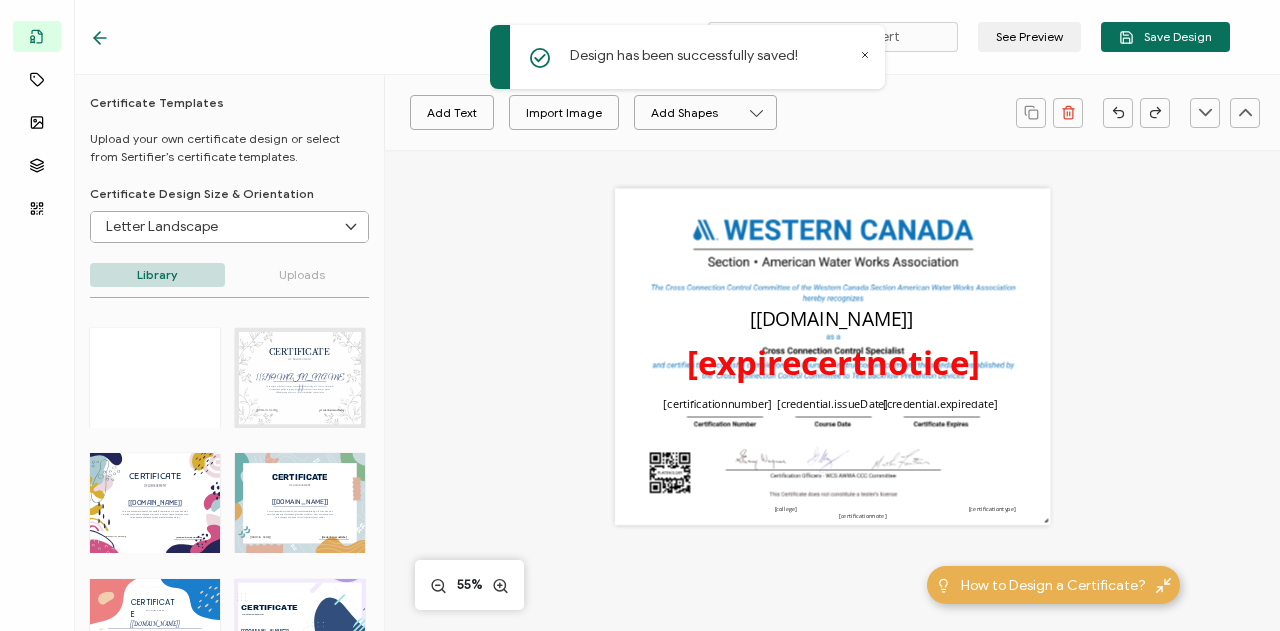 click 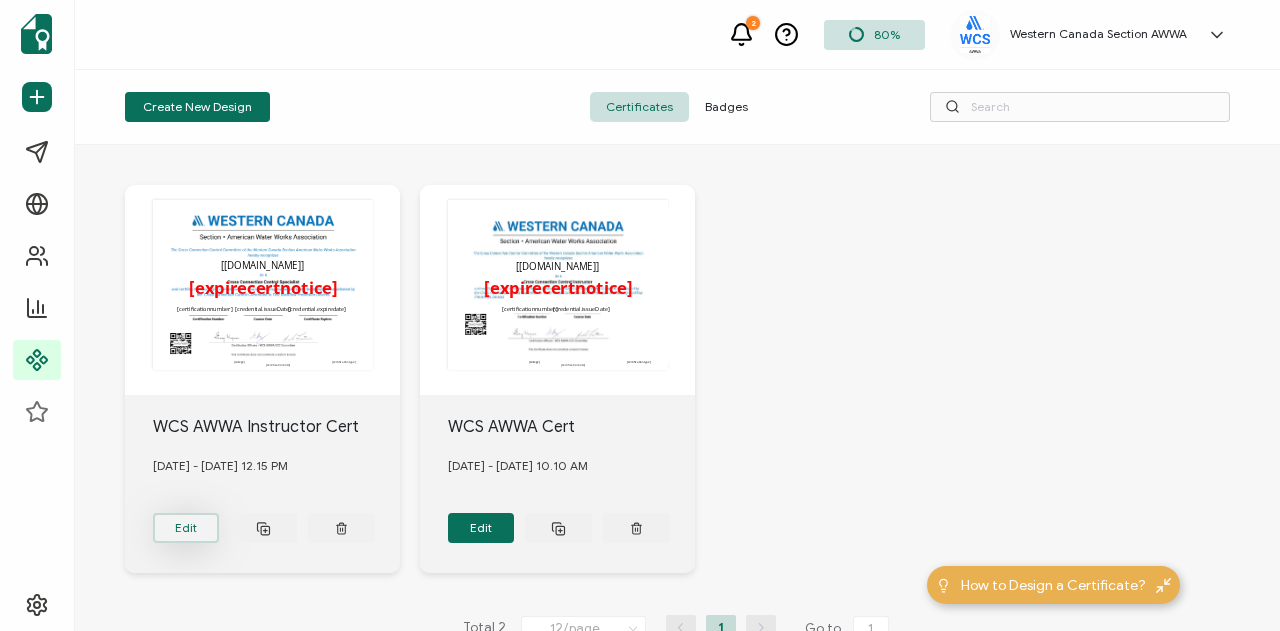 click on "Edit" at bounding box center [186, 528] 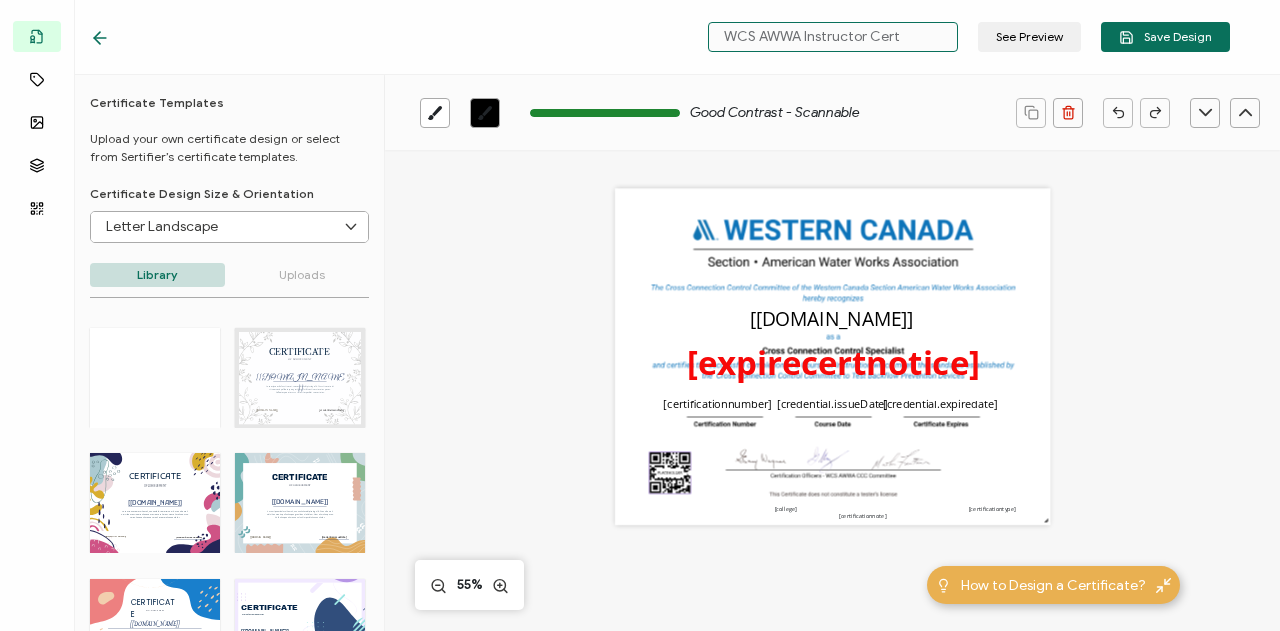 click on "WCS AWWA Instructor Cert" at bounding box center (833, 37) 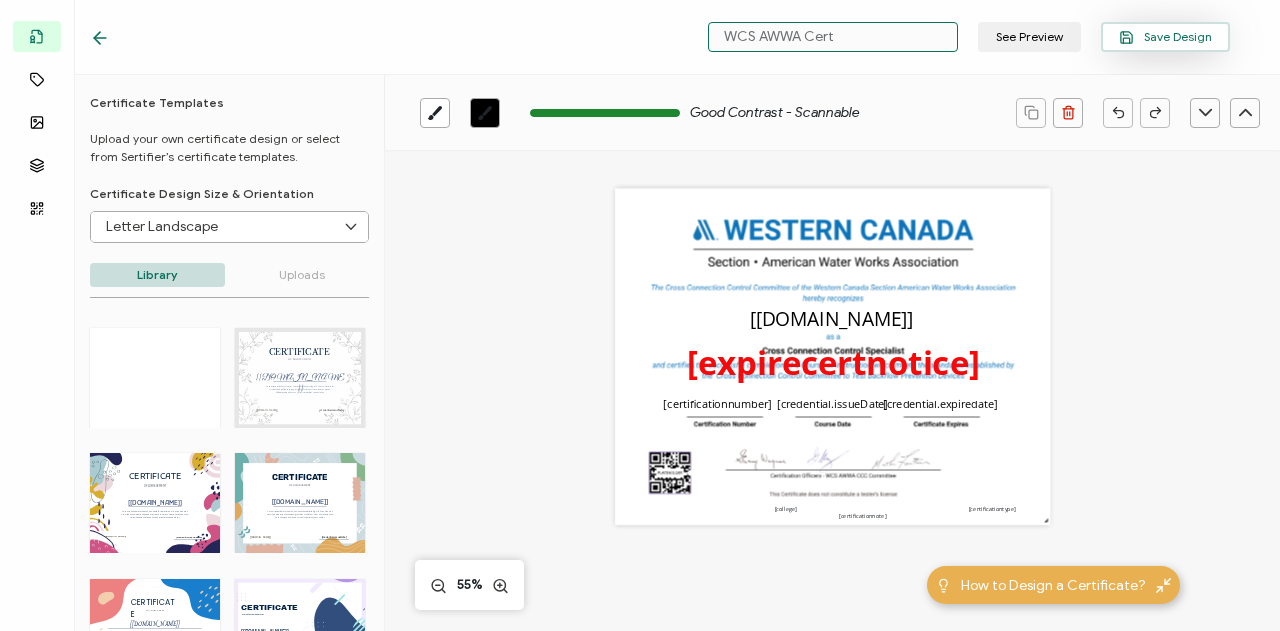type on "WCS AWWA Cert" 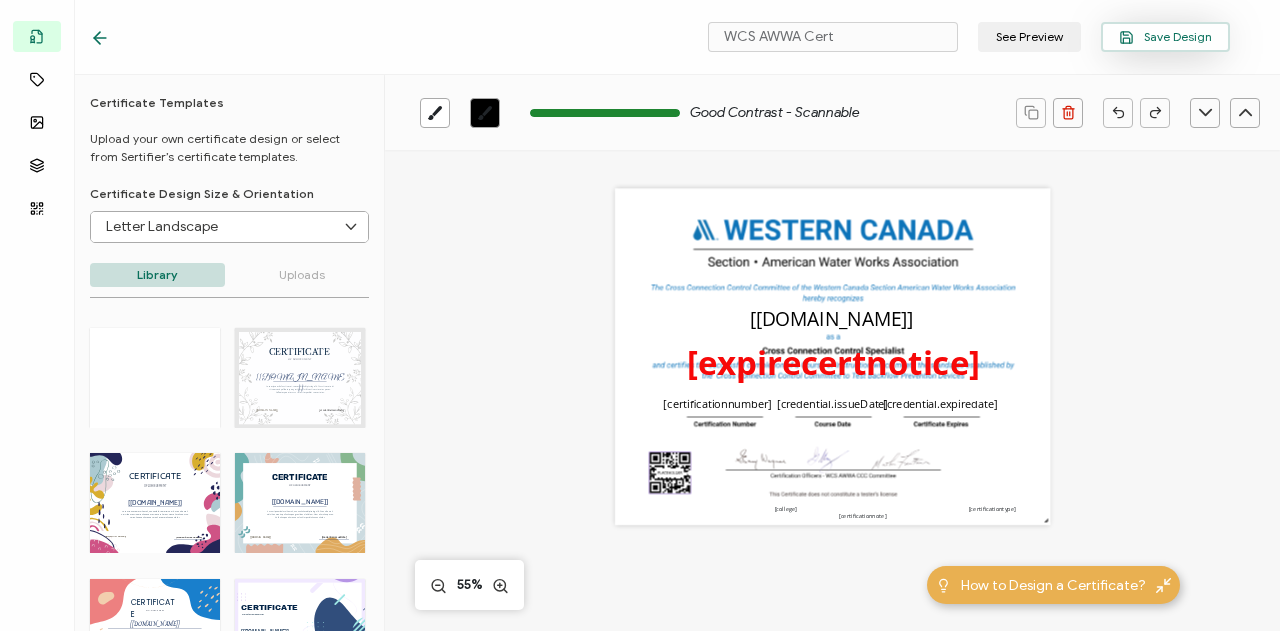click on "Save Design" at bounding box center [1165, 37] 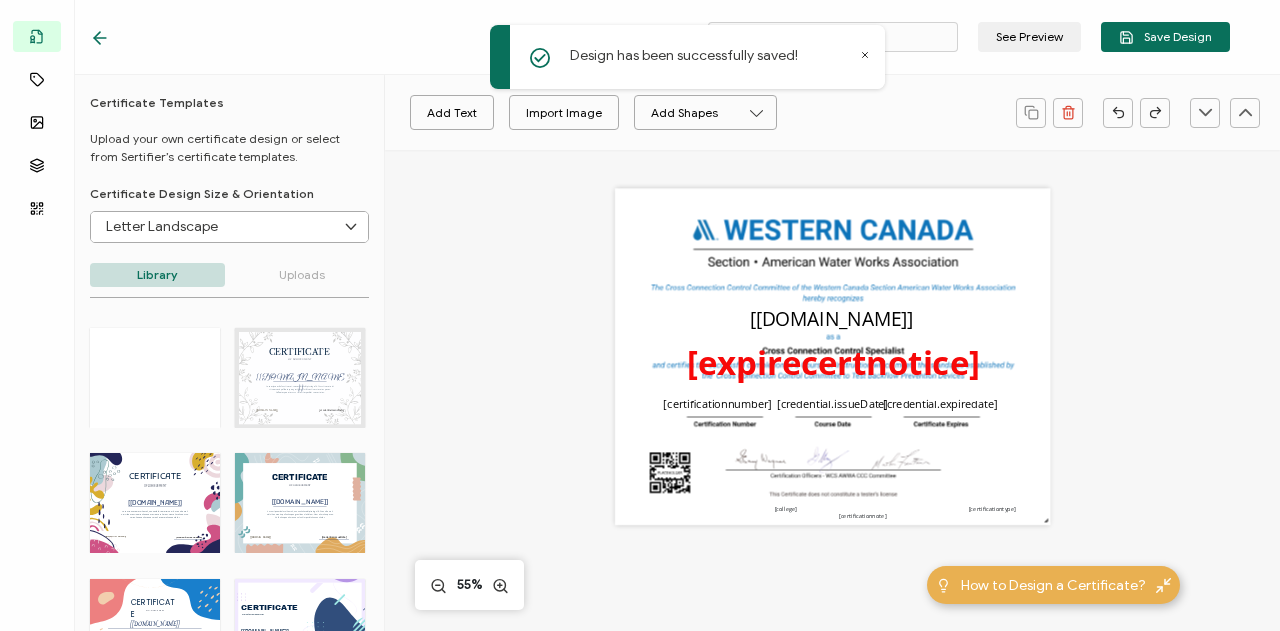 click 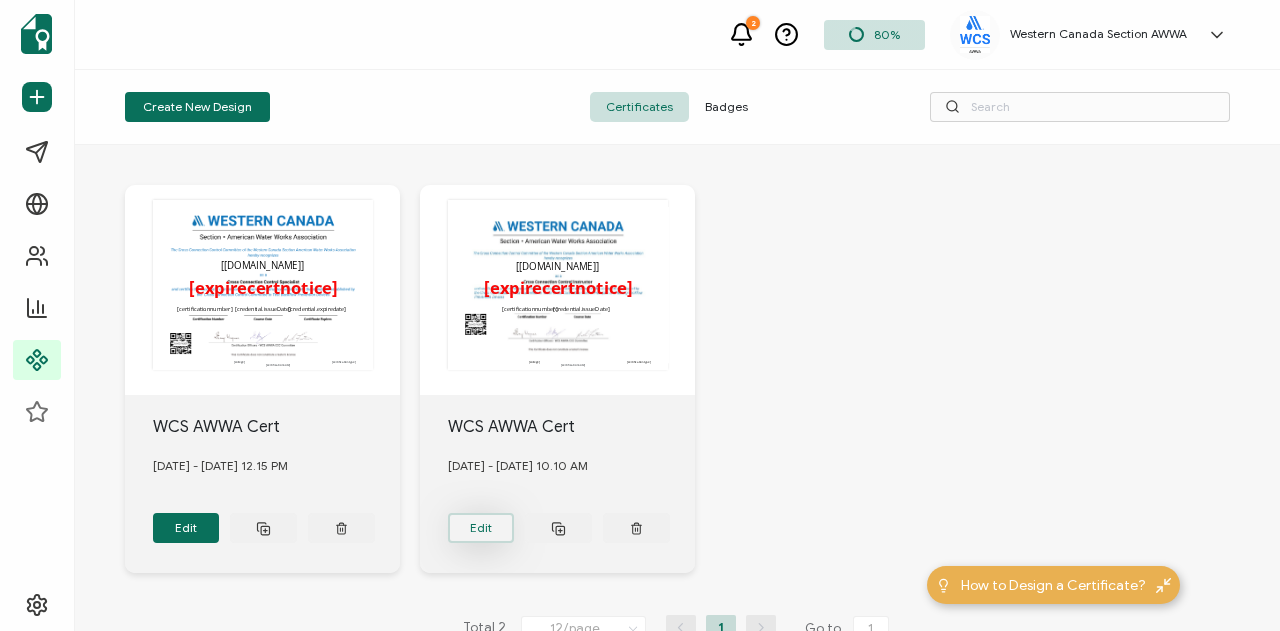 click on "Edit" at bounding box center (186, 528) 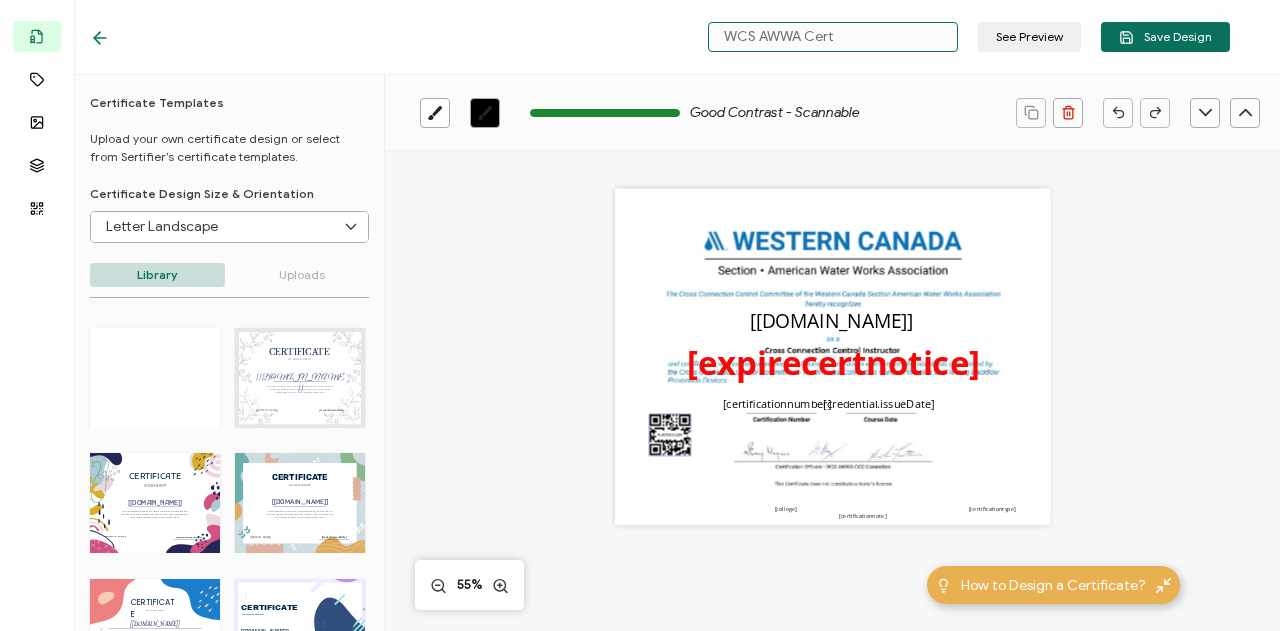 click on "WCS AWWA Cert" at bounding box center [833, 37] 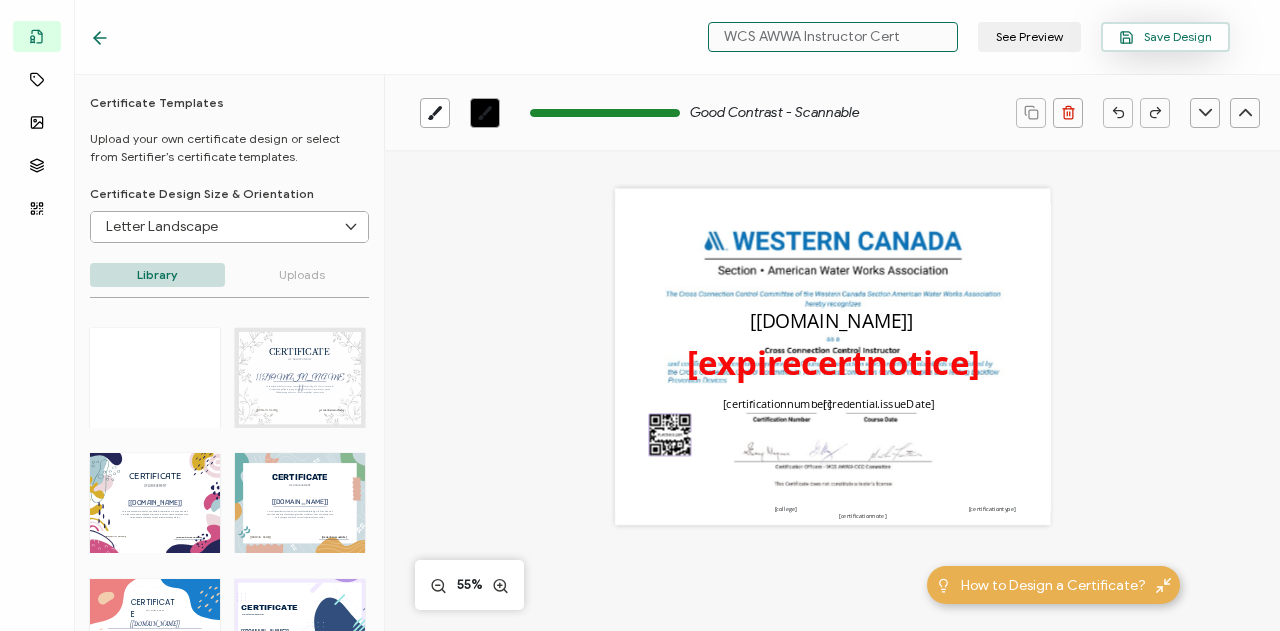 type on "WCS AWWA Instructor Cert" 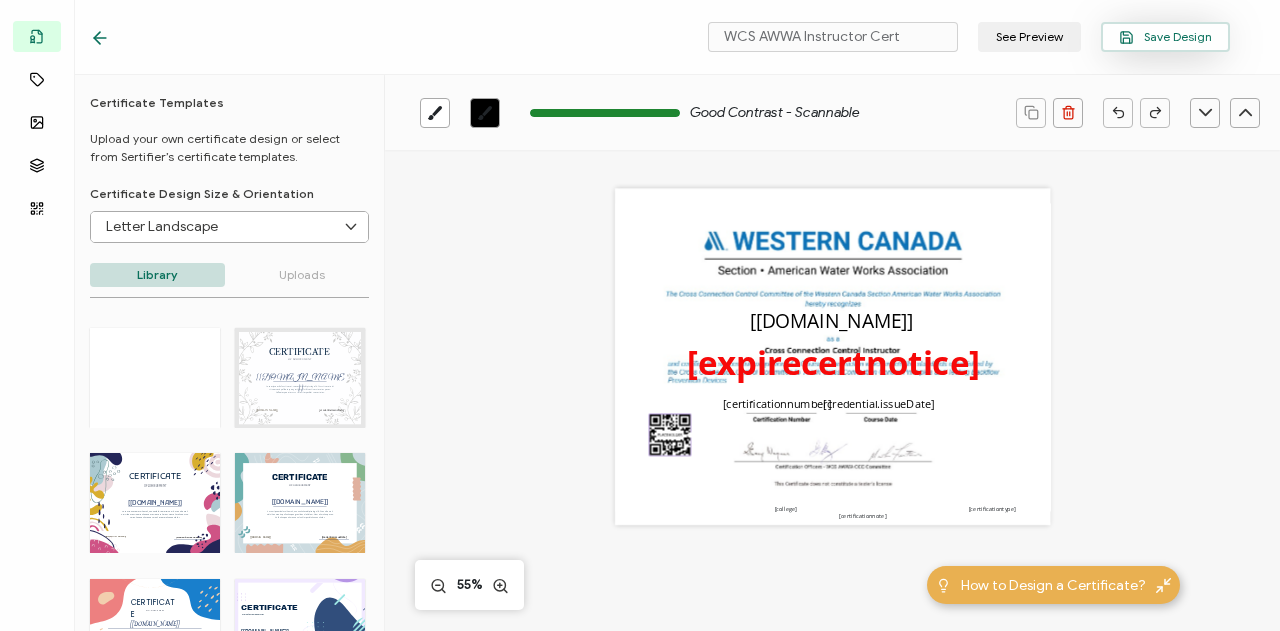 click on "Save Design" at bounding box center (1165, 37) 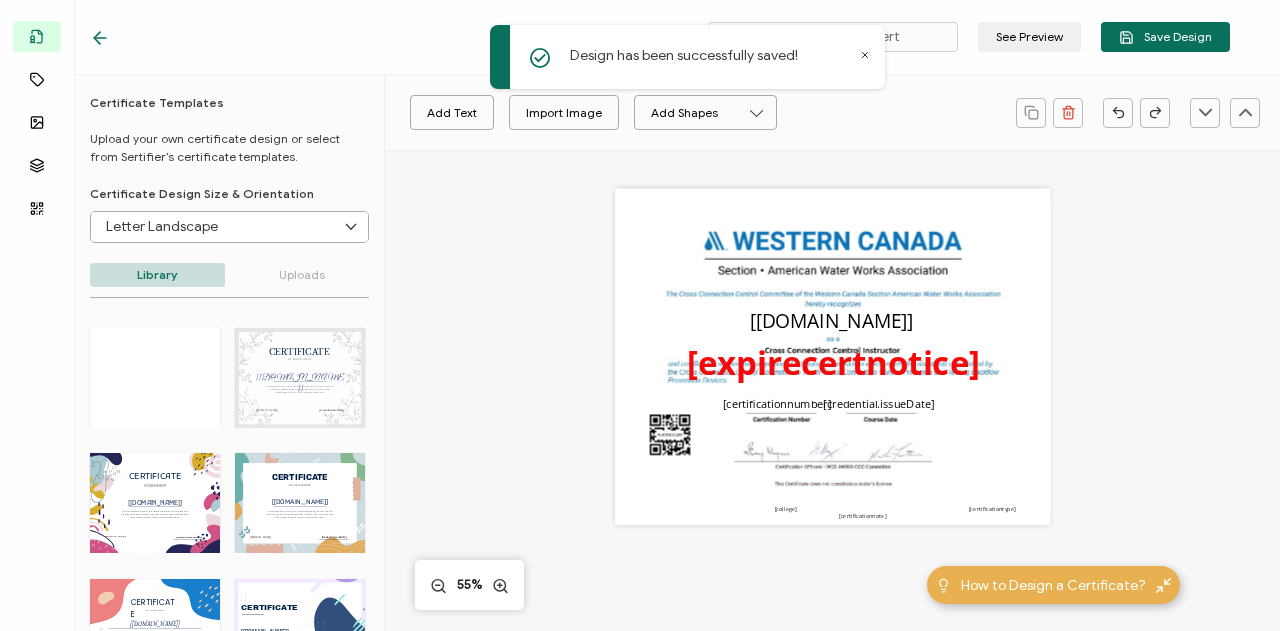 click 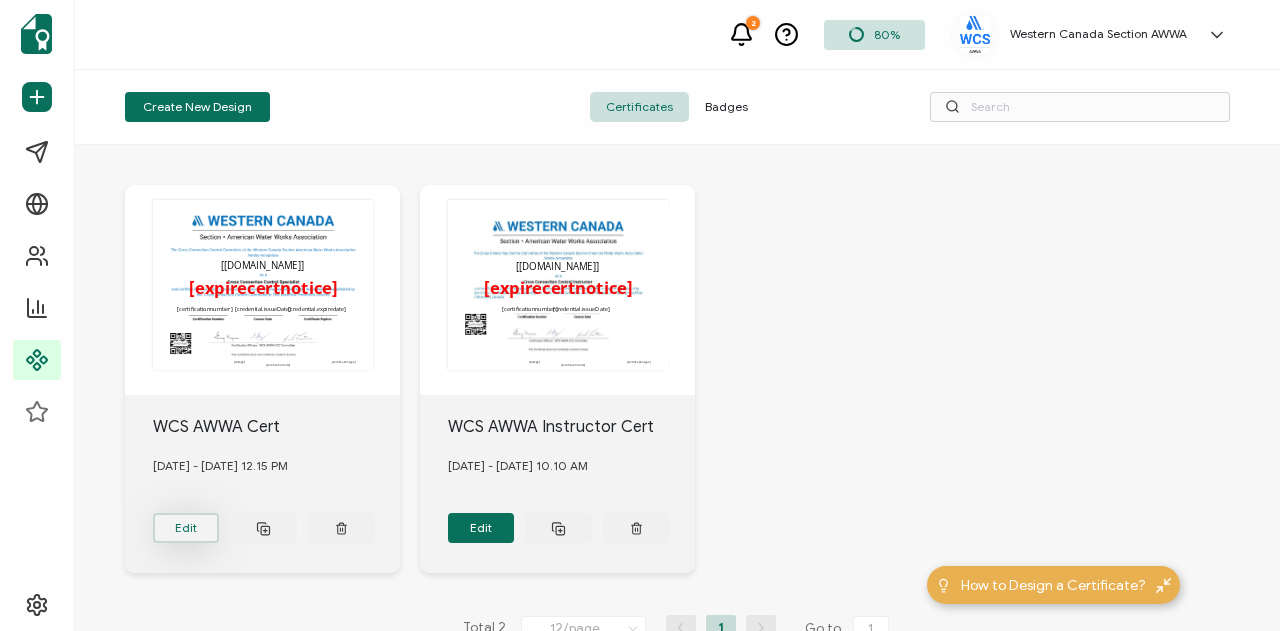 click on "Edit" at bounding box center (186, 528) 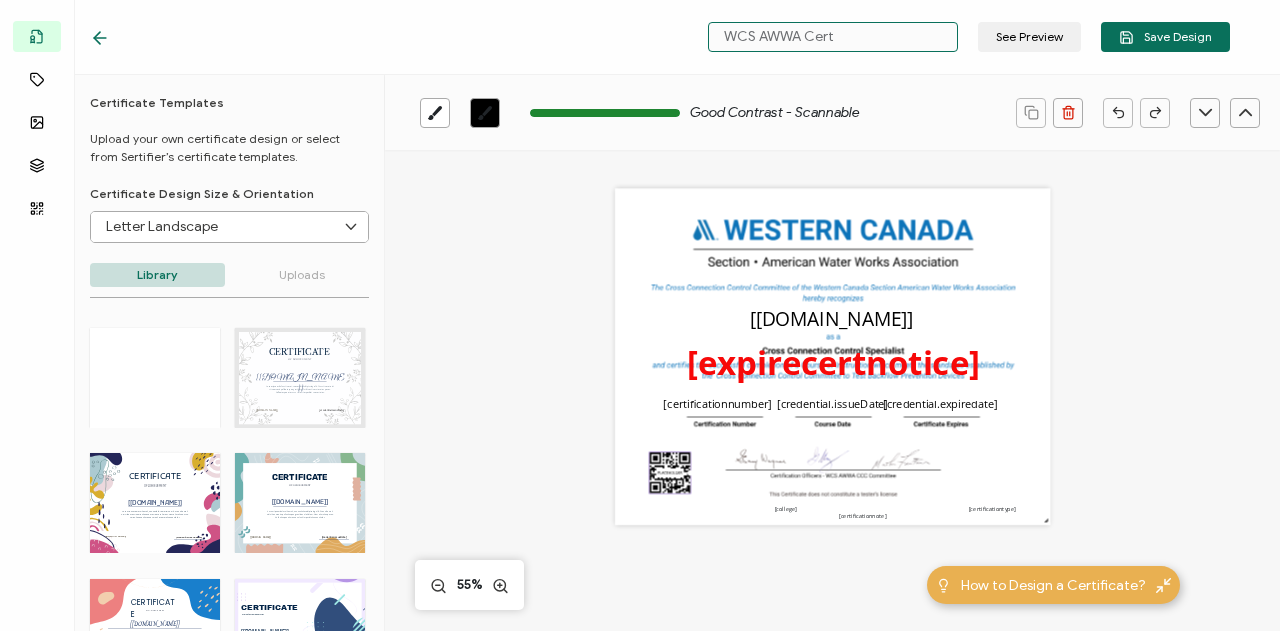 click on "WCS AWWA Cert" at bounding box center [833, 37] 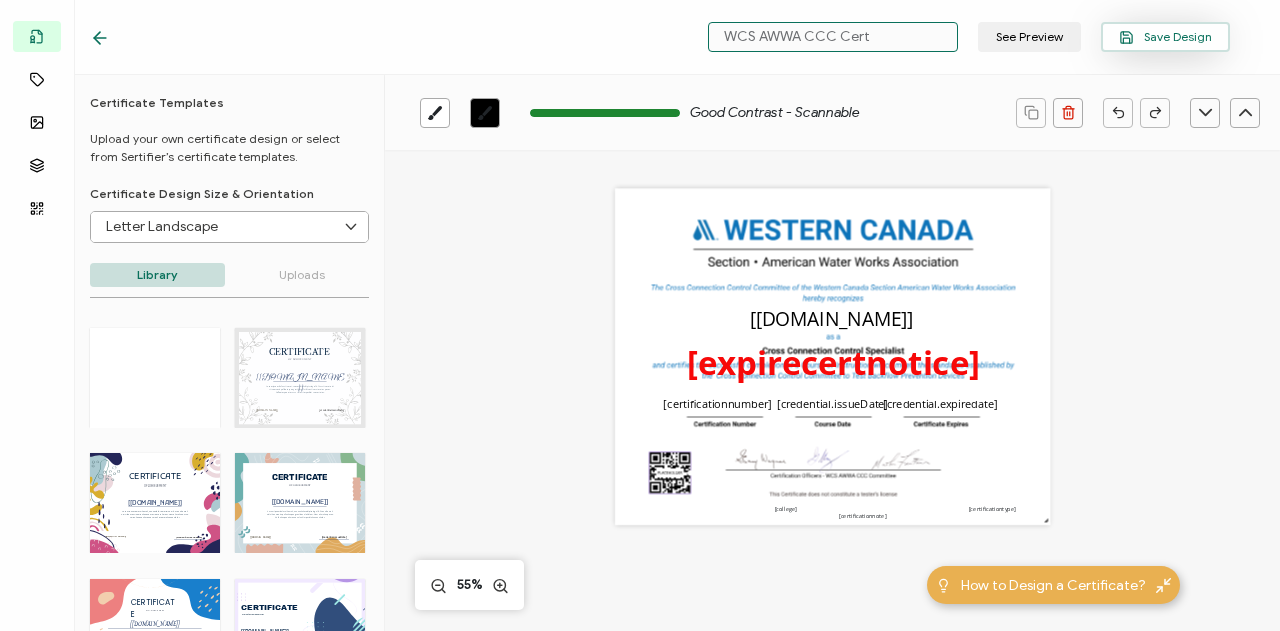 type on "WCS AWWA CCC Cert" 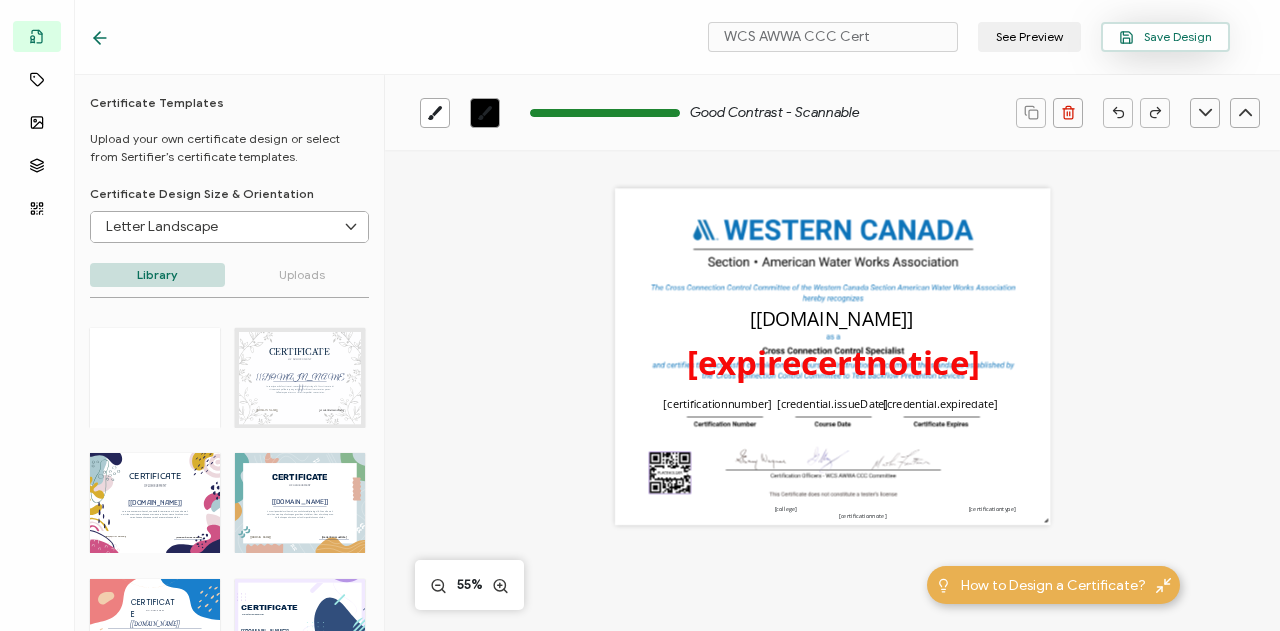 click on "Save Design" at bounding box center (1165, 37) 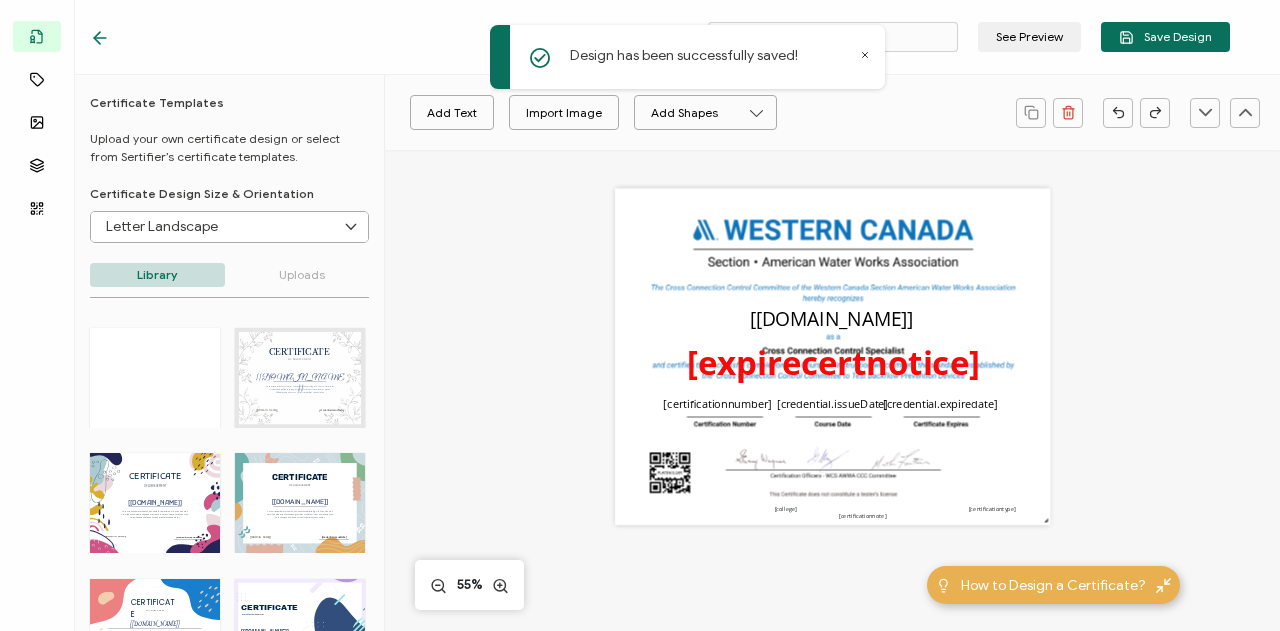 click 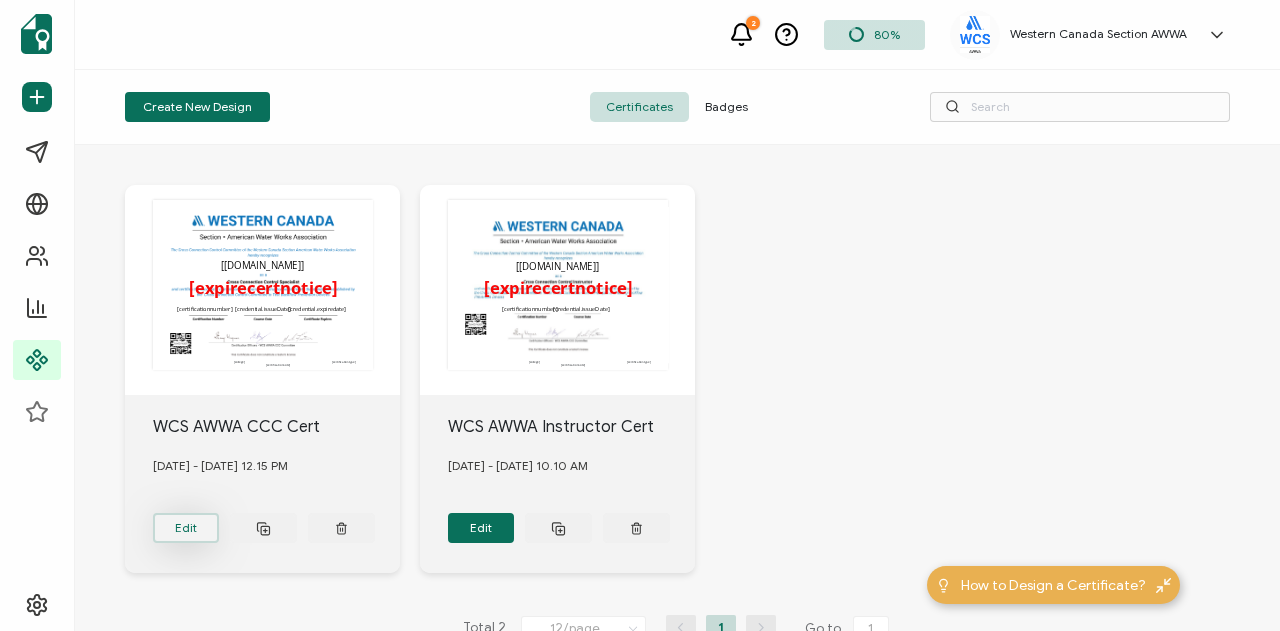 click on "Edit" at bounding box center (186, 528) 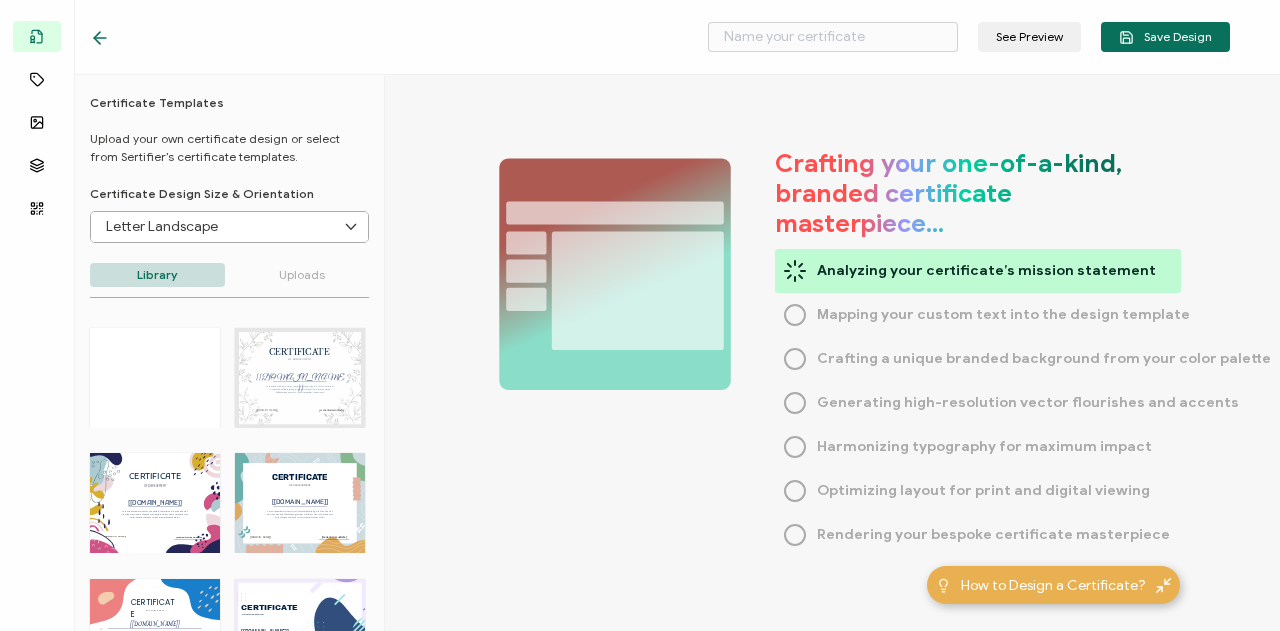 type on "WCS AWWA CCC Cert" 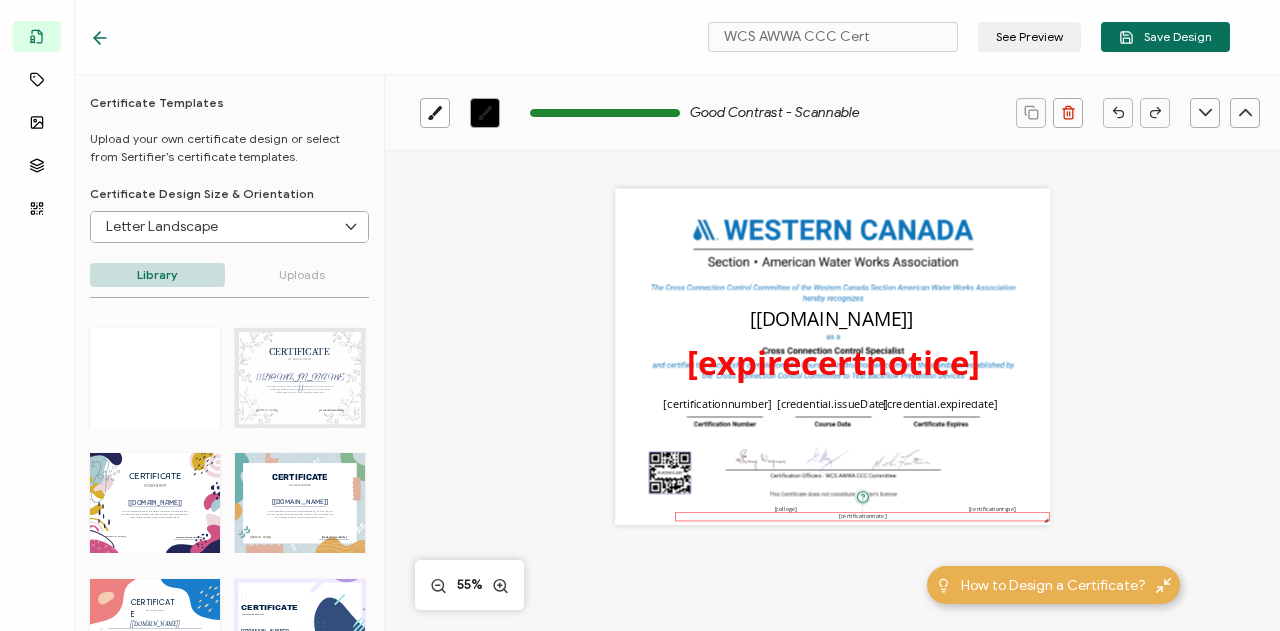 click on "[certificationnote]" at bounding box center (863, 516) 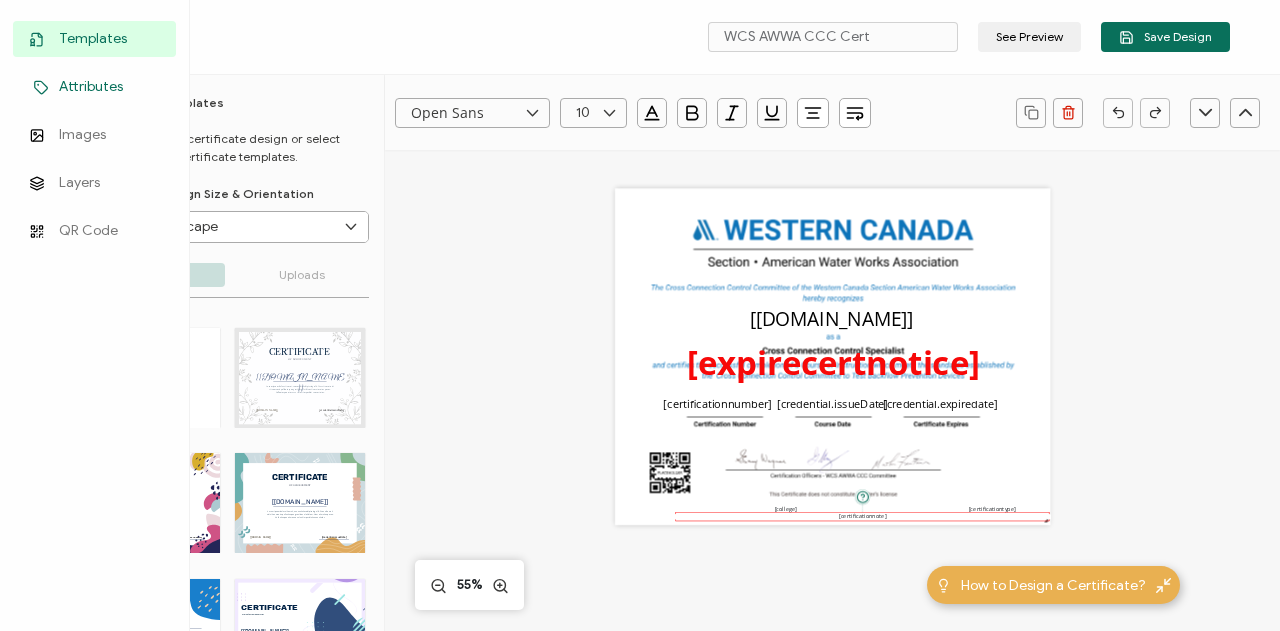 click on "Attributes" at bounding box center (94, 87) 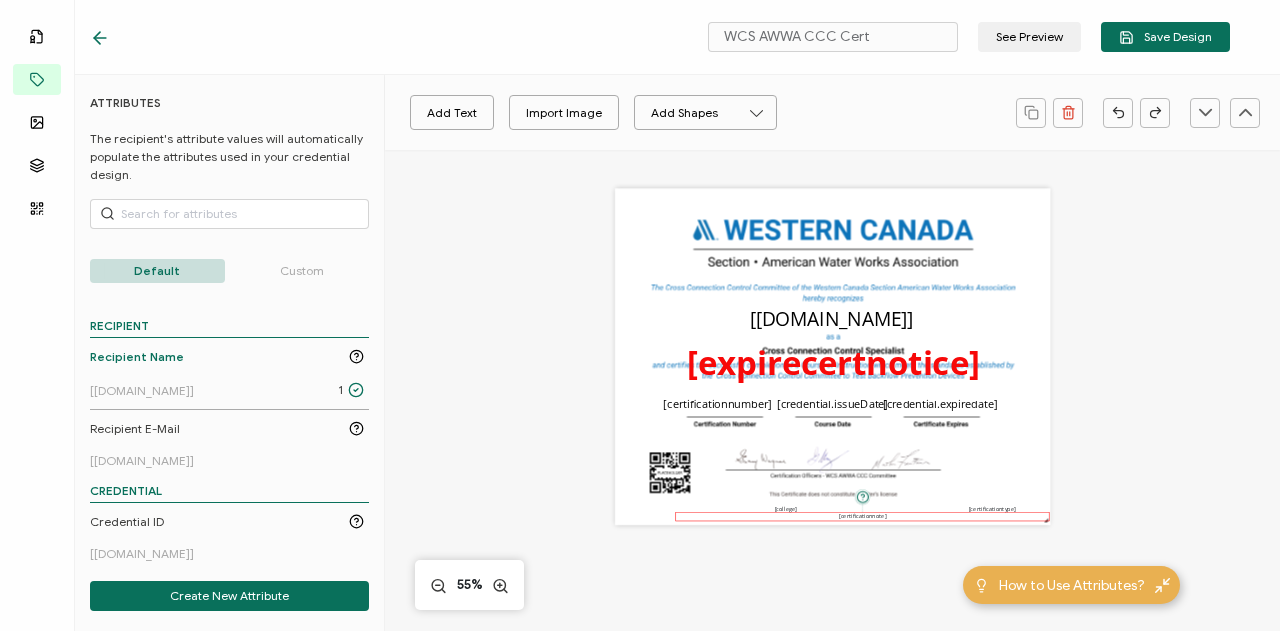 click on "[certificationnote]" at bounding box center (863, 516) 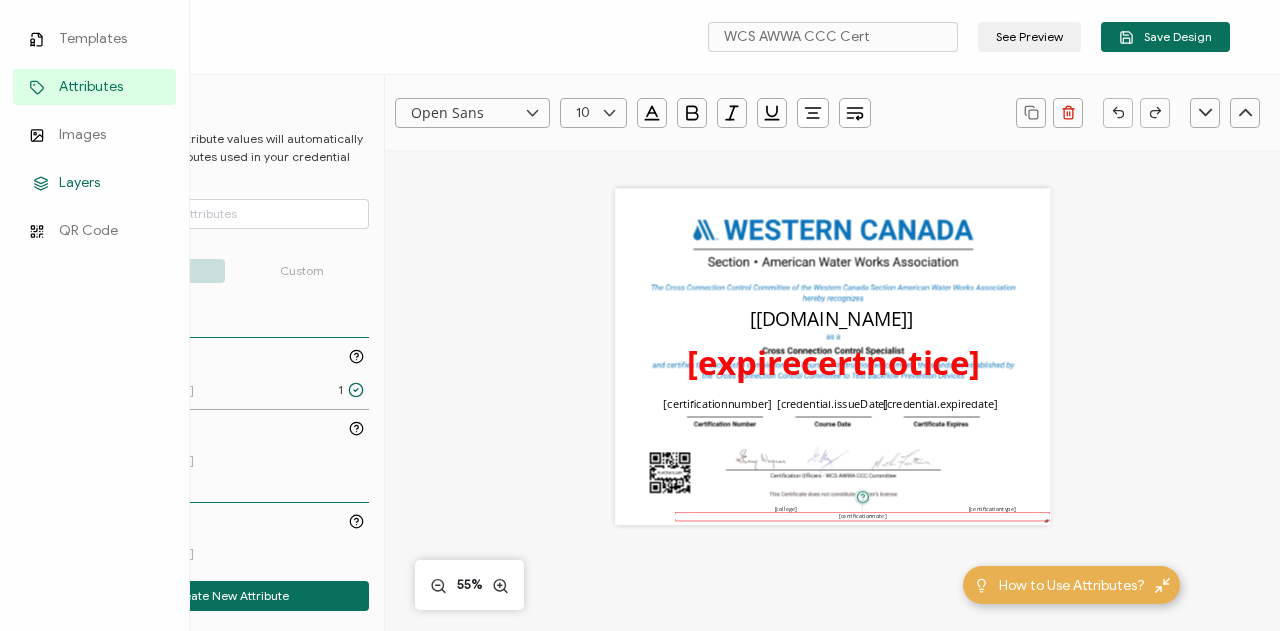click on "Layers" at bounding box center (94, 183) 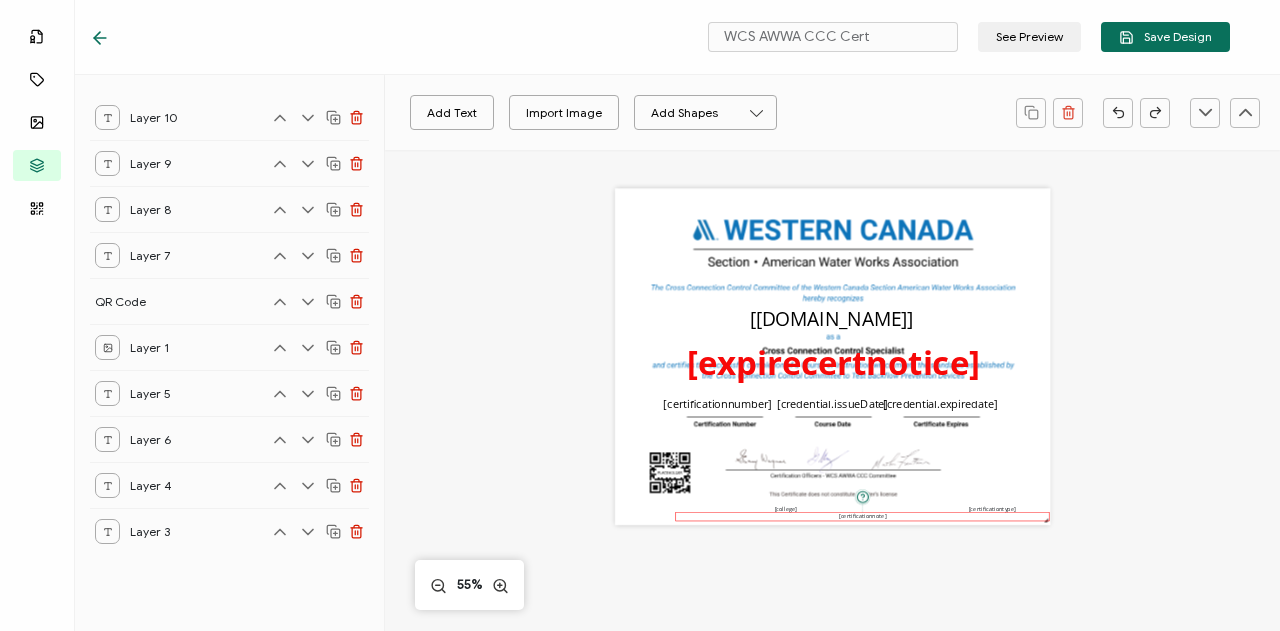 click on "[certificationnote]" at bounding box center [862, 517] 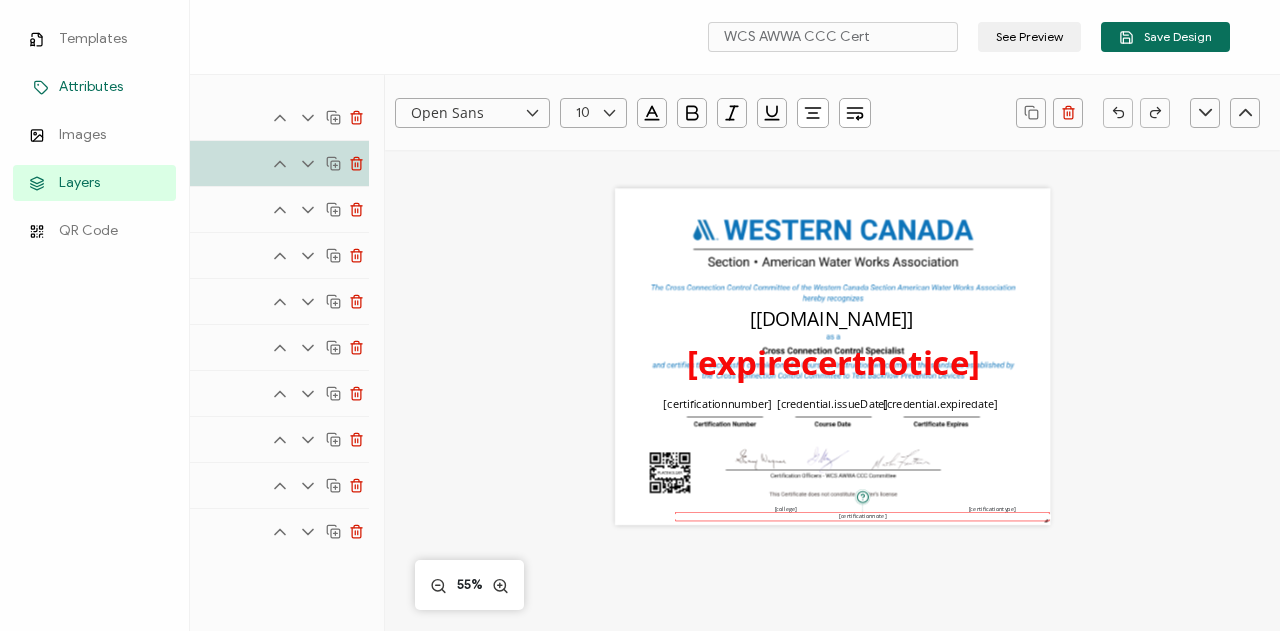 click on "Attributes" at bounding box center (91, 87) 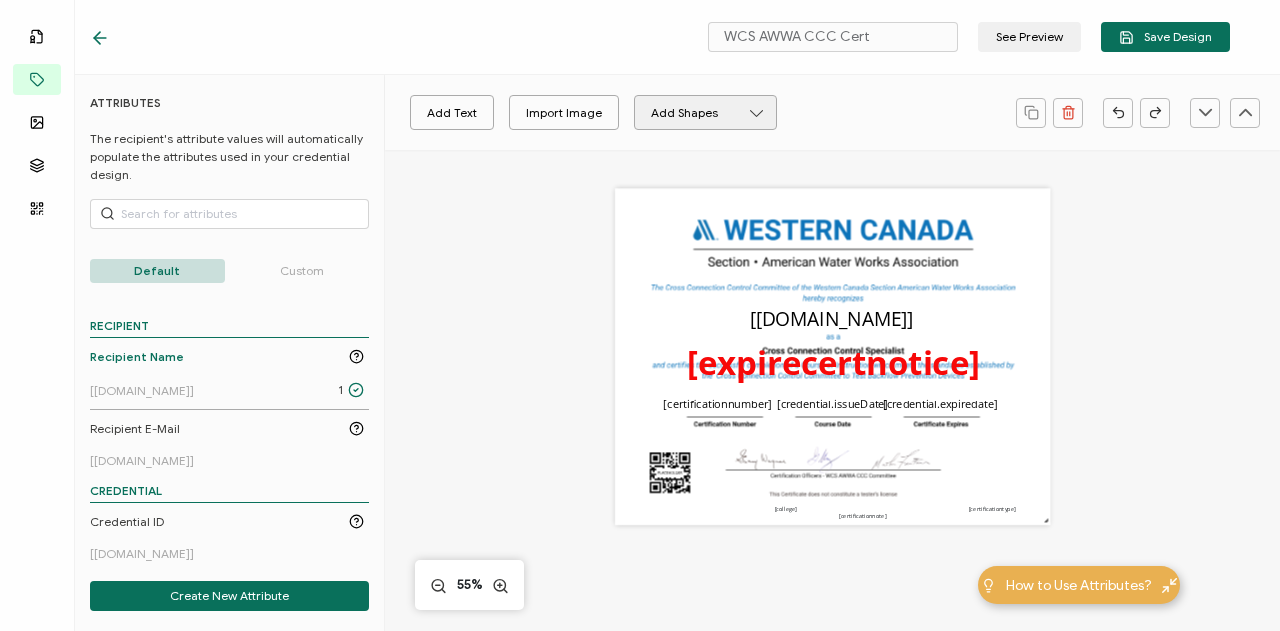 click at bounding box center (757, 113) 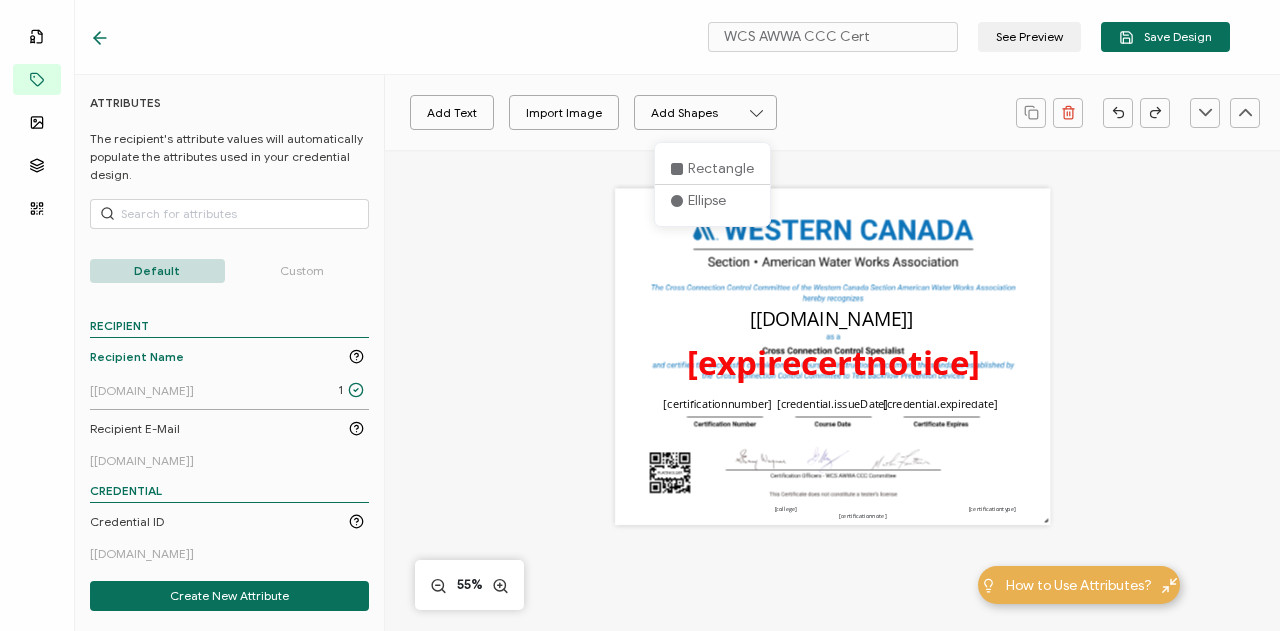 click on "Add Text
Import Image
Add Shapes" at bounding box center (700, 113) 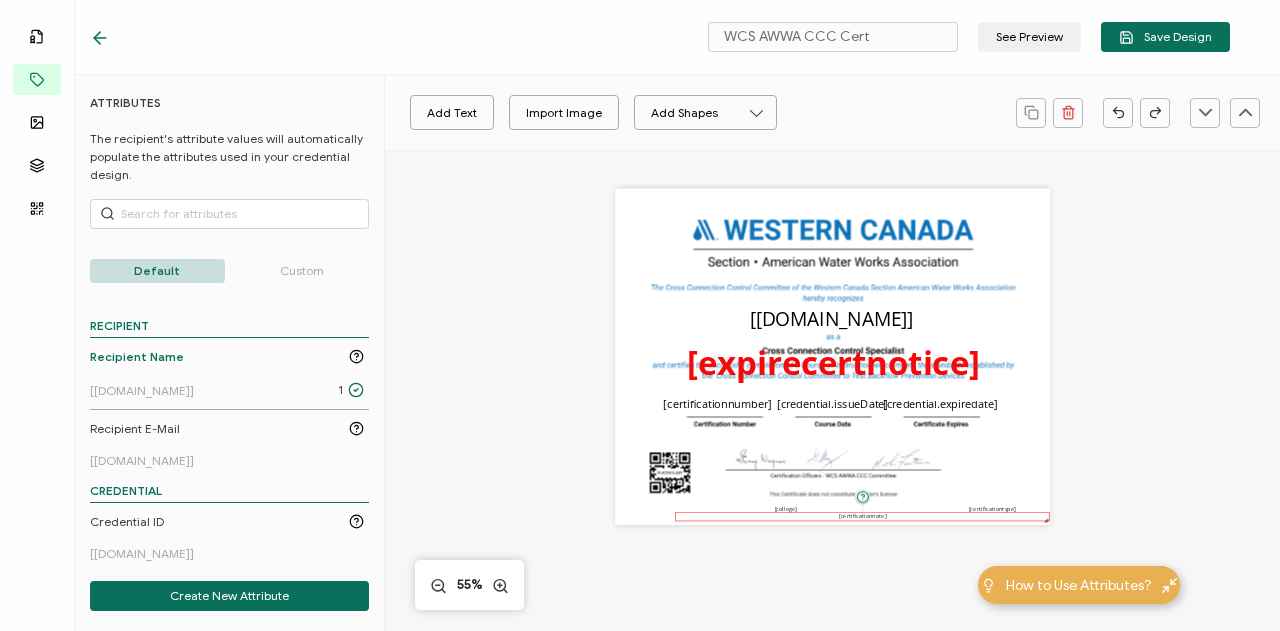 click on "[certificationnote]" at bounding box center [863, 516] 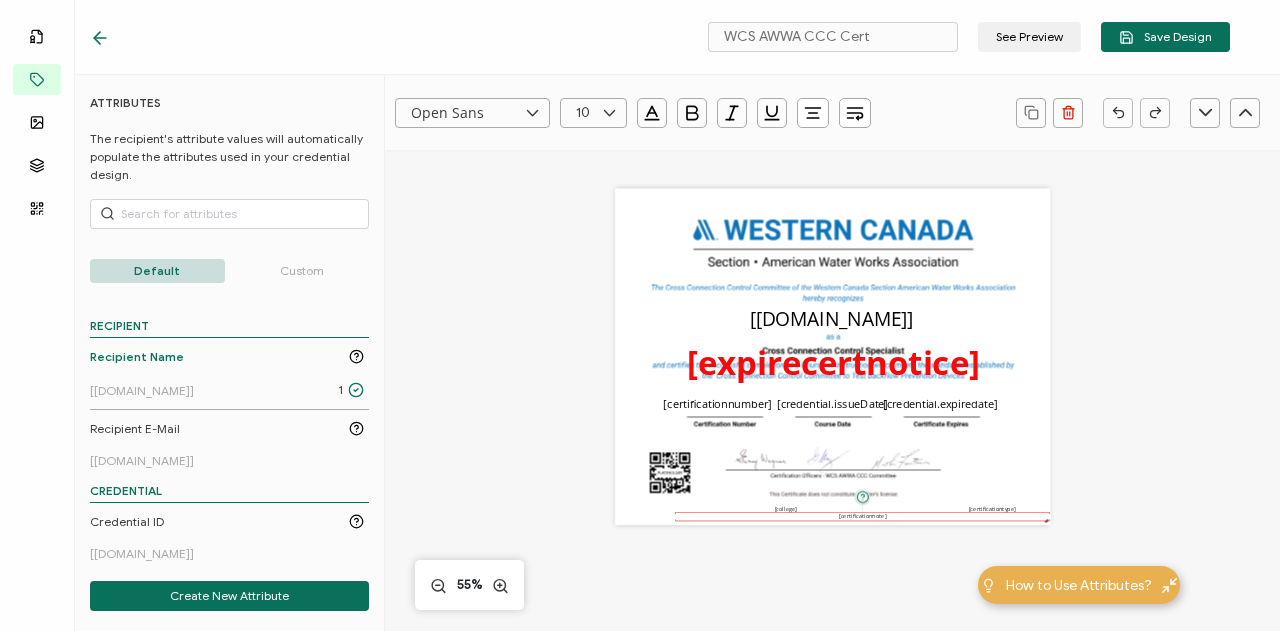 click at bounding box center [609, 113] 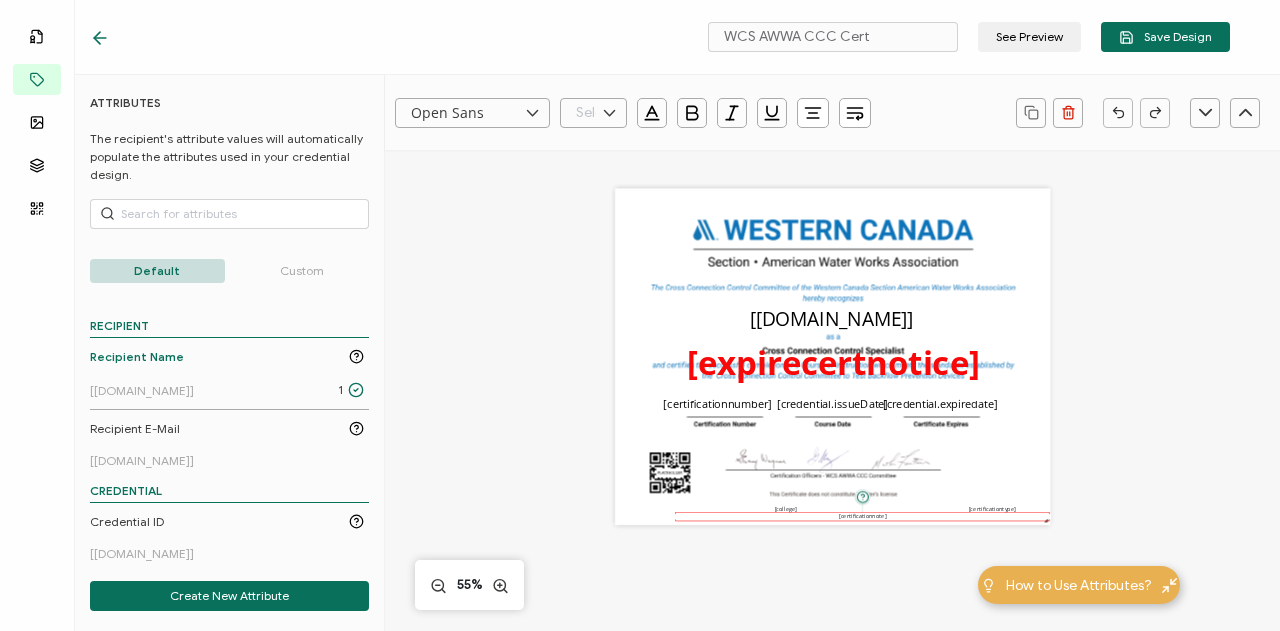 scroll, scrollTop: 116, scrollLeft: 0, axis: vertical 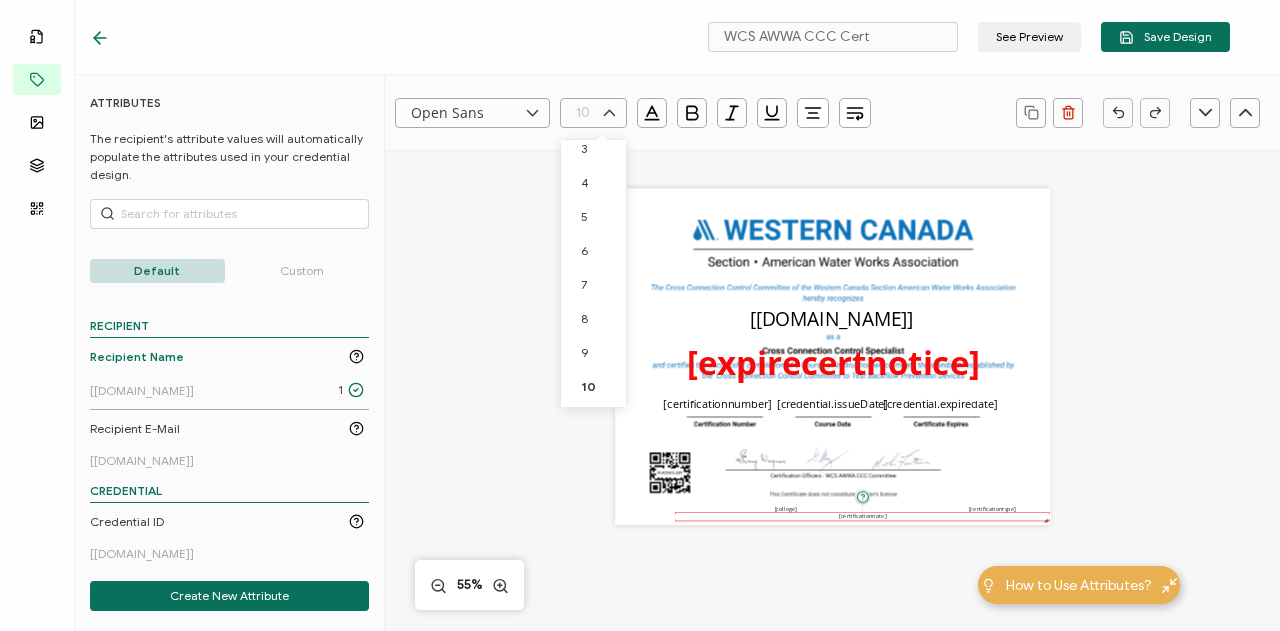 click on "Open Sans Alright Sans [PERSON_NAME] Archivo Black Arial Arimo Blinker Caveat Charm Charmonman Cinzel EB Garamond [PERSON_NAME] Sans [PERSON_NAME] Great Vibes Grenze [PERSON_NAME] Grotesk Inconsolata Josefin Sans Kolektif House Kufam Lato Libre Caslon Text [PERSON_NAME] Lugrasimo Markazi Text Merienda [PERSON_NAME] [PERSON_NAME] [PERSON_NAME] Sans [PERSON_NAME] Serif Nunito Open Sans Open Sans Condensed Orbitron [PERSON_NAME] Display Poppins PT Sans PT Sans Narrow PT Serif Quicksand Raleway Red Hat Display Roboto Roboto Condensed Roboto Slab Rubik Slabo 27px Source Sans Pro Spartan Tajawal Titillium Web Ubuntu UnifrakturCook UnifrakturMaguntia Work Sans" at bounding box center (832, 112) 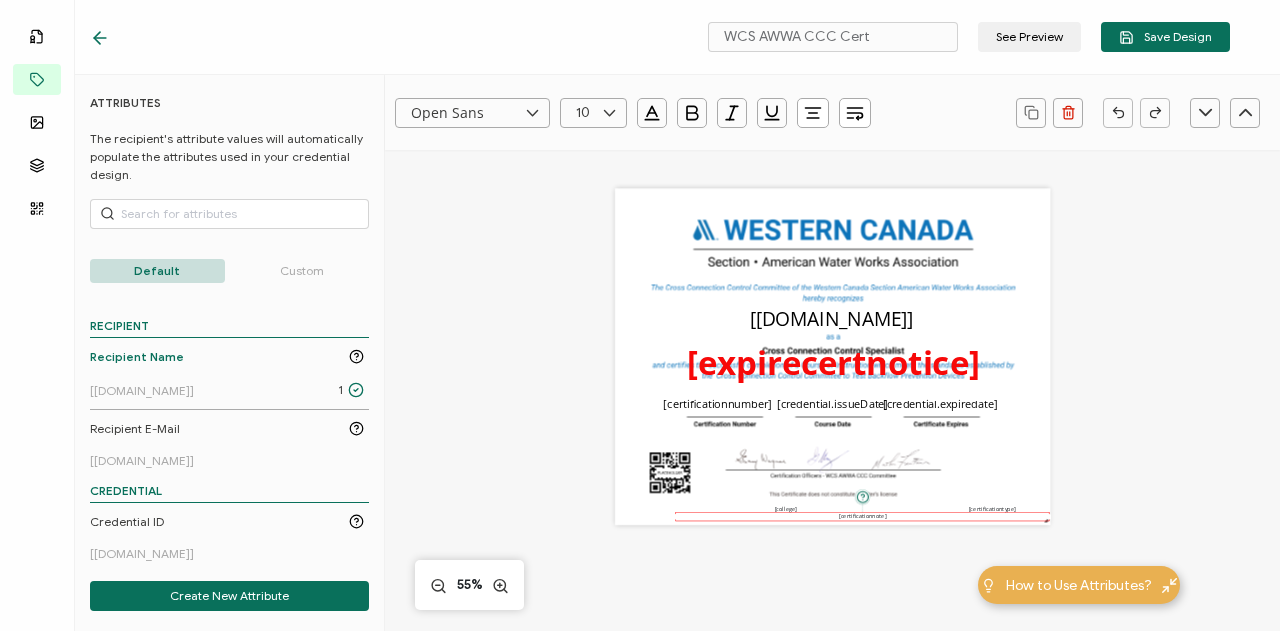 click at bounding box center (532, 113) 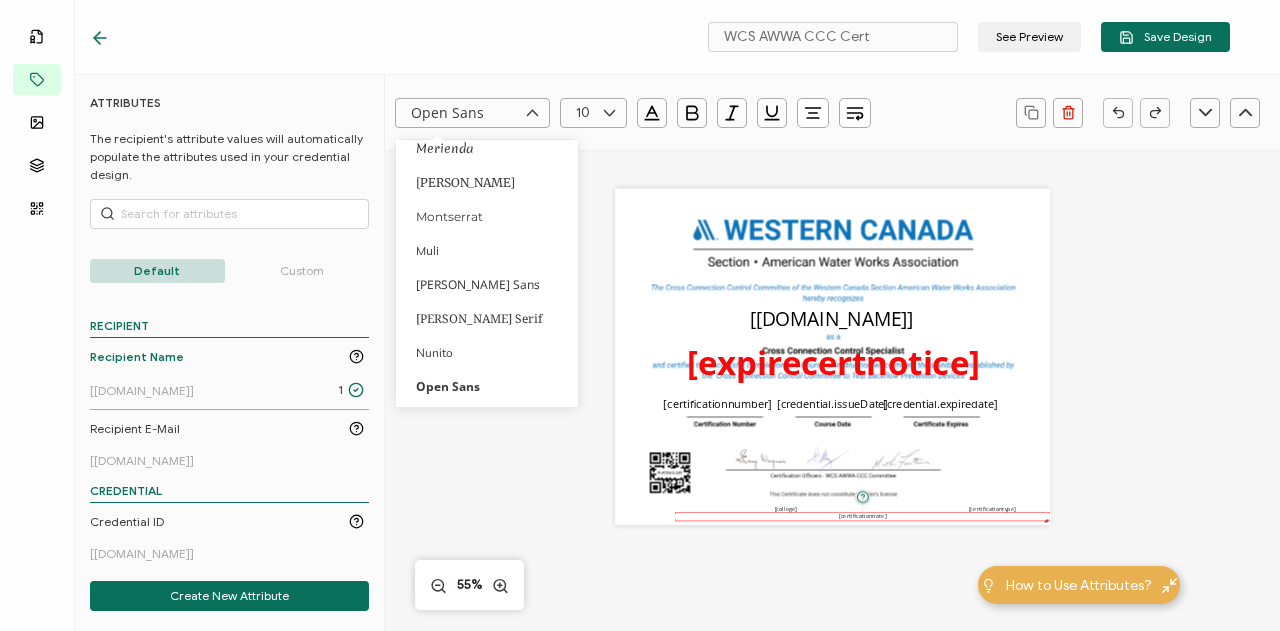 scroll, scrollTop: 930, scrollLeft: 0, axis: vertical 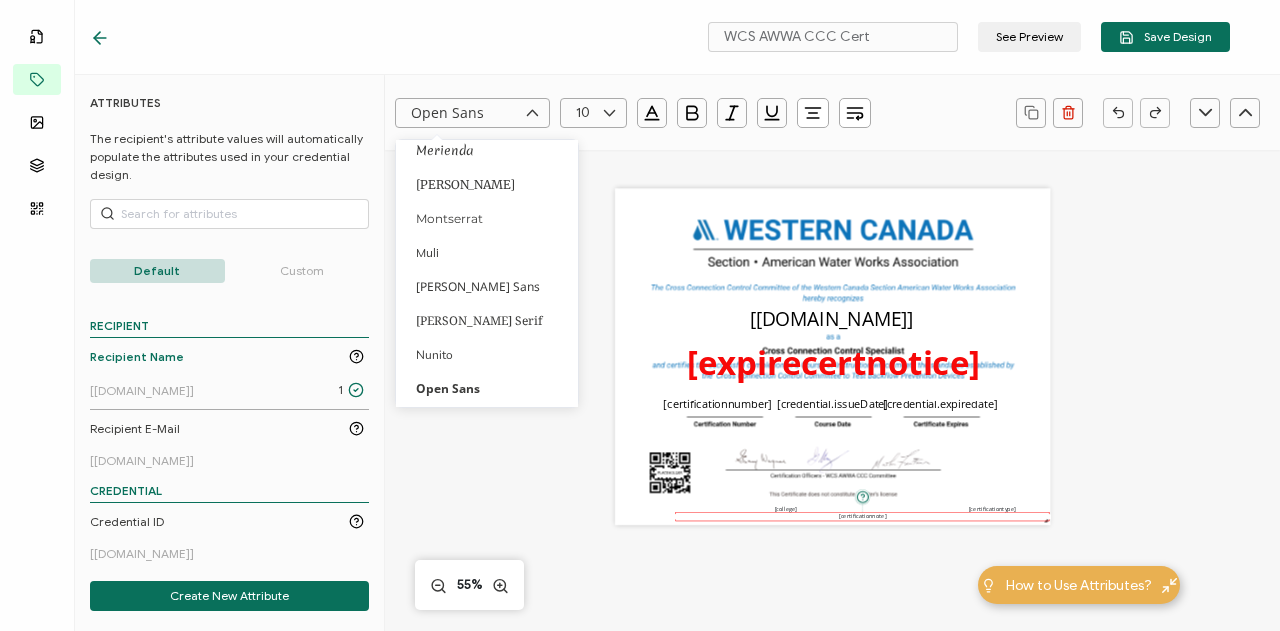 click on "The recipient’s full name, which will be automatically filled based on the information uploaded when adding recipients or lists.   [[DOMAIN_NAME]]       The expiration date of the credential, set under the Credential Details section while creating the campaign.   [credential.expiredate]       The date the credential was issued. This will automatically update to the day the credential is sent.   [credential.issueDate]         [certificationnumber]         [college]         [certificationtype]         [certificationnote]         [expirecertnotice]" at bounding box center [832, 376] 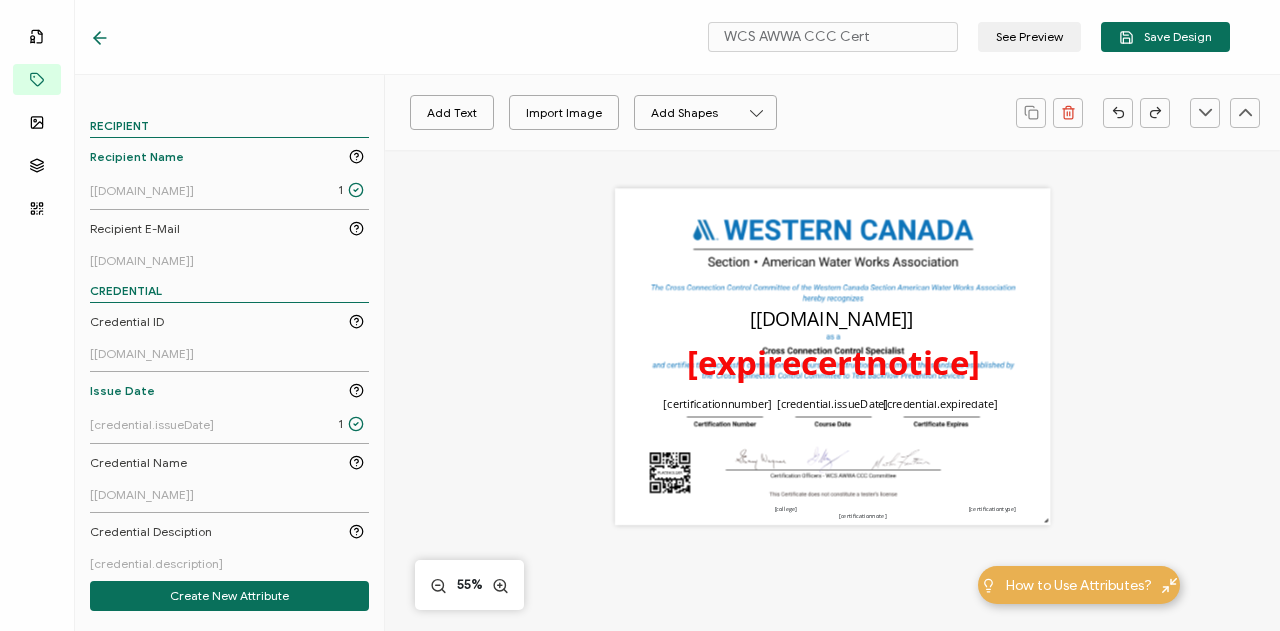scroll, scrollTop: 0, scrollLeft: 0, axis: both 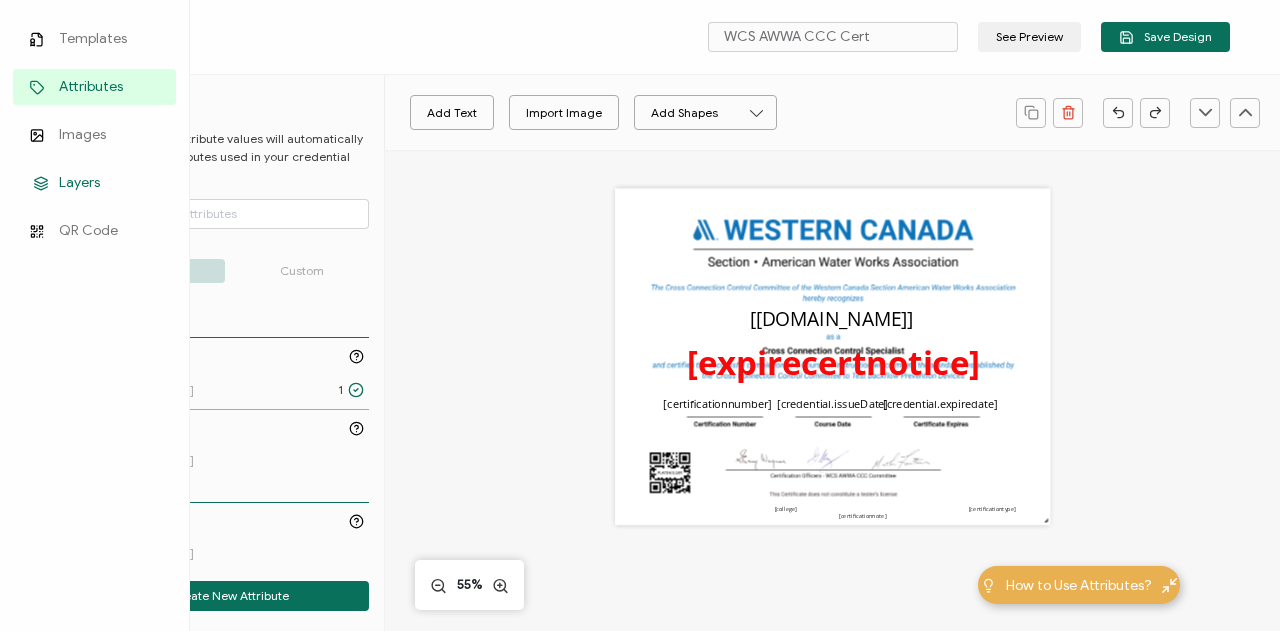 click on "Layers" at bounding box center [79, 183] 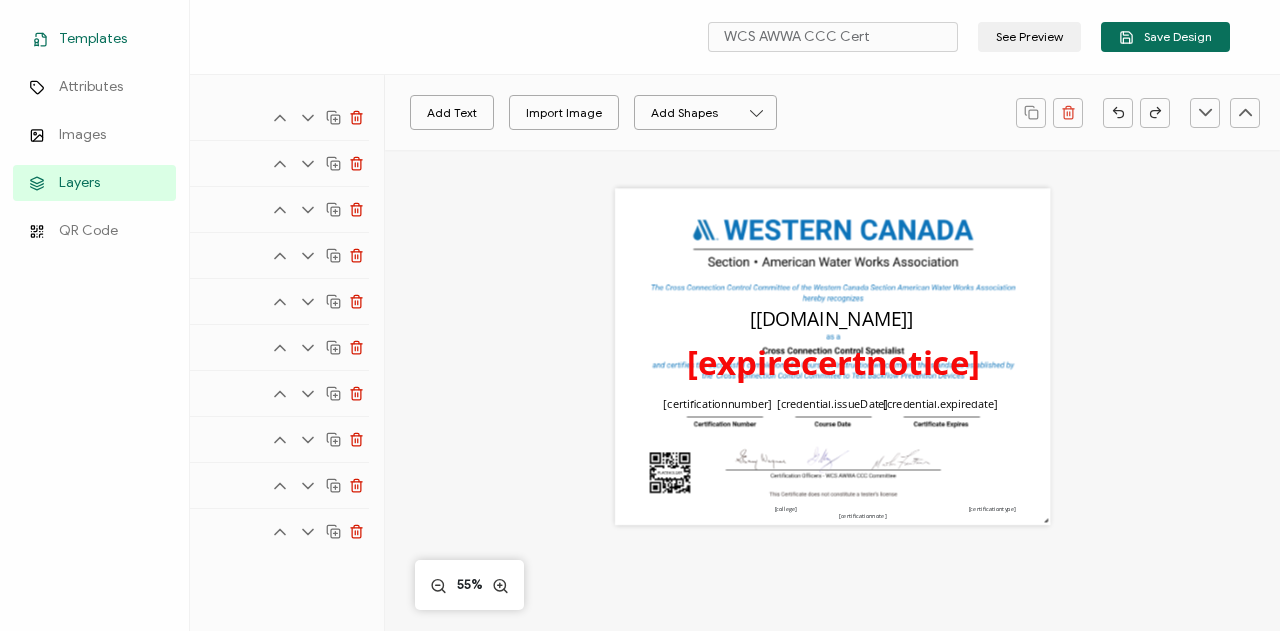 click on "Templates" at bounding box center [93, 39] 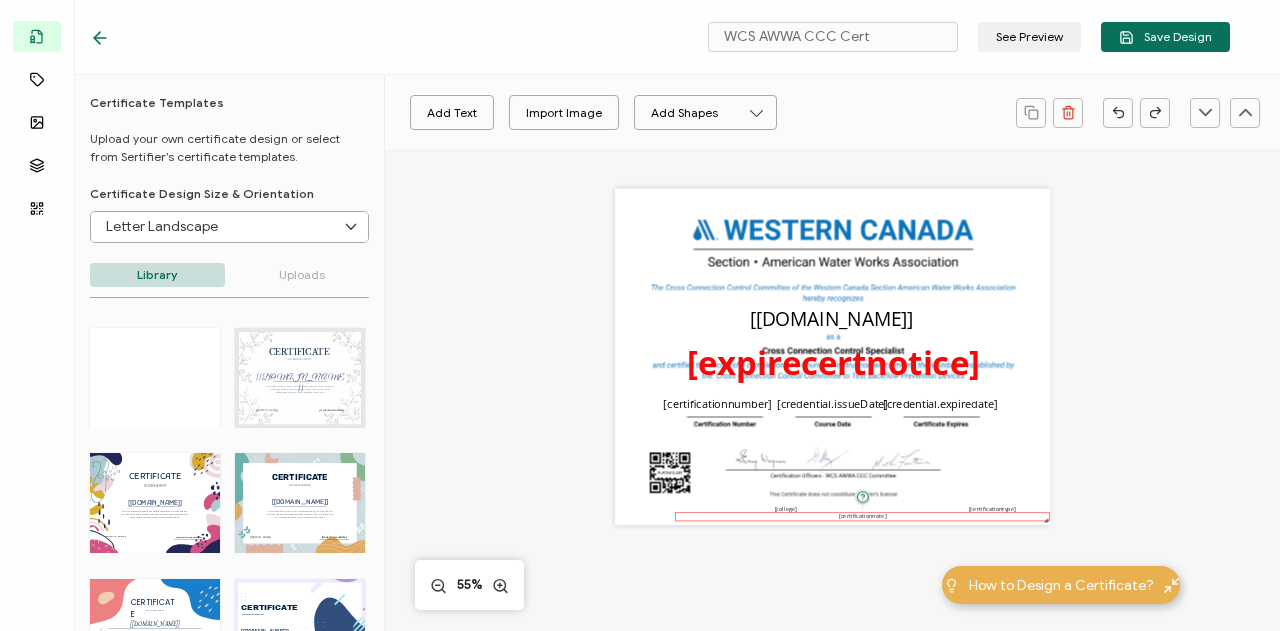 click on "[certificationnote]" at bounding box center [862, 517] 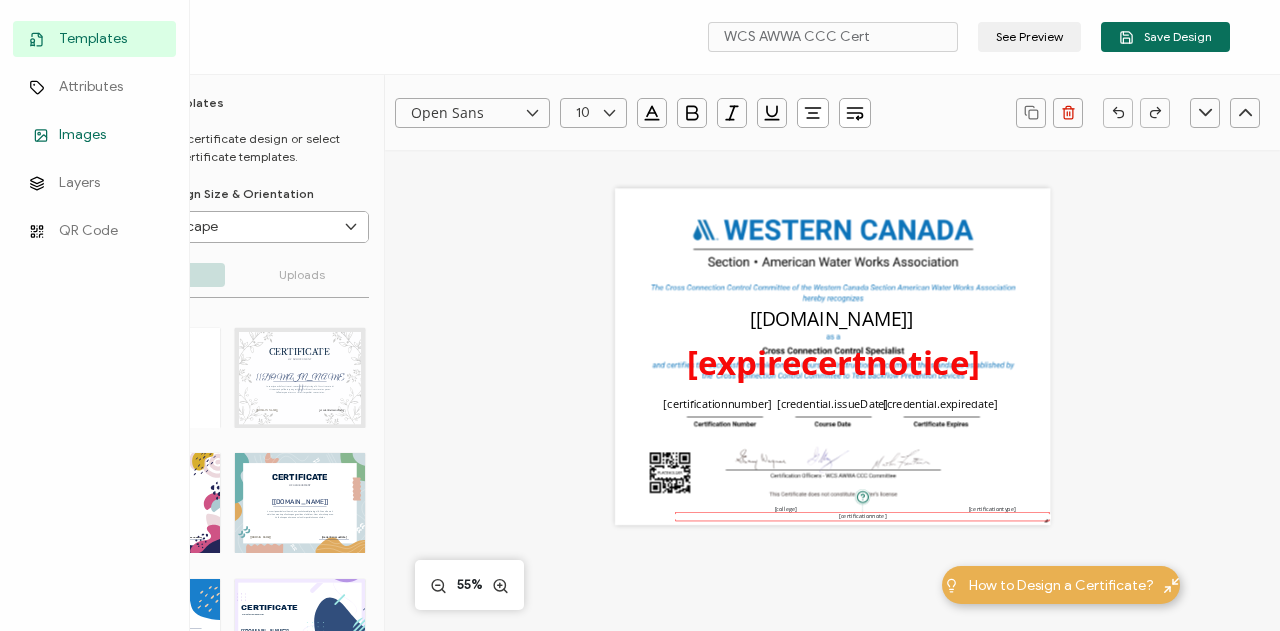 click on "Images" at bounding box center (82, 135) 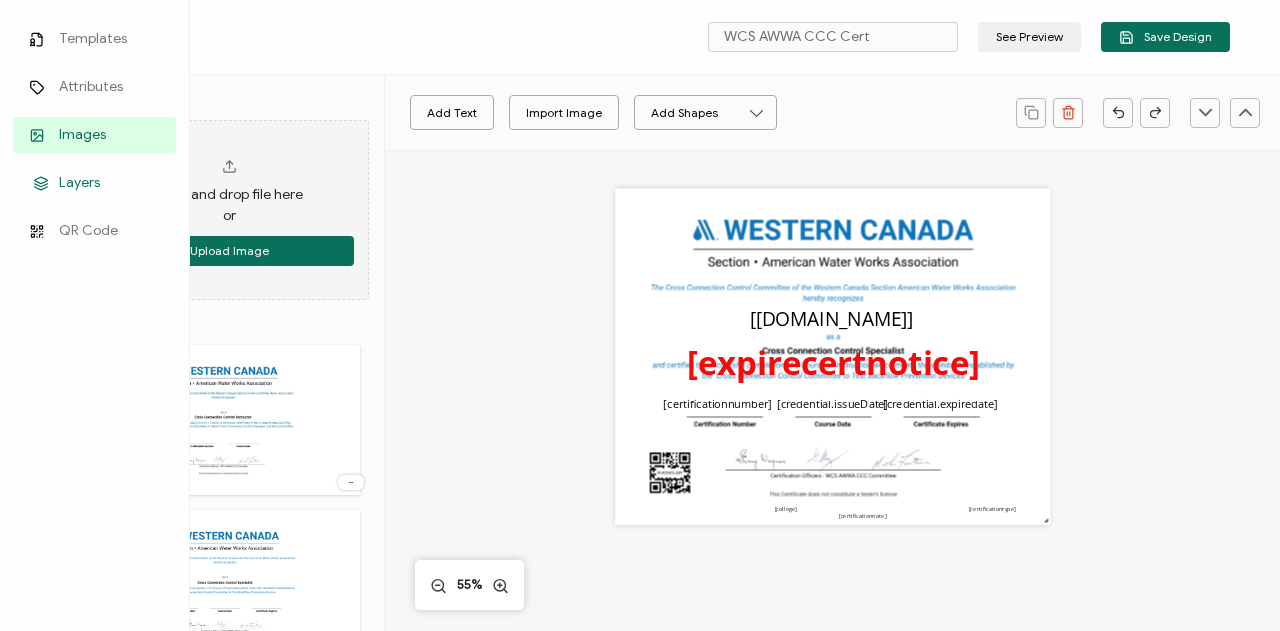 click on "Layers" at bounding box center (79, 183) 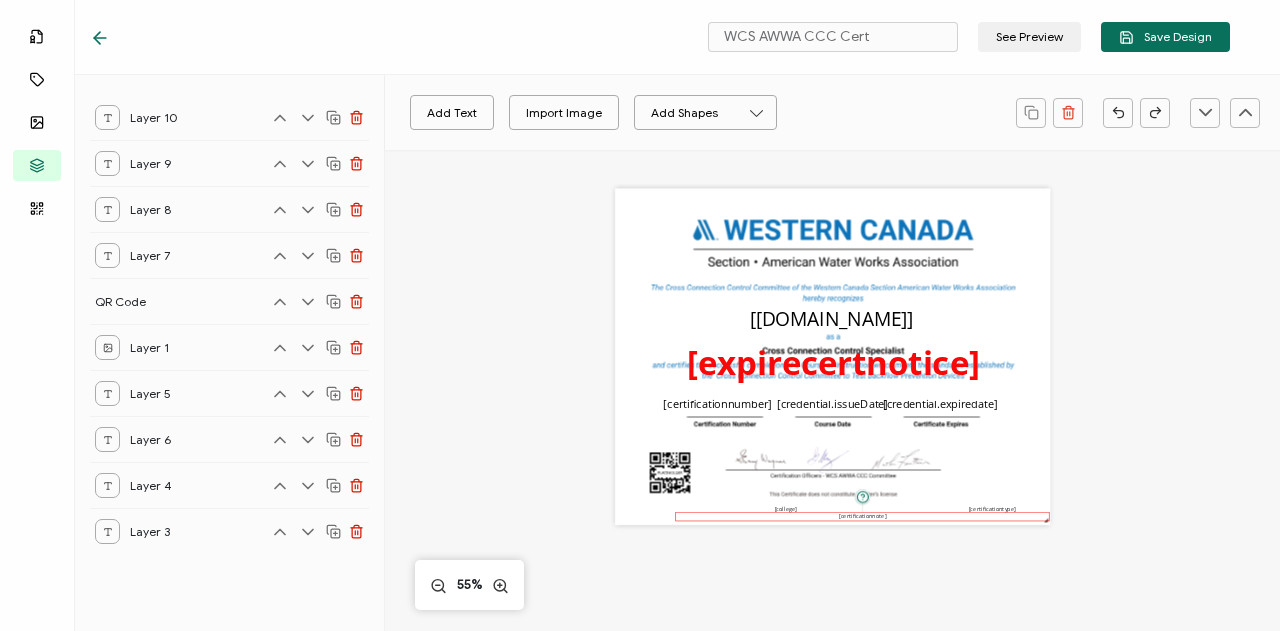 click on "[certificationnote]" at bounding box center [862, 517] 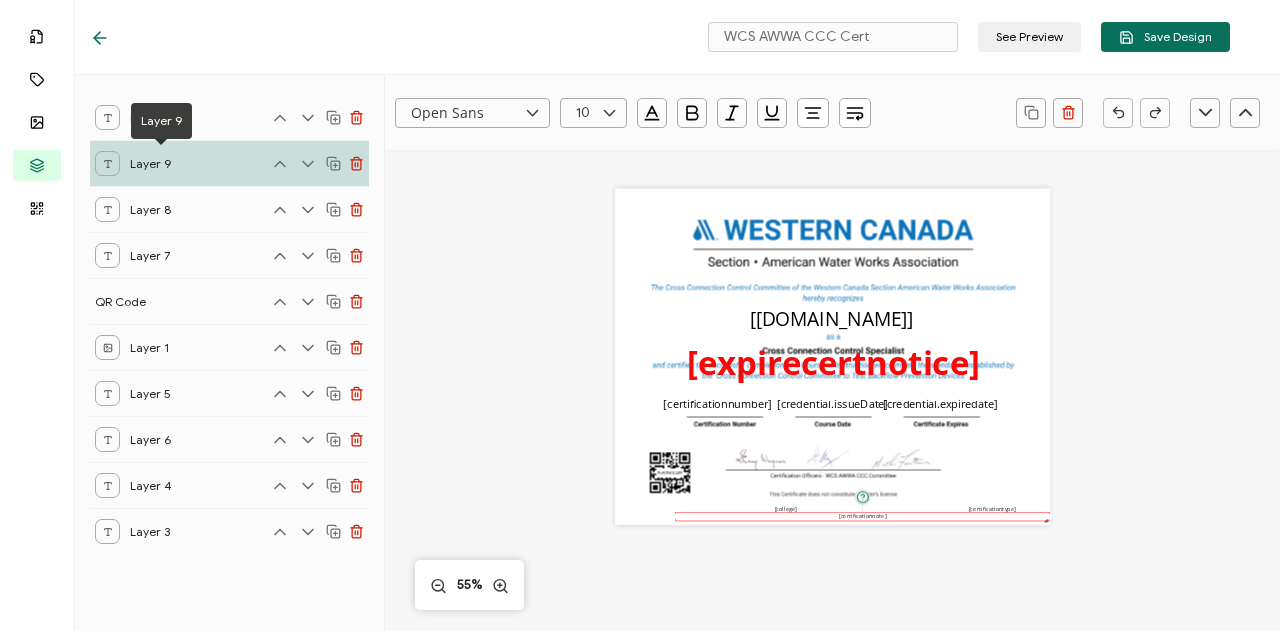 click on "Layer 9" at bounding box center (160, 163) 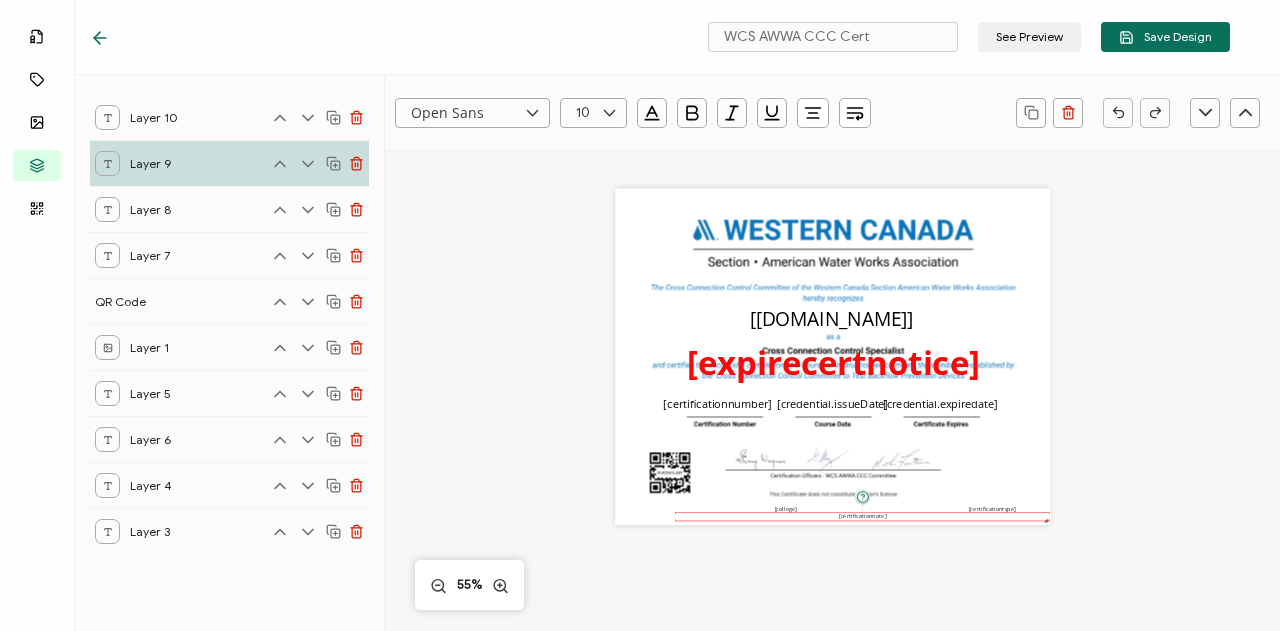 click at bounding box center [107, 163] 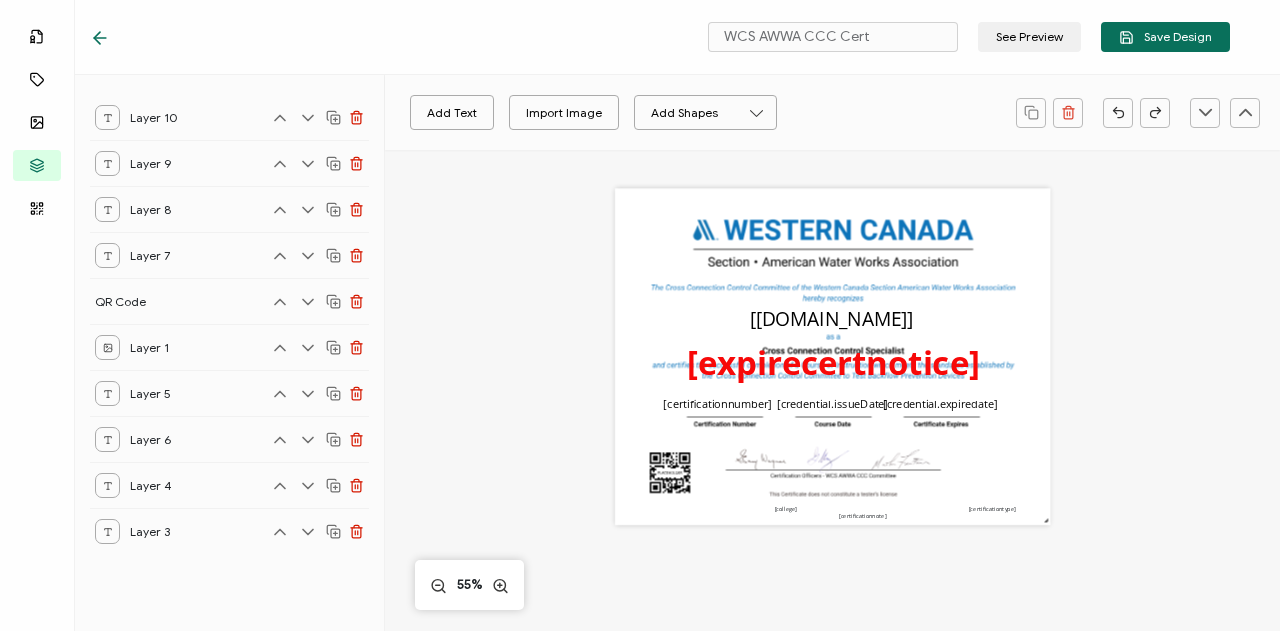 click 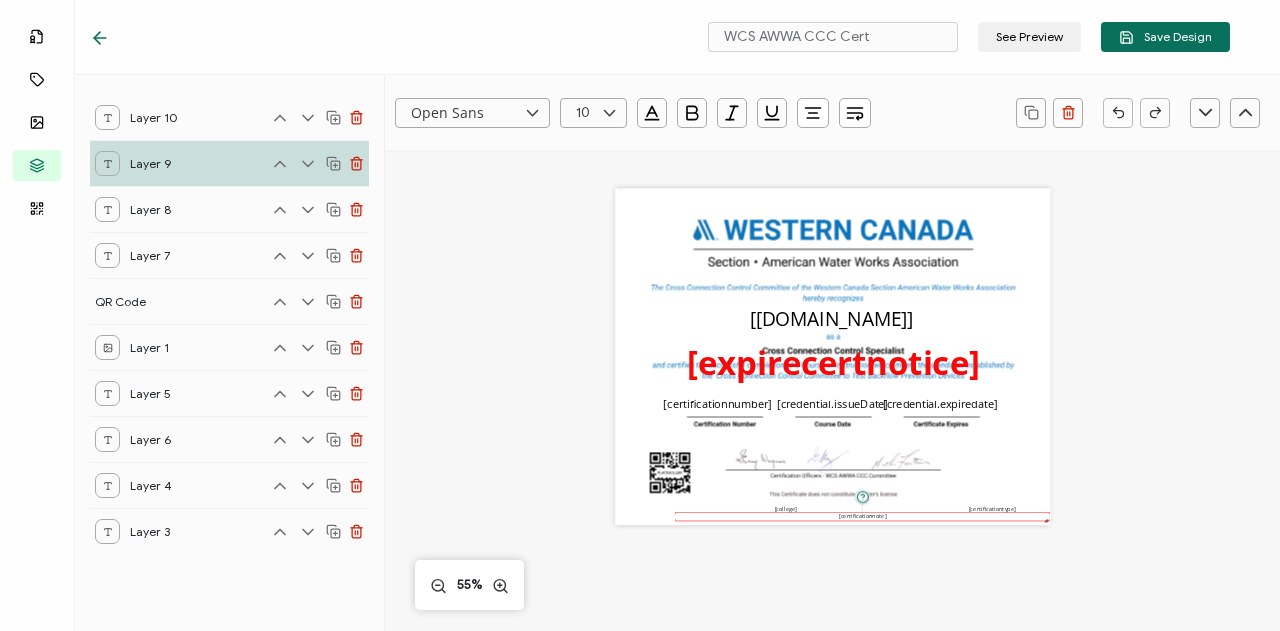 click 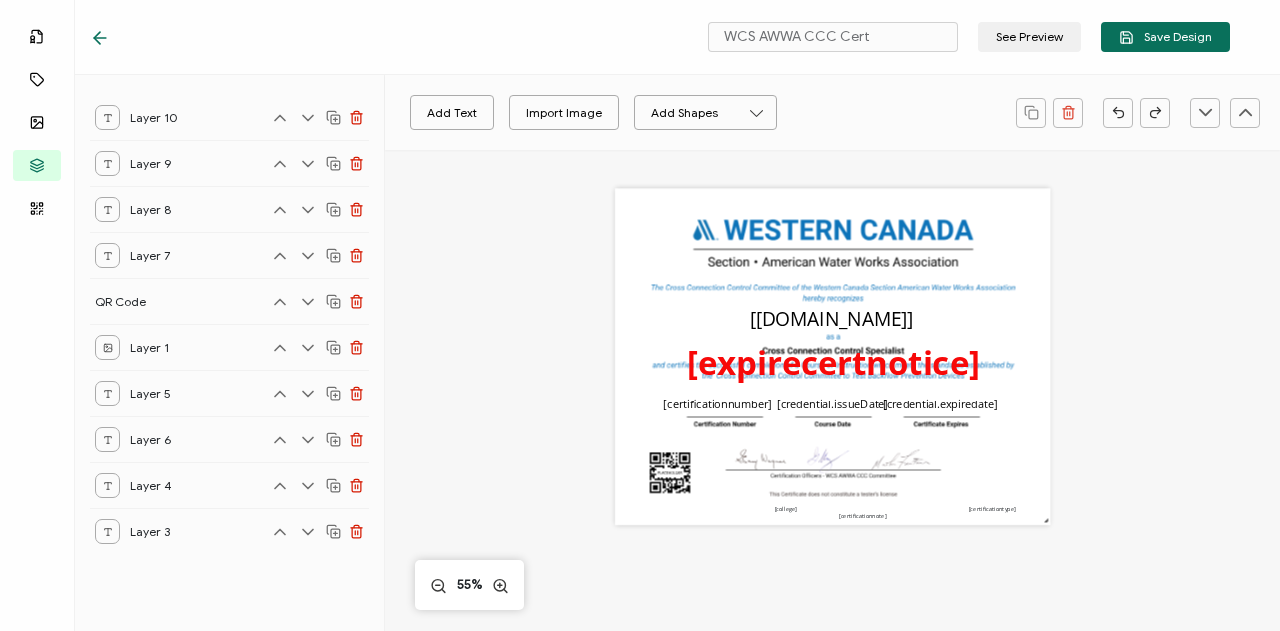 click 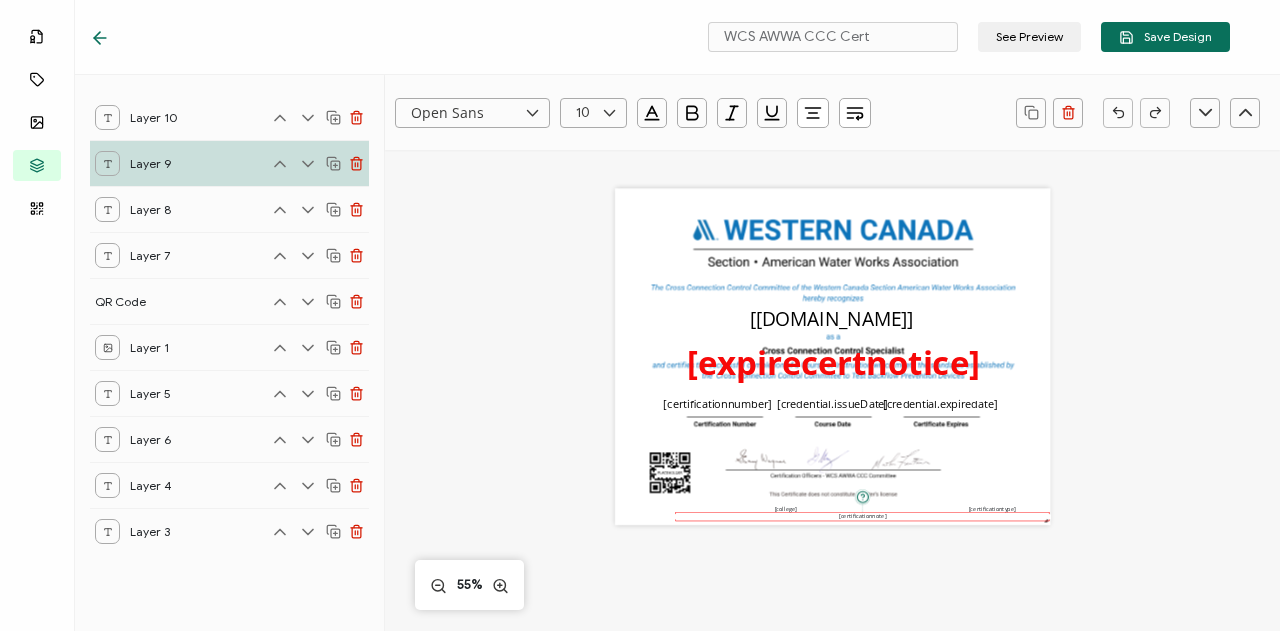 click on "Open Sans Alright Sans [PERSON_NAME] Archivo Black Arial Arimo Blinker Caveat Charm Charmonman Cinzel EB Garamond [PERSON_NAME] Sans [PERSON_NAME] Great Vibes Grenze [PERSON_NAME] Grotesk Inconsolata Josefin Sans Kolektif House Kufam Lato Libre Caslon Text [PERSON_NAME] Lugrasimo Markazi Text Merienda [PERSON_NAME] [PERSON_NAME] [PERSON_NAME] Sans [PERSON_NAME] Serif Nunito Open Sans Open Sans Condensed Orbitron [PERSON_NAME] Display Poppins PT Sans PT Sans Narrow PT Serif Quicksand Raleway Red Hat Display Roboto Roboto Condensed Roboto Slab Rubik Slabo 27px Source Sans Pro Spartan Tajawal Titillium Web Ubuntu UnifrakturCook UnifrakturMaguntia Work Sans   10 0 1 2 3 4 5 6 7 8 9 10 11 12 13 14 15 16 17 18 19 20 21 22 23 24 25 26 27 28 29 30 31 32 33 34 35 36 37 38 39 40 41 42 43 44 45 46 47 48 49 50 51 52 53 54 55 56 57 58 59 60 61 62 63 64 65 66 67 68 69 70 71 72 73 74 75 76 77 78 79 80 81 82 83 84 85 86 87 88 89 90 91 92 93 94 95 96 97 98 99" at bounding box center [832, 561] 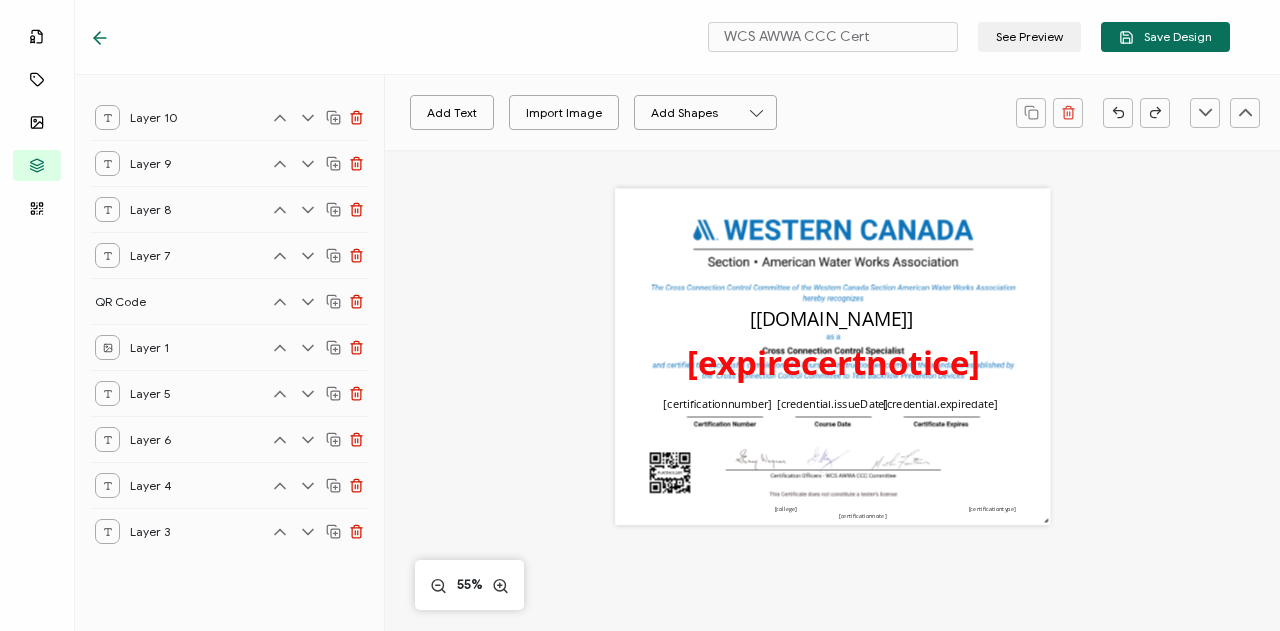 click on "Add Text
Import Image
Add Shapes
Rectangle
Ellipse                                 The recipient’s full name, which will be automatically filled based on the information uploaded when adding recipients or lists.   [[DOMAIN_NAME]]       The expiration date of the credential, set under the Credential Details section while creating the campaign.   [credential.expiredate]       The date the credential was issued. This will automatically update to the day the credential is sent.   [credential.issueDate]         [certificationnumber]         [college]         [certificationtype]         [certificationnote]         [expirecertnotice]                  55%" at bounding box center [832, 561] 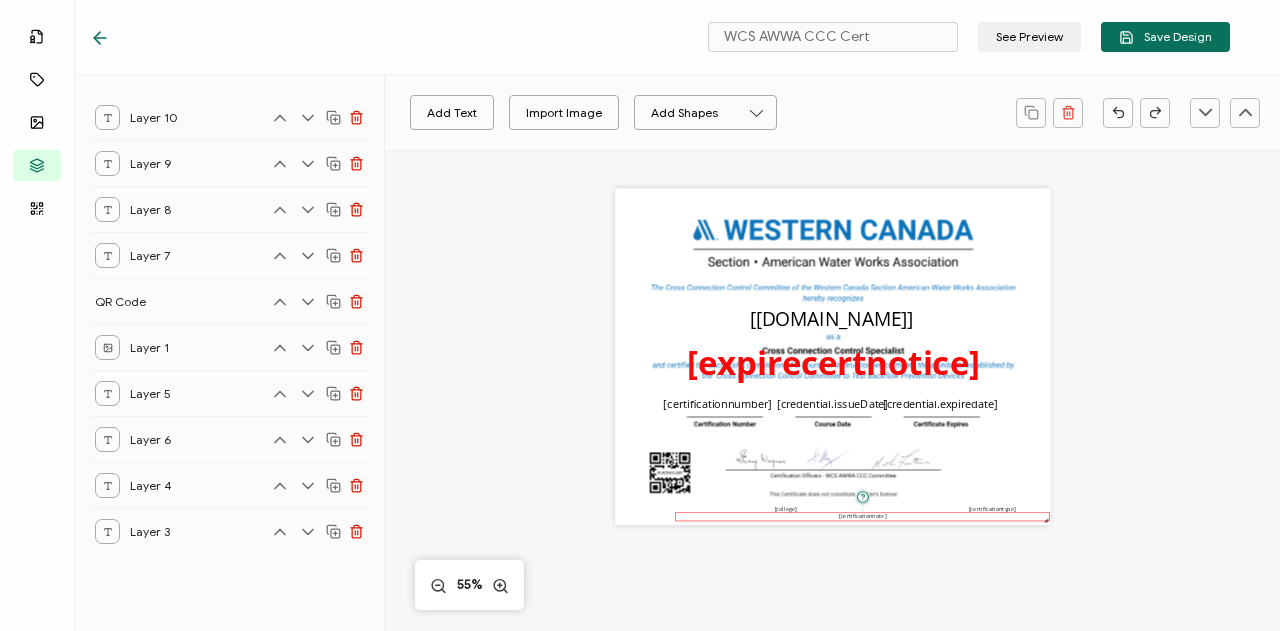 click on "[certificationnote]" at bounding box center (862, 517) 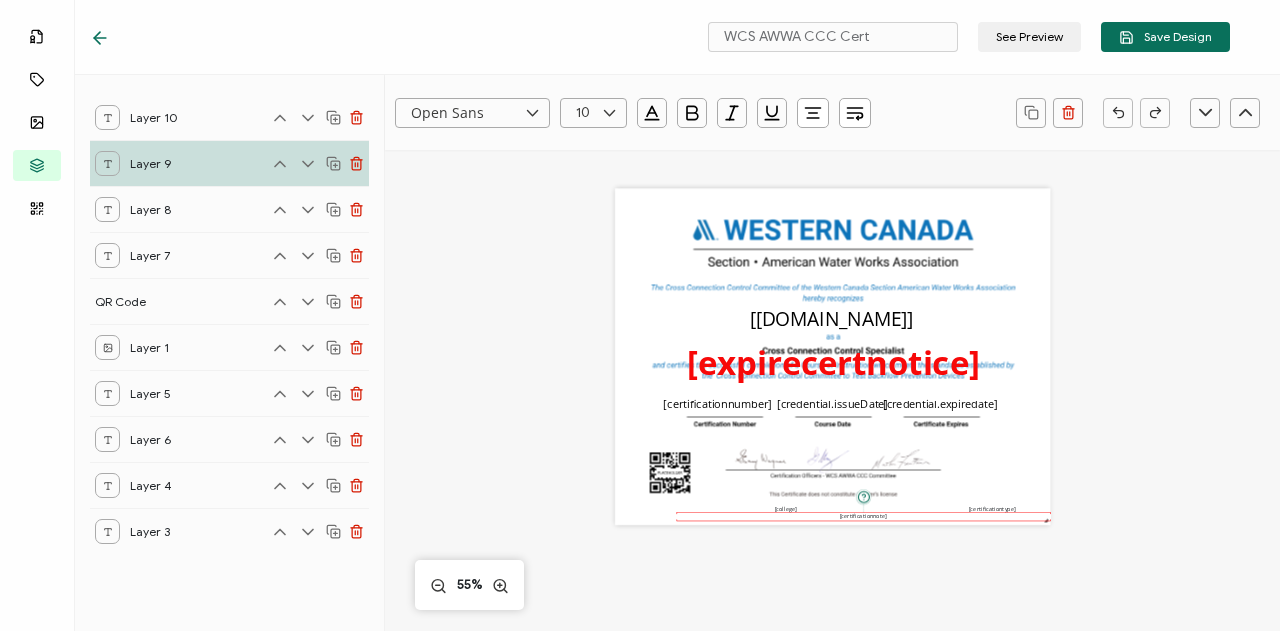 click on "[certificationnote]" at bounding box center [863, 517] 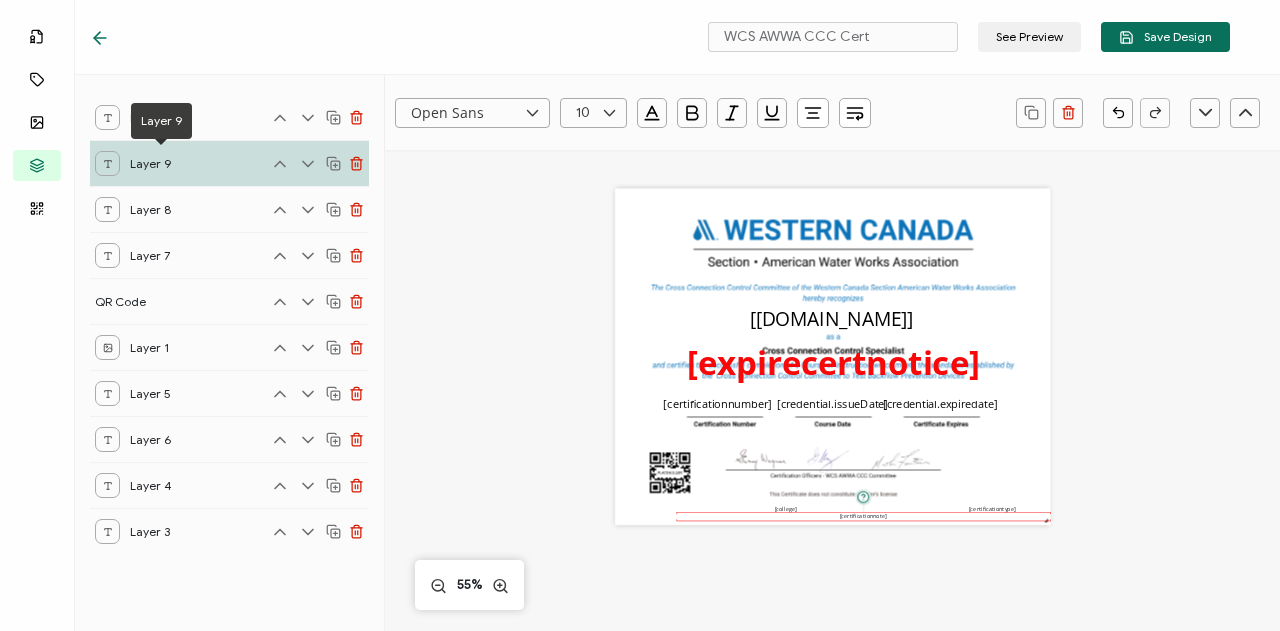 click on "Layer 9" at bounding box center (229, 163) 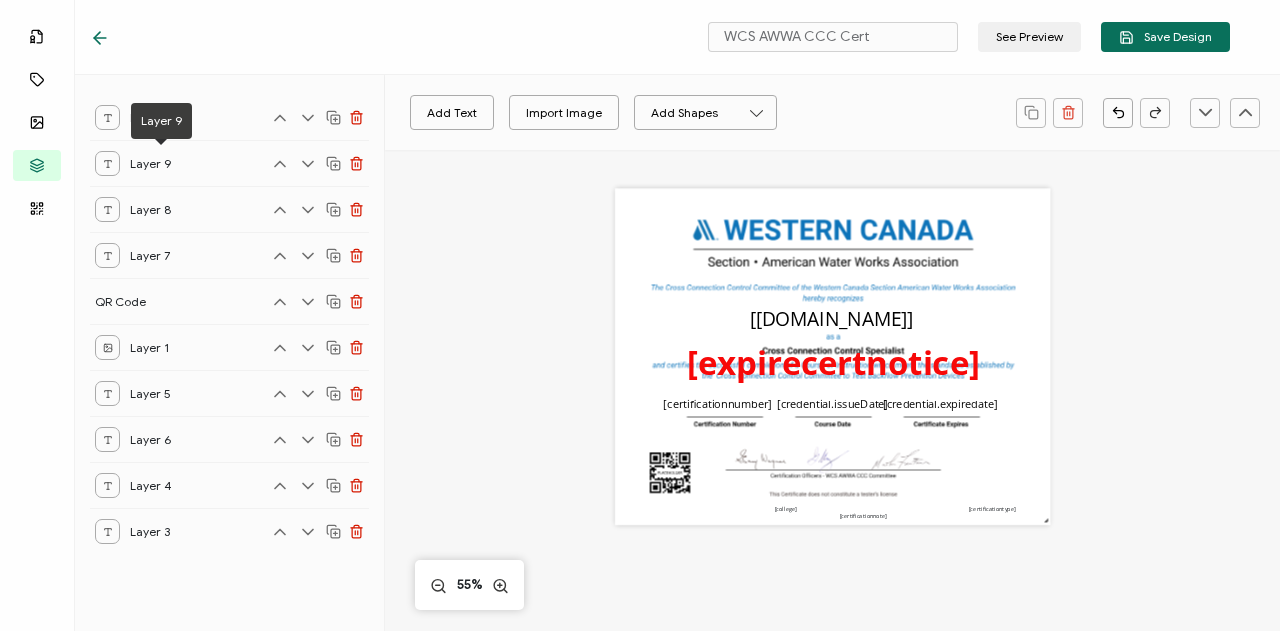 click on "Layer 9" at bounding box center (229, 163) 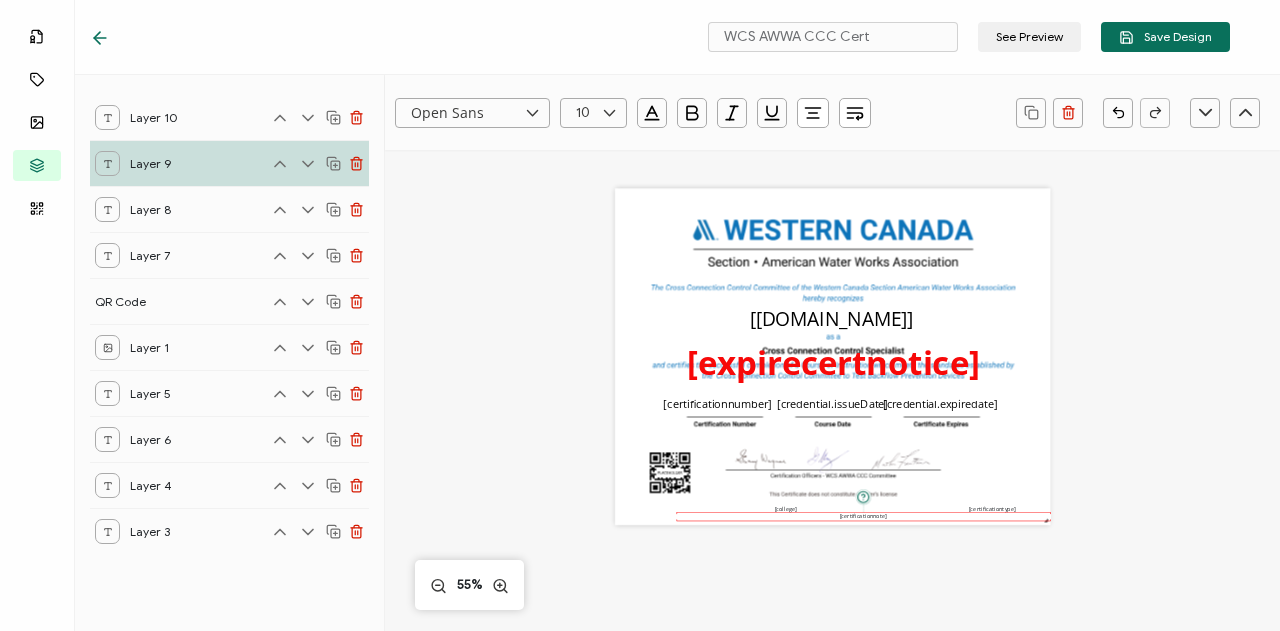 click on "Layer 9" at bounding box center (229, 163) 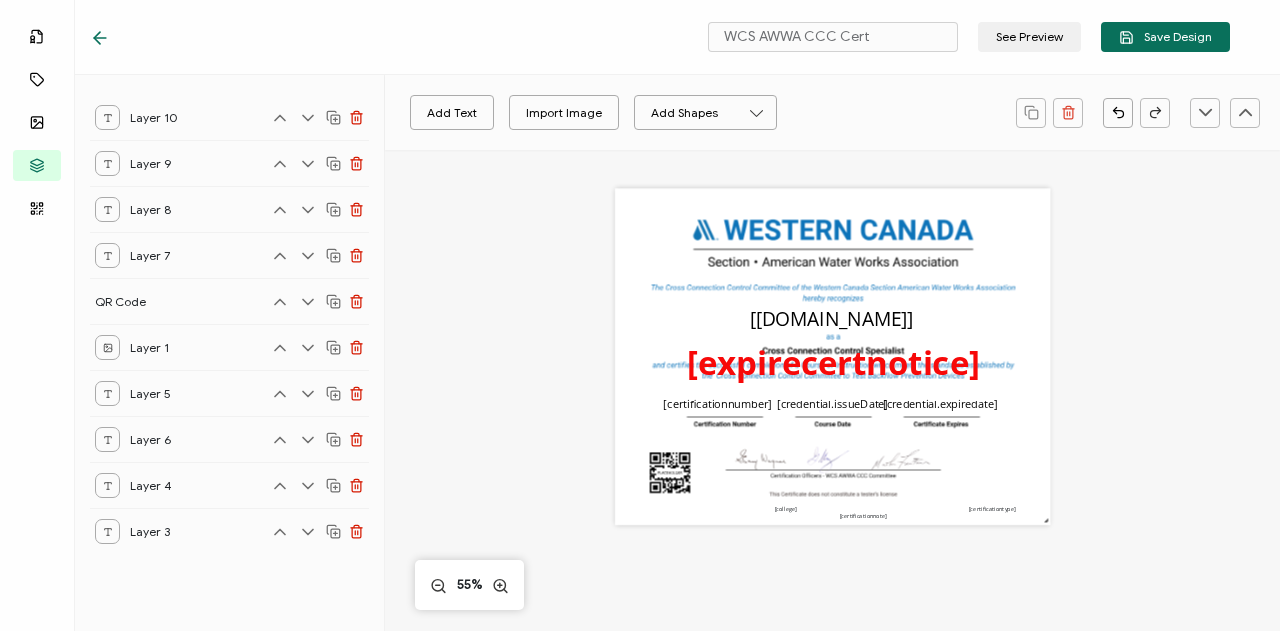 click on "Layer 9" at bounding box center [229, 163] 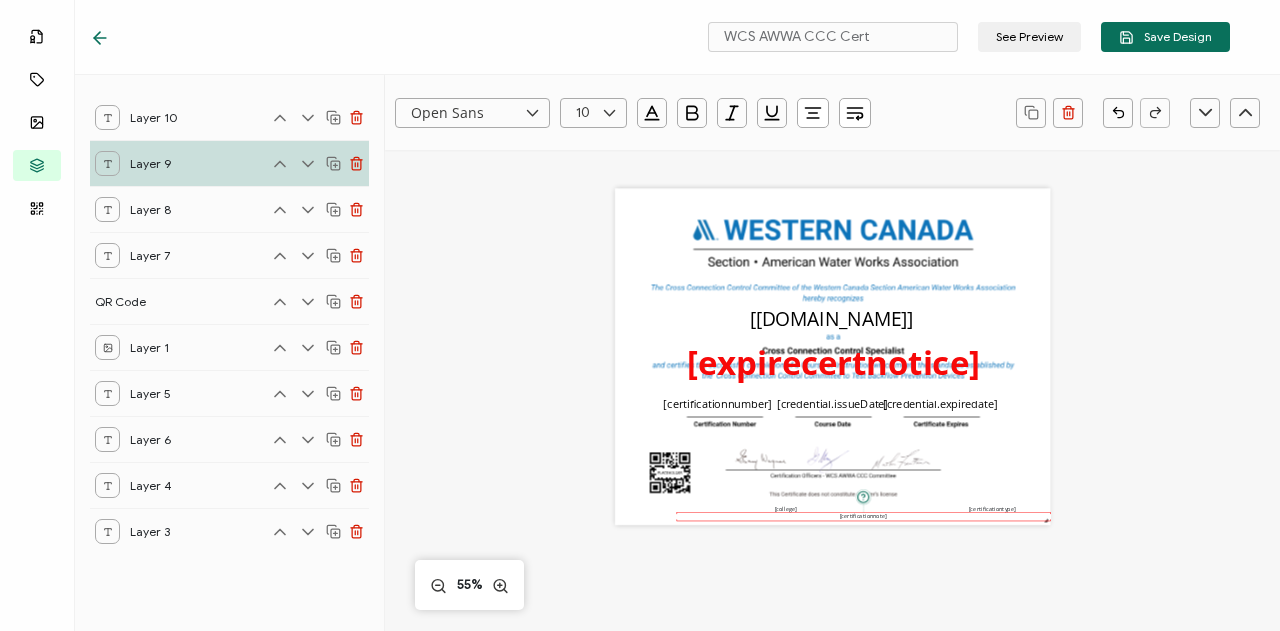 click on "Layer 9" at bounding box center [229, 163] 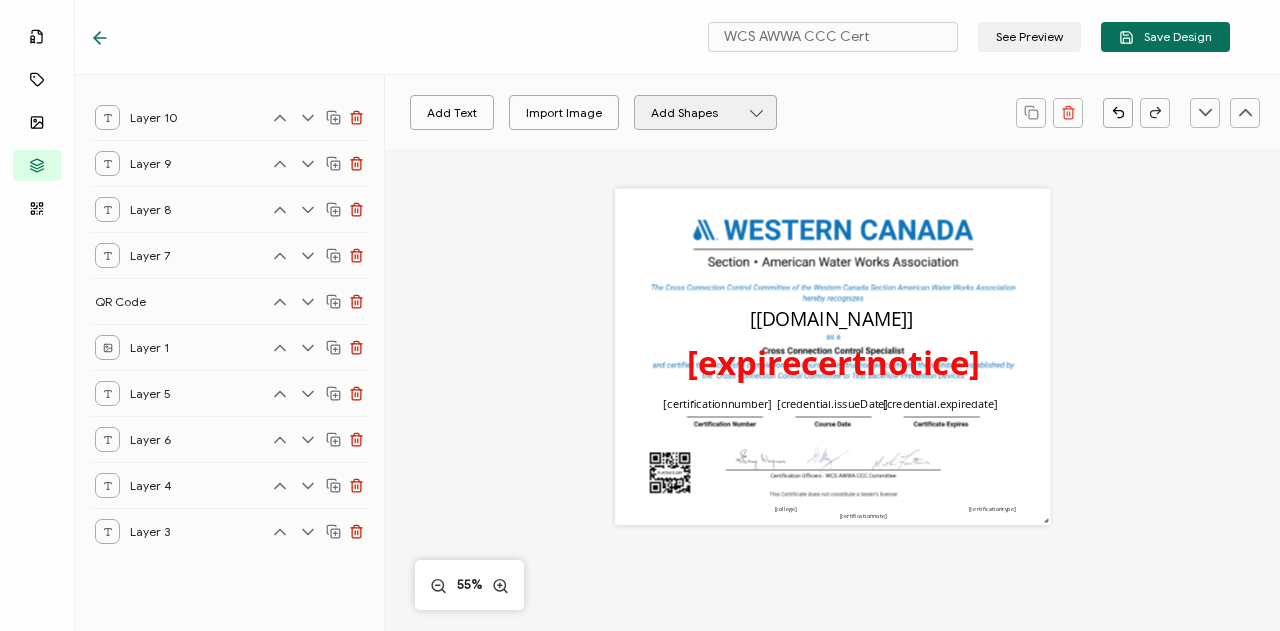 click on "Add Shapes" at bounding box center [705, 112] 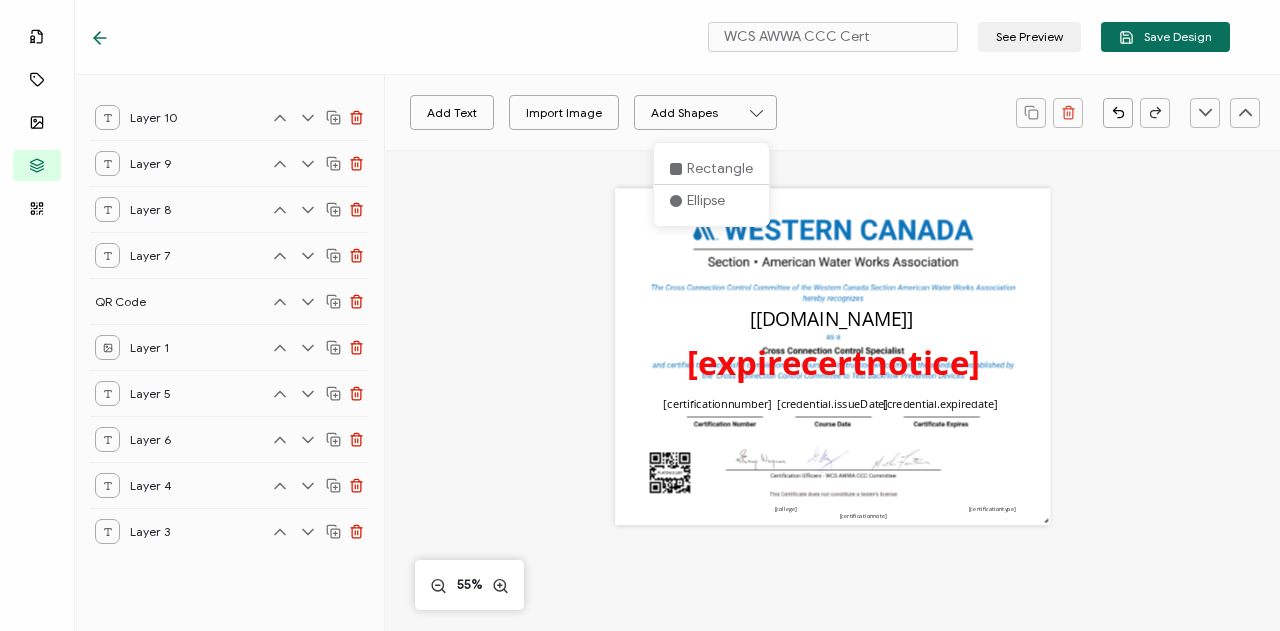 click on "Add Text
Import Image
Add Shapes" at bounding box center (700, 113) 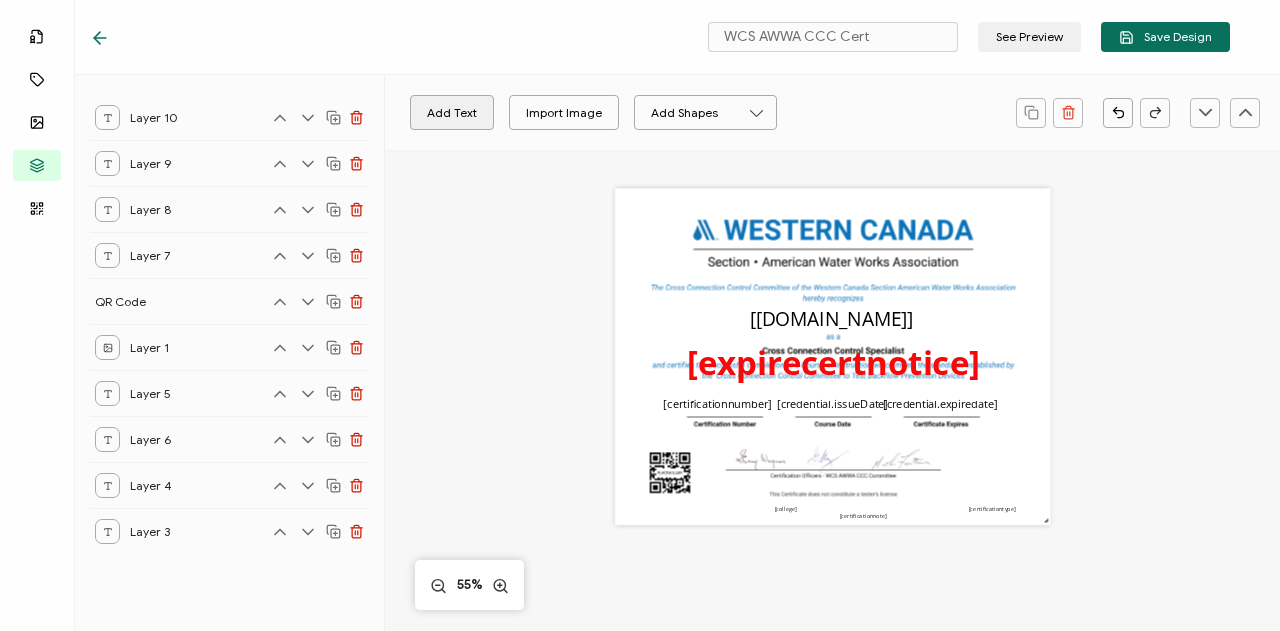 click on "Add Text" at bounding box center (452, 112) 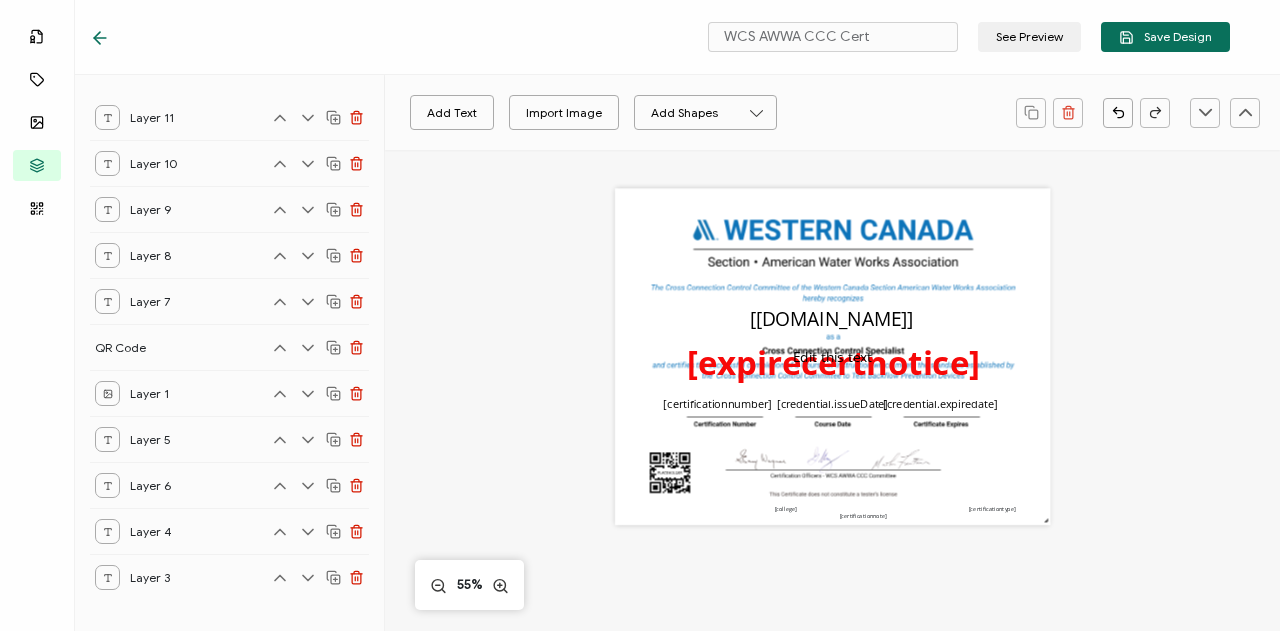 type 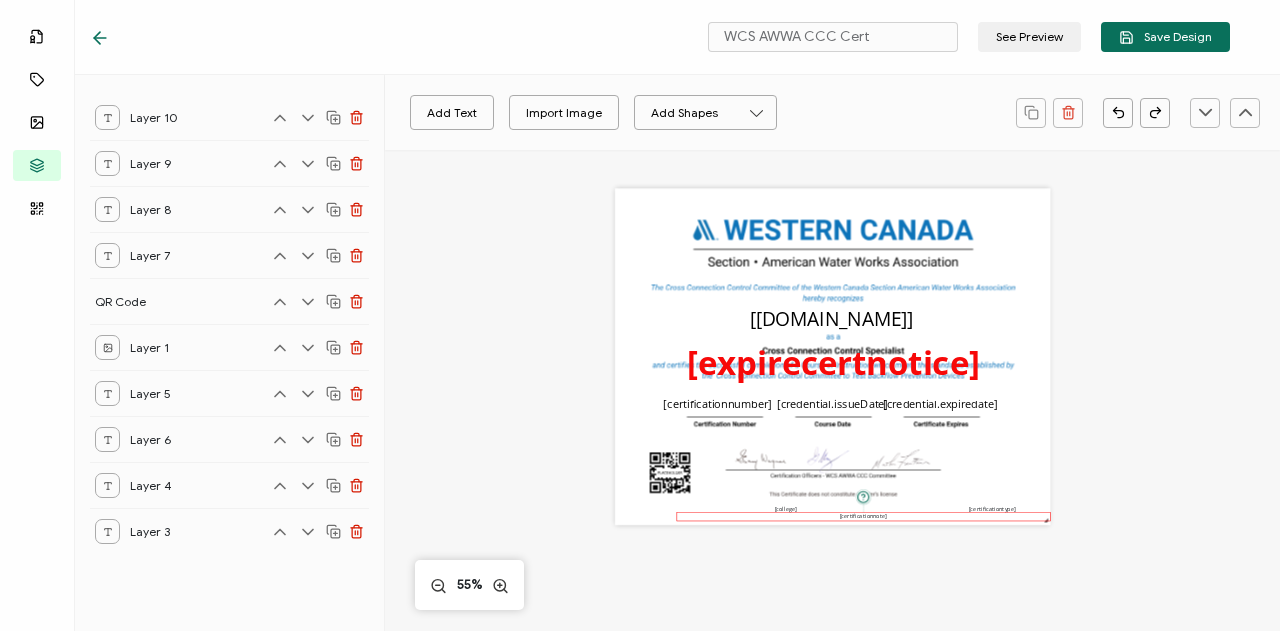 click on "[certificationnote]" at bounding box center (863, 517) 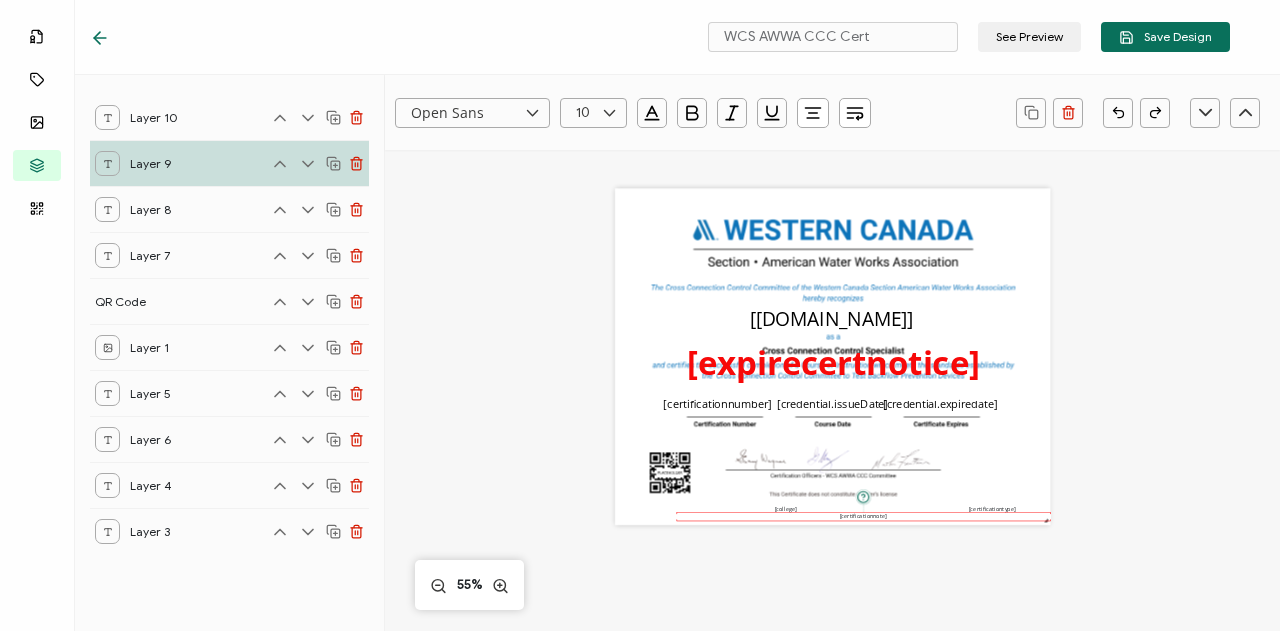 click on "Open Sans Alright Sans [PERSON_NAME] Archivo Black Arial Arimo Blinker Caveat Charm Charmonman Cinzel EB Garamond [PERSON_NAME] Sans [PERSON_NAME] Great Vibes Grenze [PERSON_NAME] Grotesk Inconsolata Josefin Sans Kolektif House Kufam Lato Libre Caslon Text [PERSON_NAME] Lugrasimo Markazi Text Merienda [PERSON_NAME] [PERSON_NAME] [PERSON_NAME] Sans [PERSON_NAME] Serif Nunito Open Sans Open Sans Condensed Orbitron [PERSON_NAME] Display Poppins PT Sans PT Sans Narrow PT Serif Quicksand Raleway Red Hat Display Roboto Roboto Condensed Roboto Slab Rubik Slabo 27px Source Sans Pro Spartan Tajawal Titillium Web Ubuntu UnifrakturCook UnifrakturMaguntia Work Sans   10 0 1 2 3 4 5 6 7 8 9 10 11 12 13 14 15 16 17 18 19 20 21 22 23 24 25 26 27 28 29 30 31 32 33 34 35 36 37 38 39 40 41 42 43 44 45 46 47 48 49 50 51 52 53 54 55 56 57 58 59 60 61 62 63 64 65 66 67 68 69 70 71 72 73 74 75 76 77 78 79 80 81 82 83 84 85 86 87 88 89 90 91 92 93 94 95 96 97 98 99" at bounding box center (832, 561) 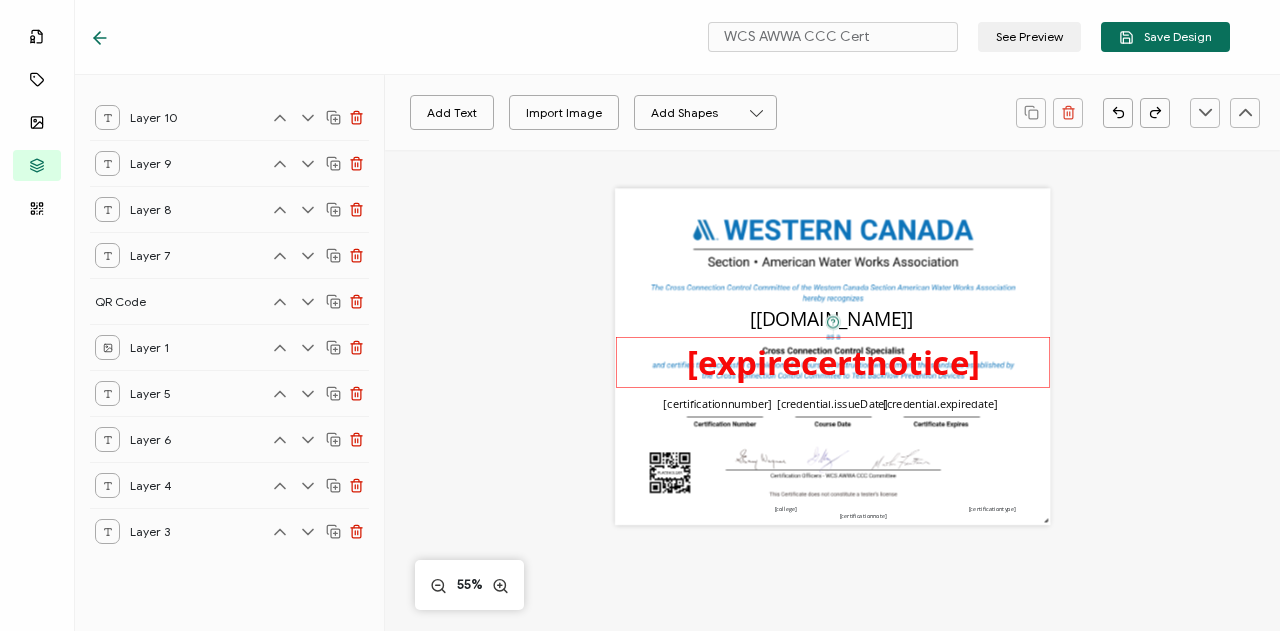 click on "[expirecertnotice]" at bounding box center [833, 362] 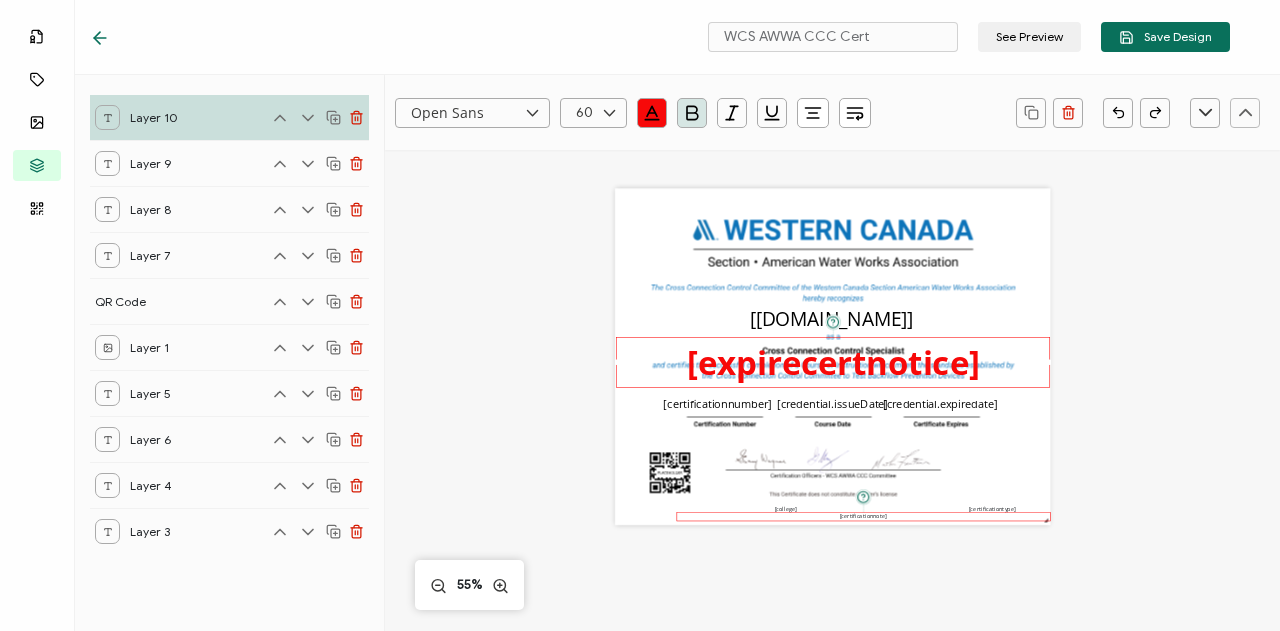 click on "[certificationnote]" at bounding box center [863, 517] 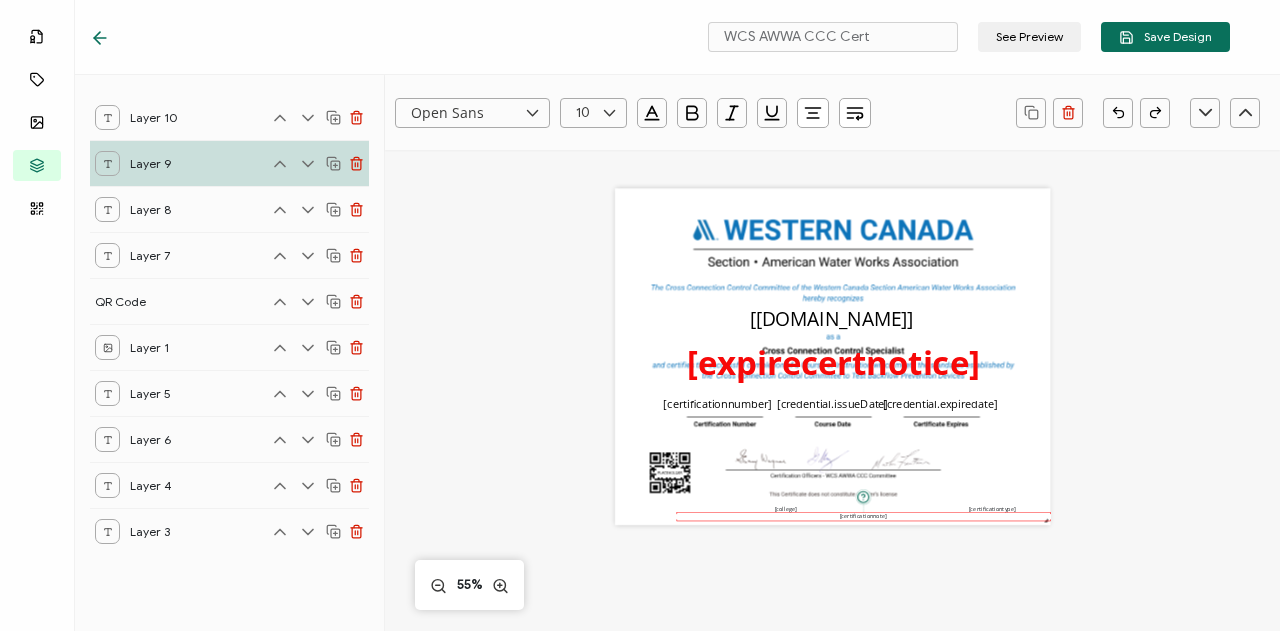 click 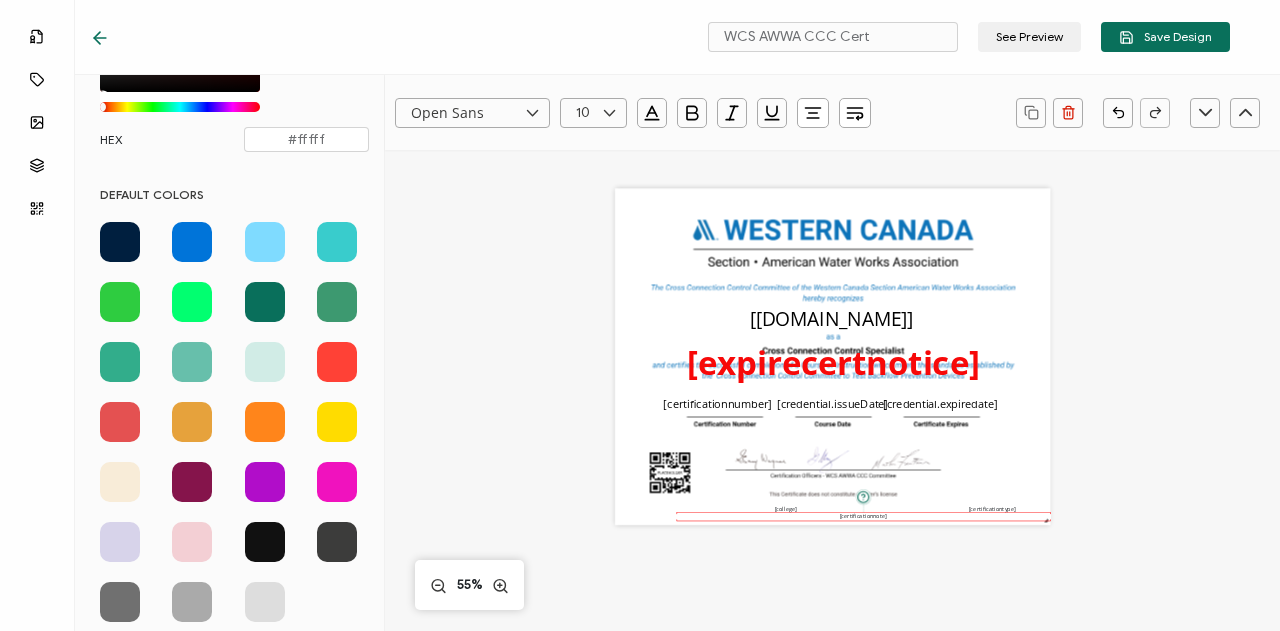 scroll, scrollTop: 0, scrollLeft: 0, axis: both 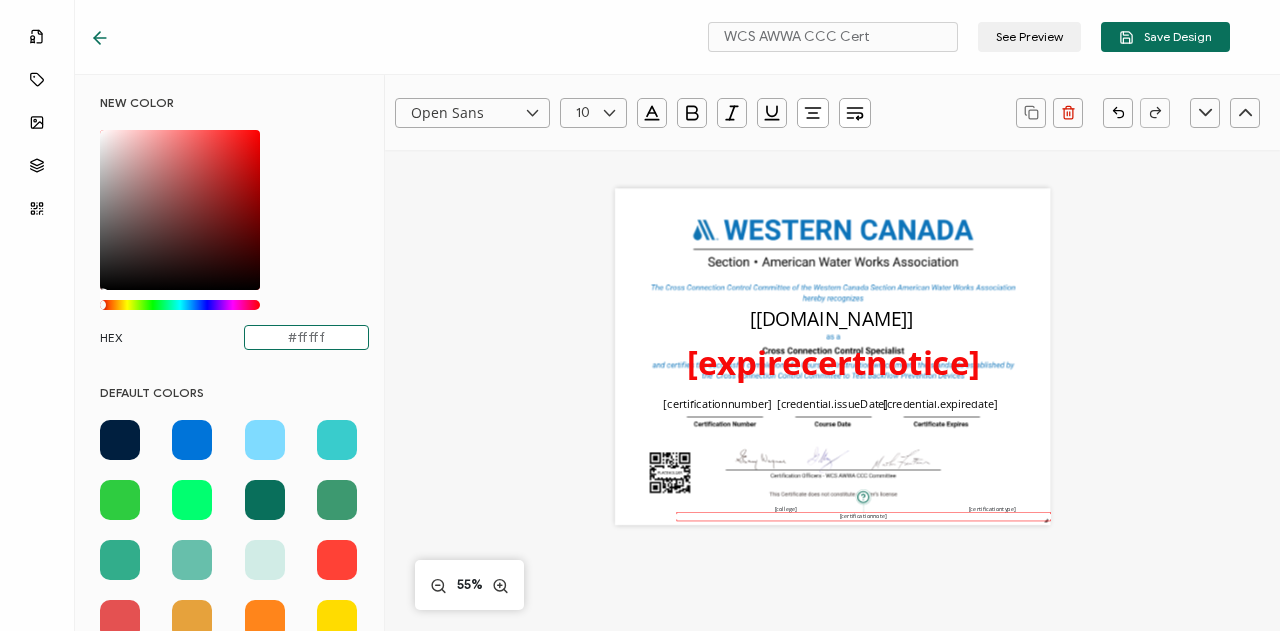 drag, startPoint x: 291, startPoint y: 333, endPoint x: 359, endPoint y: 333, distance: 68 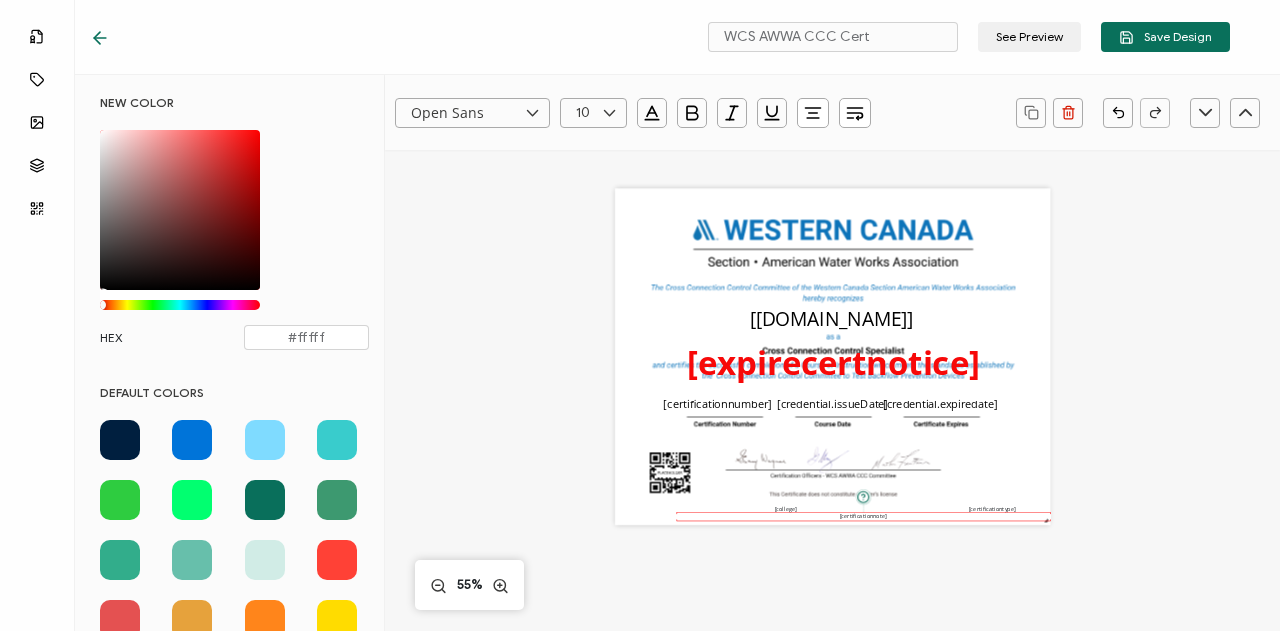 click on "NEW COLOR
#000000   hex       0   r     0   g     0   b     1   a     0   h     0%   s     0%   l     1   a         HEX   #fffff" at bounding box center [234, 232] 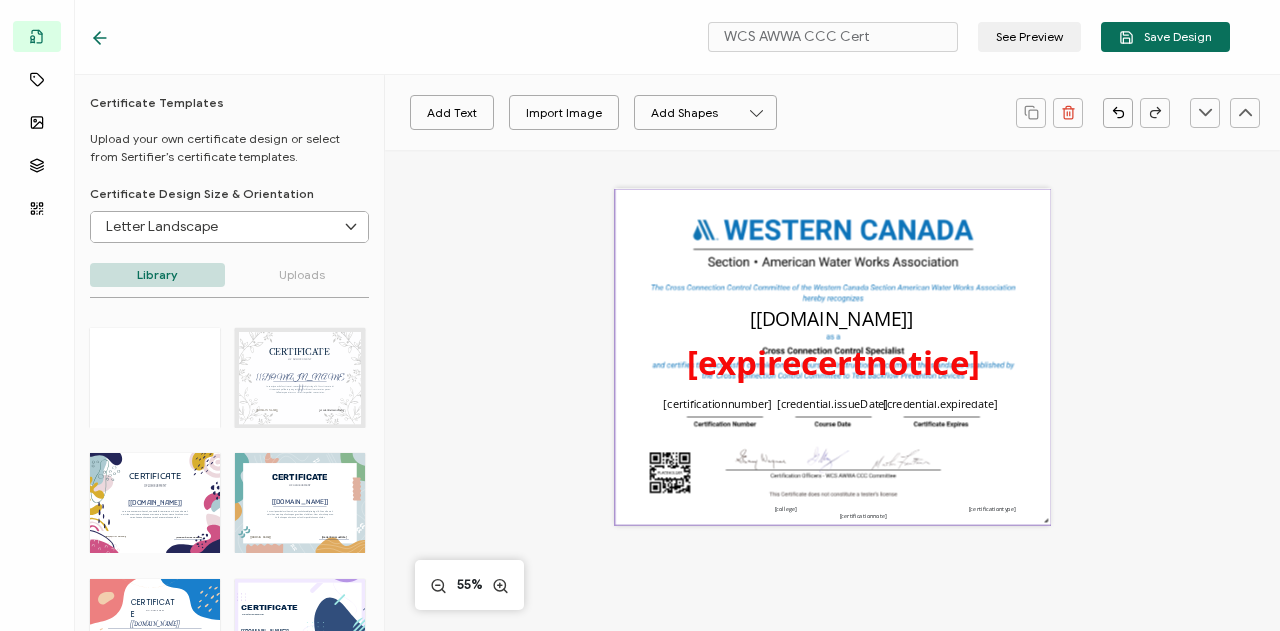 click at bounding box center [833, 526] 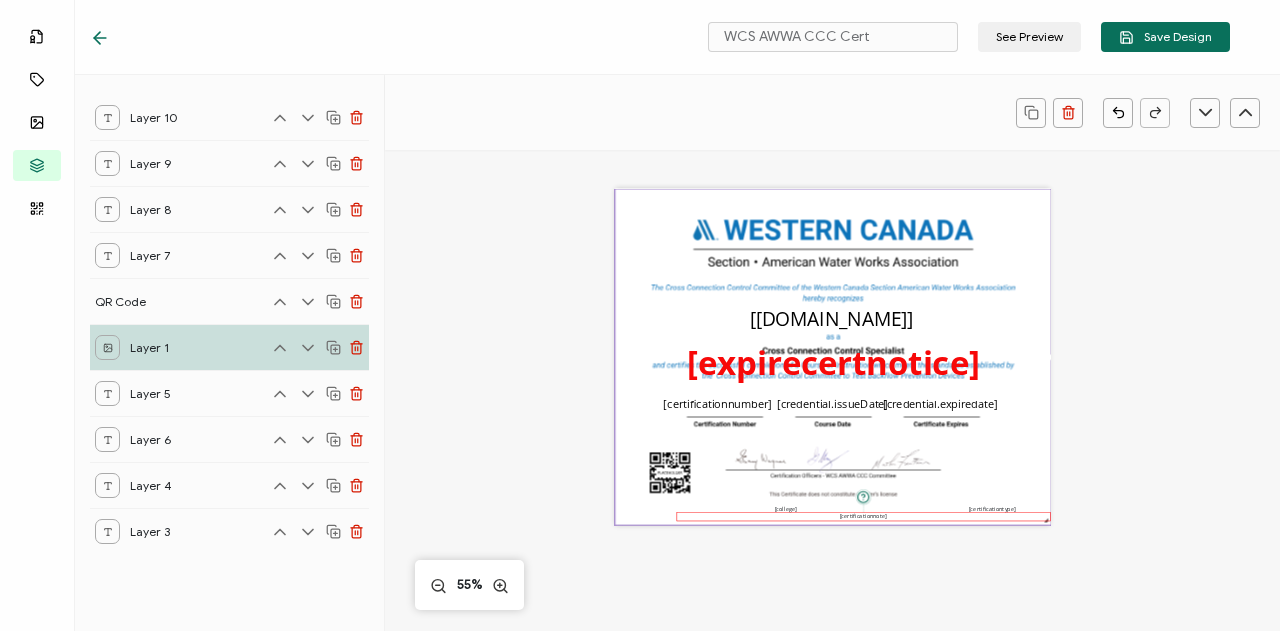 click on "[certificationnote]" at bounding box center (863, 517) 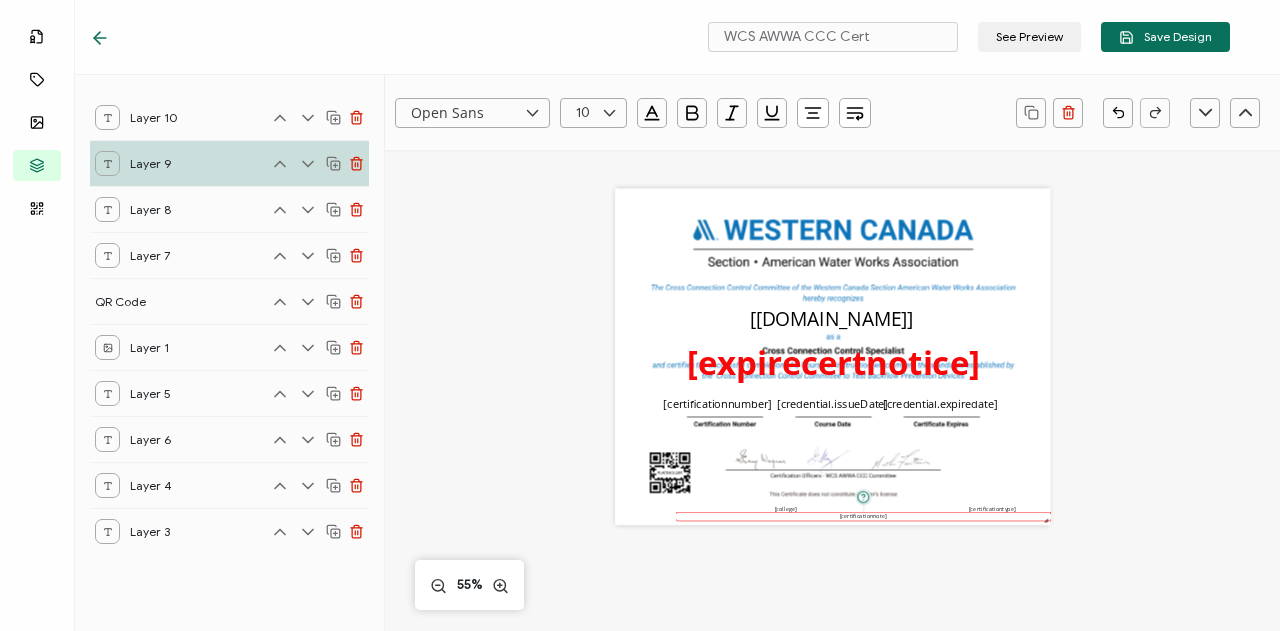 click 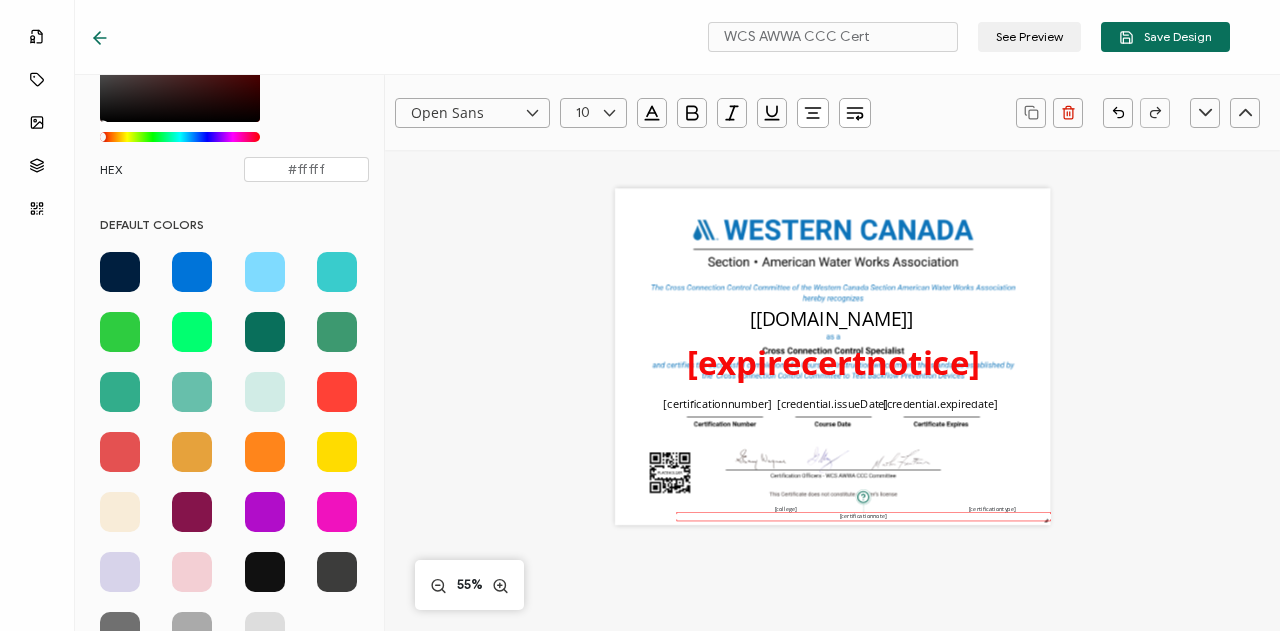 scroll, scrollTop: 198, scrollLeft: 0, axis: vertical 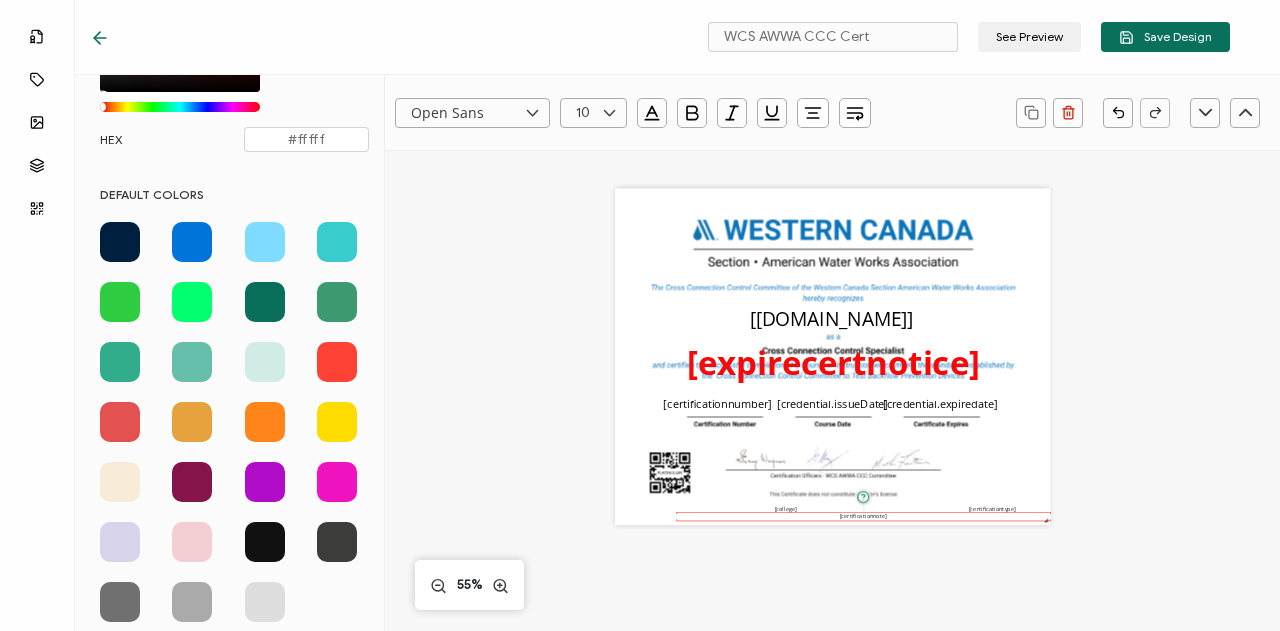 click at bounding box center (234, 422) 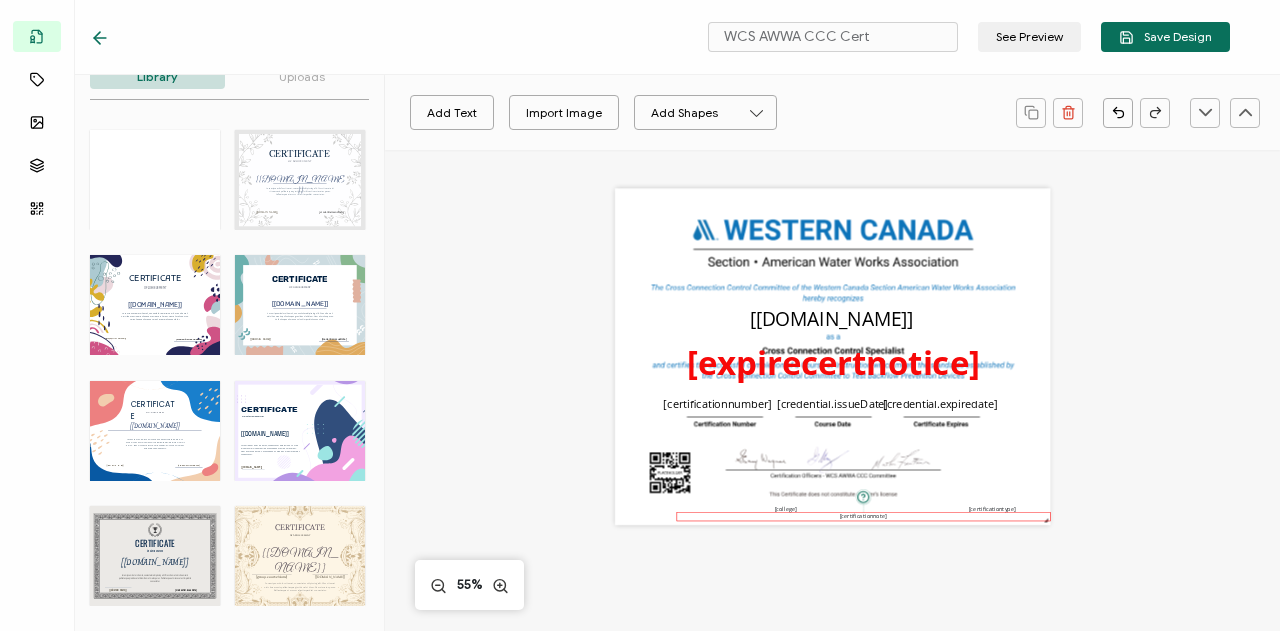 click on "[certificationnote]" at bounding box center (863, 516) 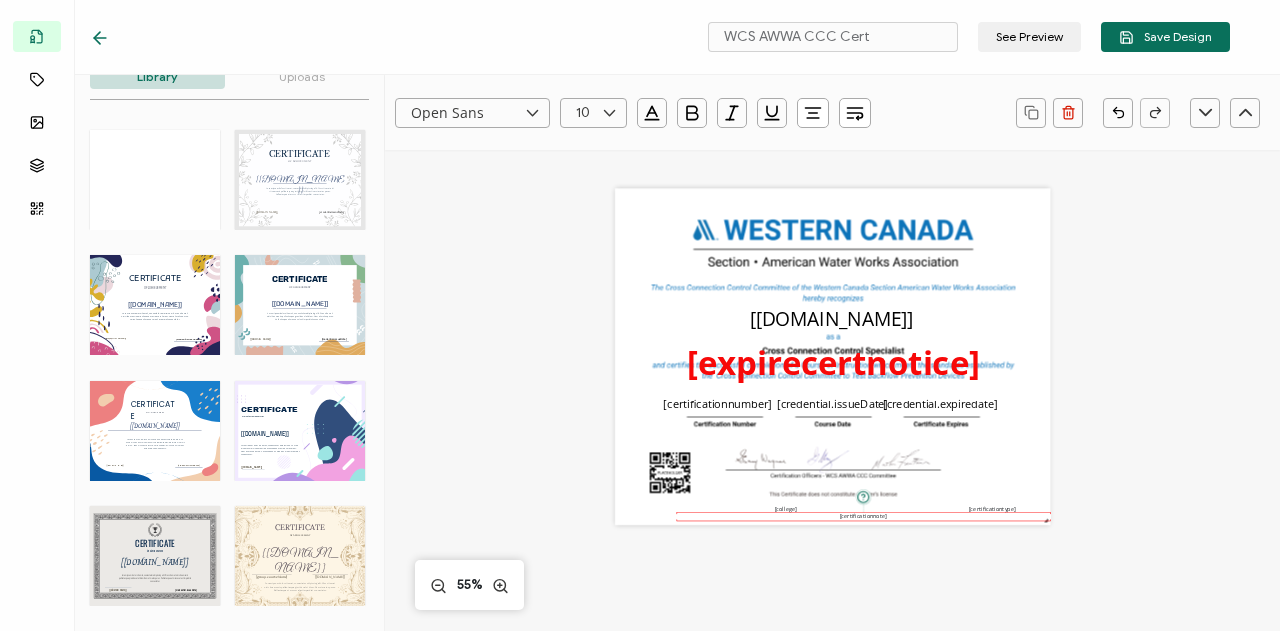 click 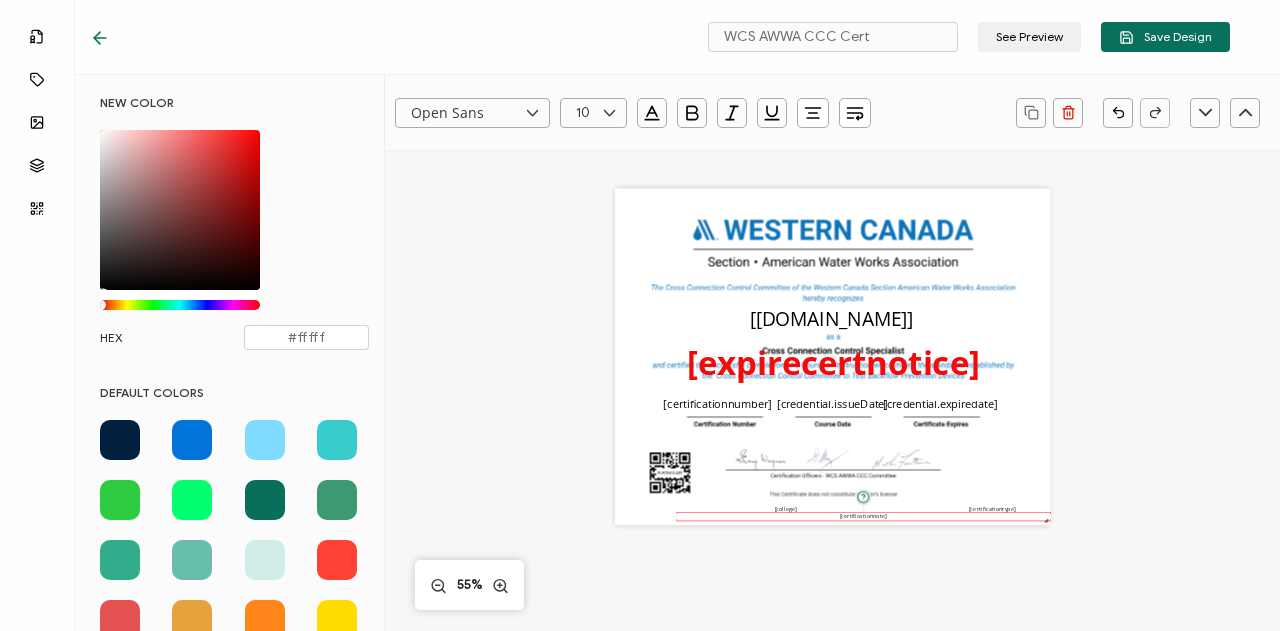 click on "Open Sans Alright Sans [PERSON_NAME] Archivo Black Arial Arimo Blinker Caveat Charm Charmonman Cinzel EB Garamond [PERSON_NAME] Sans [PERSON_NAME] Great Vibes Grenze [PERSON_NAME] Grotesk Inconsolata Josefin Sans Kolektif House Kufam Lato Libre Caslon Text [PERSON_NAME] Lugrasimo Markazi Text Merienda [PERSON_NAME] [PERSON_NAME] [PERSON_NAME] Sans [PERSON_NAME] Serif Nunito Open Sans Open Sans Condensed Orbitron [PERSON_NAME] Display Poppins PT Sans PT Sans Narrow PT Serif Quicksand Raleway Red Hat Display Roboto Roboto Condensed Roboto Slab Rubik Slabo 27px Source Sans Pro Spartan Tajawal Titillium Web Ubuntu UnifrakturCook UnifrakturMaguntia Work Sans   10 0 1 2 3 4 5 6 7 8 9 10 11 12 13 14 15 16 17 18 19 20 21 22 23 24 25 26 27 28 29 30 31 32 33 34 35 36 37 38 39 40 41 42 43 44 45 46 47 48 49 50 51 52 53 54 55 56 57 58 59 60 61 62 63 64 65 66 67 68 69 70 71 72 73 74 75 76 77 78 79 80 81 82 83 84 85 86 87 88 89 90 91 92 93 94 95 96 97 98 99" at bounding box center [832, 112] 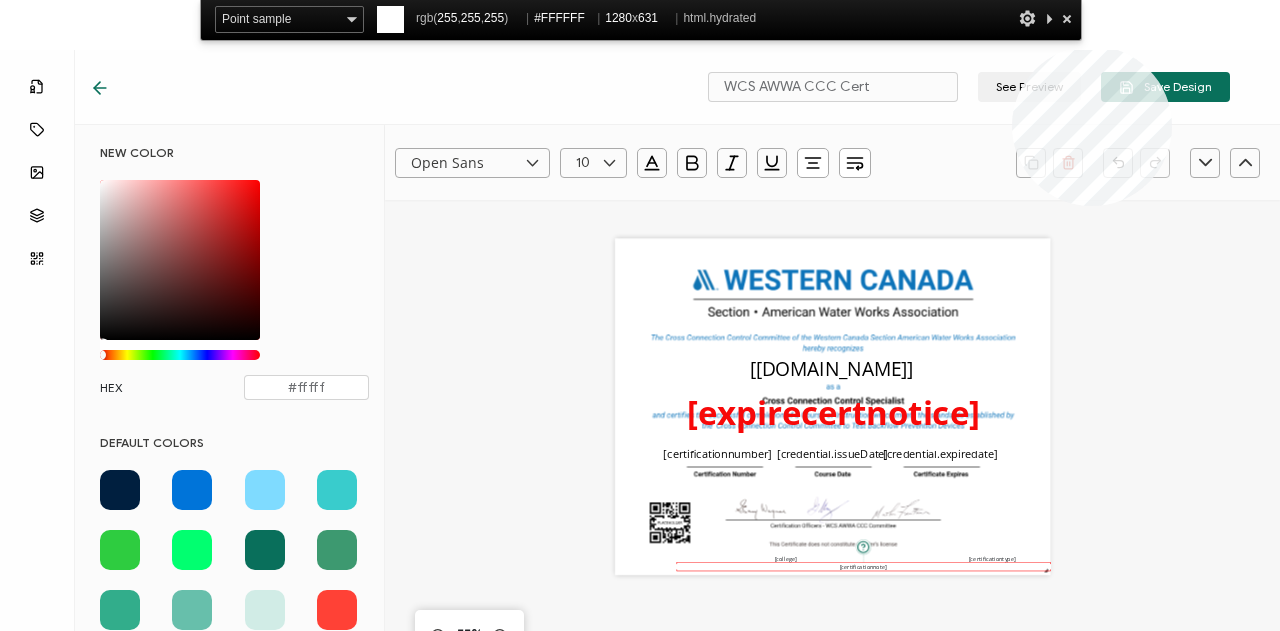click on "WCS AWWA CCC Cert
See Preview
Save Design               Templates         Attributes     Images     Layers     QR Code
NEW COLOR
#000000   hex       0   r     0   g     0   b     1   a     0   h     0%   s     0%   l     1   a         HEX   #fffff
DEFAULT COLORS
Open Sans Alright Sans [PERSON_NAME] Archivo Black Arial Arimo Blinker Caveat Charm Charmonman Cinzel EB Garamond [PERSON_NAME] Sans [PERSON_NAME] Great Vibes Grenze [PERSON_NAME] Grotesk Inconsolata Josefin Sans Kolektif House Kufam Lato Libre Caslon Text [PERSON_NAME] Lugrasimo Markazi Text Merienda [PERSON_NAME] [PERSON_NAME] [PERSON_NAME] Sans [PERSON_NAME] Serif Nunito Open Sans Open Sans Condensed Orbitron [PERSON_NAME] Display Poppins PT Sans PT Sans Narrow PT Serif Quicksand Raleway Red Hat Display Roboto Roboto Condensed Roboto Slab Rubik Slabo 27px Ubuntu" at bounding box center (640, 315) 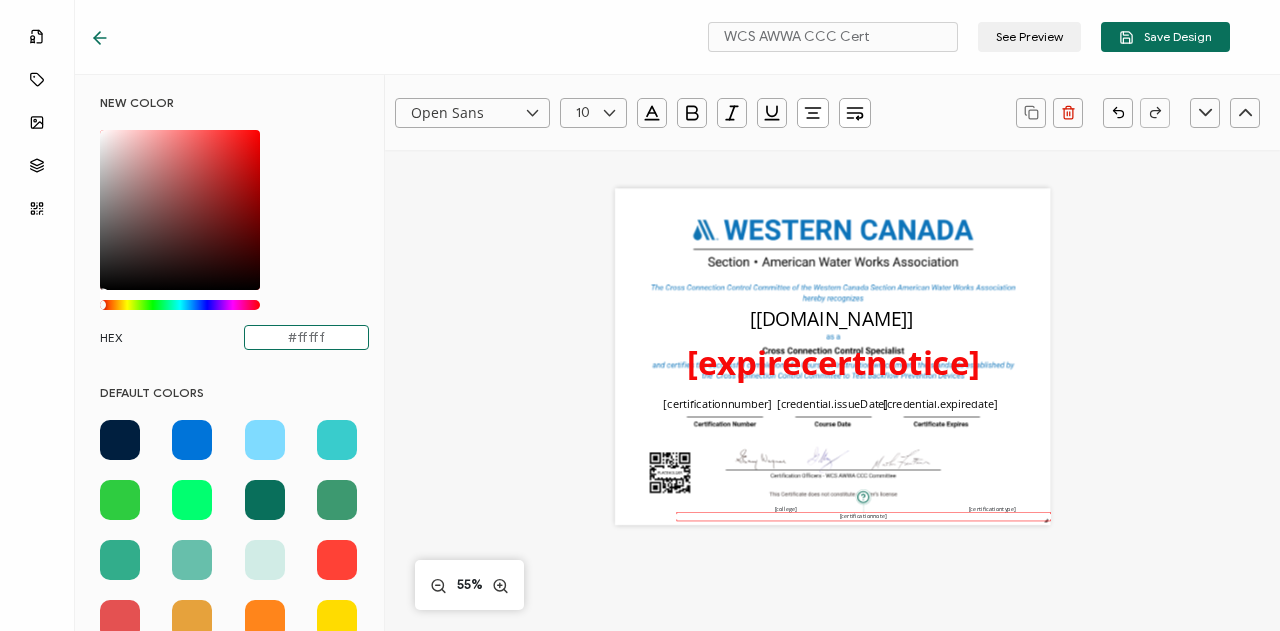 drag, startPoint x: 291, startPoint y: 381, endPoint x: 357, endPoint y: 383, distance: 66.0303 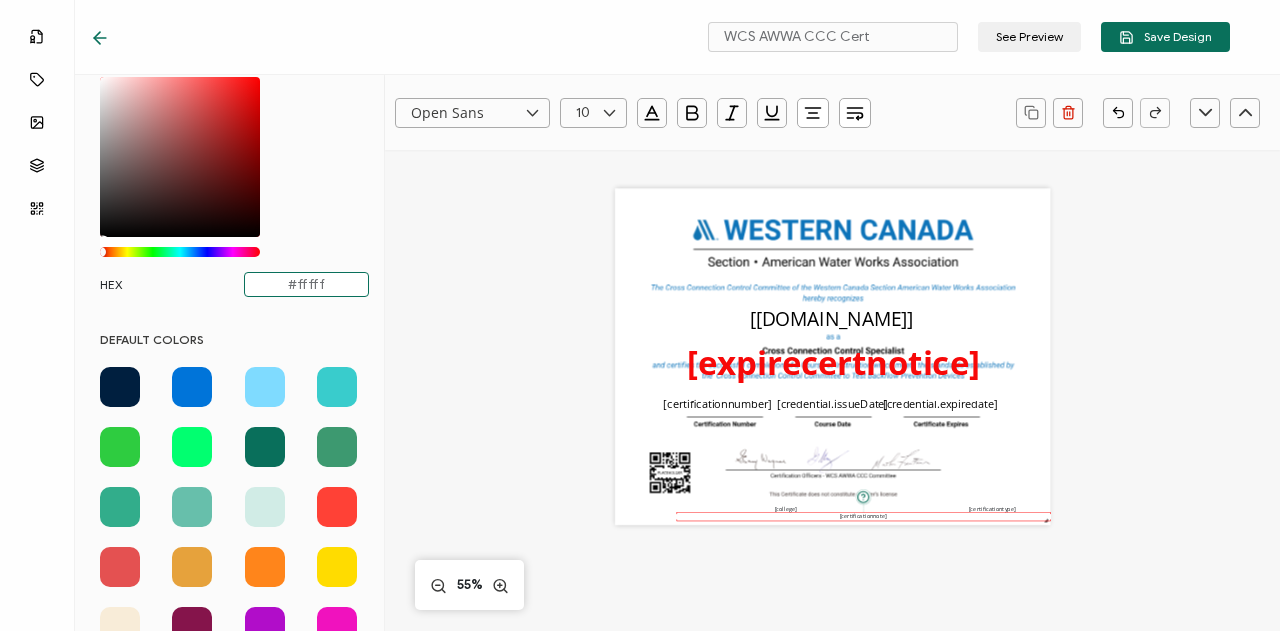 scroll, scrollTop: 0, scrollLeft: 0, axis: both 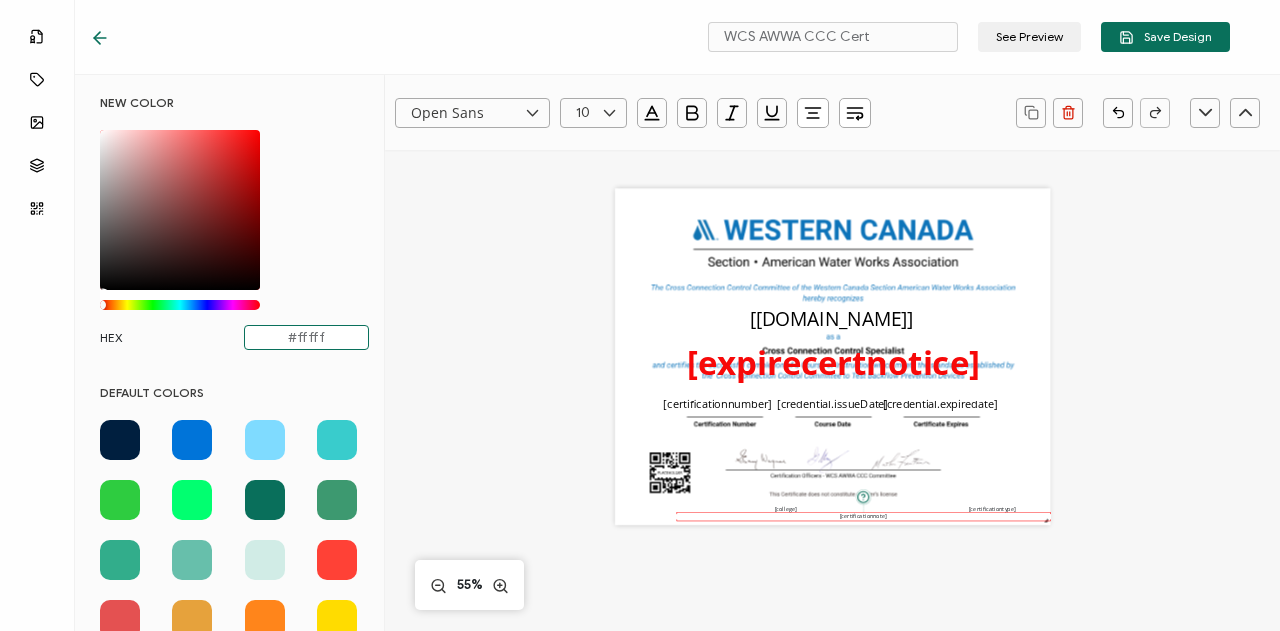 click on "#fffff" at bounding box center [306, 337] 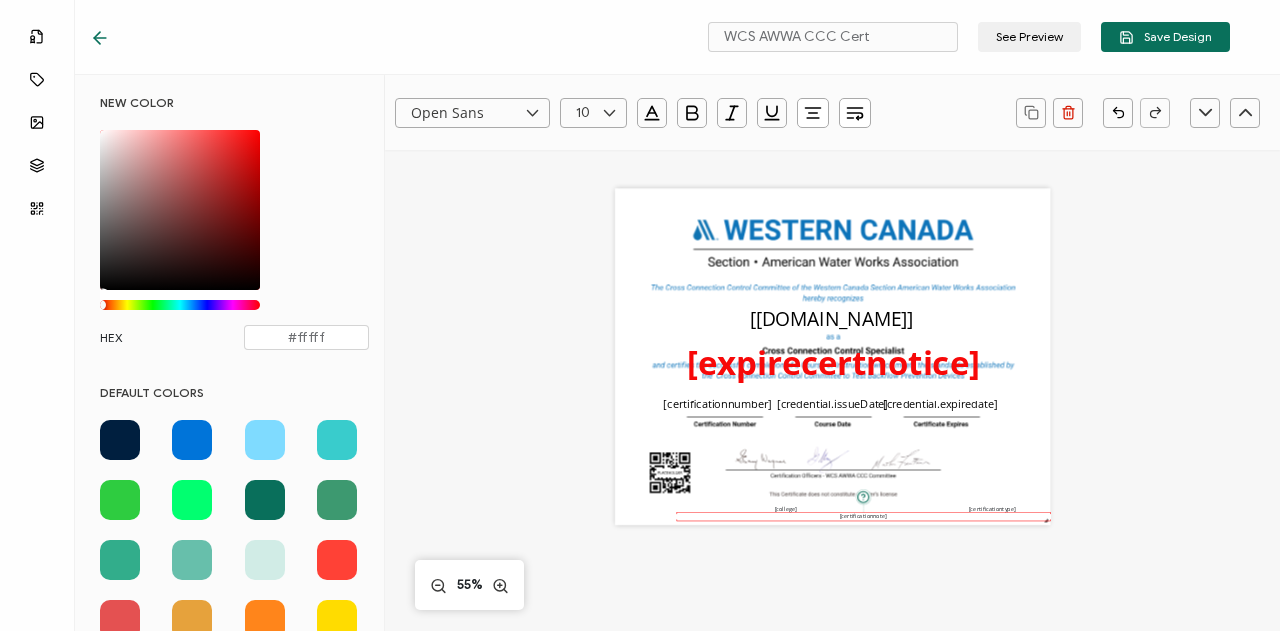 click on "NEW COLOR
#000000   hex       0   r     0   g     0   b     1   a     0   h     0%   s     0%   l     1   a         HEX   #fffff" at bounding box center (234, 232) 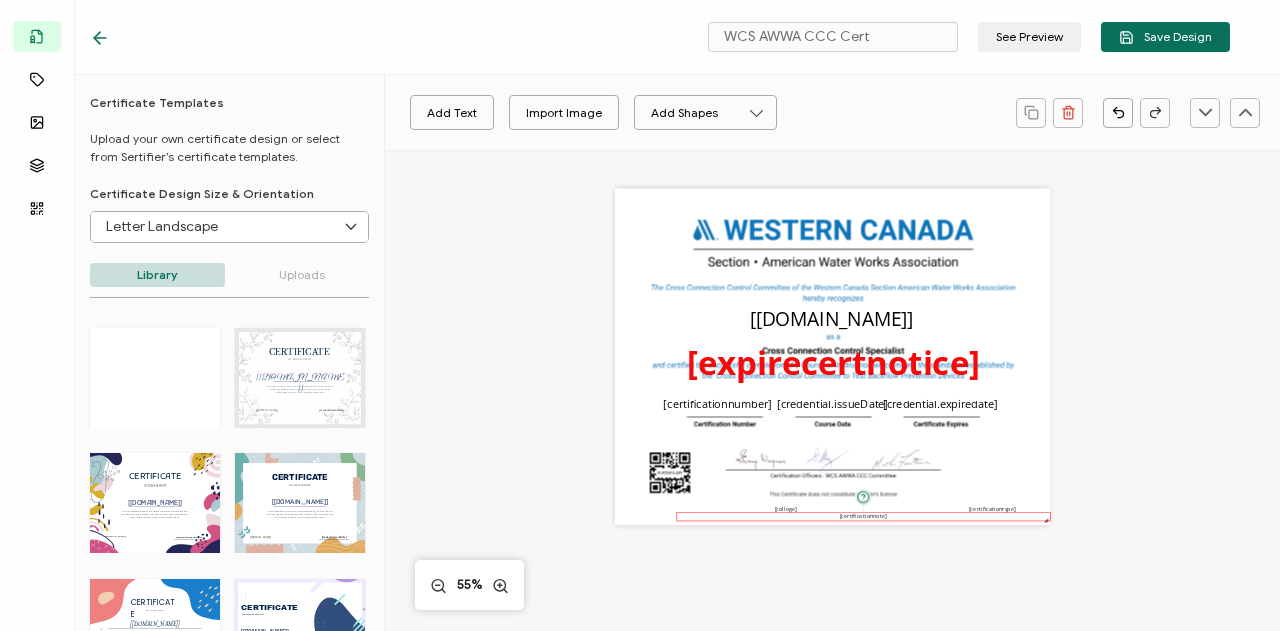 click on "[certificationnote]" at bounding box center [863, 517] 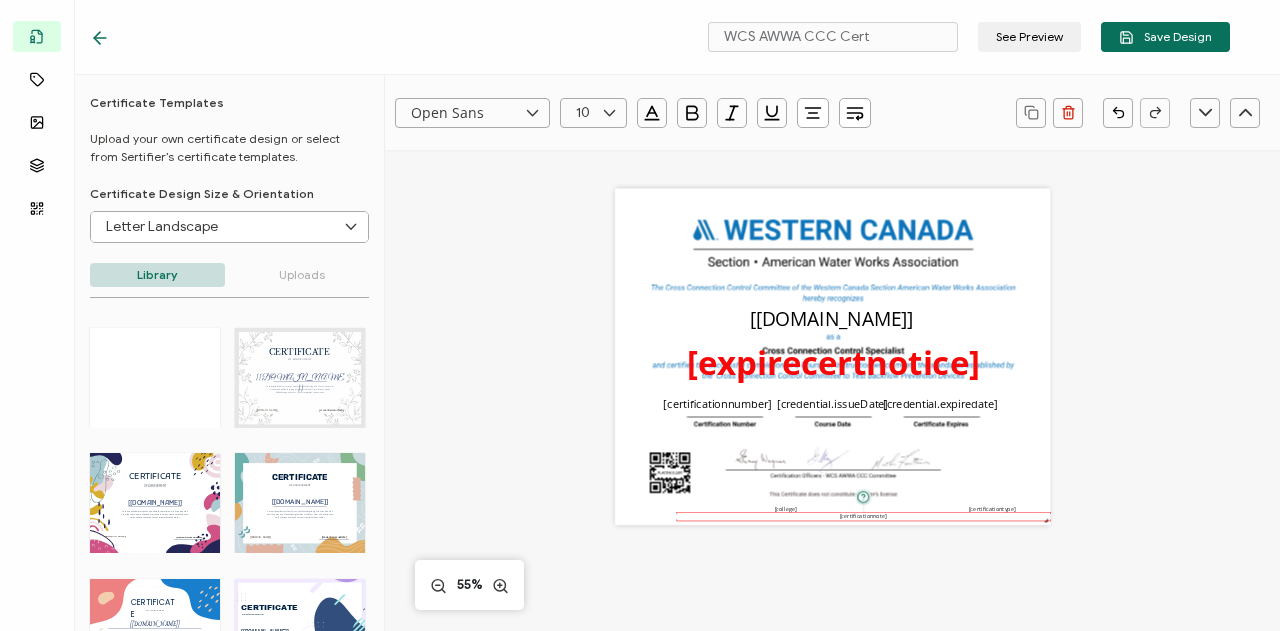 click 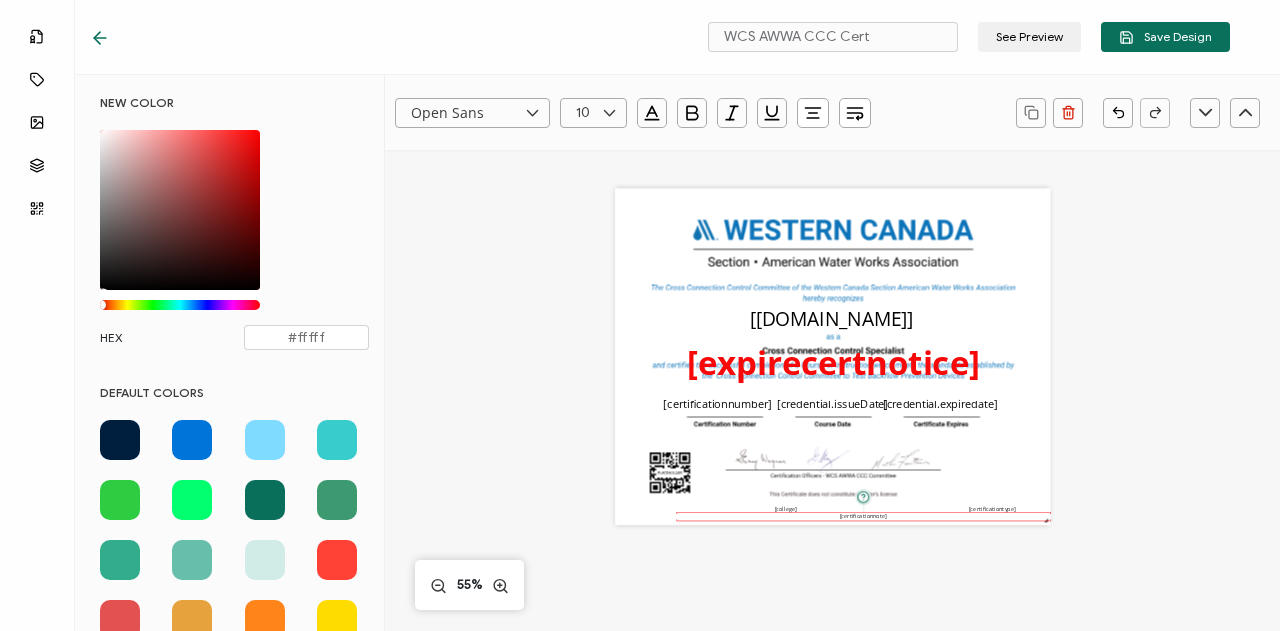 click 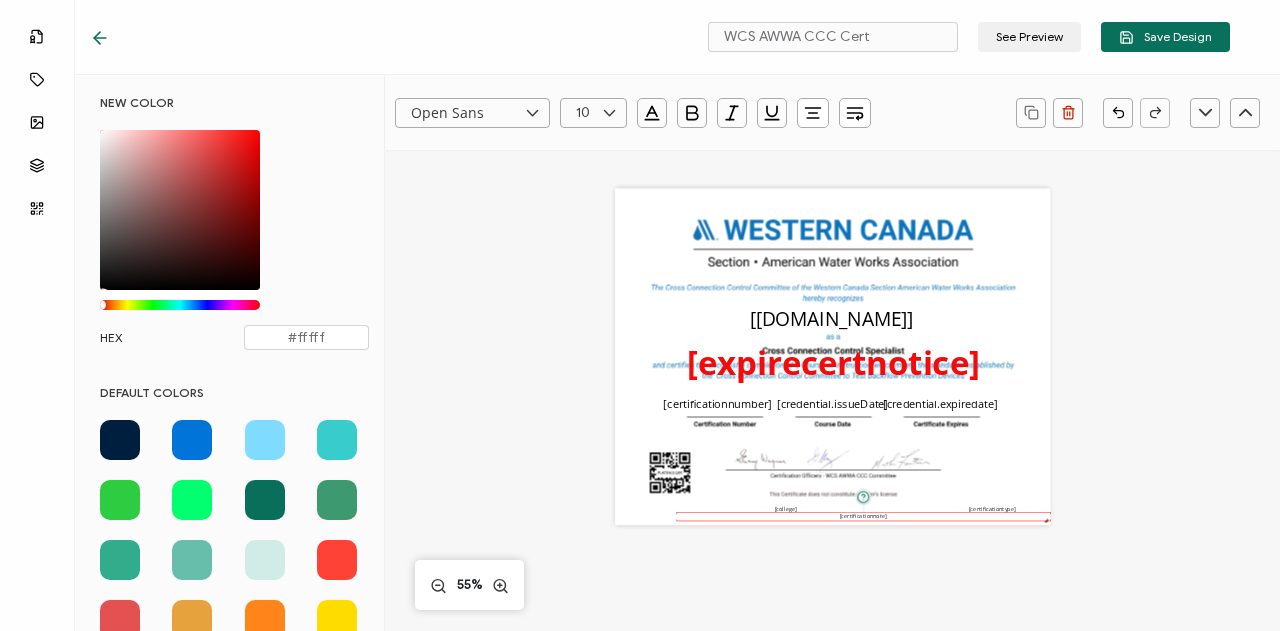 click on "Open Sans Alright Sans [PERSON_NAME] Archivo Black Arial Arimo Blinker Caveat Charm Charmonman Cinzel EB Garamond [PERSON_NAME] Sans [PERSON_NAME] Great Vibes Grenze [PERSON_NAME] Grotesk Inconsolata Josefin Sans Kolektif House Kufam Lato Libre Caslon Text [PERSON_NAME] Lugrasimo Markazi Text Merienda [PERSON_NAME] [PERSON_NAME] [PERSON_NAME] Sans [PERSON_NAME] Serif Nunito Open Sans Open Sans Condensed Orbitron [PERSON_NAME] Display Poppins PT Sans PT Sans Narrow PT Serif Quicksand Raleway Red Hat Display Roboto Roboto Condensed Roboto Slab Rubik Slabo 27px Source Sans Pro Spartan Tajawal Titillium Web Ubuntu UnifrakturCook UnifrakturMaguntia Work Sans   10 0 1 2 3 4 5 6 7 8 9 10 11 12 13 14 15 16 17 18 19 20 21 22 23 24 25 26 27 28 29 30 31 32 33 34 35 36 37 38 39 40 41 42 43 44 45 46 47 48 49 50 51 52 53 54 55 56 57 58 59 60 61 62 63 64 65 66 67 68 69 70 71 72 73 74 75 76 77 78 79 80 81 82 83 84 85 86 87 88 89 90 91 92 93 94 95 96 97 98 99" at bounding box center (832, 561) 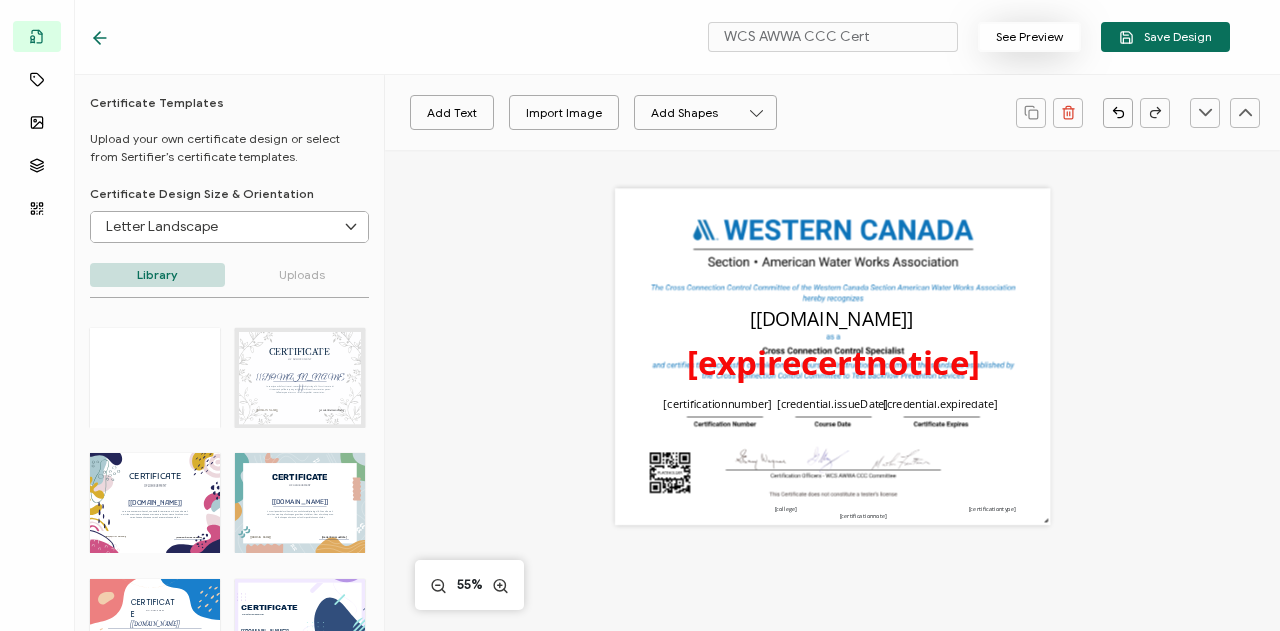 click on "See Preview" at bounding box center [1029, 37] 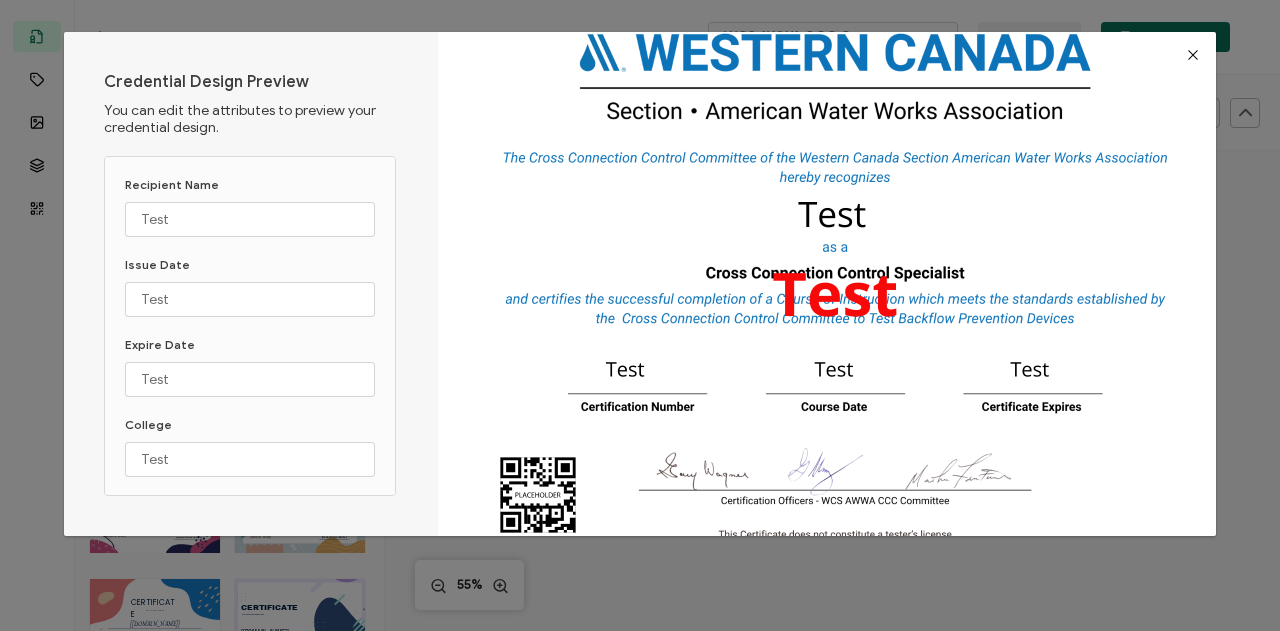 scroll, scrollTop: 10, scrollLeft: 0, axis: vertical 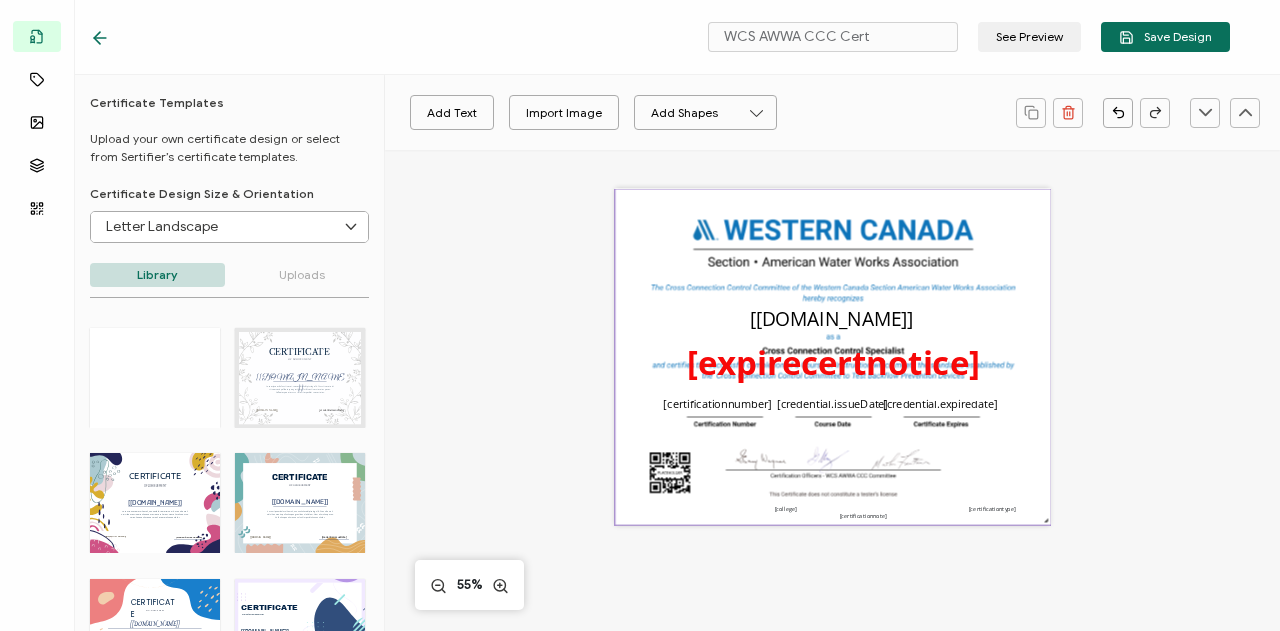 click at bounding box center (833, 357) 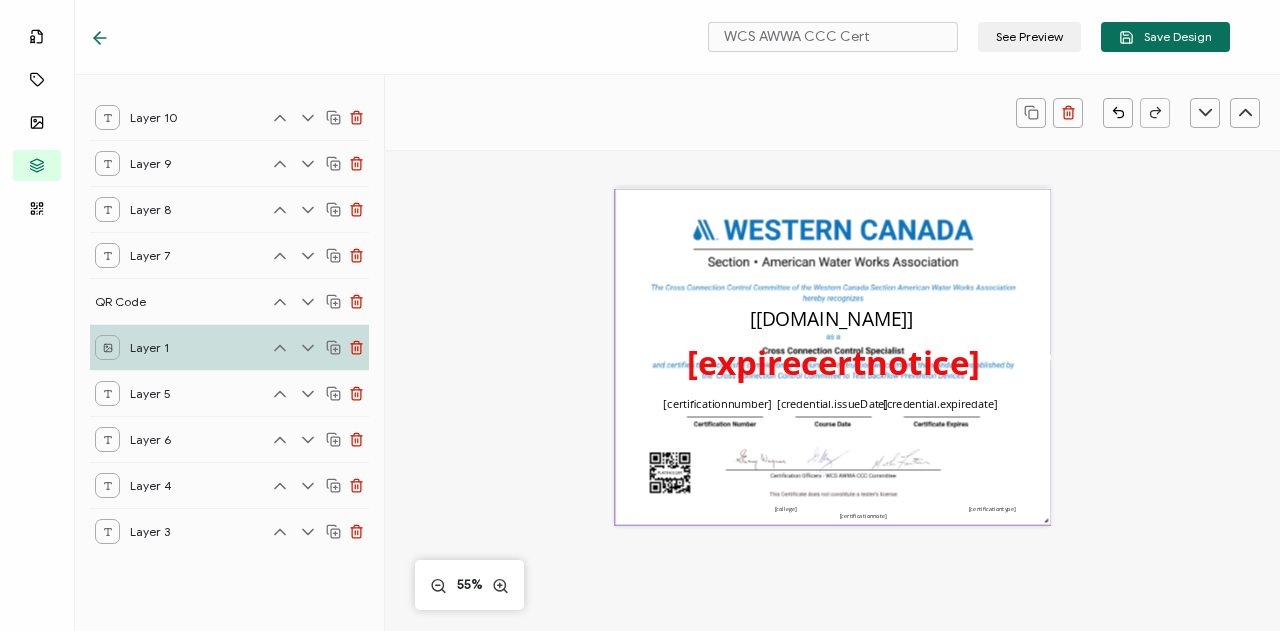 click on "Layer 1" at bounding box center [229, 347] 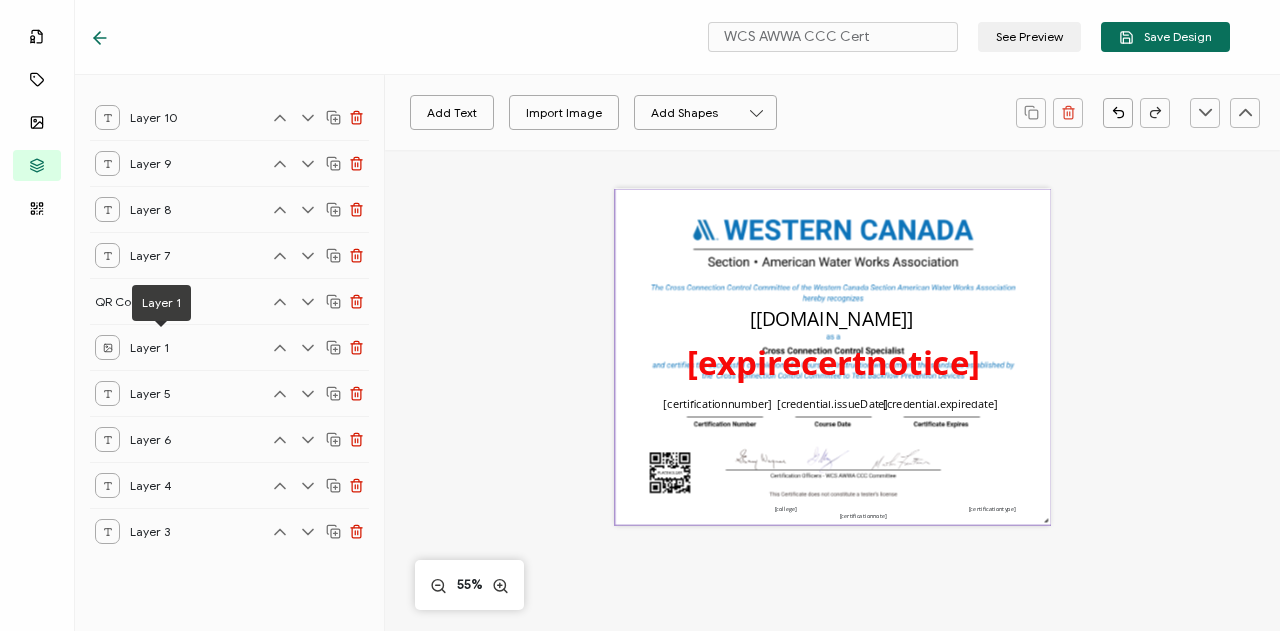 click at bounding box center [833, 357] 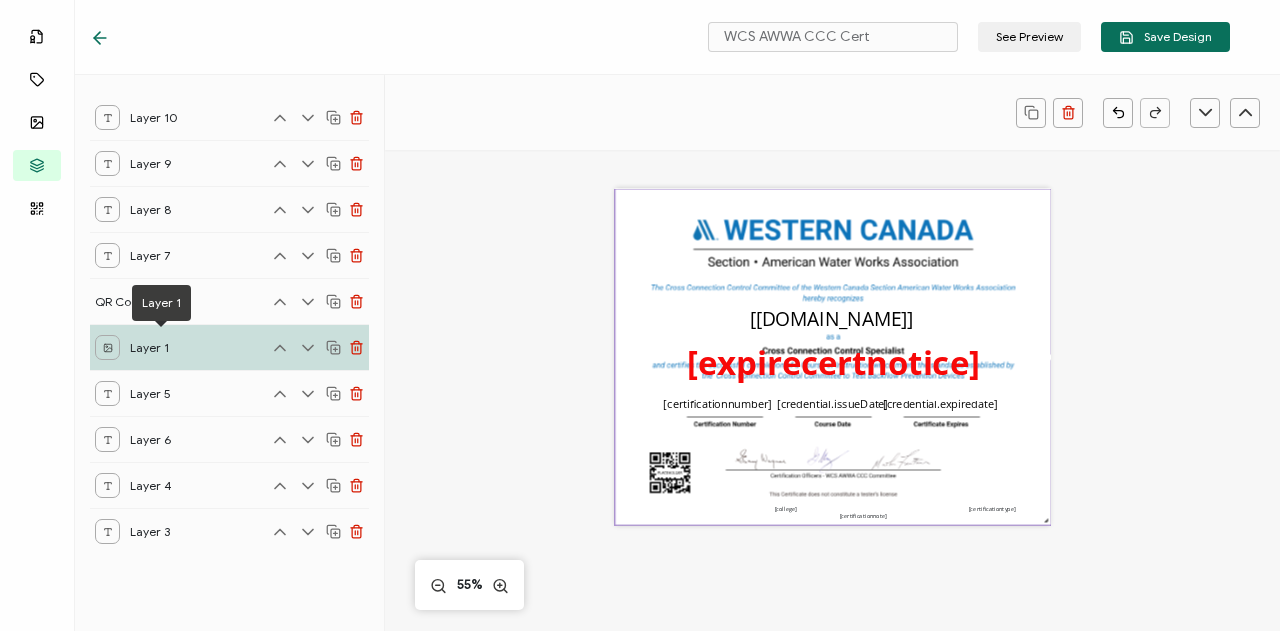 click at bounding box center [833, 357] 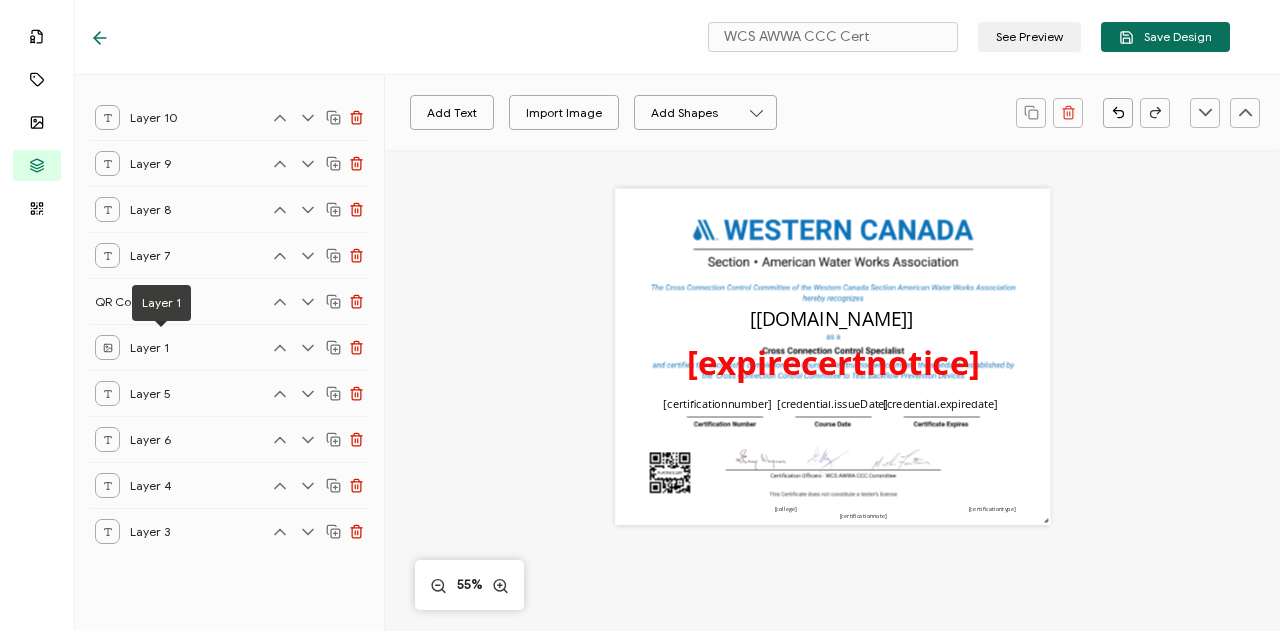 click on "Layer 1" at bounding box center (160, 347) 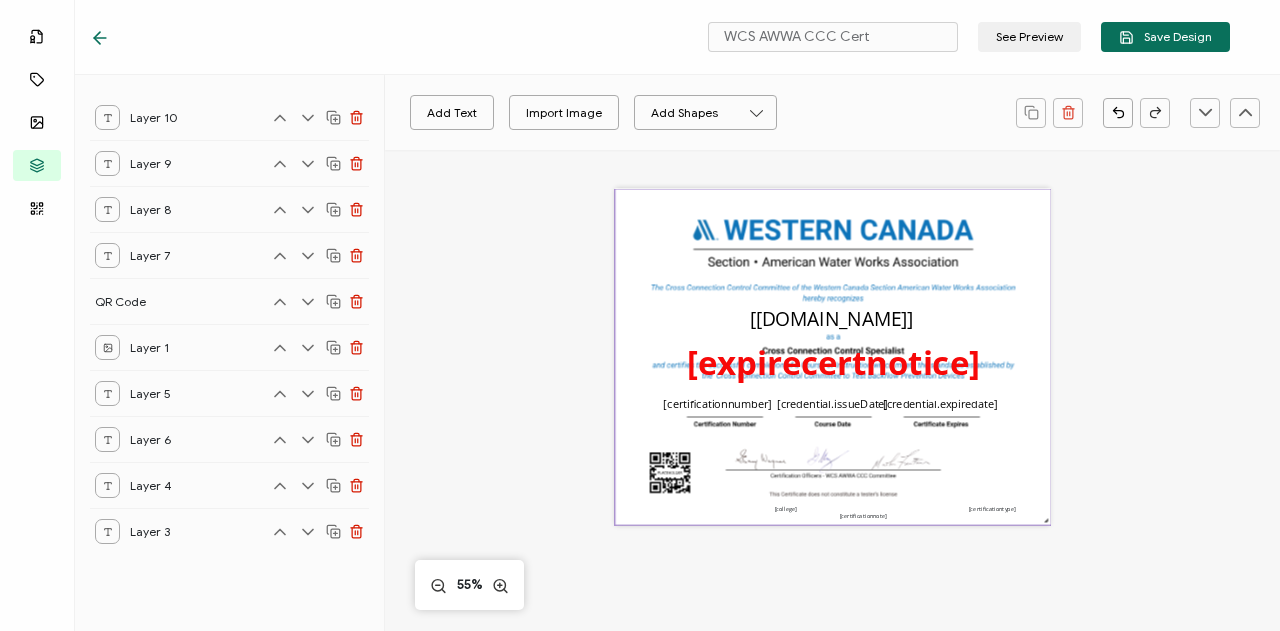 click at bounding box center (833, 357) 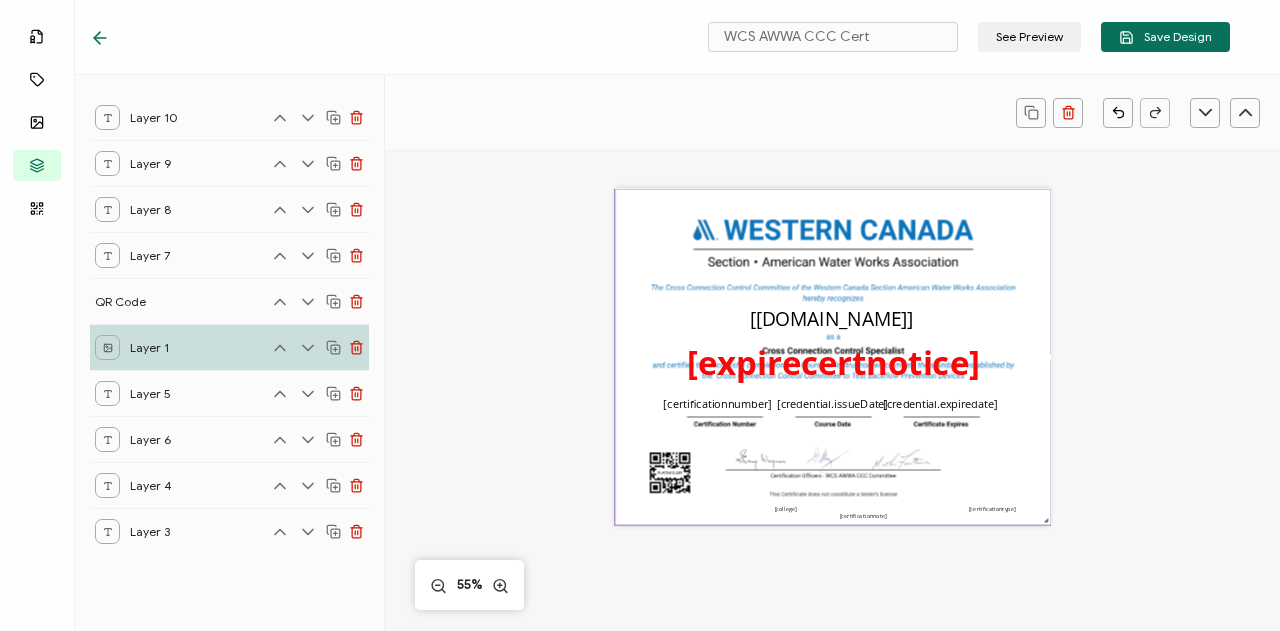 click at bounding box center (833, 357) 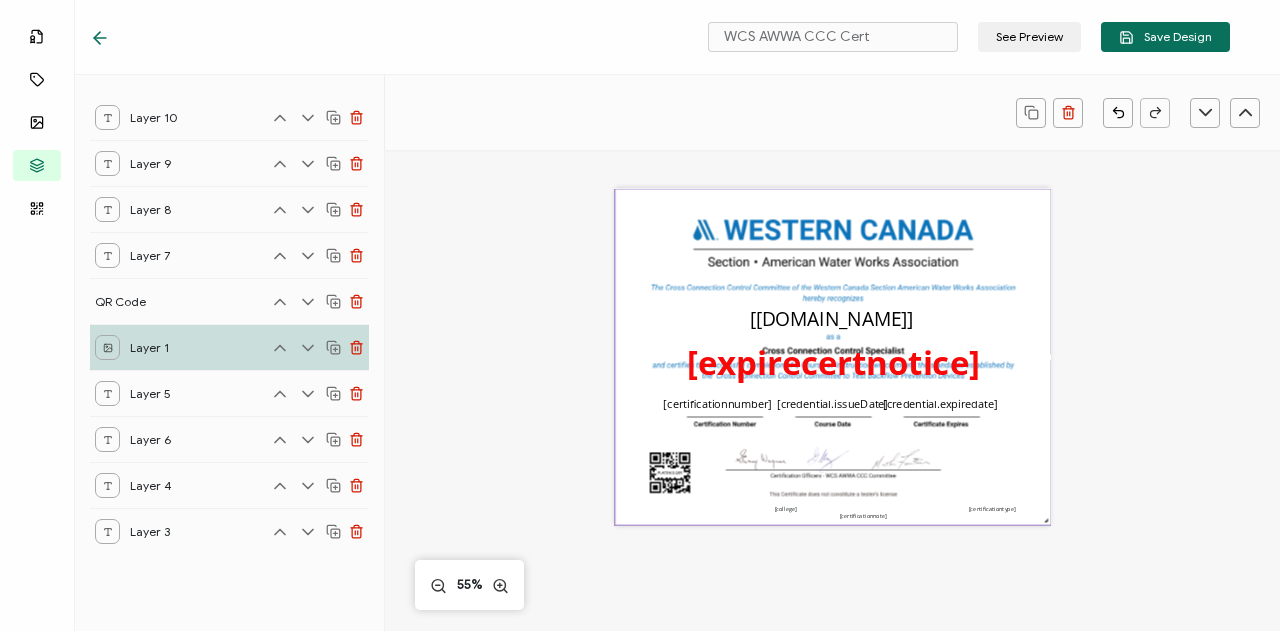 click at bounding box center (833, 357) 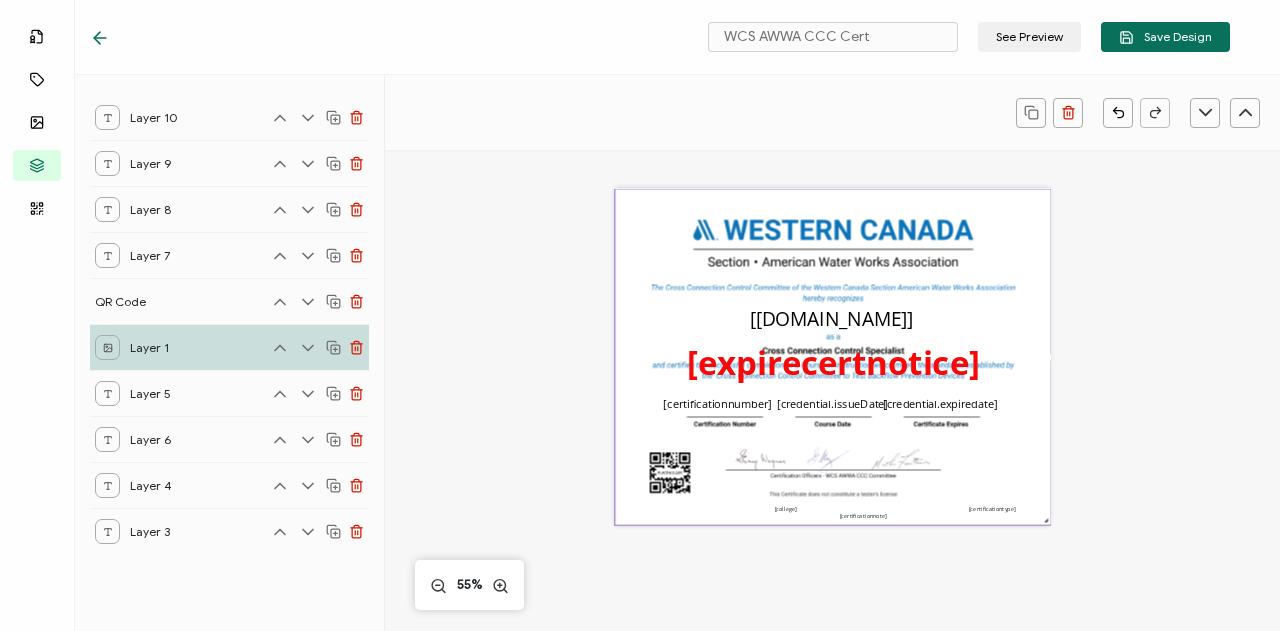 click at bounding box center (833, 357) 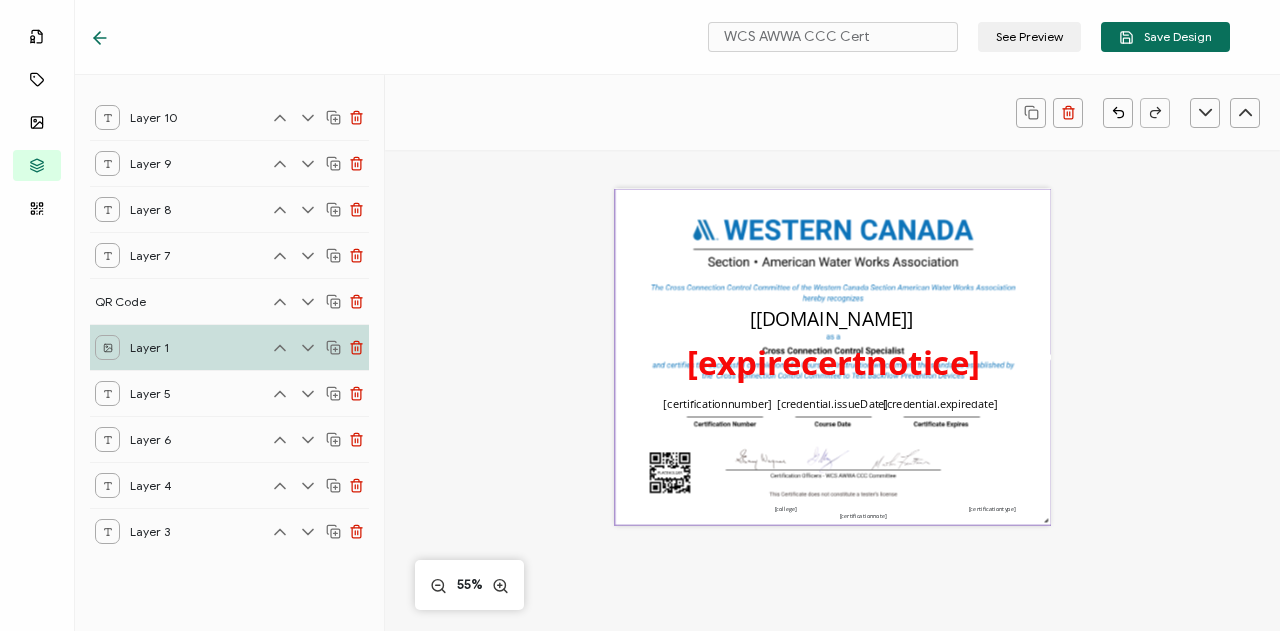 click at bounding box center (833, 357) 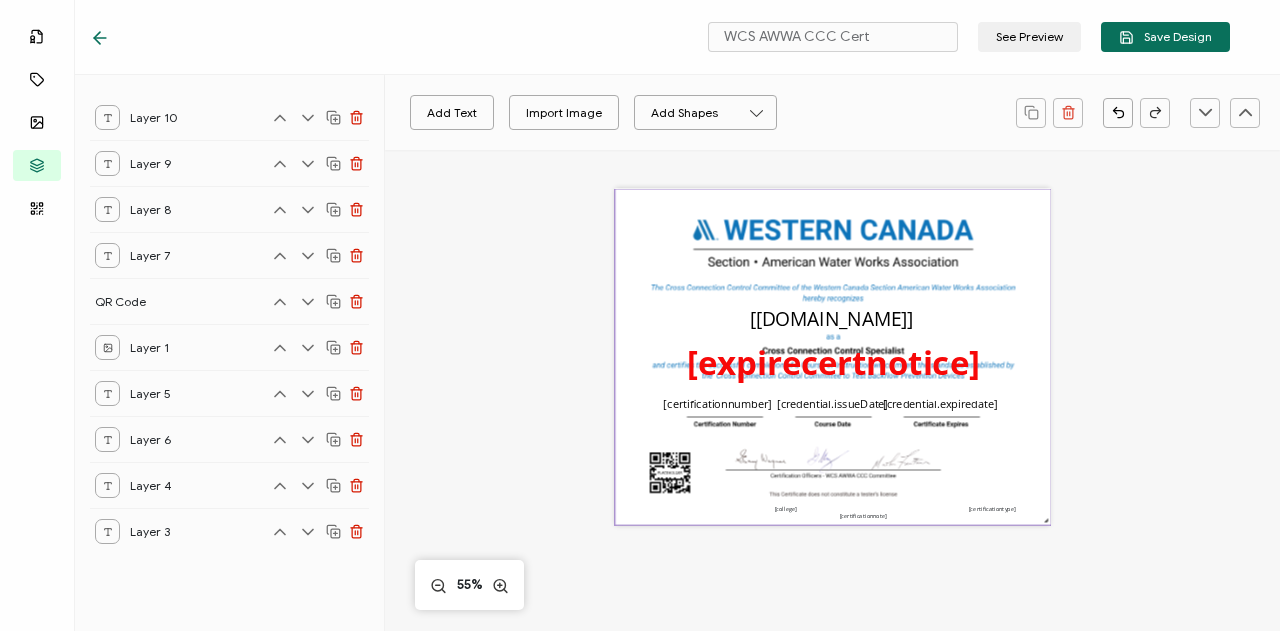 click at bounding box center [833, 357] 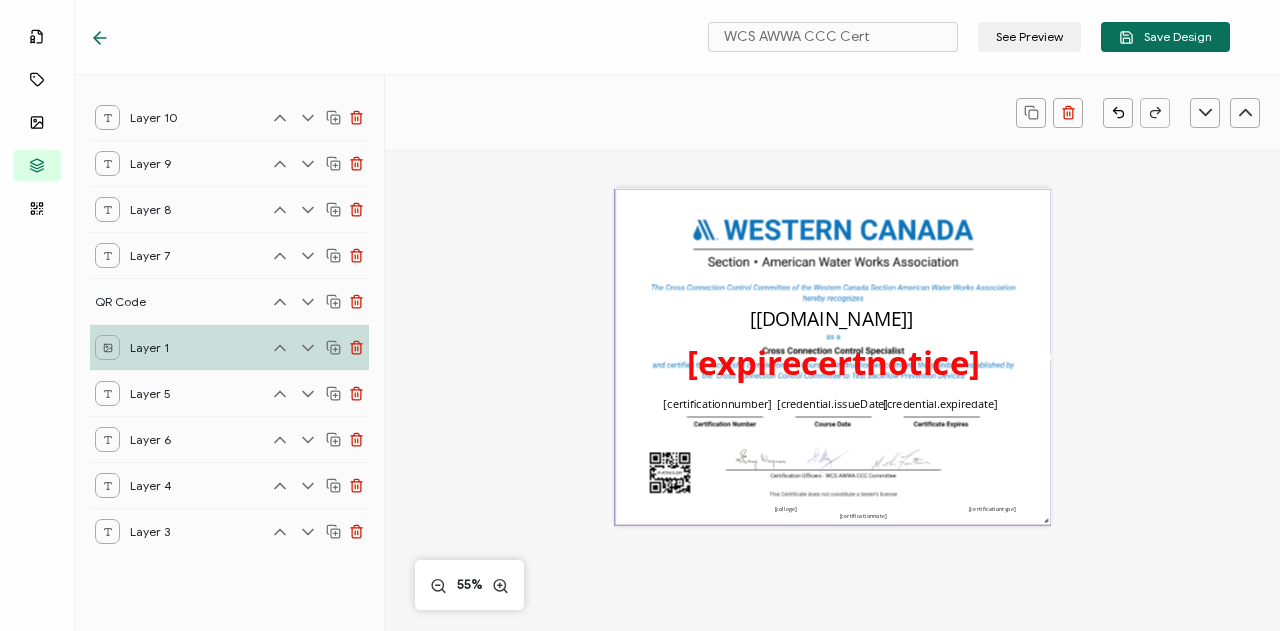 click at bounding box center [833, 357] 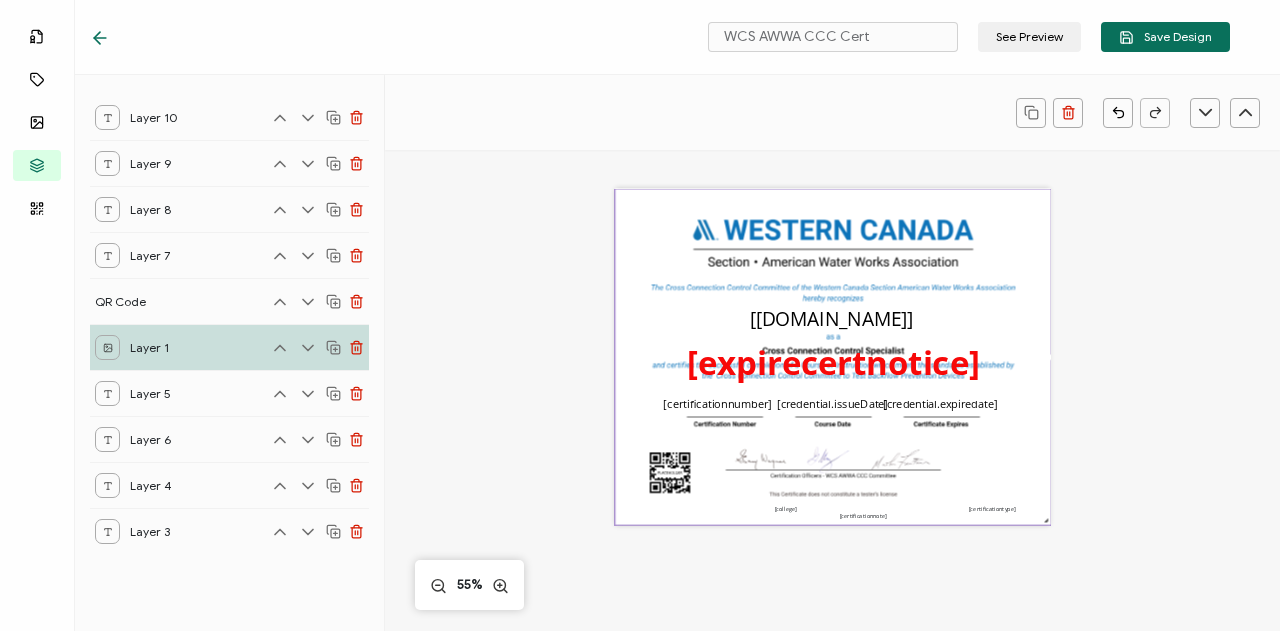 click at bounding box center [833, 357] 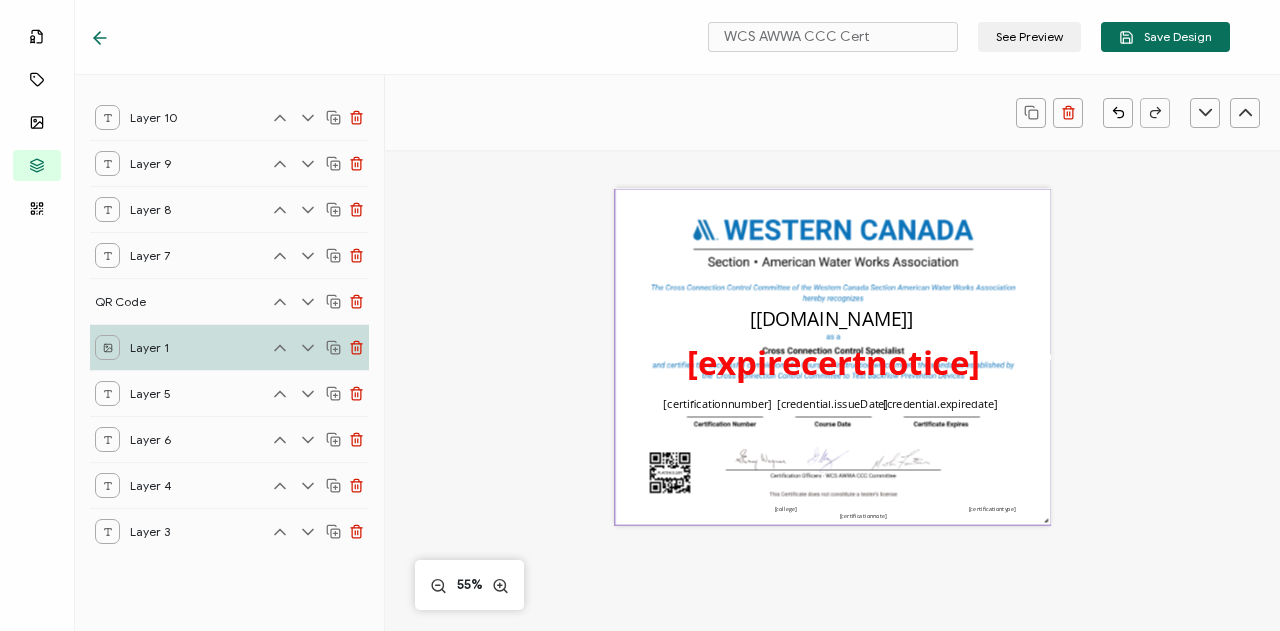 click at bounding box center (700, 113) 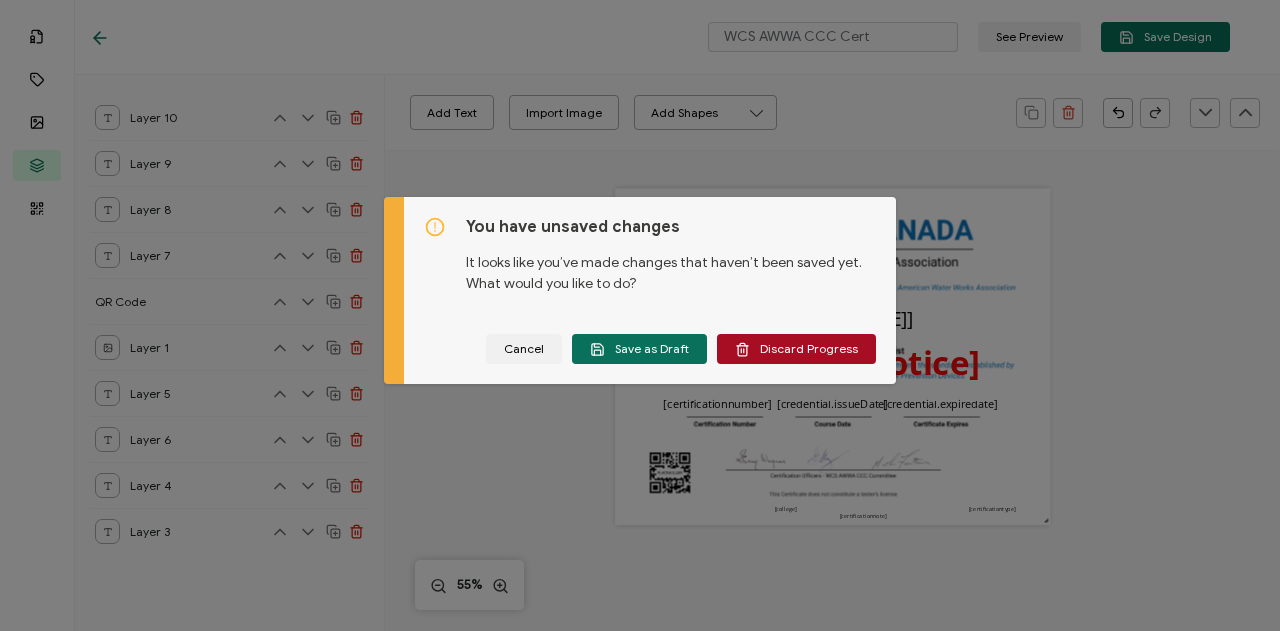 click on "You have unsaved changes   It looks like you’ve made changes that haven’t been saved yet. What would you like to do?
Cancel
Save as Draft
Discard Progress" at bounding box center [640, 315] 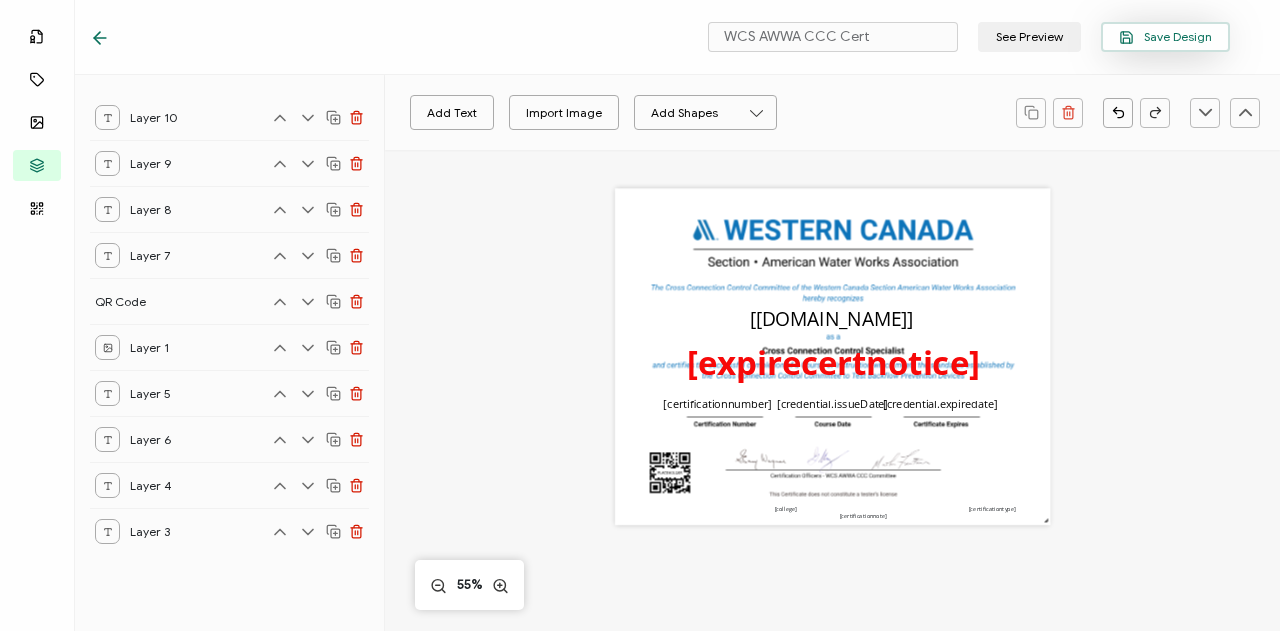 click on "Save Design" at bounding box center [1165, 37] 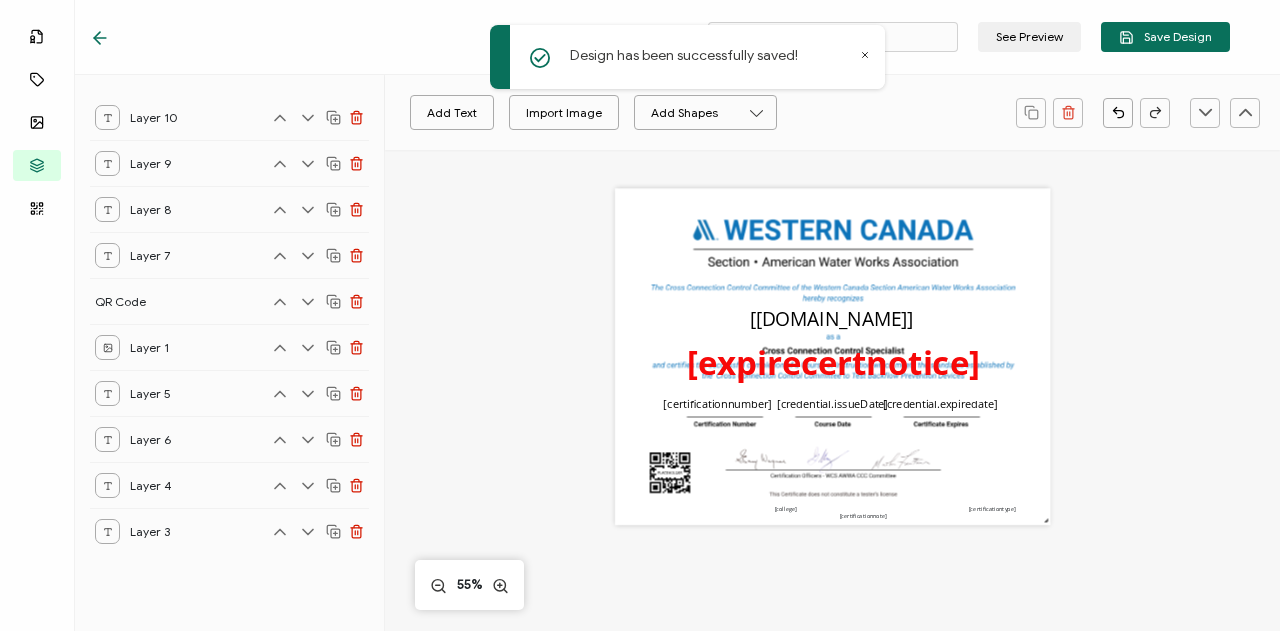 click 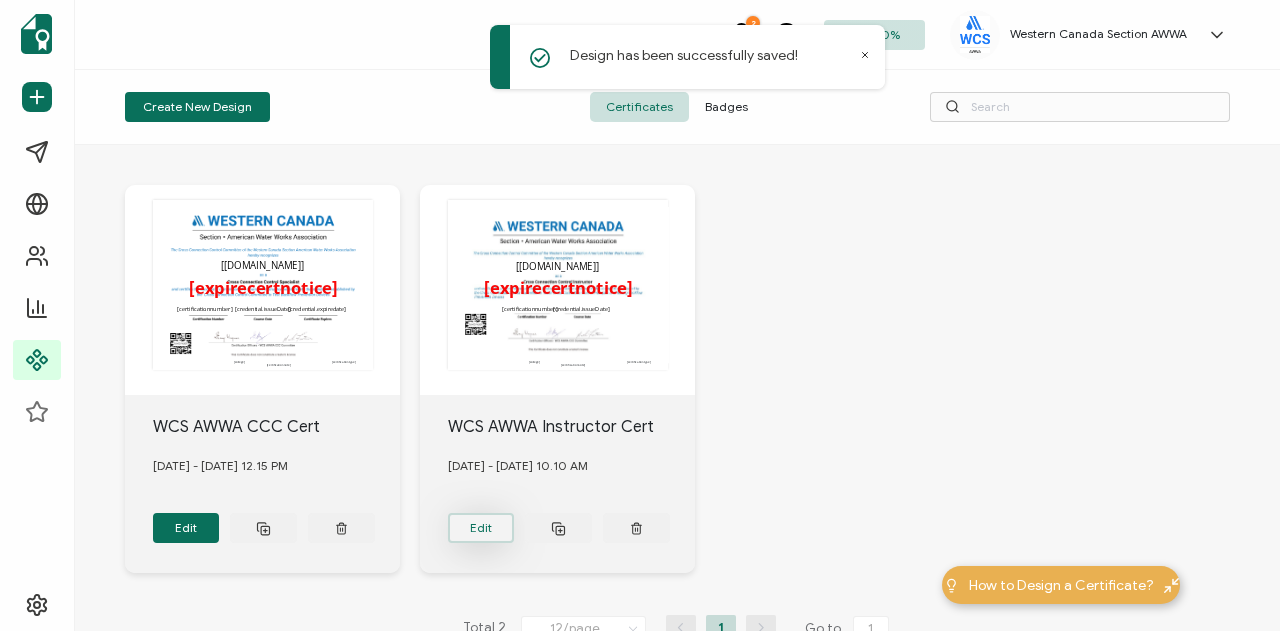 click on "Edit" at bounding box center (186, 528) 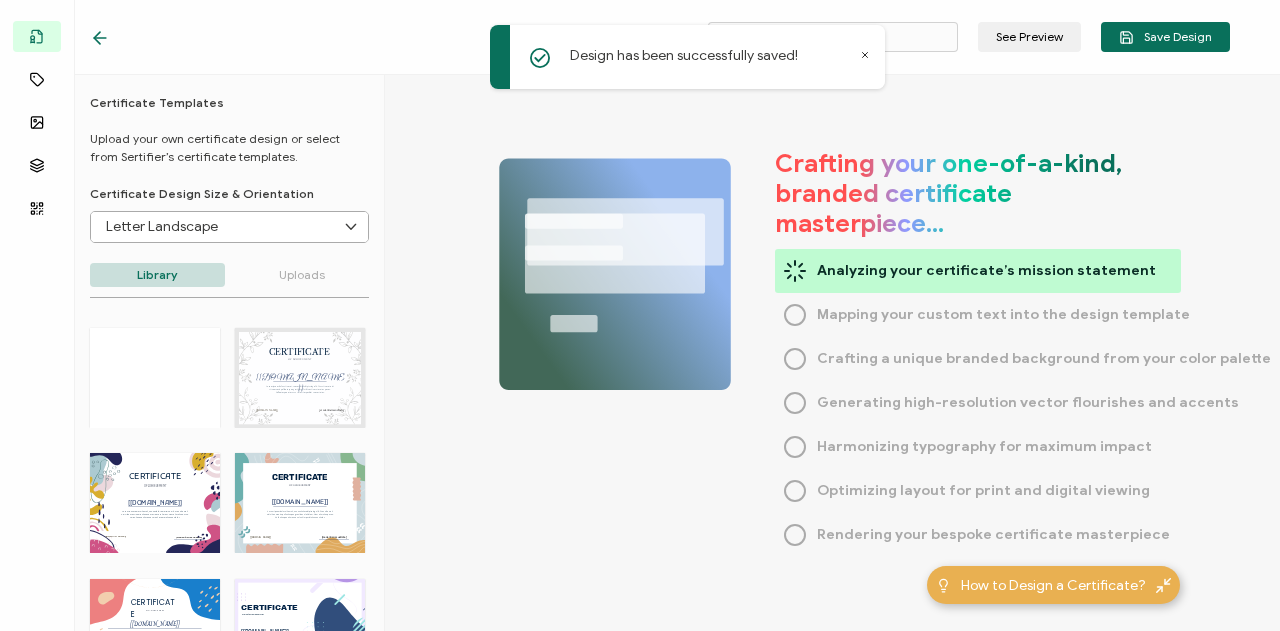 type on "WCS AWWA Instructor Cert" 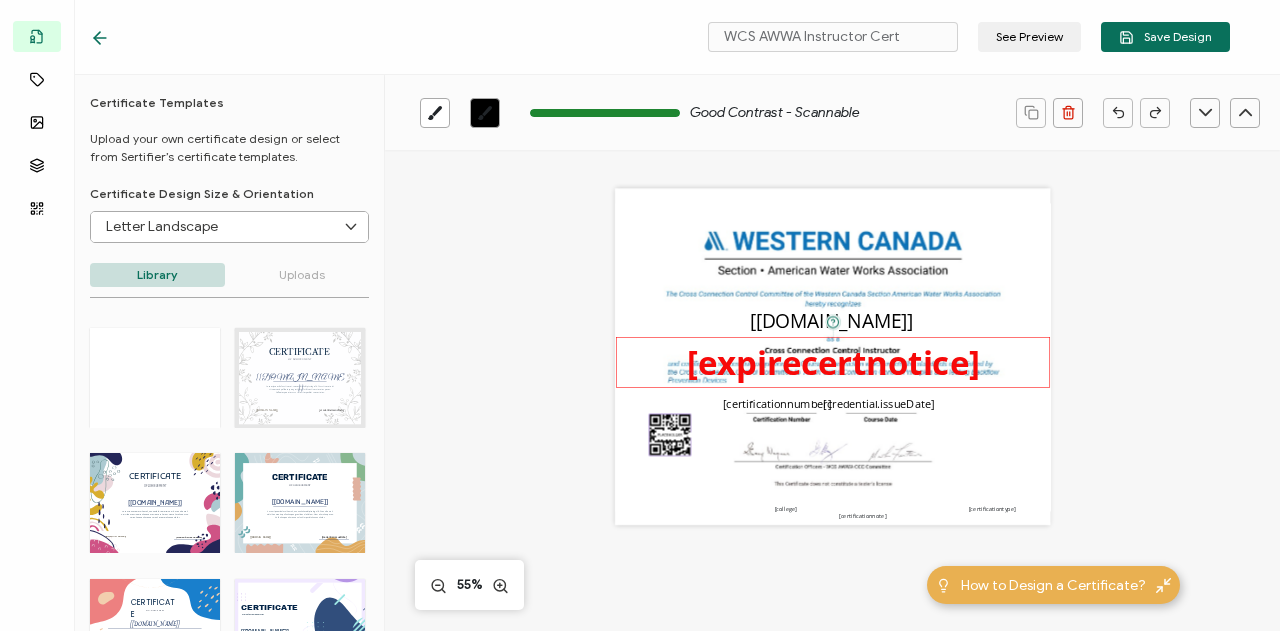 click on "[expirecertnotice]" at bounding box center [833, 362] 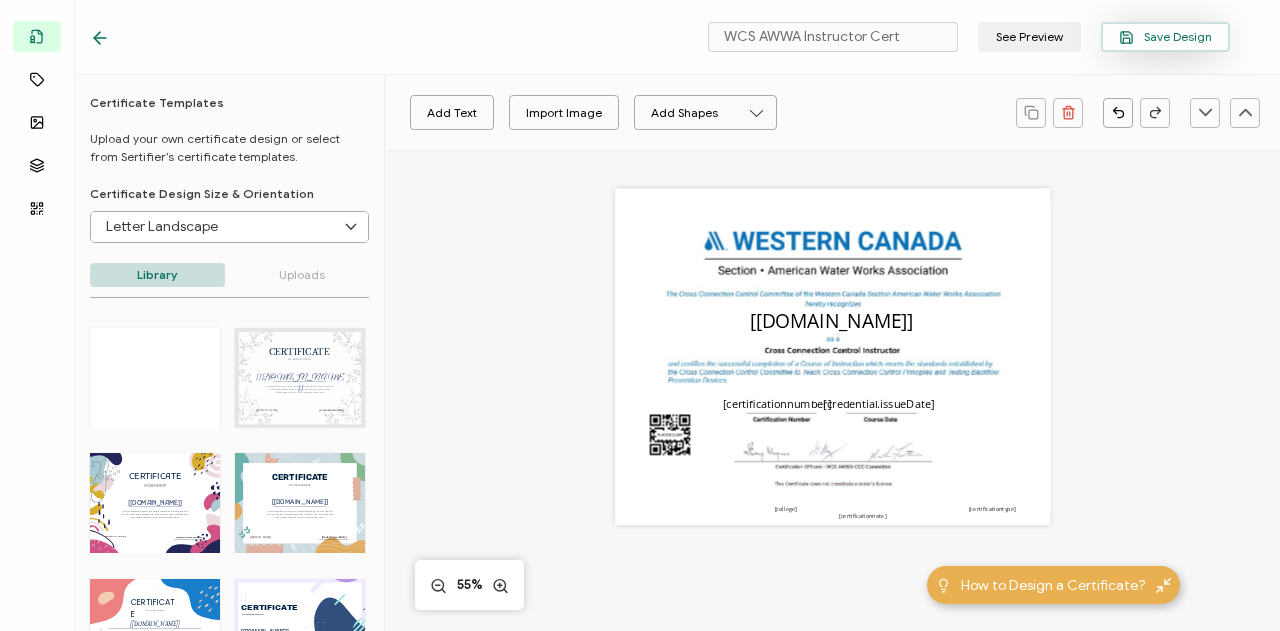 click on "Save Design" at bounding box center (1165, 37) 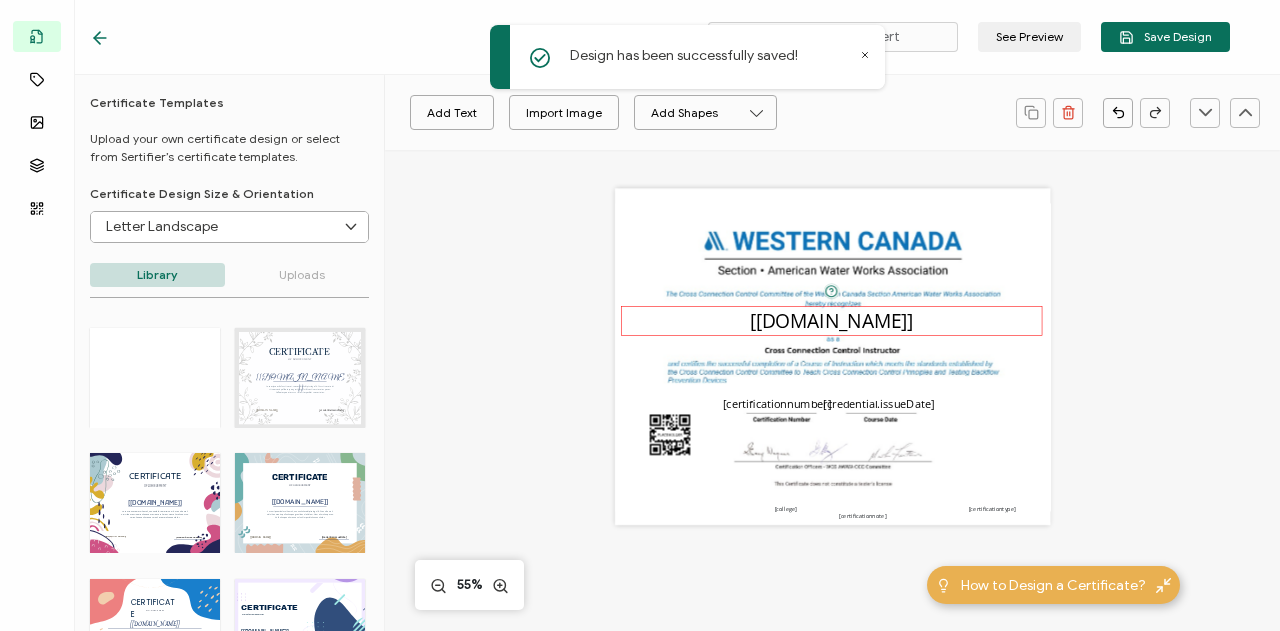 click on "[[DOMAIN_NAME]]" at bounding box center [832, 321] 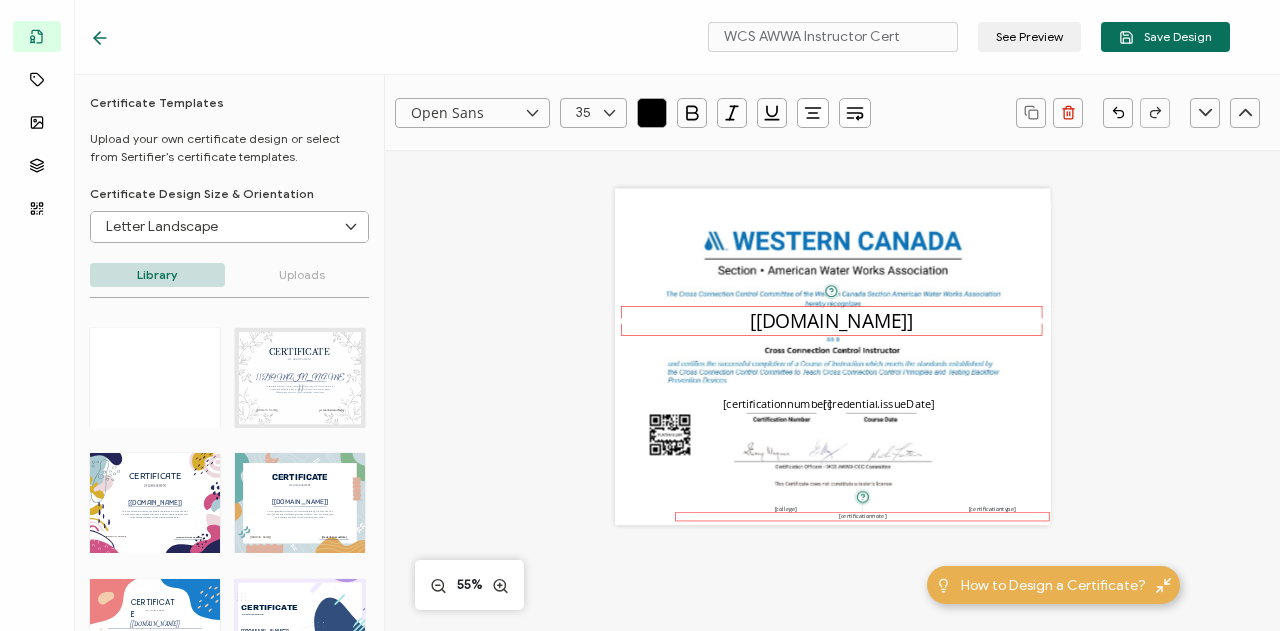 click on "[certificationnote]" at bounding box center (863, 516) 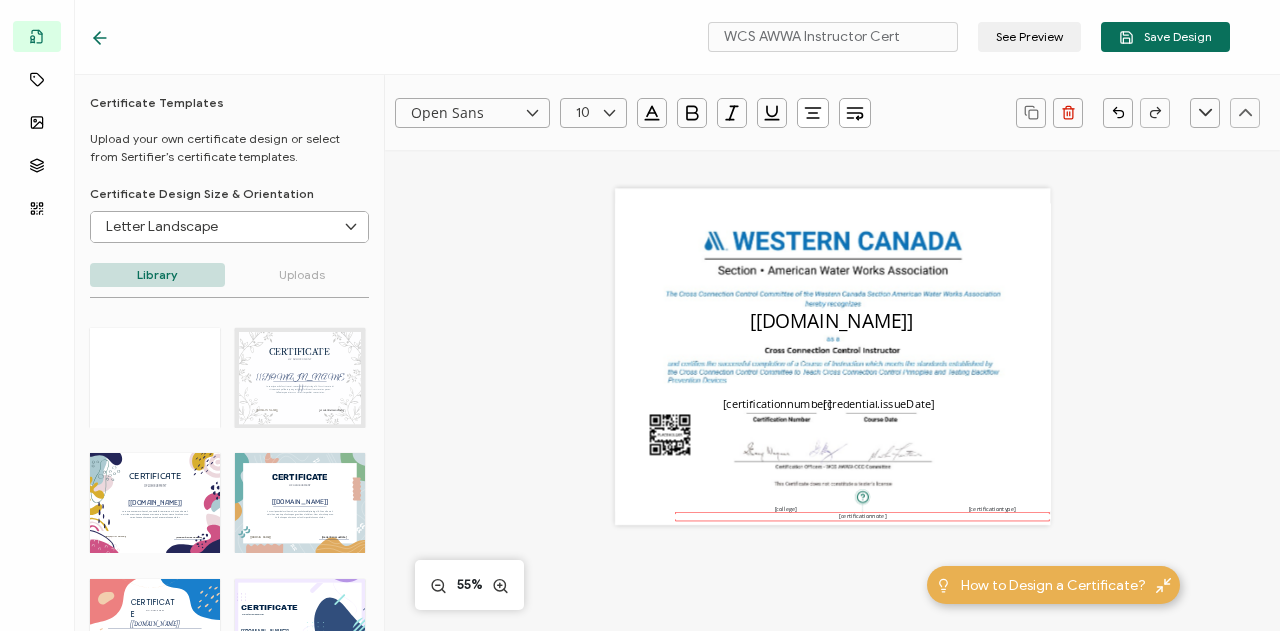 click on "Open Sans Alright Sans [PERSON_NAME] Archivo Black Arial Arimo Blinker Caveat Charm Charmonman Cinzel EB Garamond [PERSON_NAME] Sans [PERSON_NAME] Great Vibes Grenze [PERSON_NAME] Grotesk Inconsolata Josefin Sans Kolektif House Kufam Lato Libre Caslon Text [PERSON_NAME] Lugrasimo Markazi Text Merienda [PERSON_NAME] [PERSON_NAME] [PERSON_NAME] Sans [PERSON_NAME] Serif Nunito Open Sans Open Sans Condensed Orbitron [PERSON_NAME] Display Poppins PT Sans PT Sans Narrow PT Serif Quicksand Raleway Red Hat Display Roboto Roboto Condensed Roboto Slab Rubik Slabo 27px Source Sans Pro Spartan Tajawal Titillium Web Ubuntu UnifrakturCook UnifrakturMaguntia Work Sans   10 0 1 2 3 4 5 6 7 8 9 10 11 12 13 14 15 16 17 18 19 20 21 22 23 24 25 26 27 28 29 30 31 32 33 34 35 36 37 38 39 40 41 42 43 44 45 46 47 48 49 50 51 52 53 54 55 56 57 58 59 60 61 62 63 64 65 66 67 68 69 70 71 72 73 74 75 76 77 78 79 80 81 82 83 84 85 86 87 88 89 90 91 92 93 94 95 96 97 98 99                                                                                         [[DOMAIN_NAME]]" at bounding box center (832, 561) 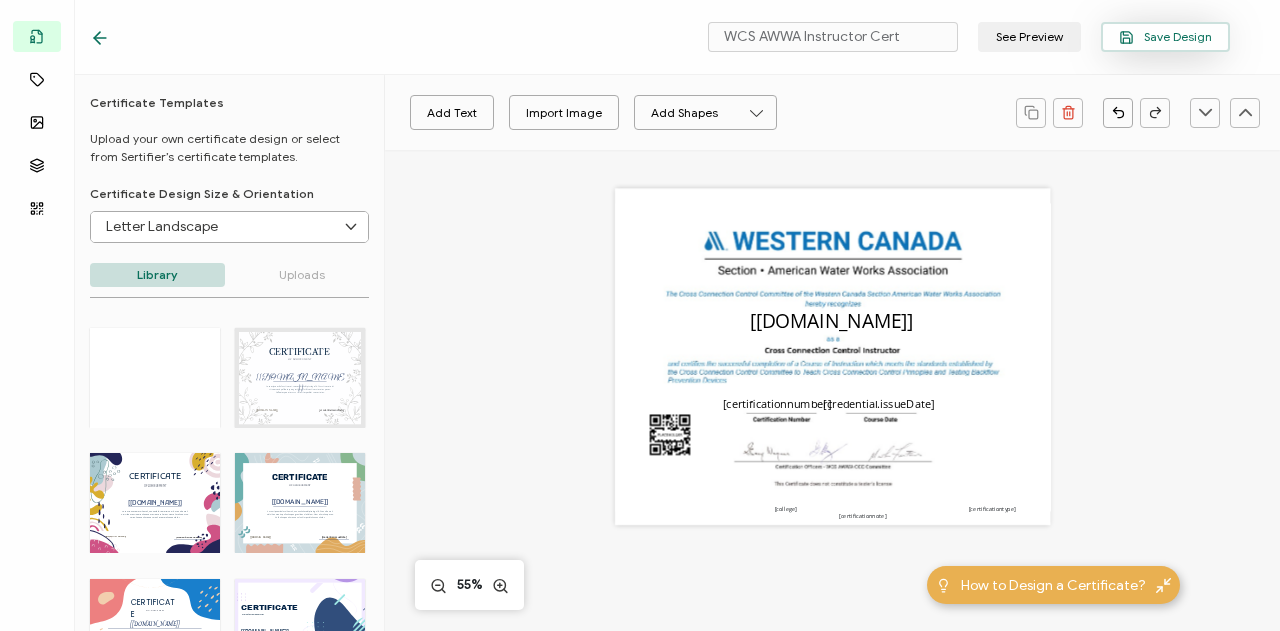 click on "Save Design" at bounding box center (1165, 37) 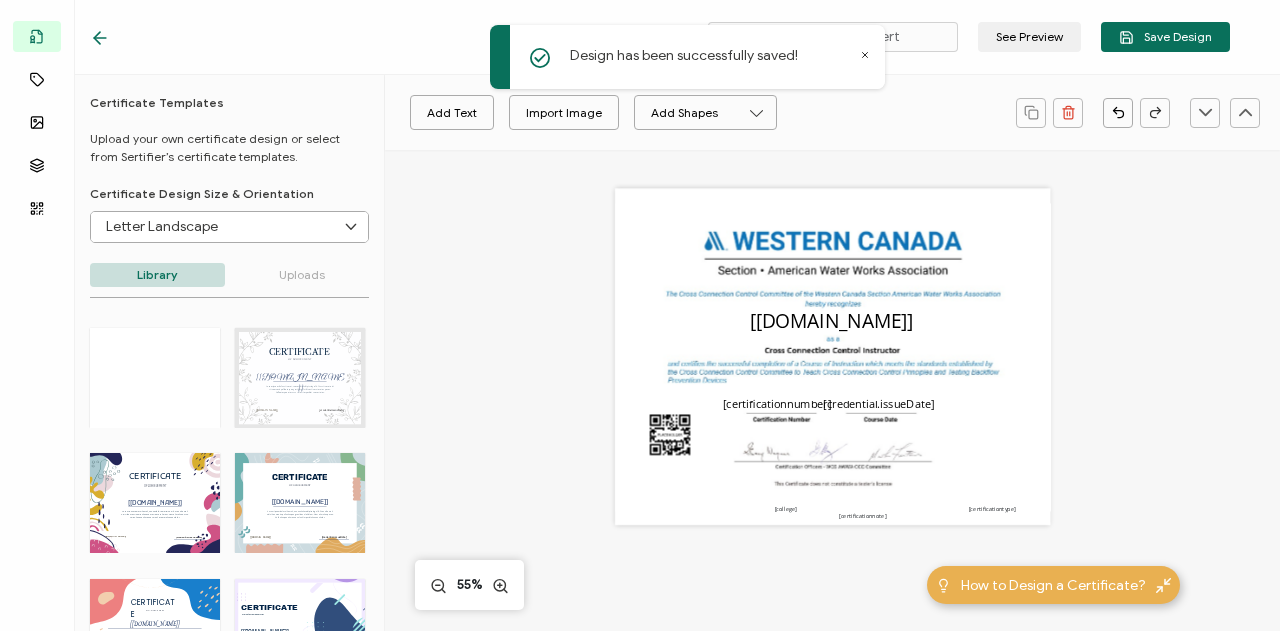 click 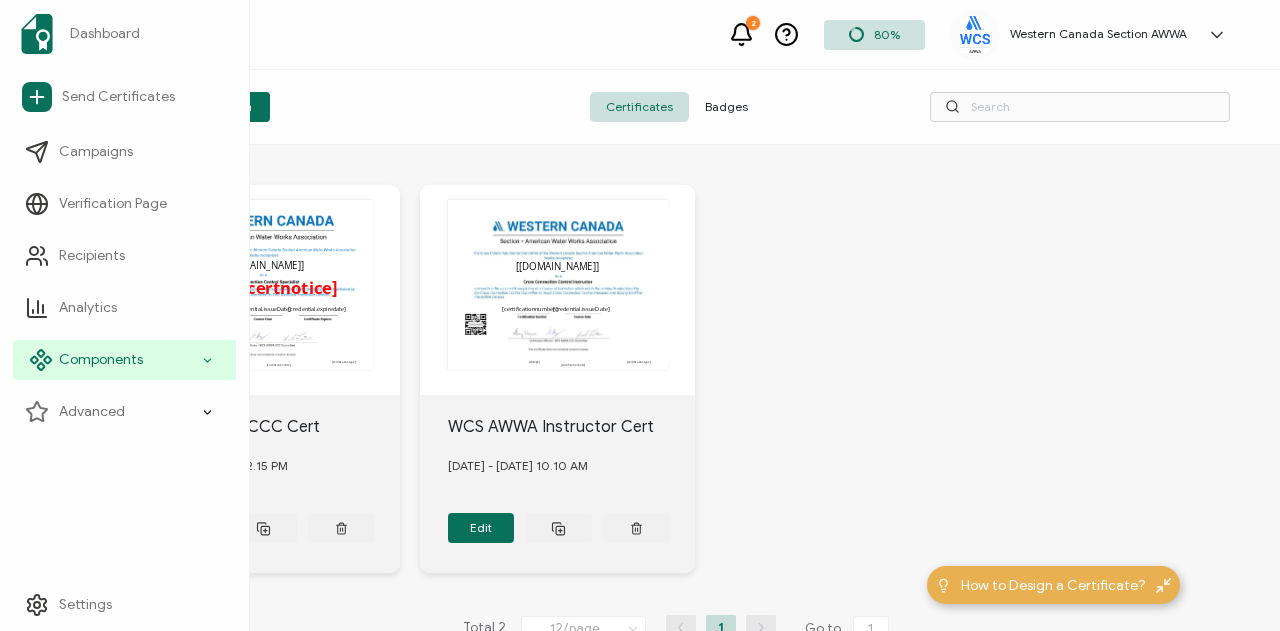 click 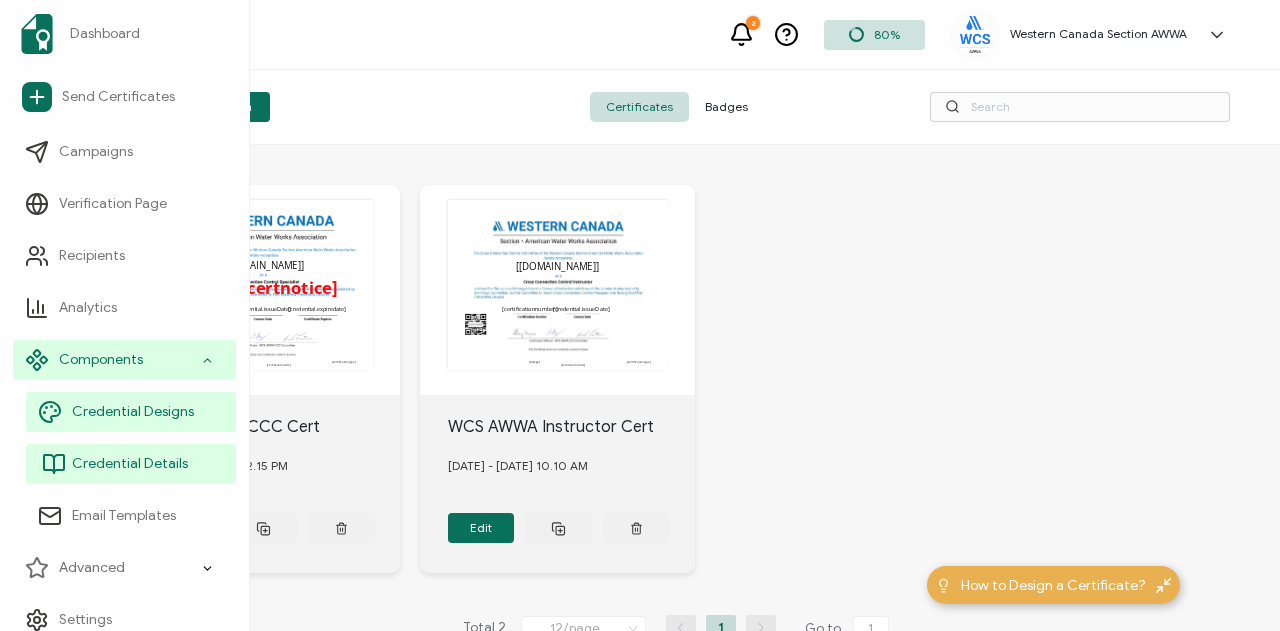 click on "Credential Details" at bounding box center (130, 464) 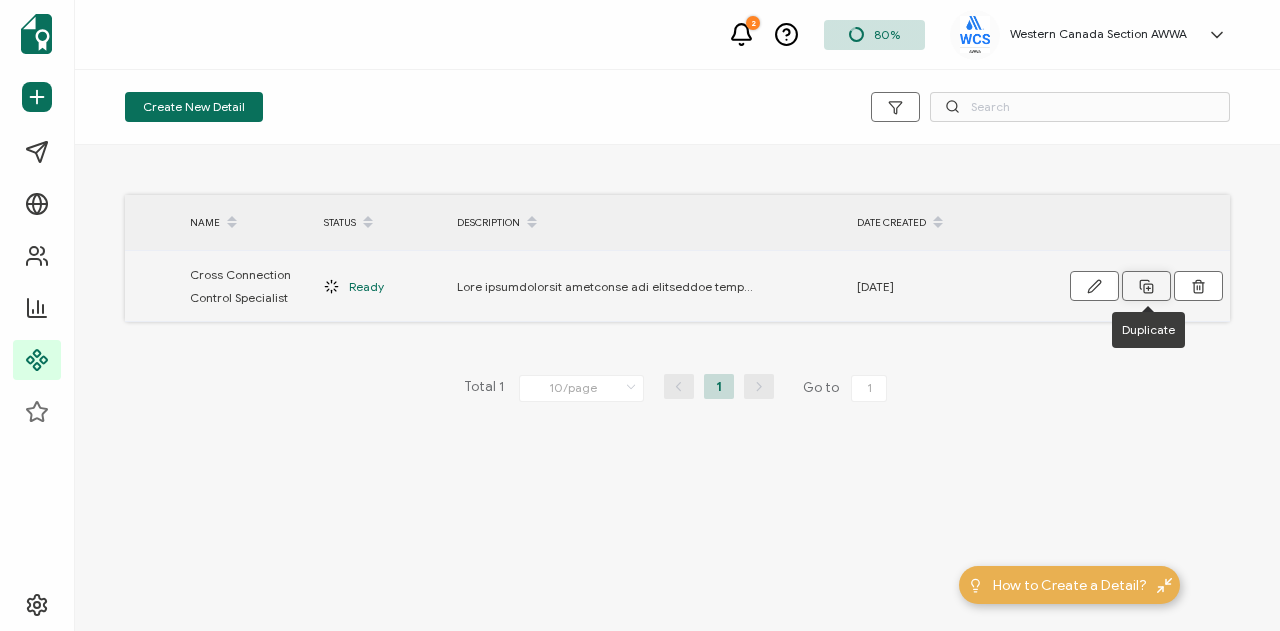 click 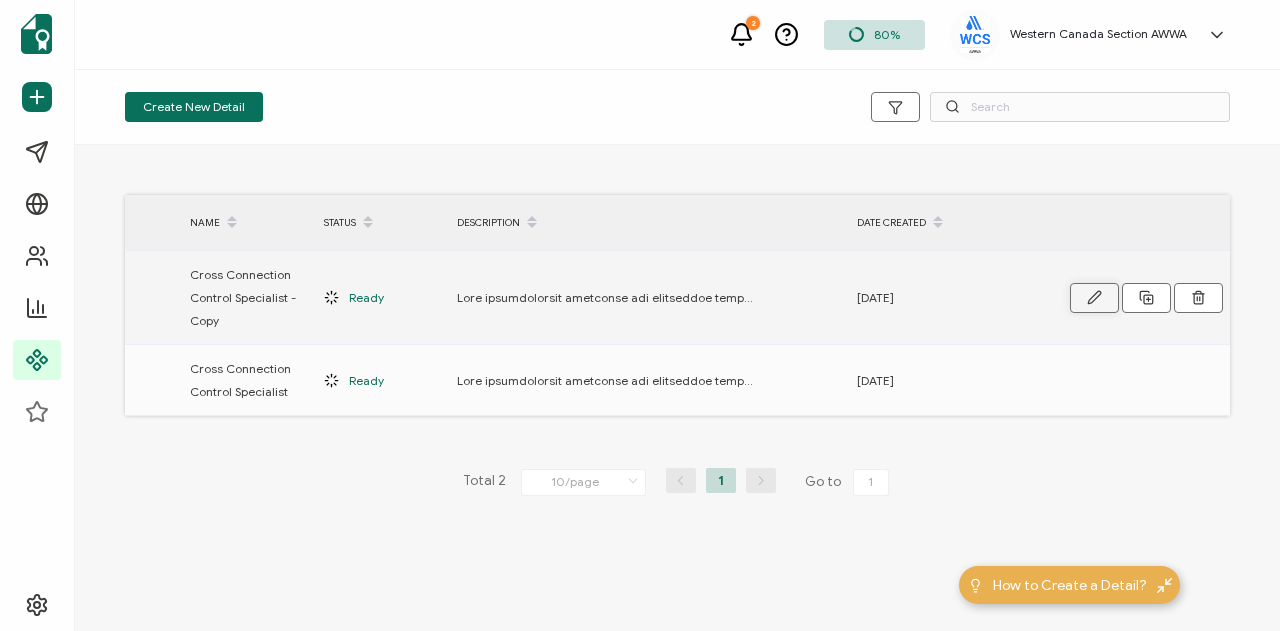 click at bounding box center [1094, 298] 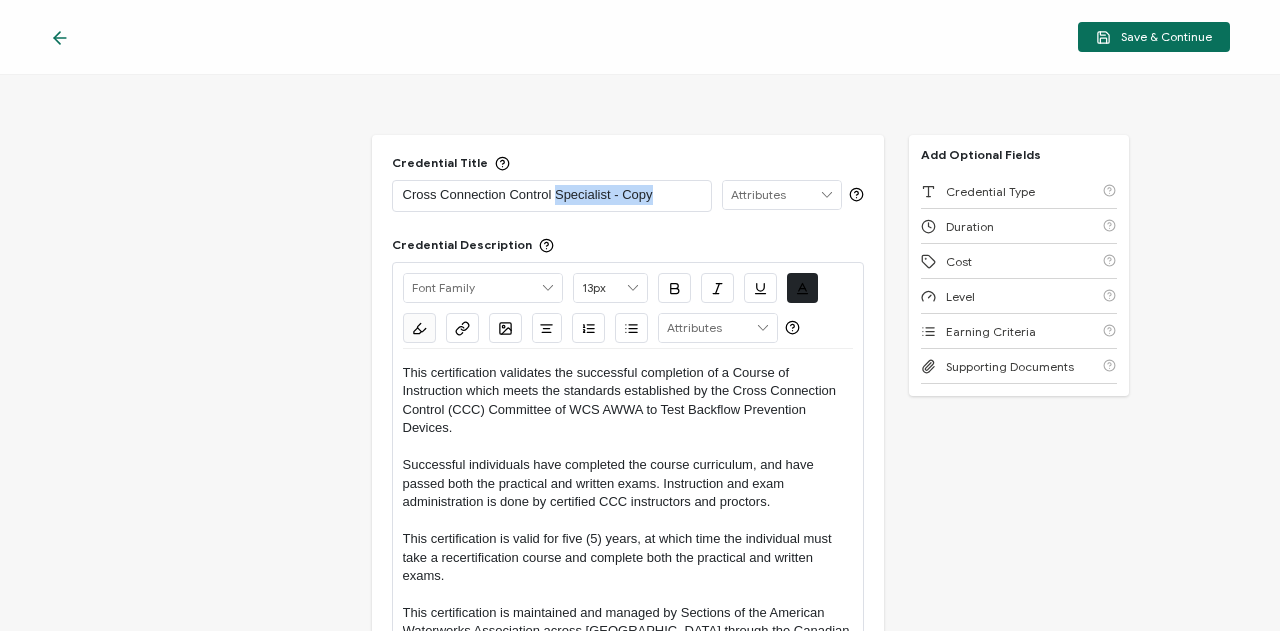 drag, startPoint x: 553, startPoint y: 194, endPoint x: 690, endPoint y: 196, distance: 137.0146 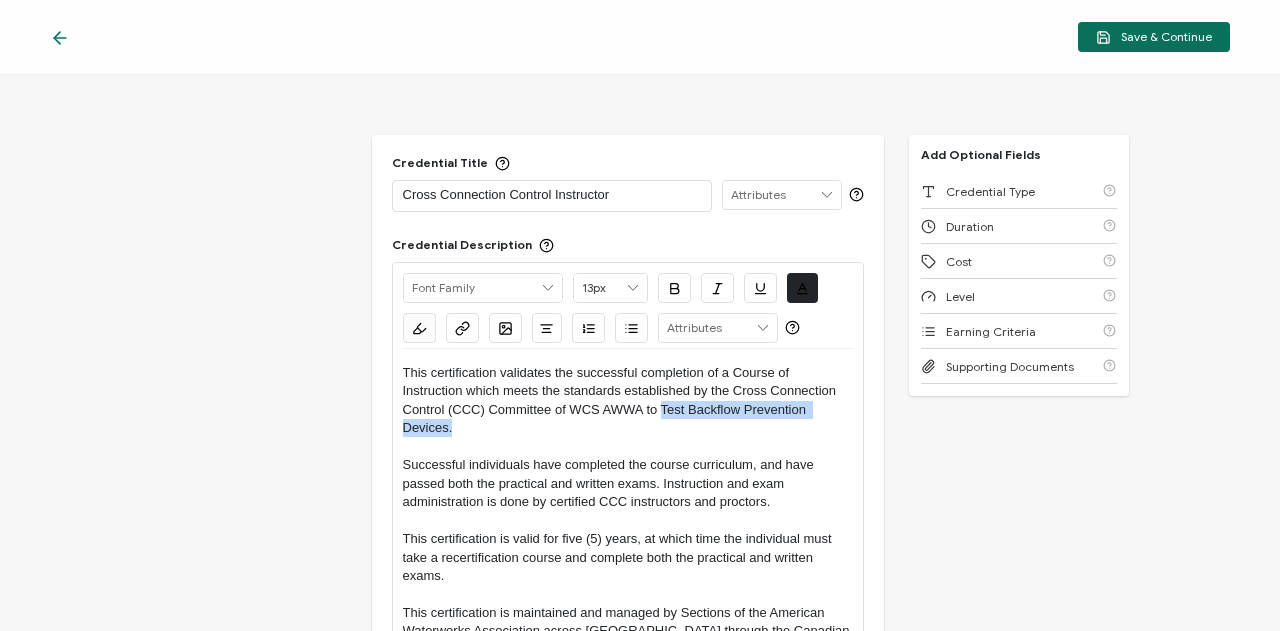 drag, startPoint x: 660, startPoint y: 405, endPoint x: 666, endPoint y: 435, distance: 30.594116 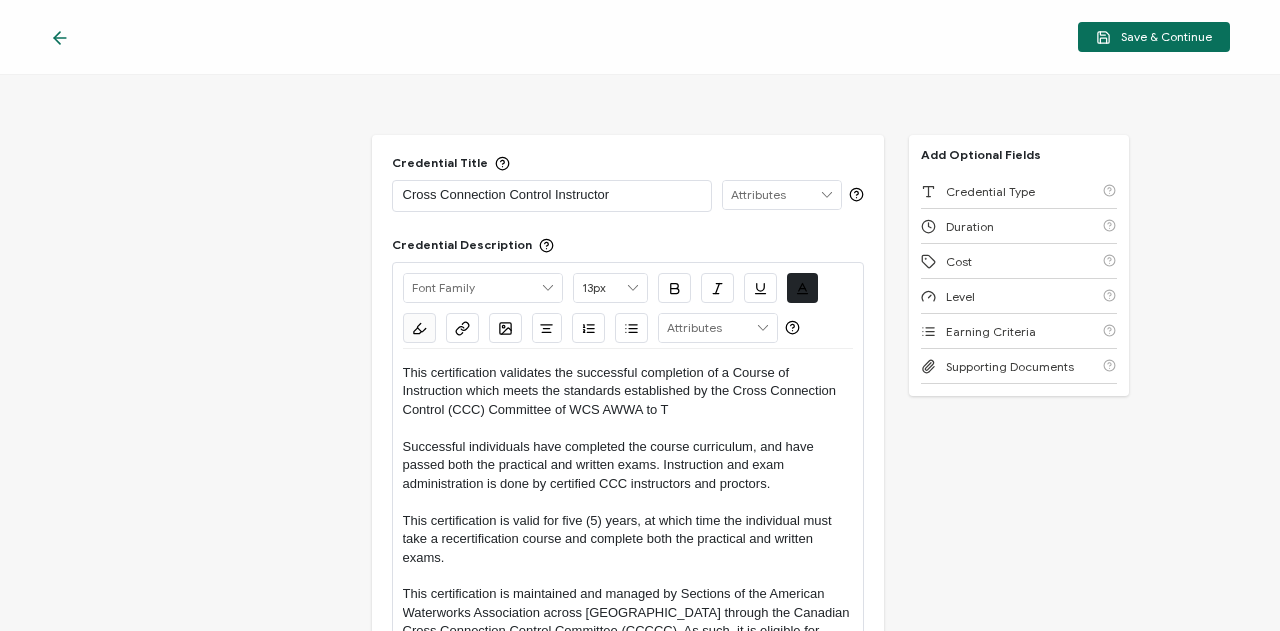 type 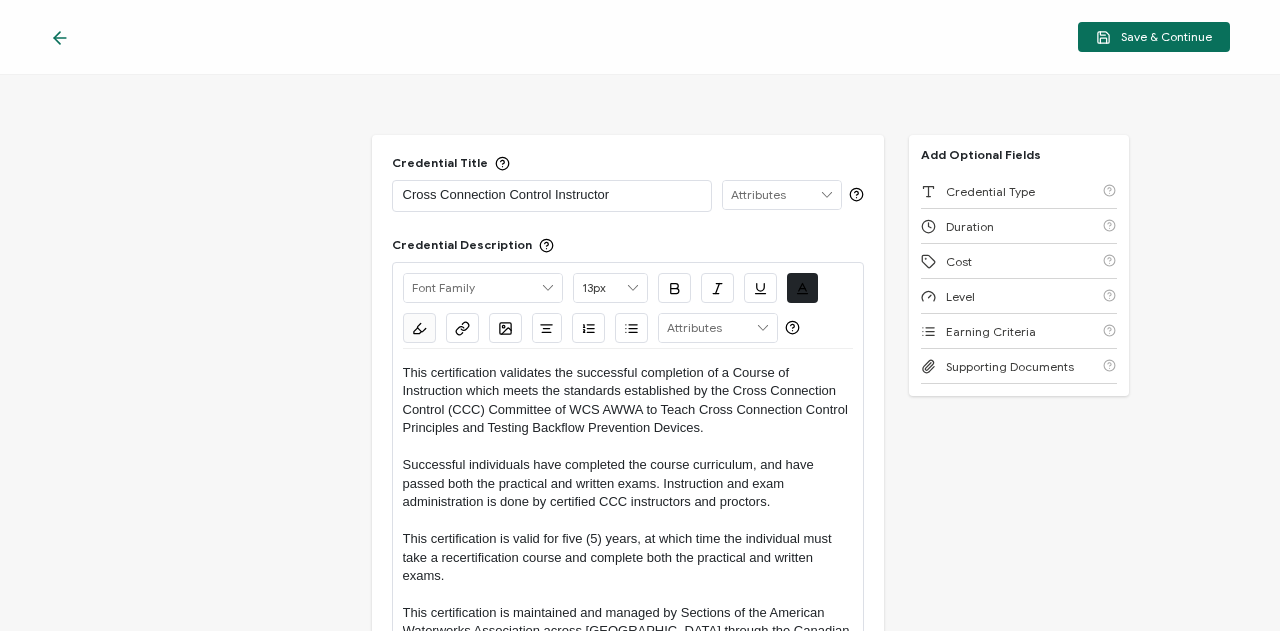 click on "Successful individuals have completed the course curriculum, and have passed both the practical and written exams. Instruction and exam administration is done by certified CCC instructors and proctors." at bounding box center (628, 483) 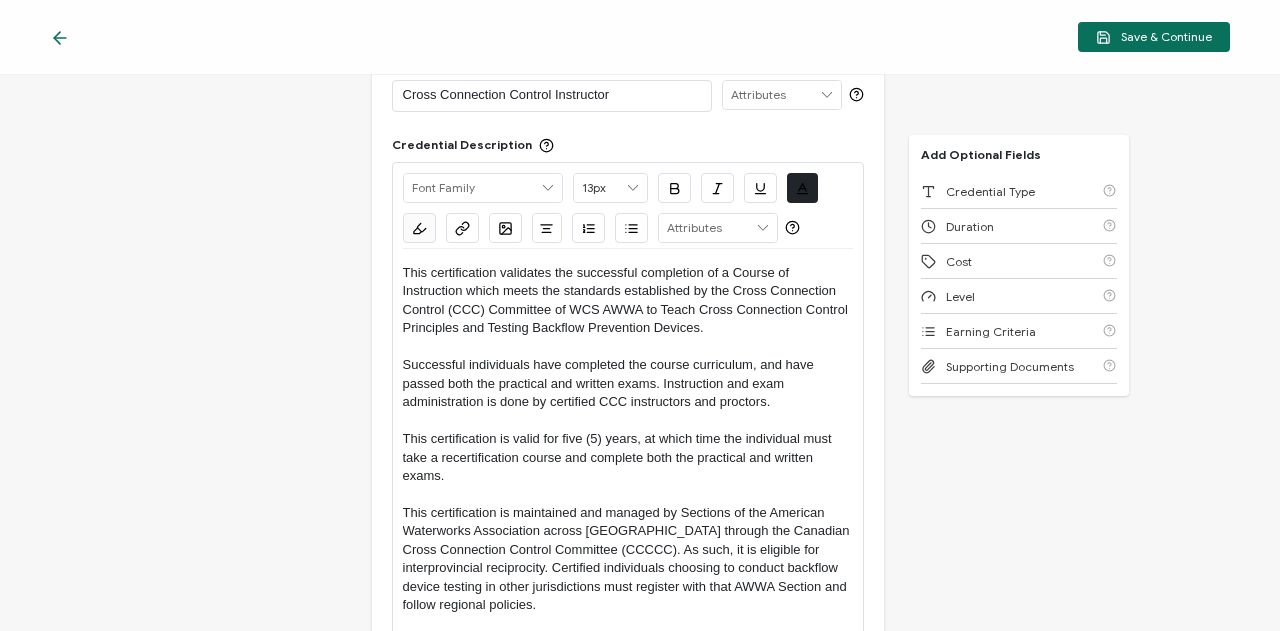 scroll, scrollTop: 200, scrollLeft: 0, axis: vertical 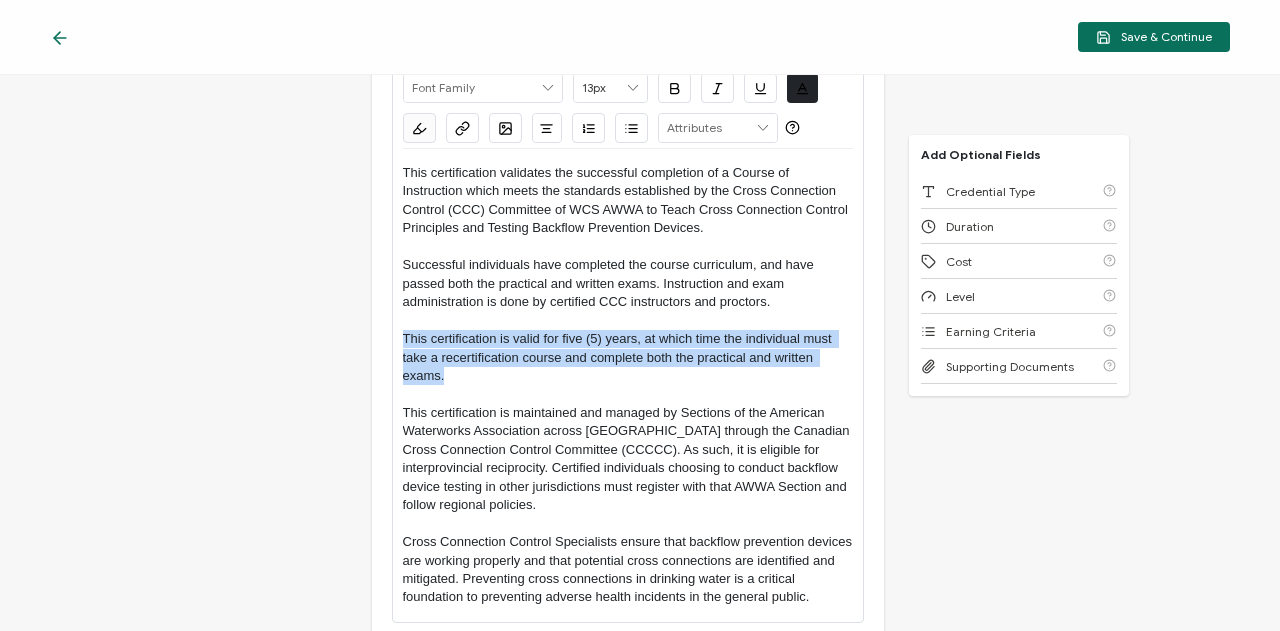 drag, startPoint x: 402, startPoint y: 333, endPoint x: 486, endPoint y: 373, distance: 93.03763 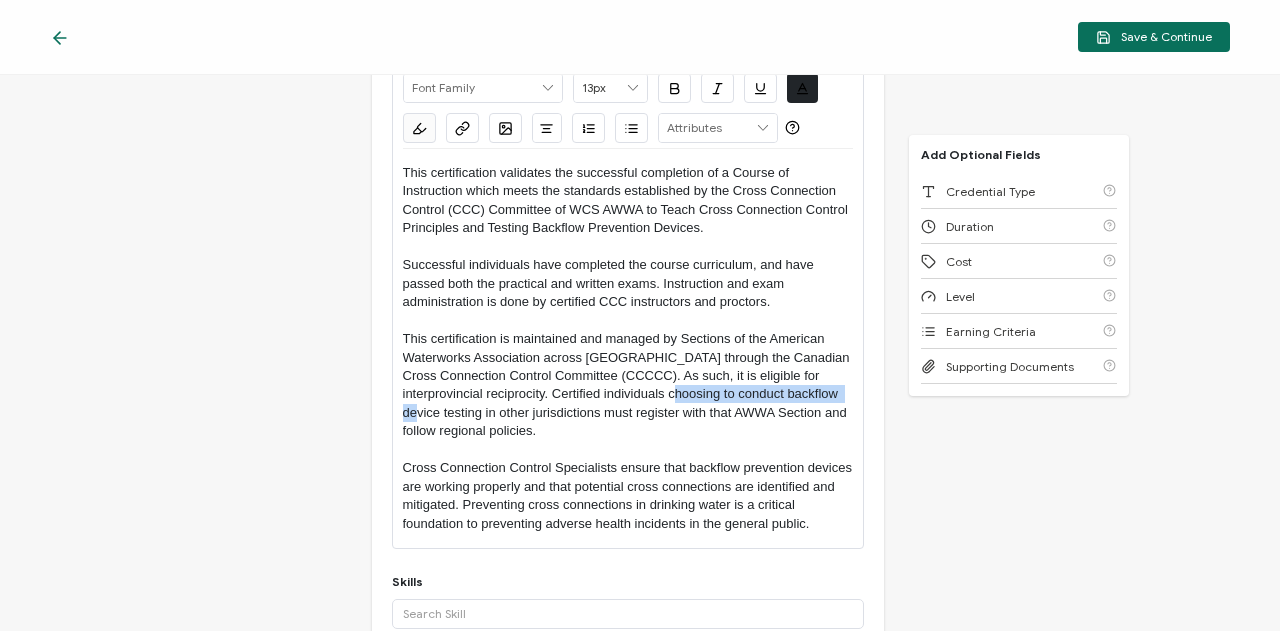 drag, startPoint x: 735, startPoint y: 396, endPoint x: 473, endPoint y: 412, distance: 262.4881 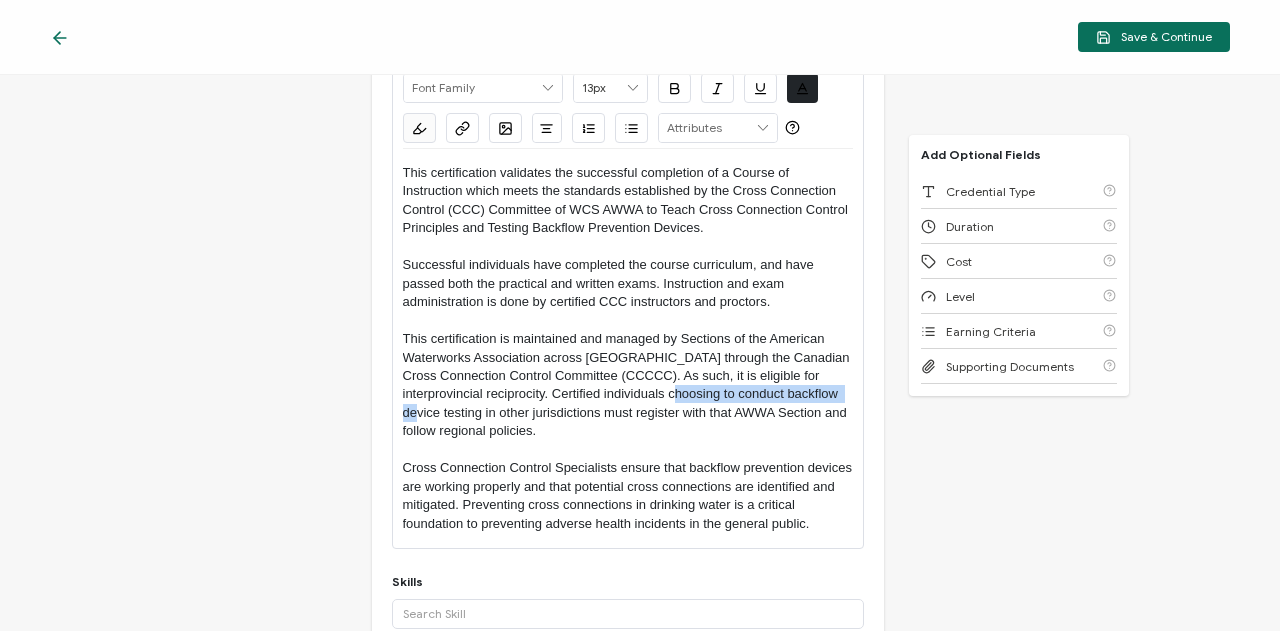 click on "This certification is maintained and managed by Sections of the American Waterworks Association across [GEOGRAPHIC_DATA] through the Canadian Cross Connection Control Committee (CCCCC). As such, it is eligible for interprovincial reciprocity. Certified individuals choosing to conduct backflow device testing in other jurisdictions must register with that AWWA Section and follow regional policies." at bounding box center [628, 385] 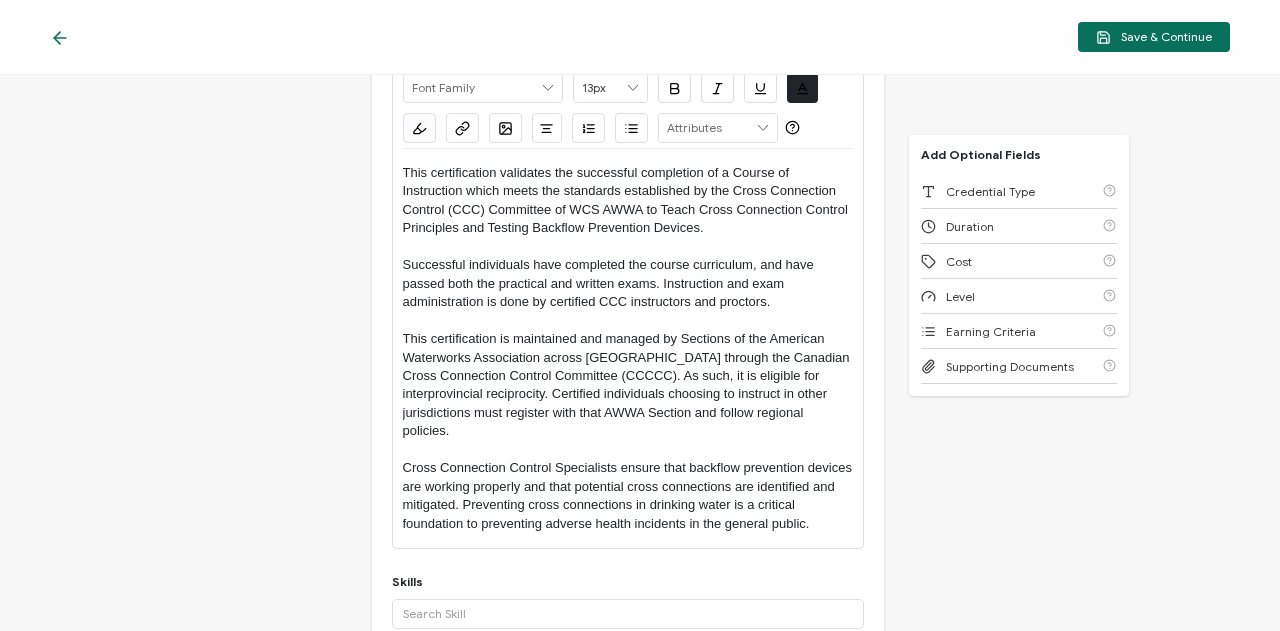 click at bounding box center (628, 450) 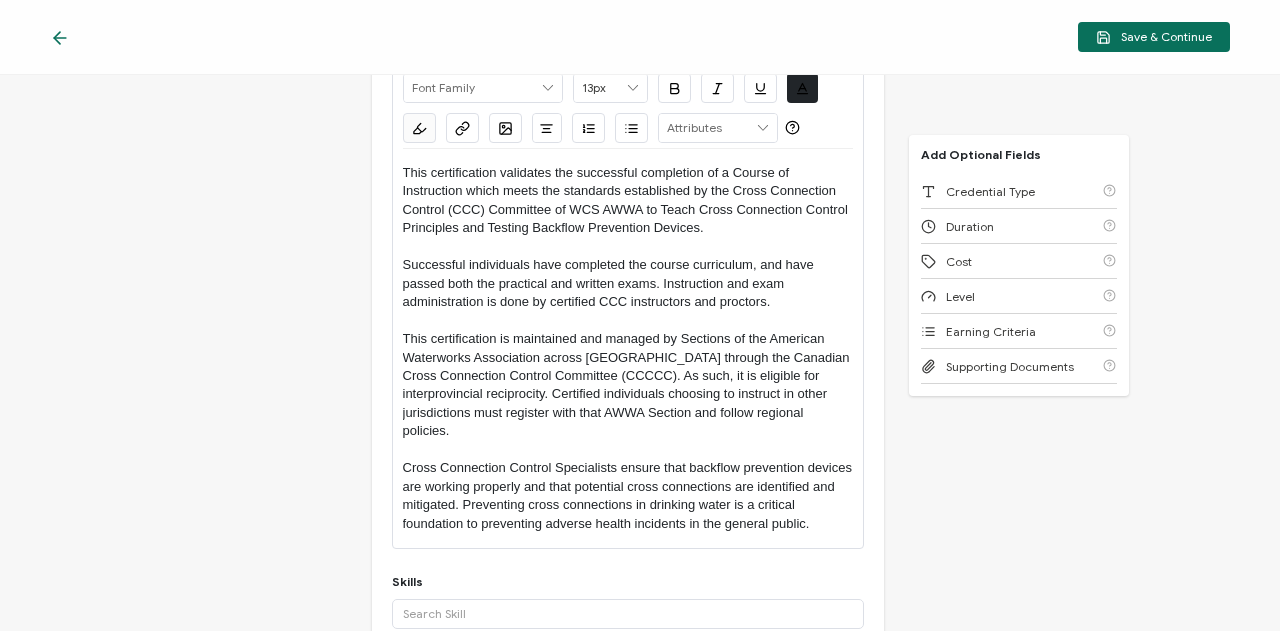 scroll, scrollTop: 300, scrollLeft: 0, axis: vertical 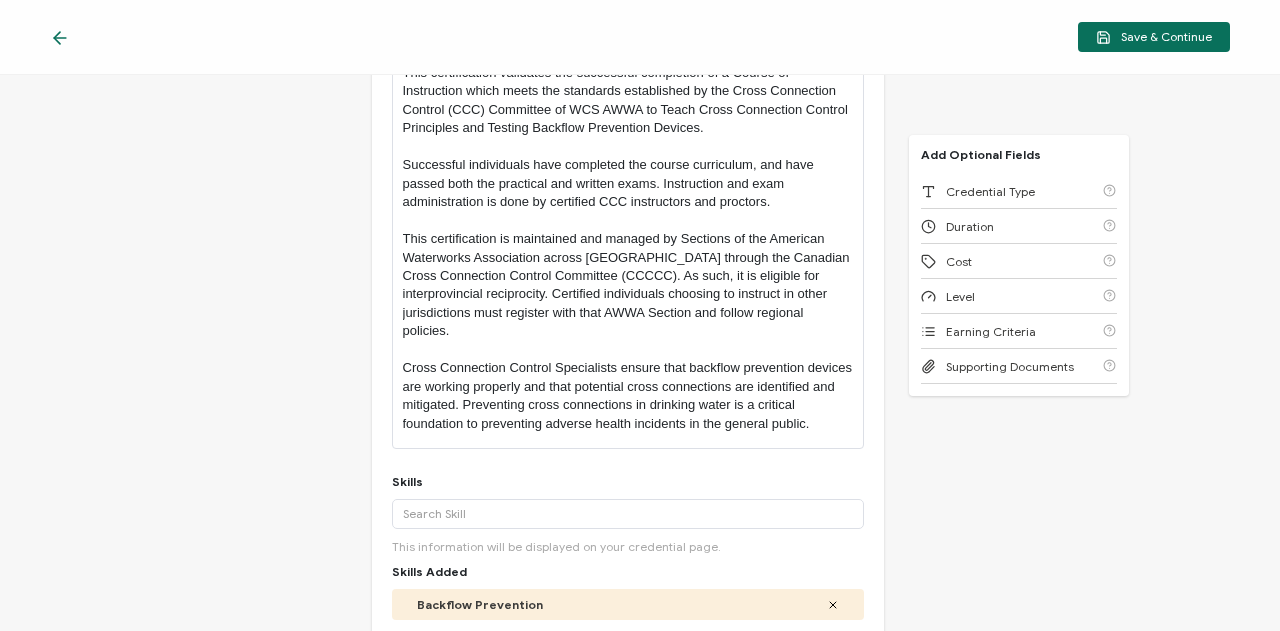 click on "Cross Connection Control Specialists ensure that backflow prevention devices are working properly and that potential cross connections are identified and mitigated. Preventing cross connections in drinking water is a critical foundation to preventing adverse health incidents in the general public." at bounding box center [628, 396] 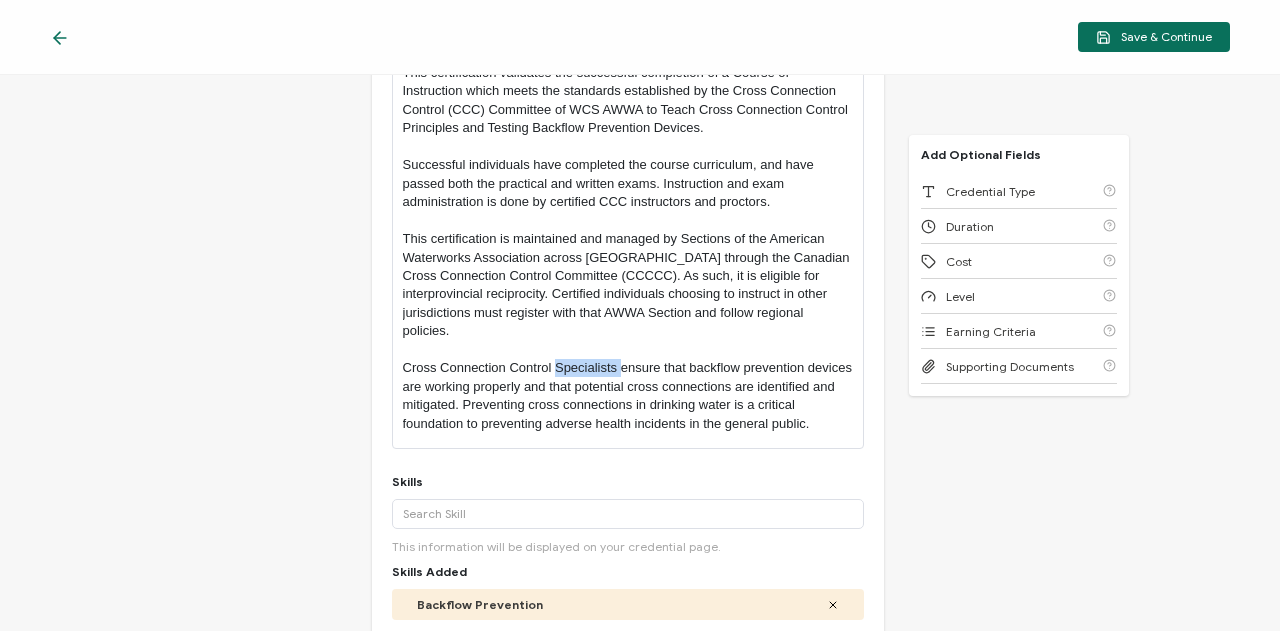 click on "Cross Connection Control Specialists ensure that backflow prevention devices are working properly and that potential cross connections are identified and mitigated. Preventing cross connections in drinking water is a critical foundation to preventing adverse health incidents in the general public." at bounding box center (628, 396) 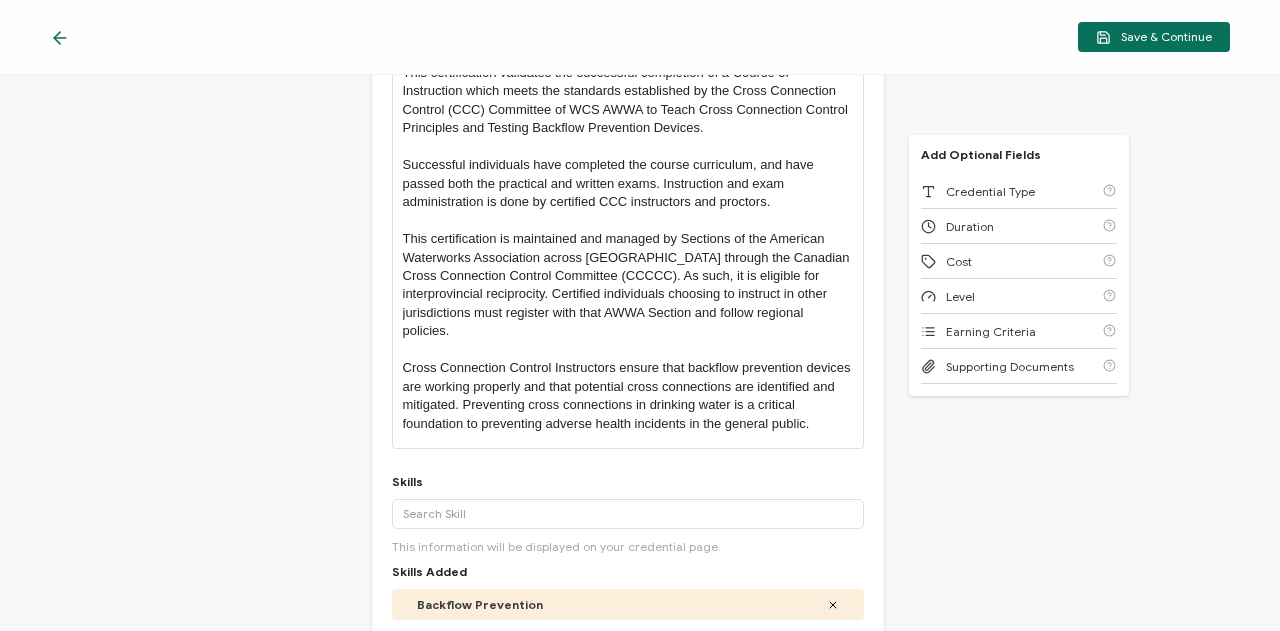 click on "Cross Connection Control Instructors ensure that backflow prevention devices are working properly and that potential cross connections are identified and mitigated. Preventing cross connections in drinking water is a critical foundation to preventing adverse health incidents in the general public." at bounding box center [628, 396] 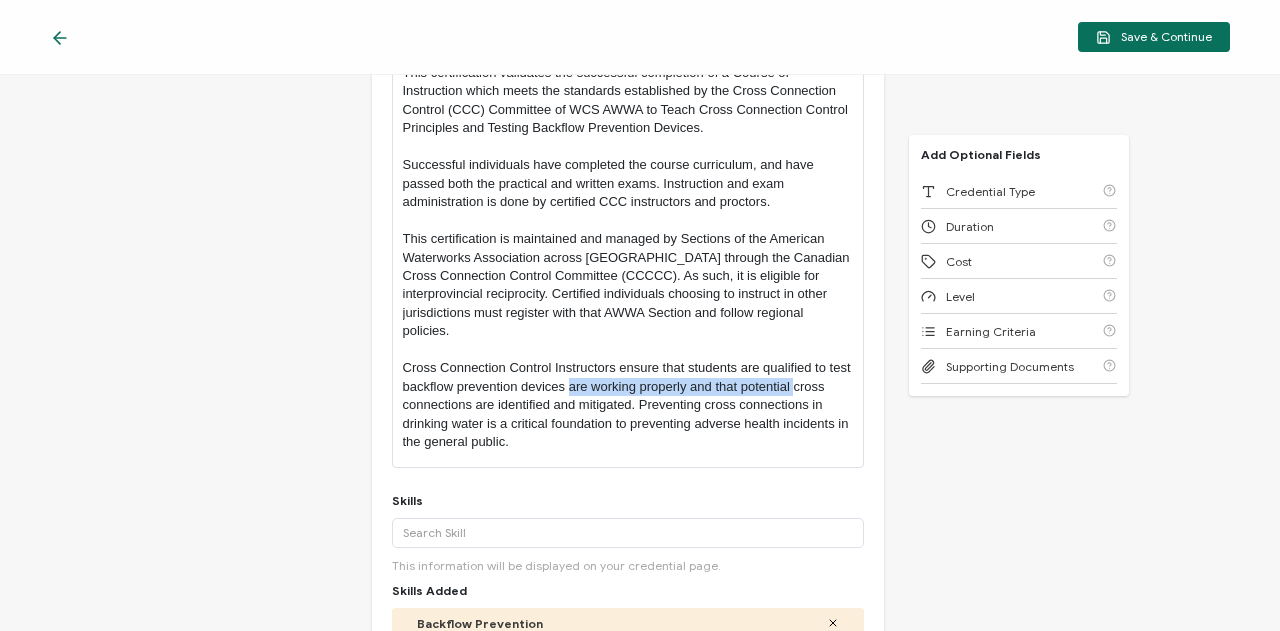 drag, startPoint x: 592, startPoint y: 380, endPoint x: 814, endPoint y: 379, distance: 222.00226 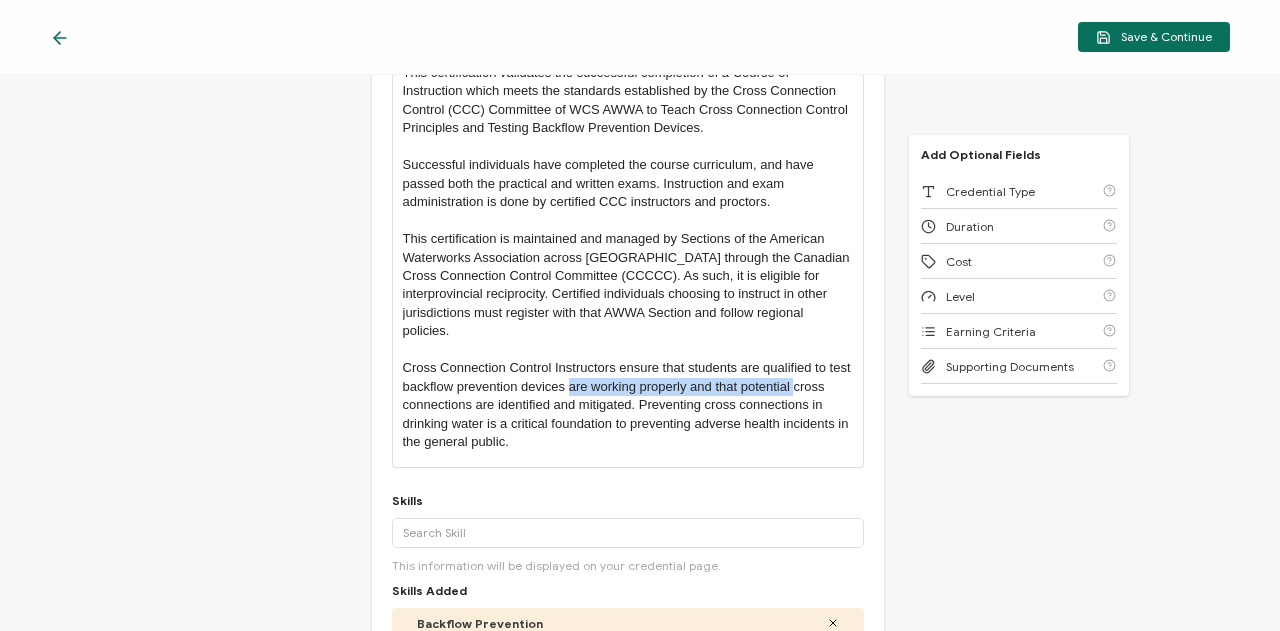 click on "Cross Connection Control Instructors ensure that students are qualified to test backflow prevention devices are working properly and that potential cross connections are identified and mitigated. Preventing cross connections in drinking water is a critical foundation to preventing adverse health incidents in the general public." at bounding box center [628, 405] 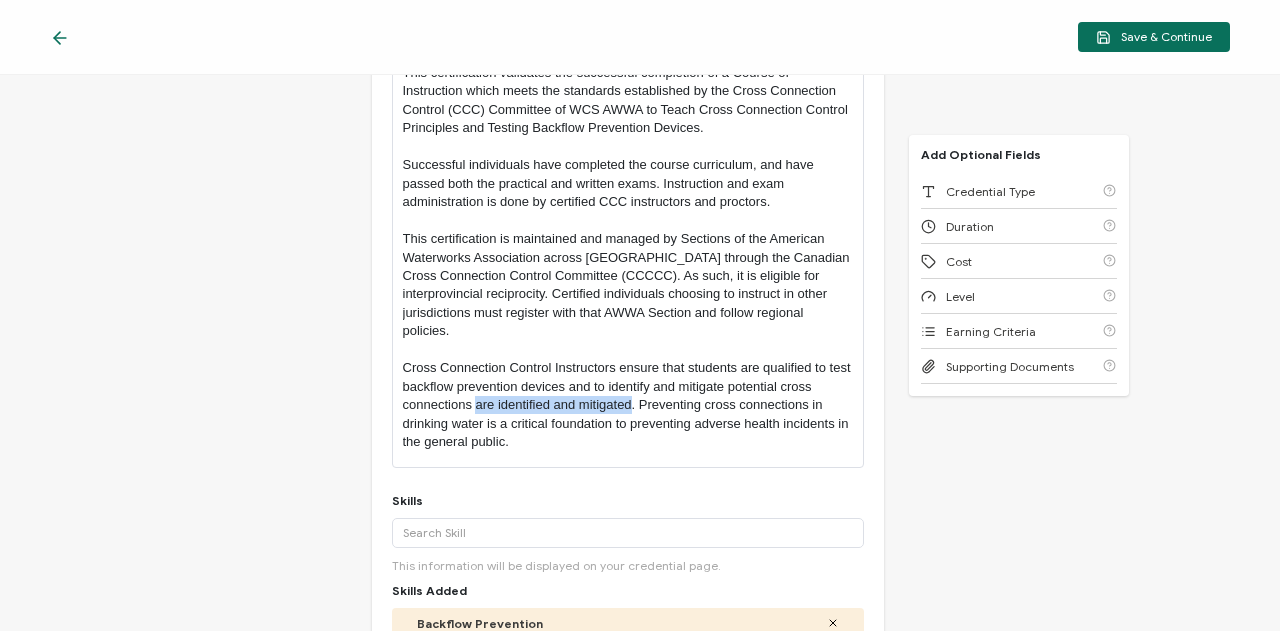 drag, startPoint x: 627, startPoint y: 403, endPoint x: 475, endPoint y: 403, distance: 152 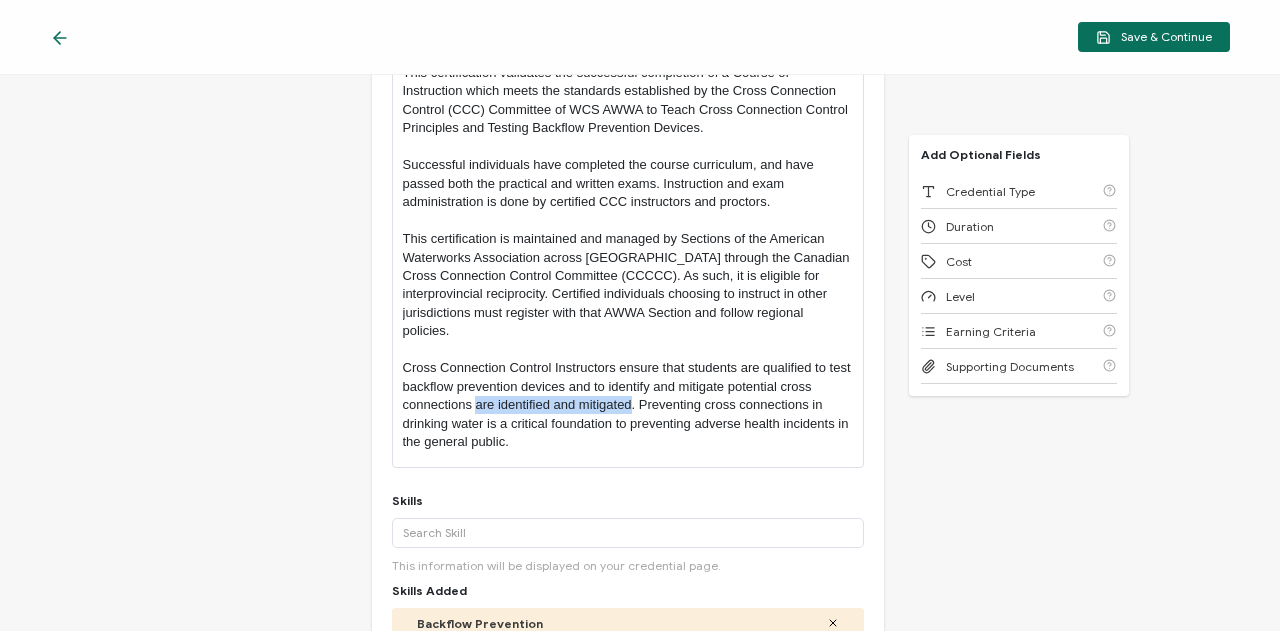 click on "Cross Connection Control Instructors ensure that students are qualified to test backflow prevention devices and to identify and mitigate potential cross connections are identified and mitigated. Preventing cross connections in drinking water is a critical foundation to preventing adverse health incidents in the general public." at bounding box center [628, 405] 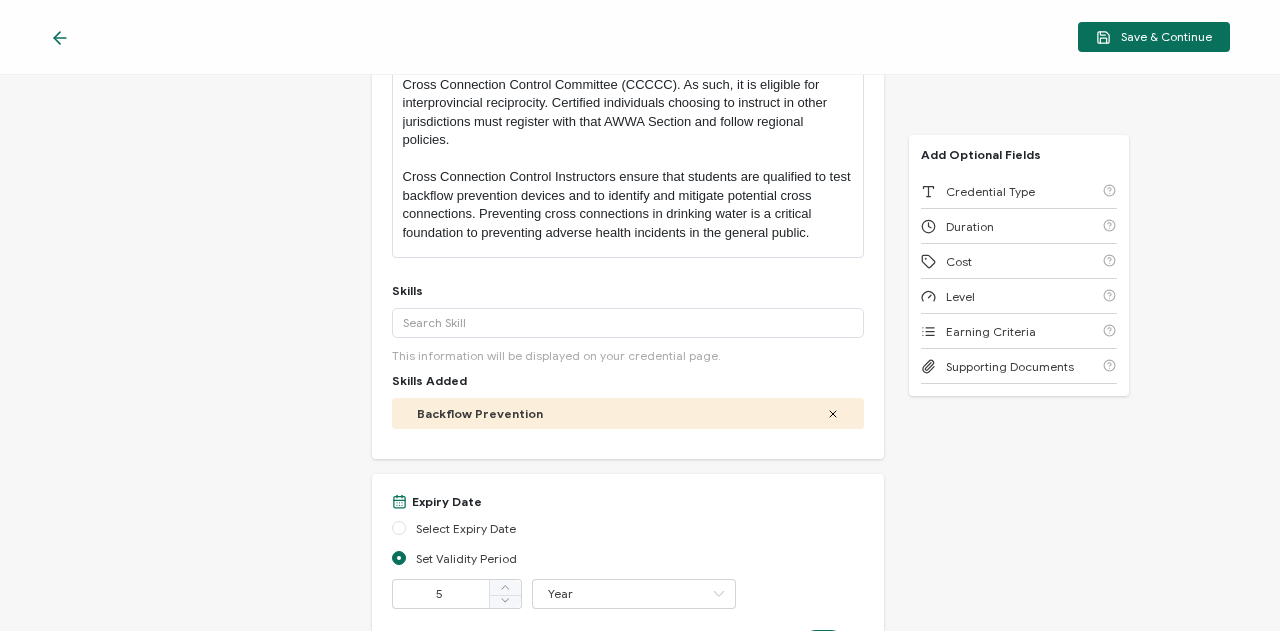 scroll, scrollTop: 500, scrollLeft: 0, axis: vertical 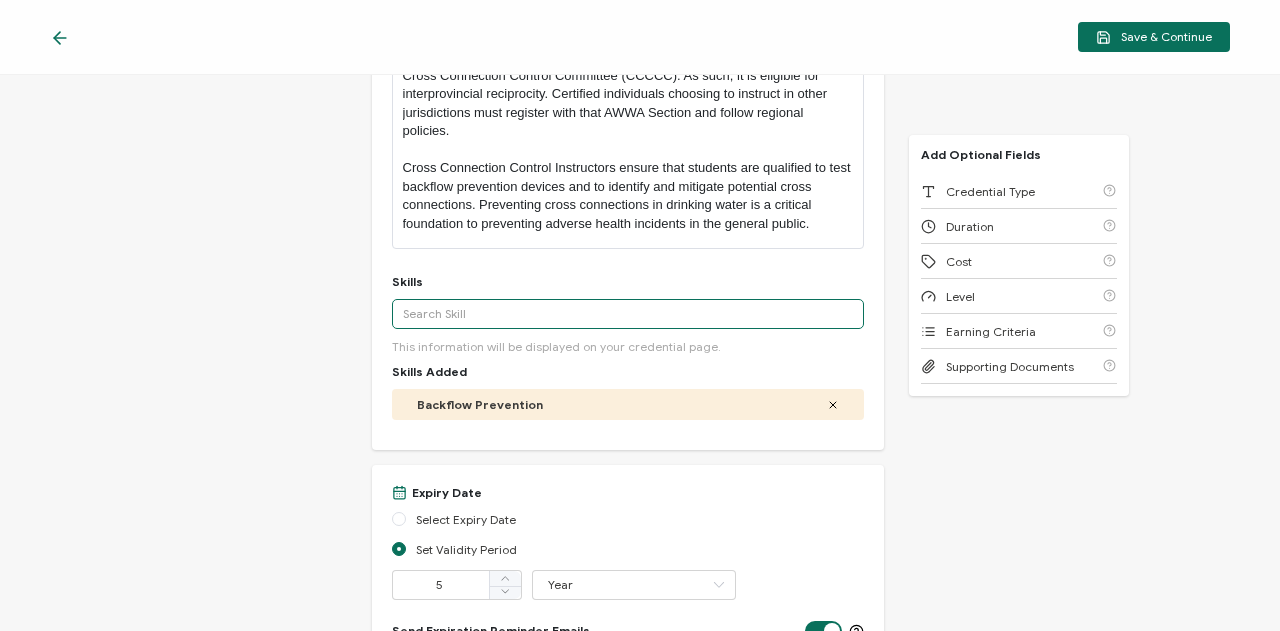 click at bounding box center [628, 314] 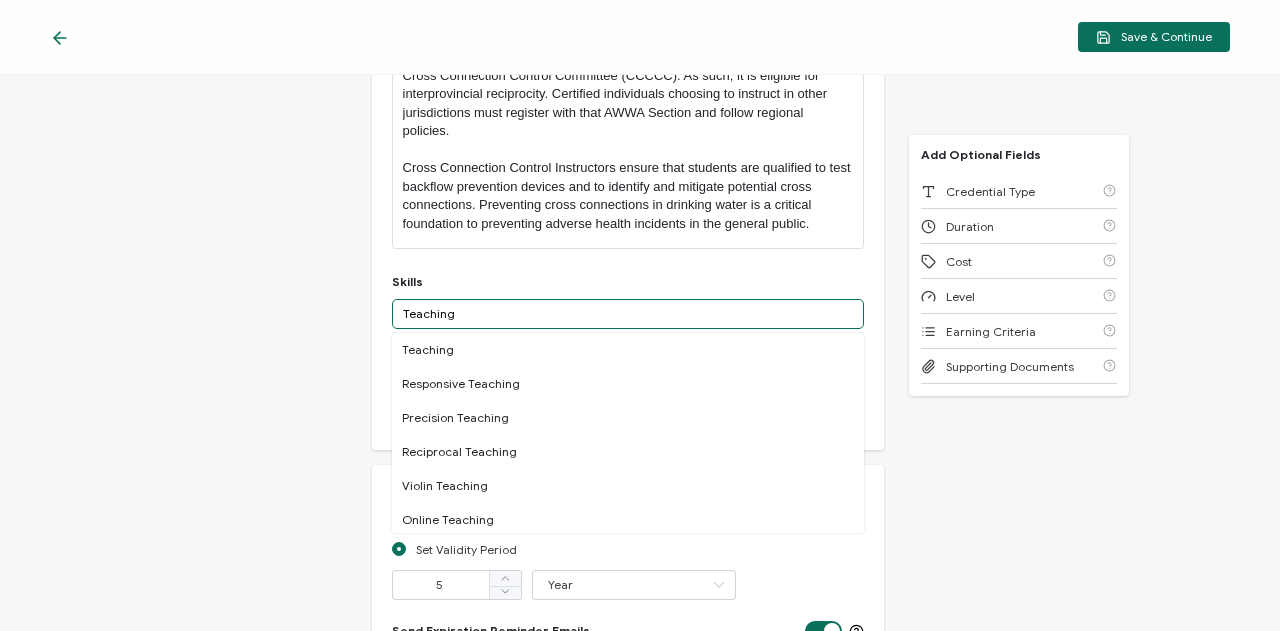 click on "Teaching" at bounding box center (628, 314) 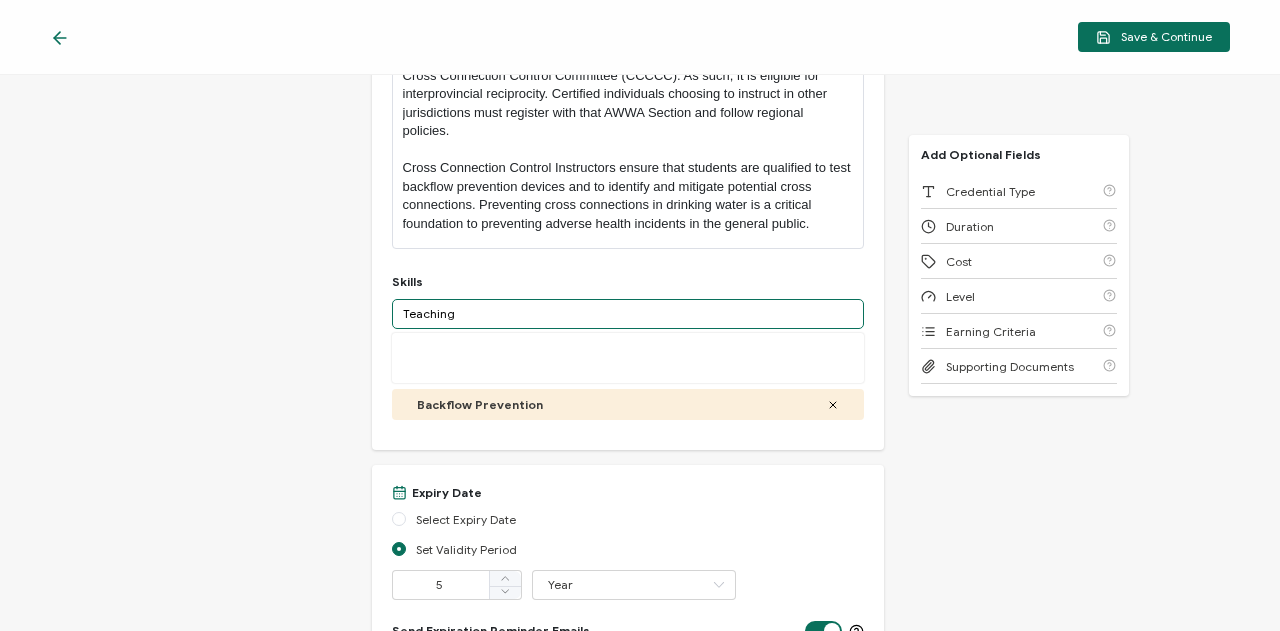 click on "Teaching" at bounding box center [628, 314] 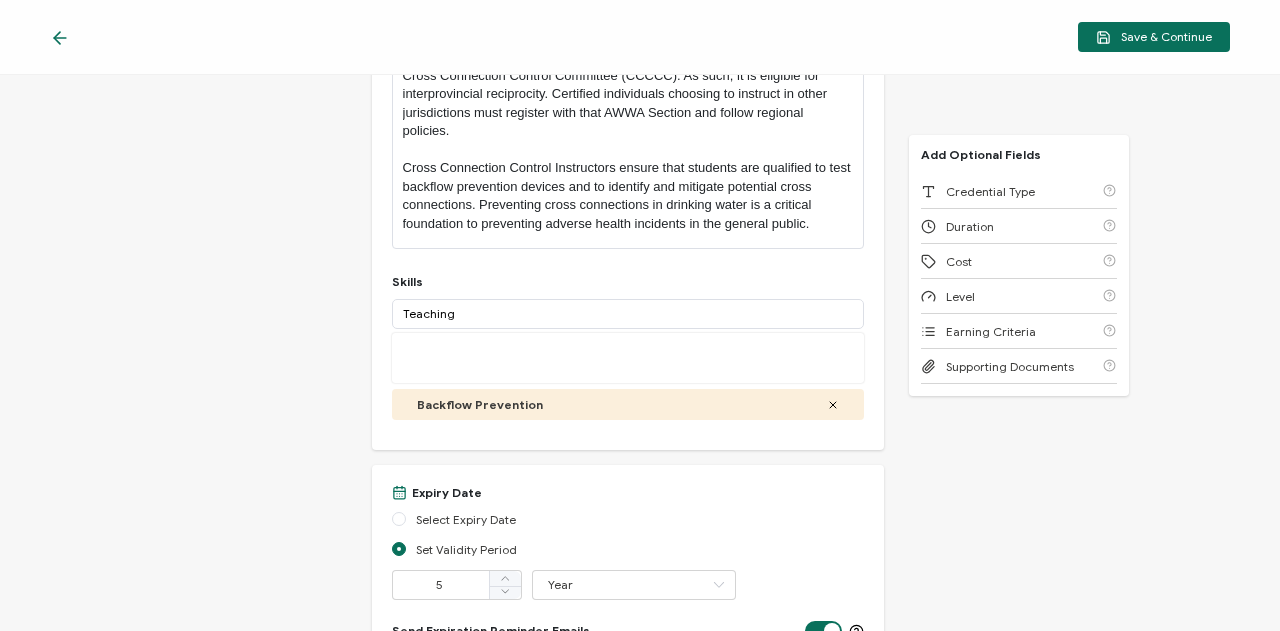 click on "Credential Title
Cross Connection Control Instructor   ISSUER
Issuer Name
Credential Description
Alright Sans [PERSON_NAME] Archivo Black Arial Arimo Blinker Caveat Charm Charmonman Cinzel EB Garamond [PERSON_NAME] Sans [PERSON_NAME] Great Vibes Grenze [PERSON_NAME] Grotesk Inconsolata Josefin Sans Kolektif House Kufam Lato Libre Caslon Text [PERSON_NAME] Lugrasimo Markazi Text Merienda [PERSON_NAME] [PERSON_NAME] [PERSON_NAME] Sans [PERSON_NAME] Serif Nunito Open Sans Open Sans Condensed Orbitron [PERSON_NAME] Display Poppins PT Sans PT Sans Narrow PT Serif Quicksand Raleway Red Hat Display Roboto Roboto Condensed Roboto Slab Rubik Slabo 27px Source Sans Pro Spartan Tajawal Titillium Web Ubuntu UnifrakturCook UnifrakturMaguntia Work Sans   13px 11px 12px 13px 14px 15px 16px 17px 18px 19px 20px 21px 22px 23px 24px 25px 26px 27px 28px 29px 30px 31px 32px 33px 34px 35px 36px 37px 38px" at bounding box center [628, 42] 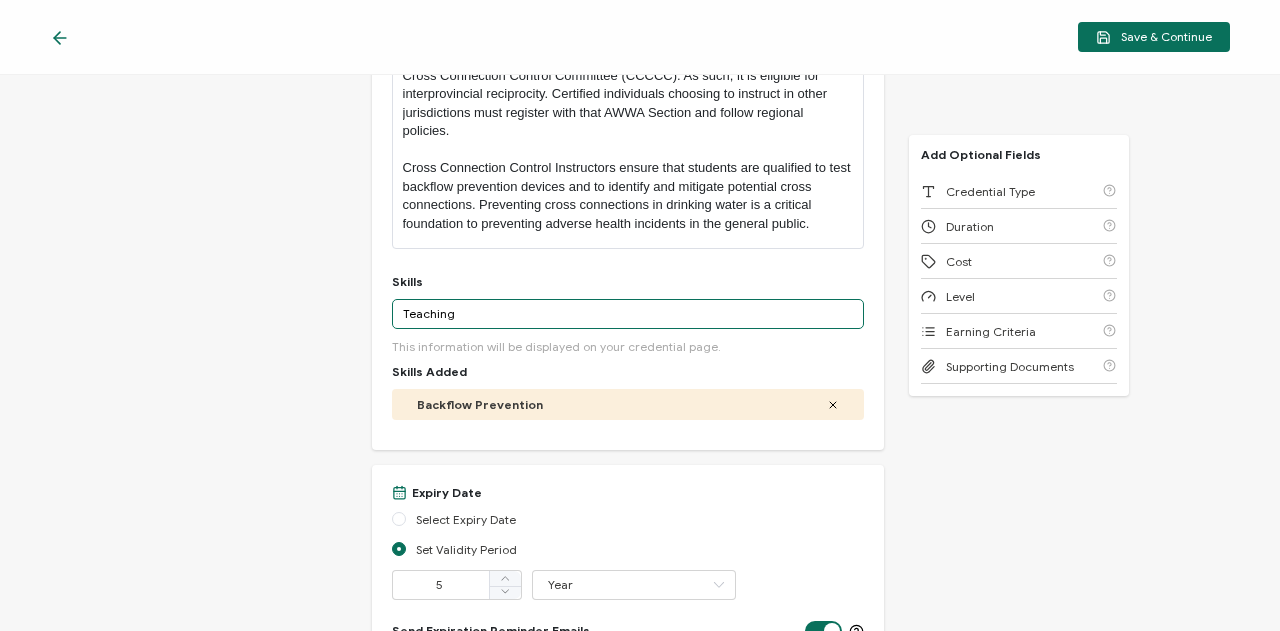 click on "Teaching" at bounding box center (628, 314) 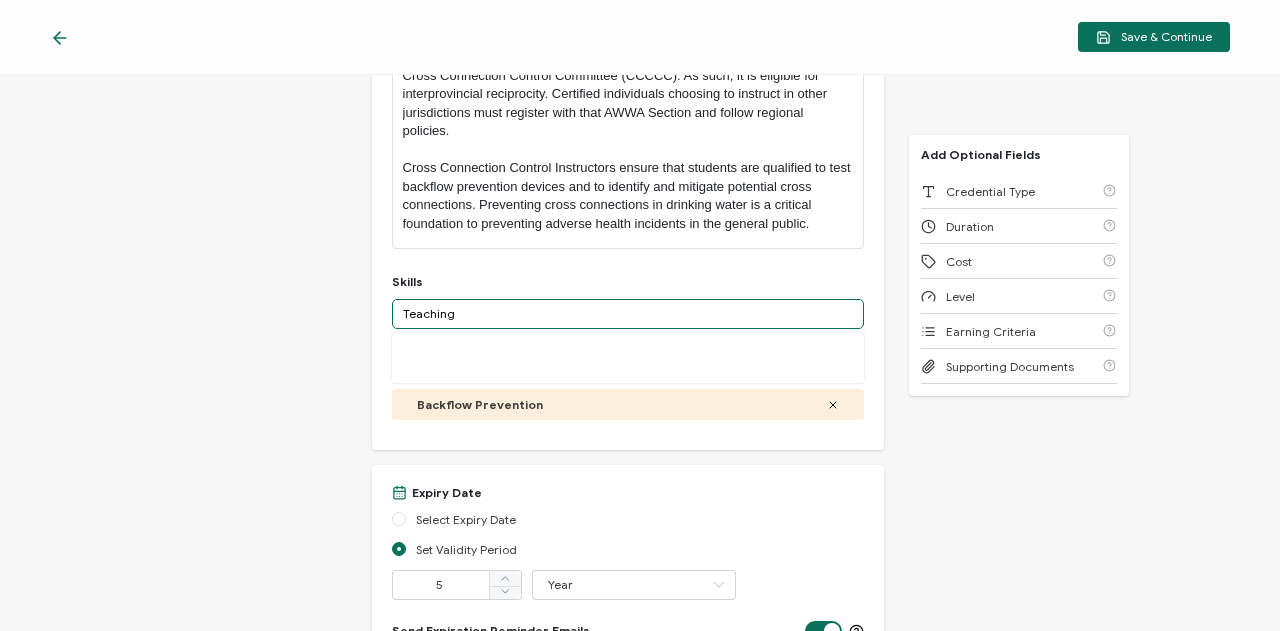 click on "Teaching" at bounding box center [628, 314] 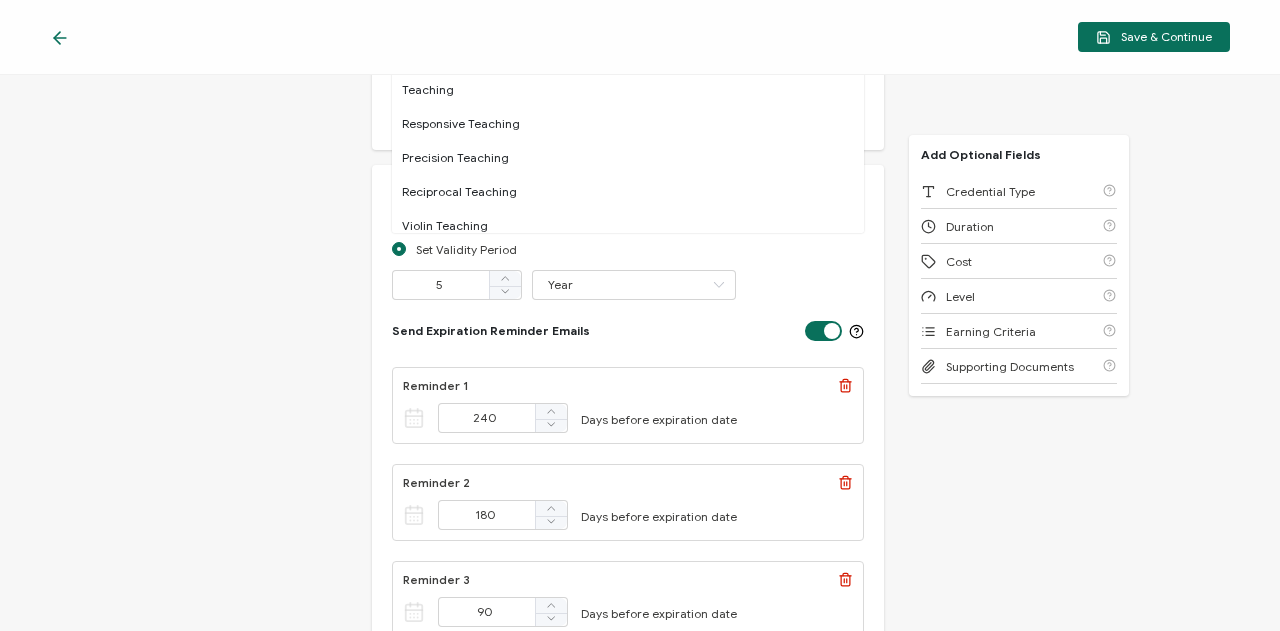 scroll, scrollTop: 500, scrollLeft: 0, axis: vertical 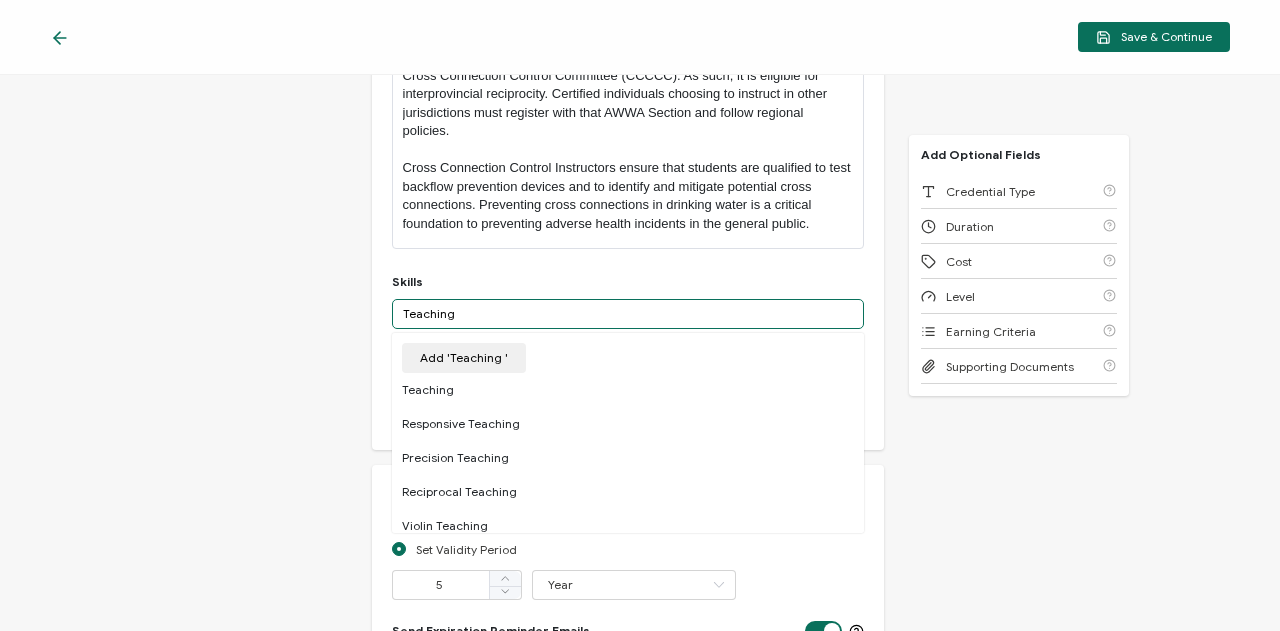 click on "Teaching" at bounding box center [628, 314] 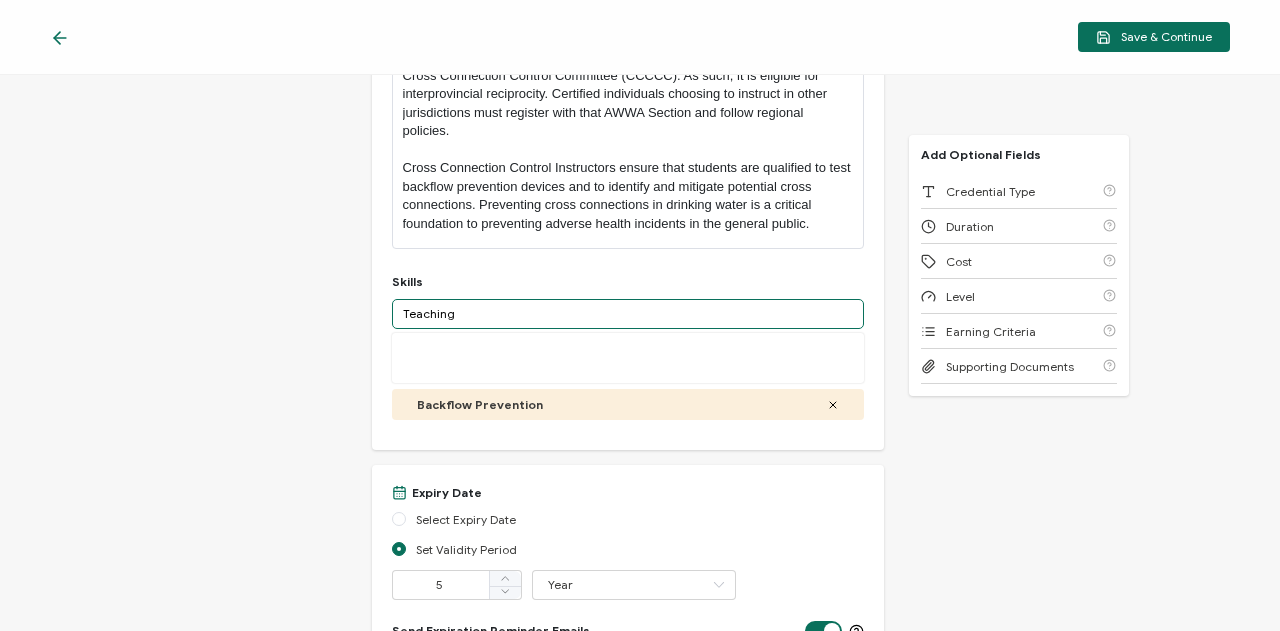 click on "Teaching" at bounding box center [628, 314] 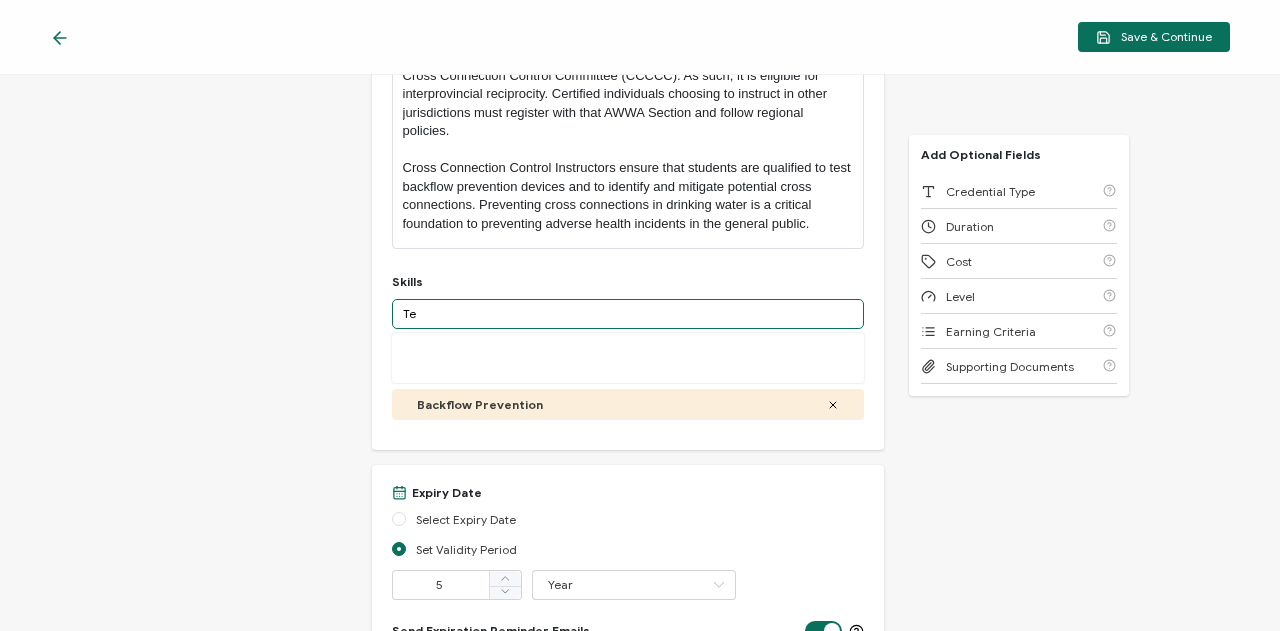 type on "T" 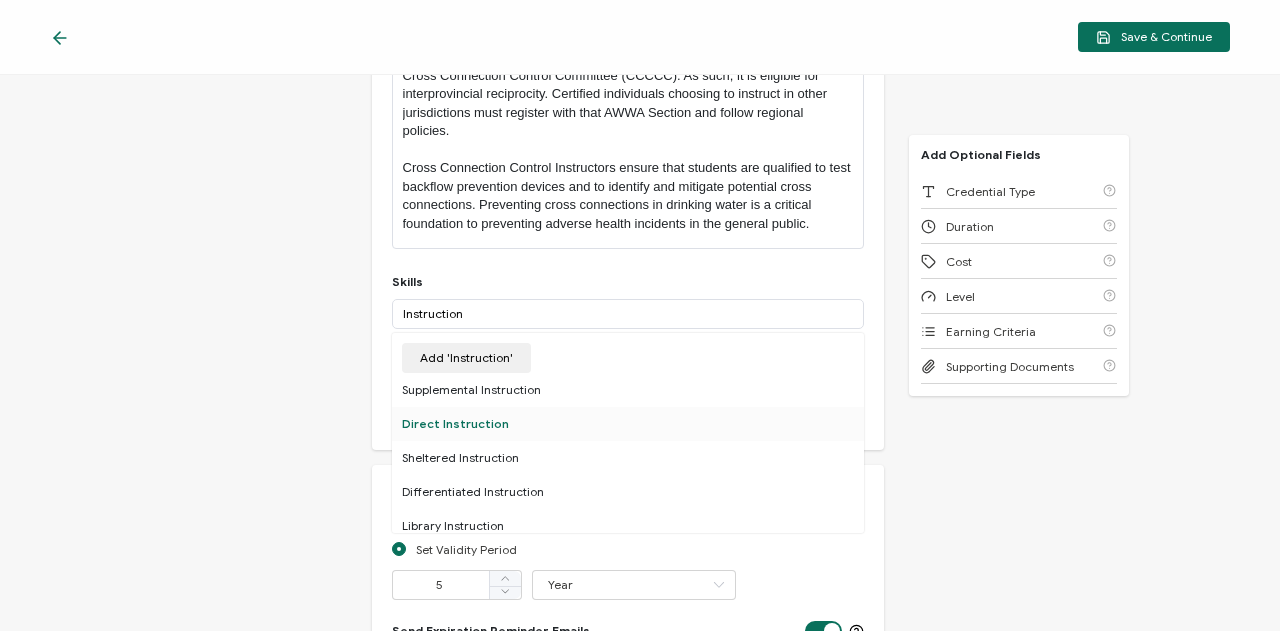 click on "Direct Instruction" at bounding box center (628, 424) 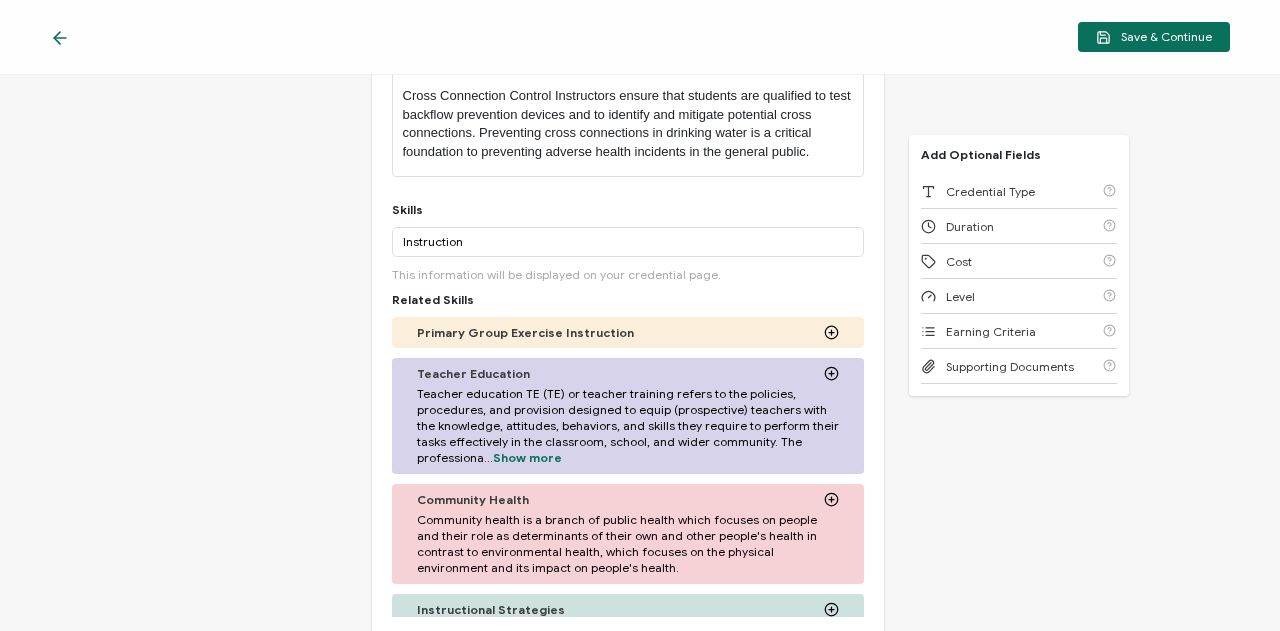 scroll, scrollTop: 600, scrollLeft: 0, axis: vertical 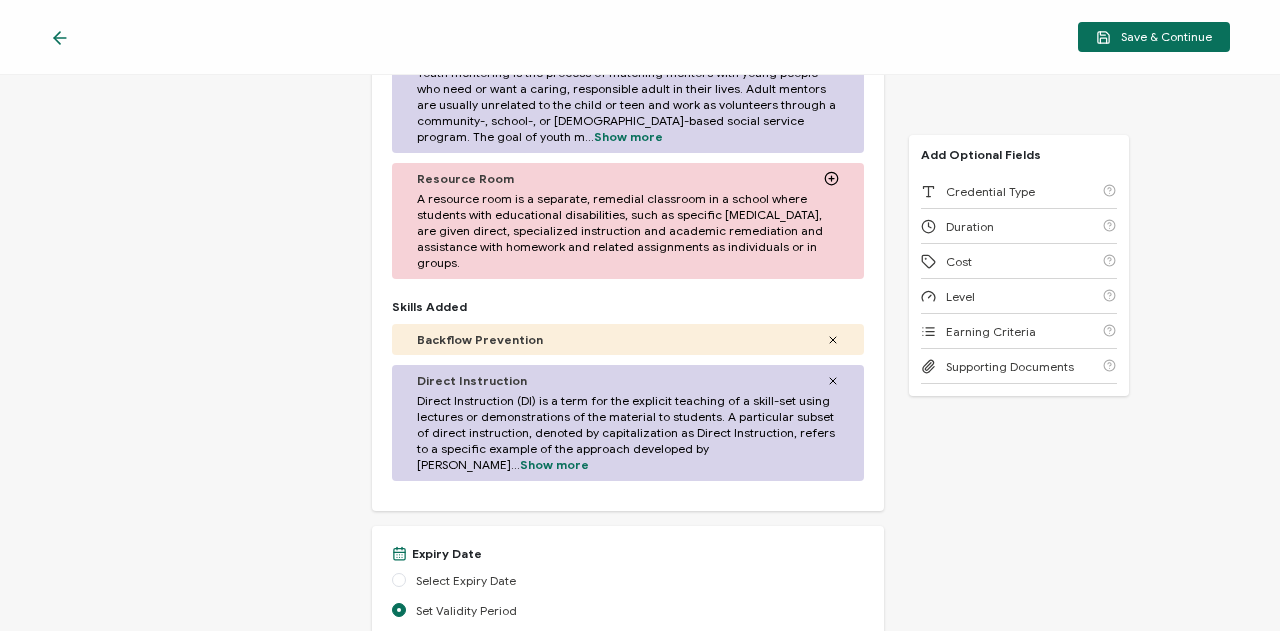 click 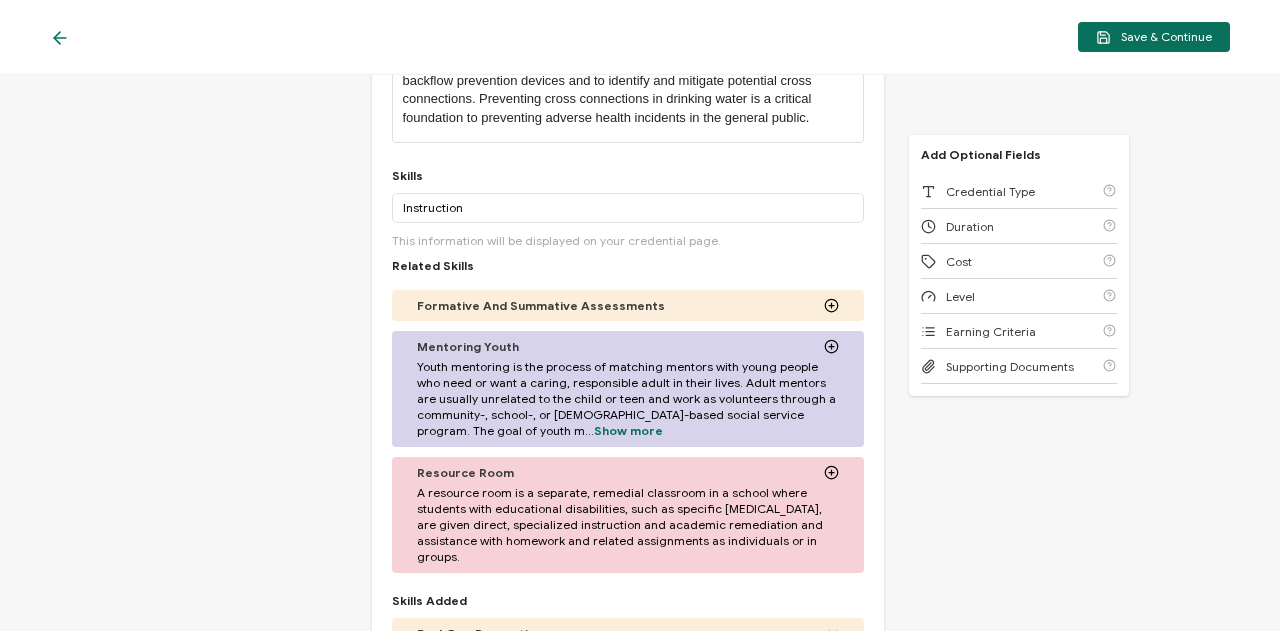 scroll, scrollTop: 500, scrollLeft: 0, axis: vertical 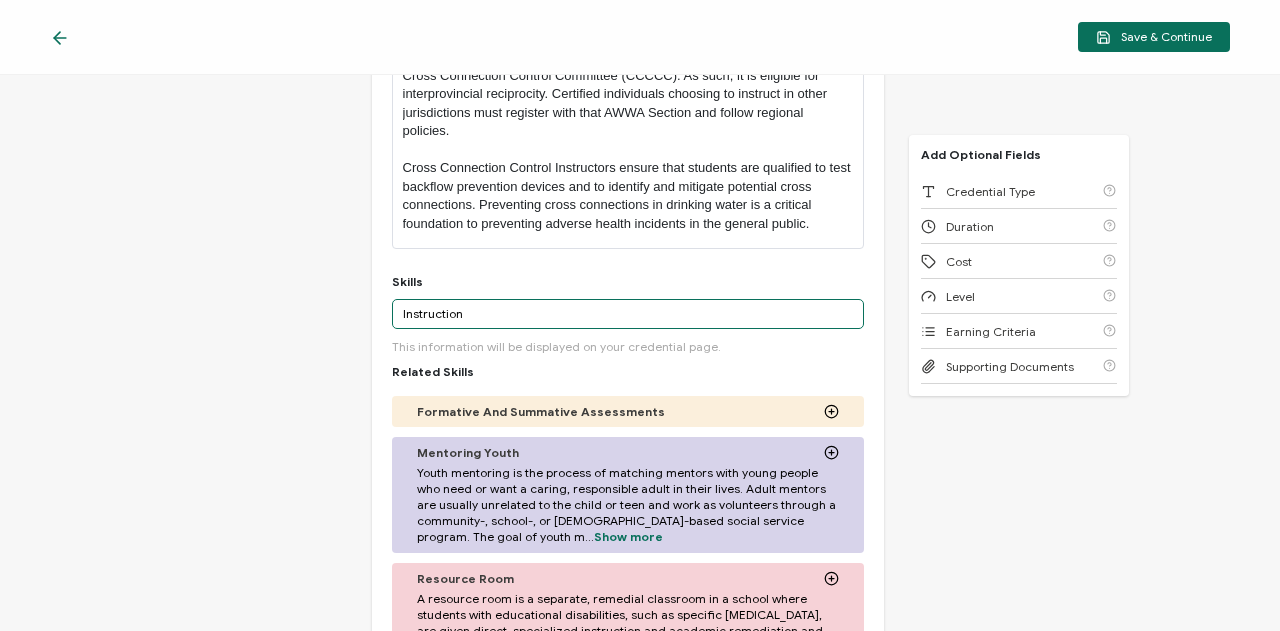 click on "Instruction" at bounding box center (628, 314) 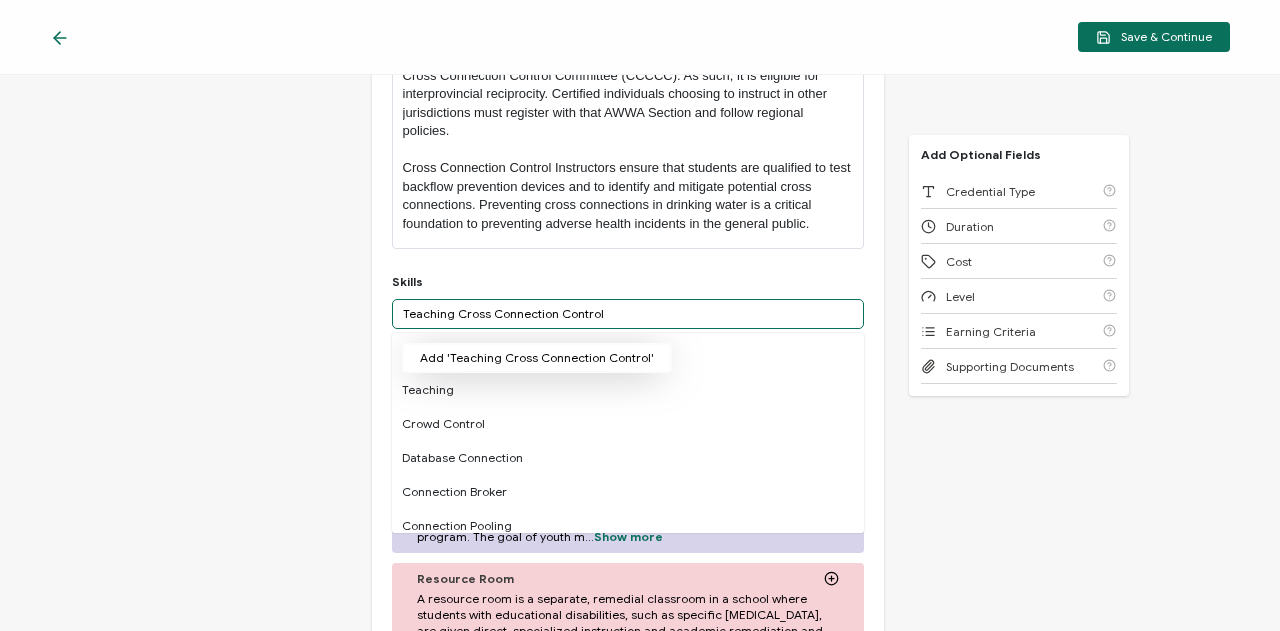 type on "Teaching Cross Connection Control" 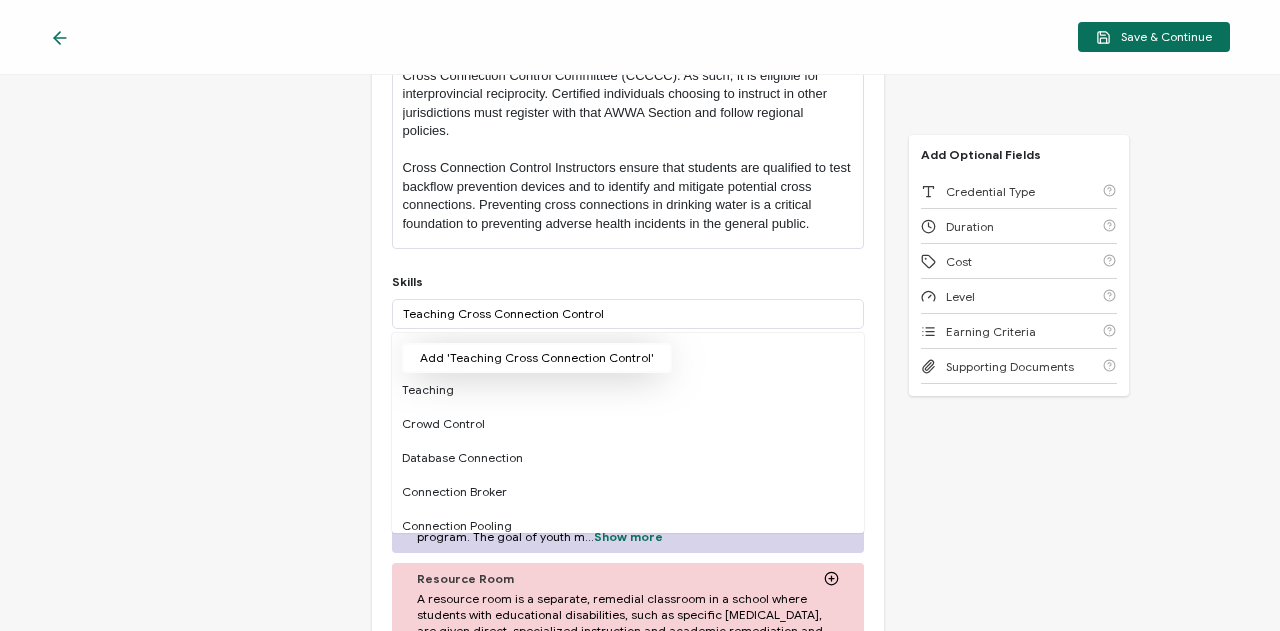 click on "Add 'Teaching Cross Connection Control'" at bounding box center (537, 358) 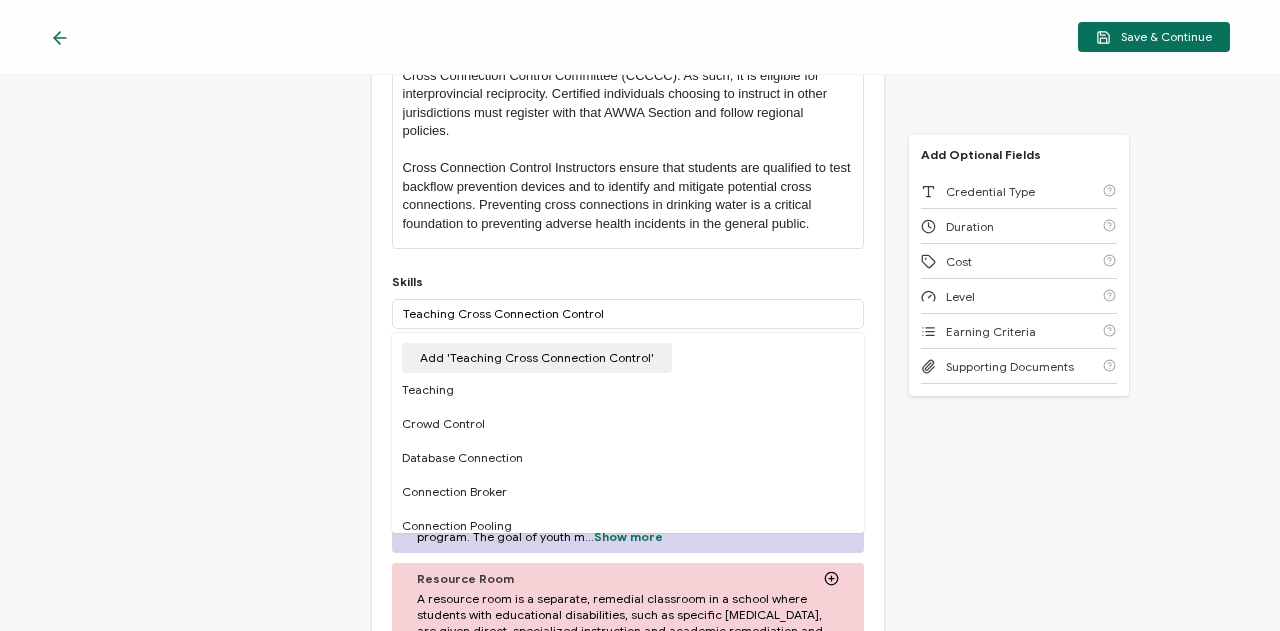 type 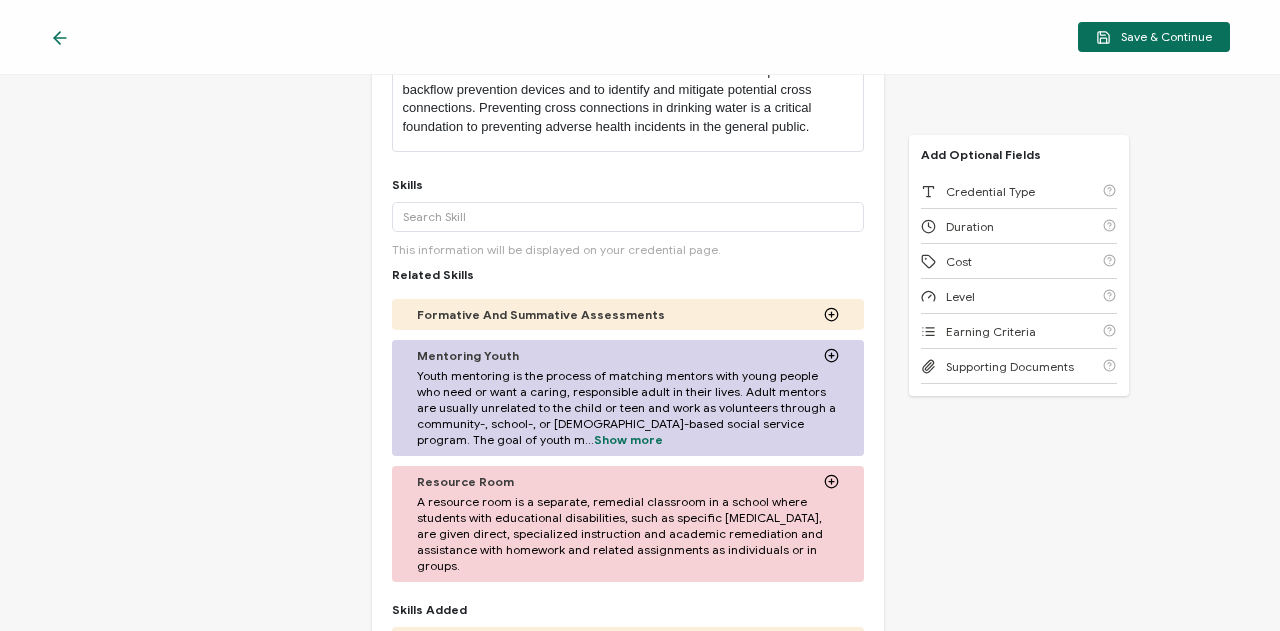 scroll, scrollTop: 800, scrollLeft: 0, axis: vertical 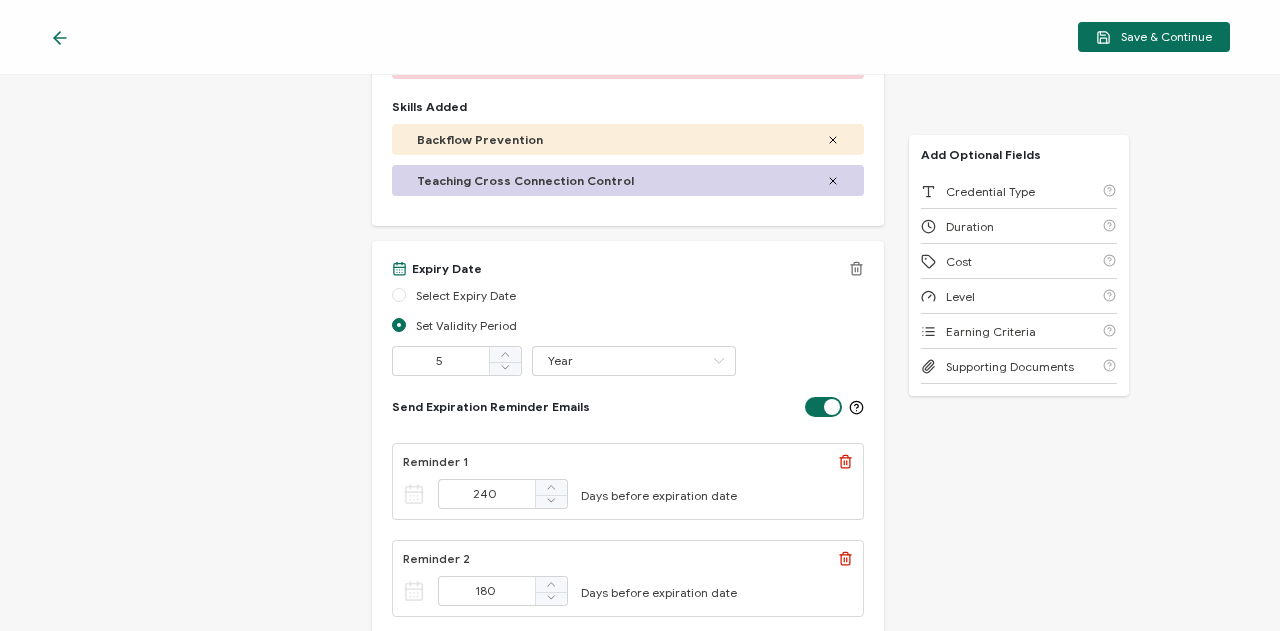 click 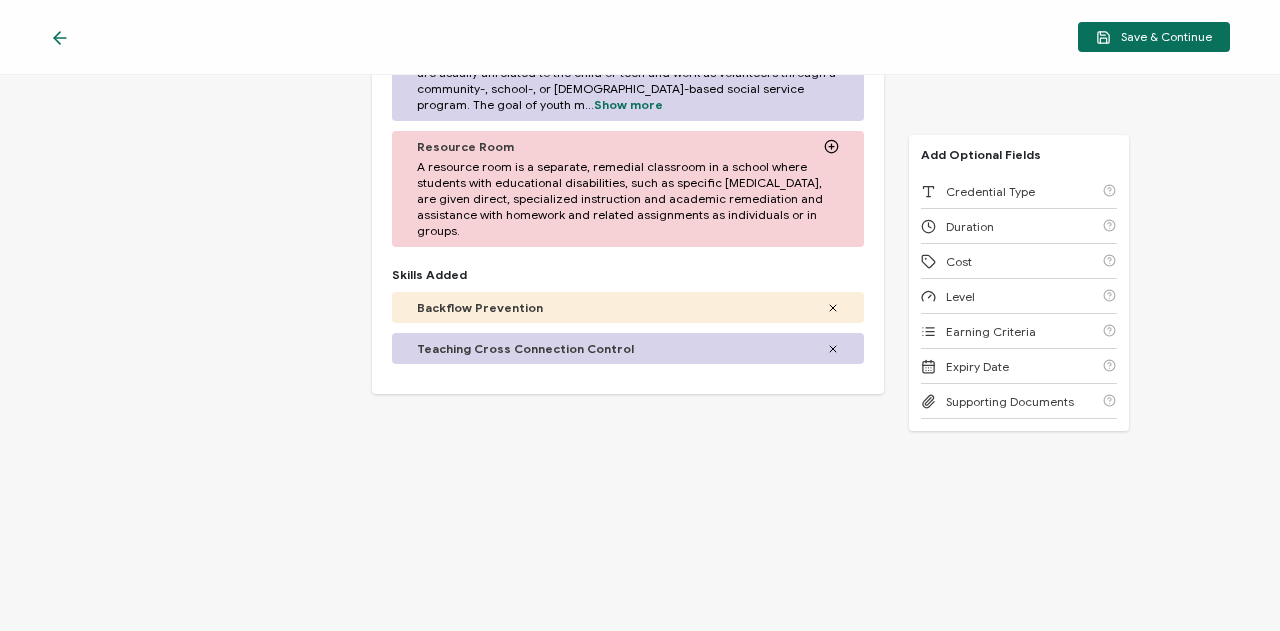 scroll, scrollTop: 832, scrollLeft: 0, axis: vertical 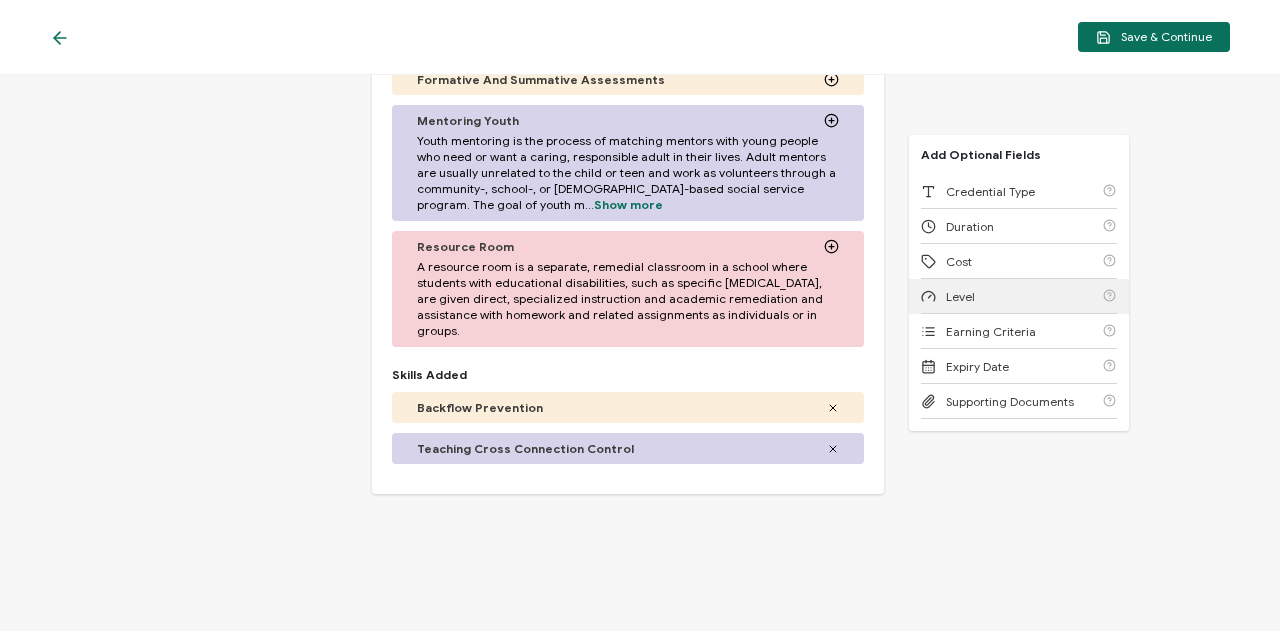 click on "Level" at bounding box center [1019, 296] 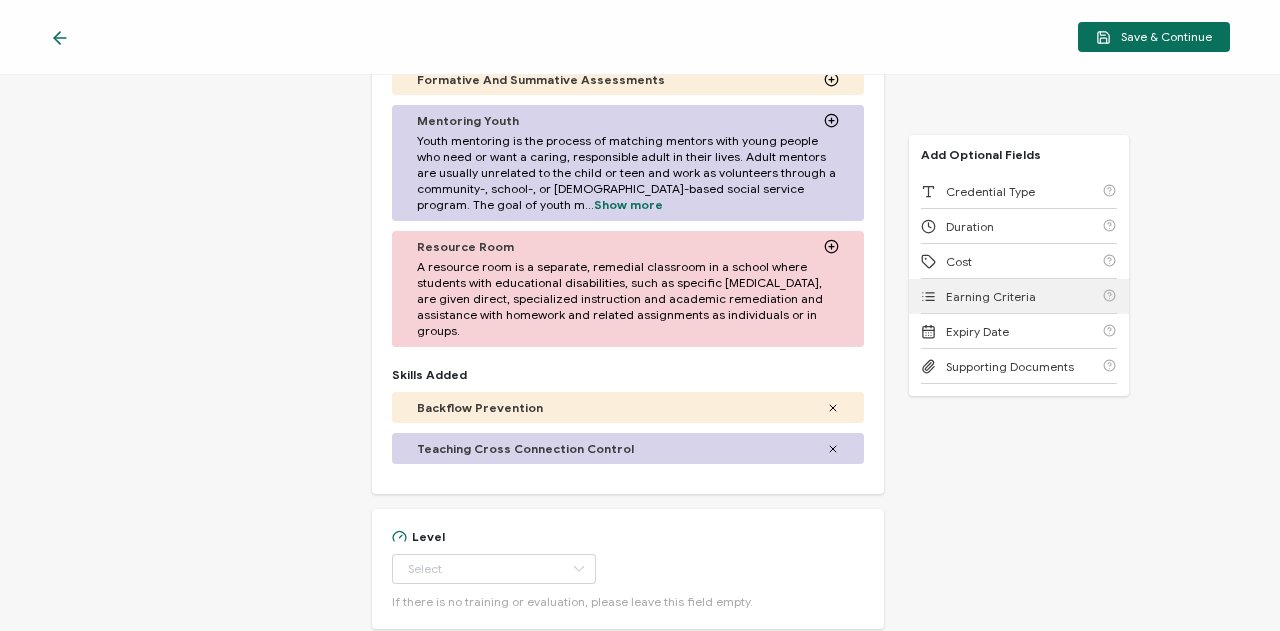 scroll, scrollTop: 948, scrollLeft: 0, axis: vertical 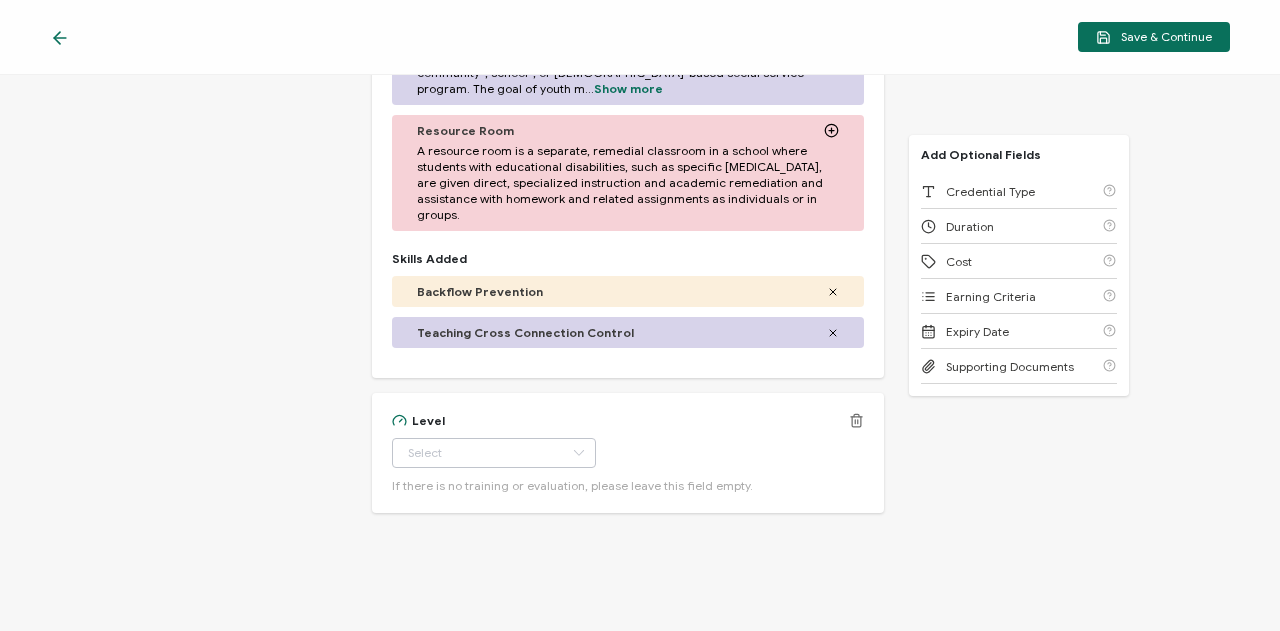 click at bounding box center [578, 453] 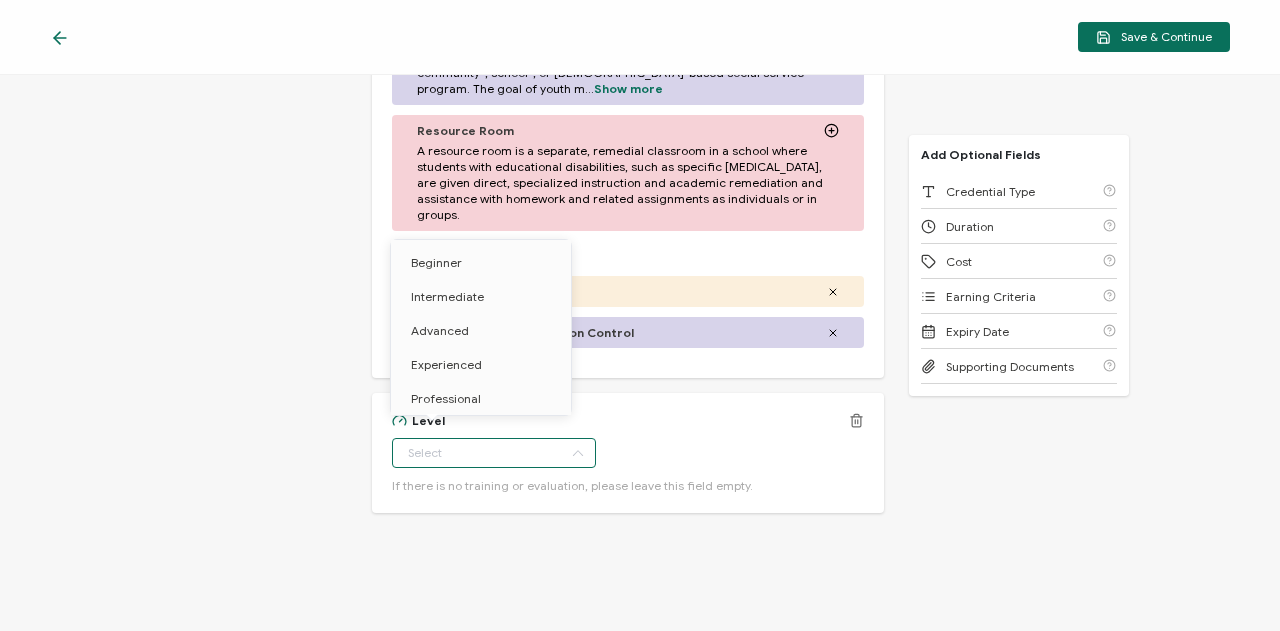 click 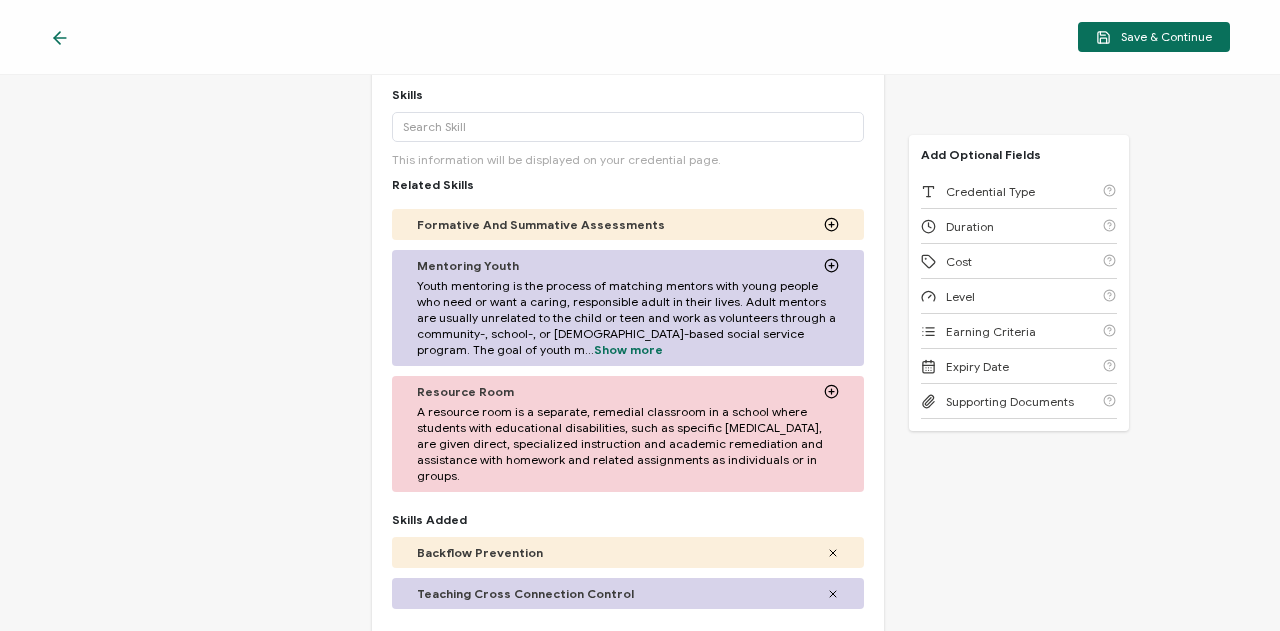 scroll, scrollTop: 632, scrollLeft: 0, axis: vertical 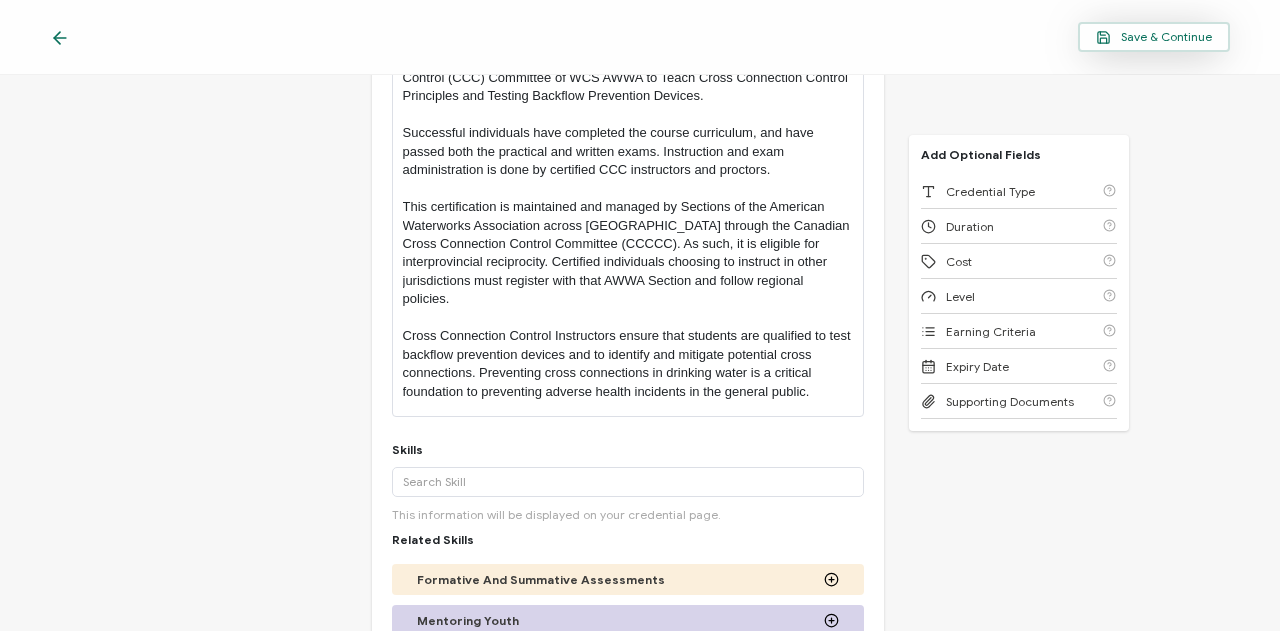 click on "Save & Continue" at bounding box center (1154, 37) 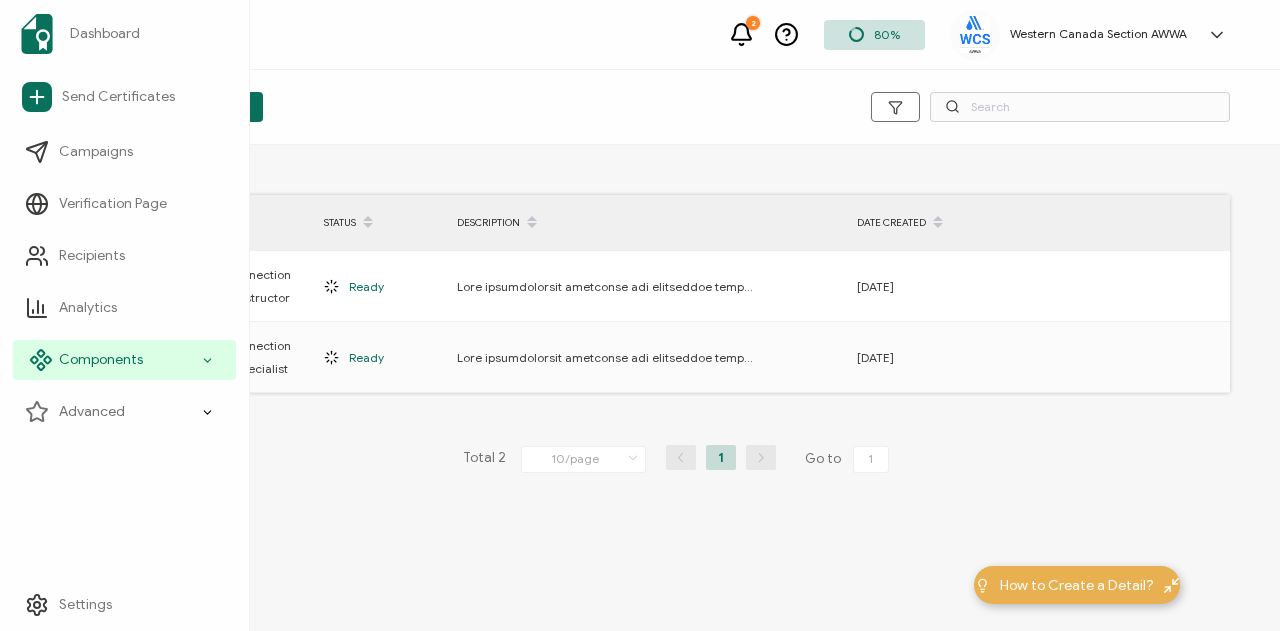 click on "Components" at bounding box center (101, 360) 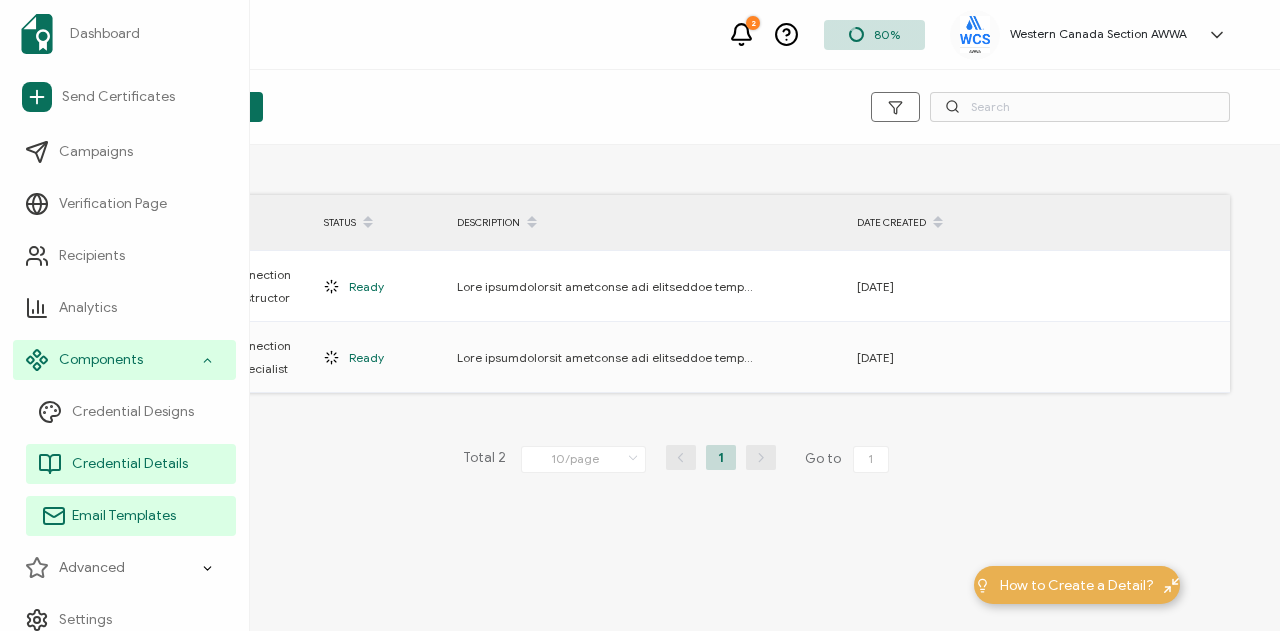click on "Email Templates" at bounding box center (124, 516) 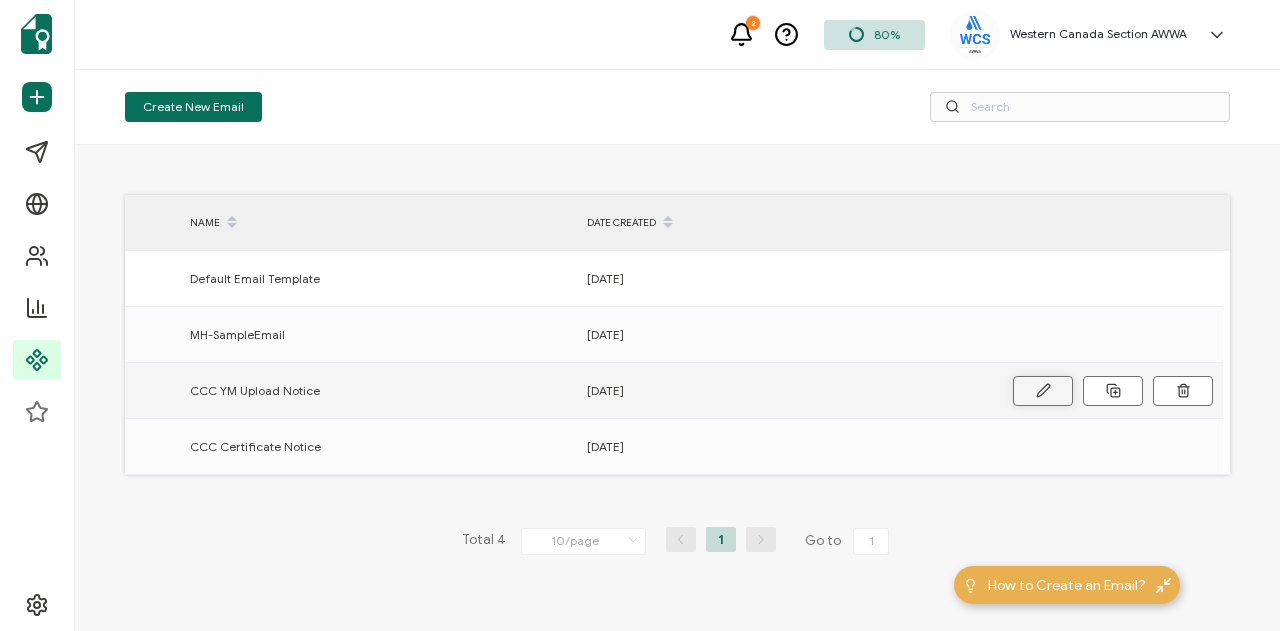 click 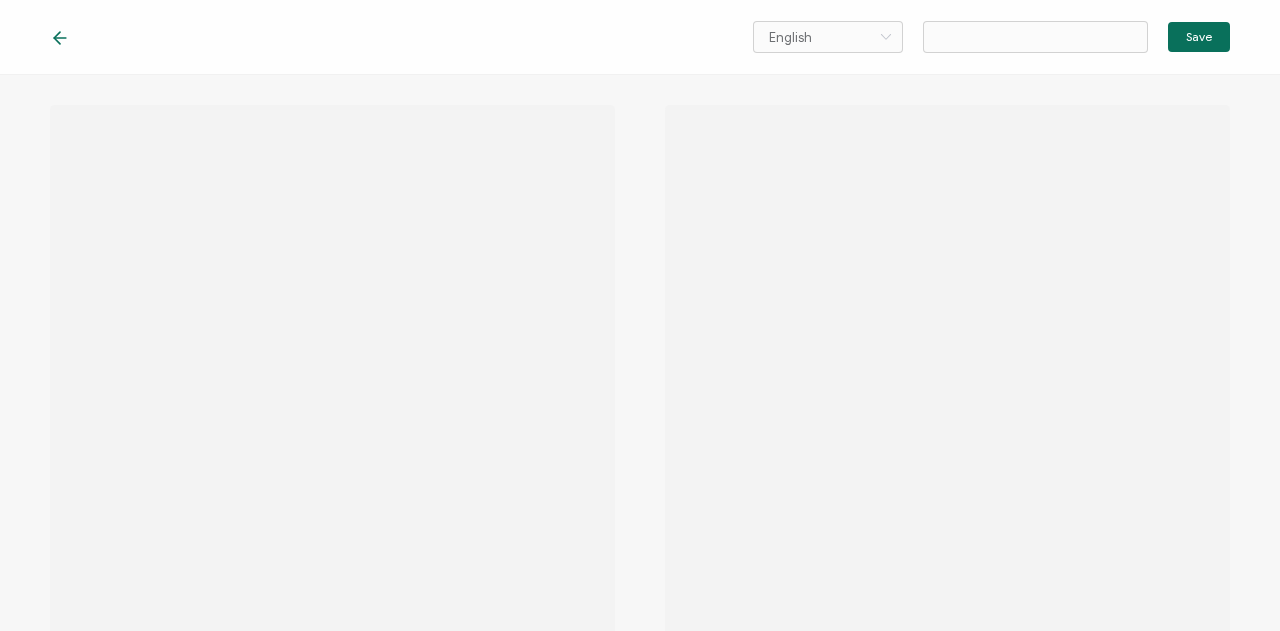 type on "CCC YM Upload Notice" 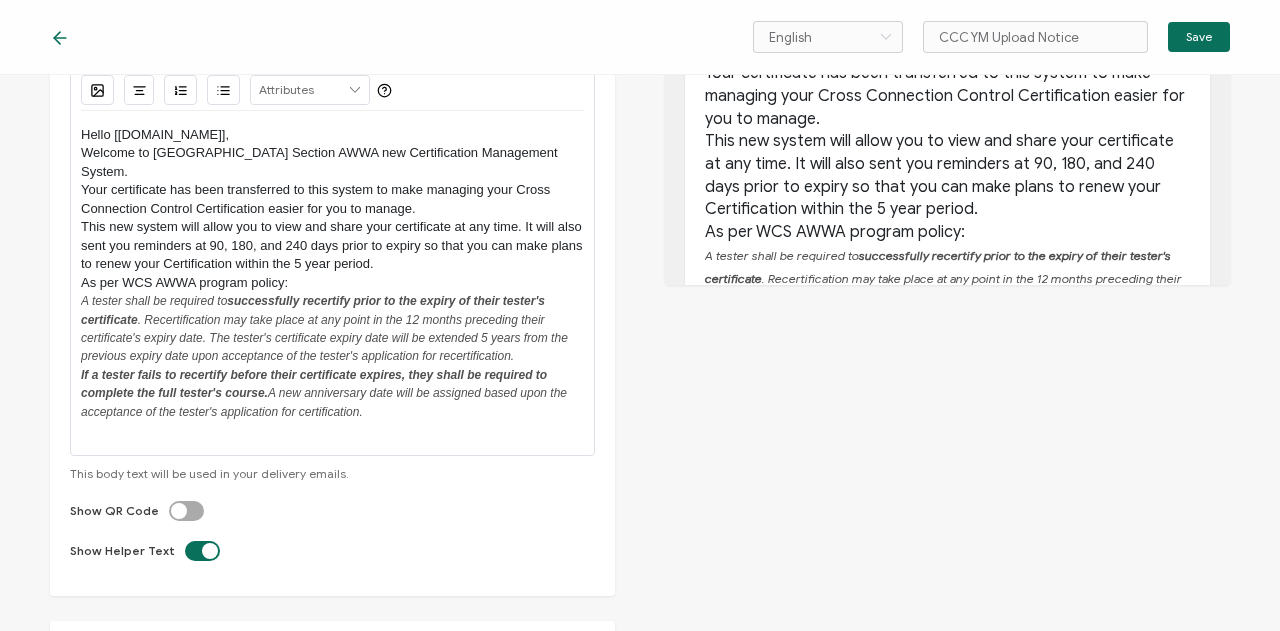 scroll, scrollTop: 300, scrollLeft: 0, axis: vertical 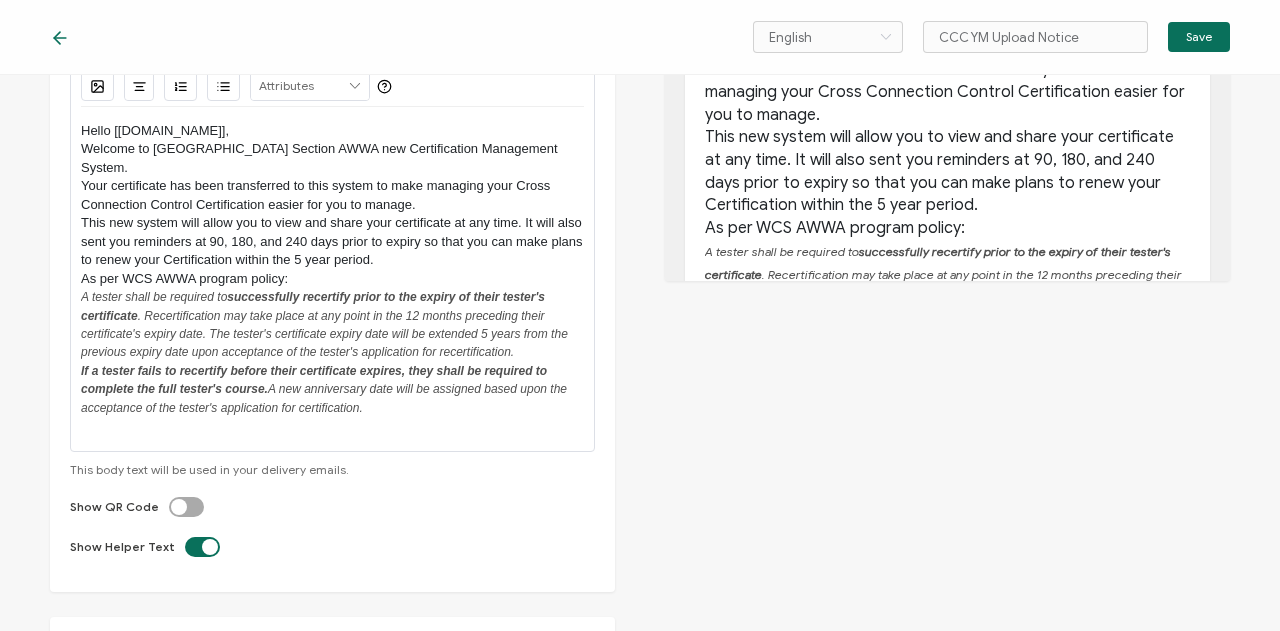 click on "Your certificate has been transferred to this system to make managing your Cross Connection Control Certification easier for you to manage." at bounding box center (332, 195) 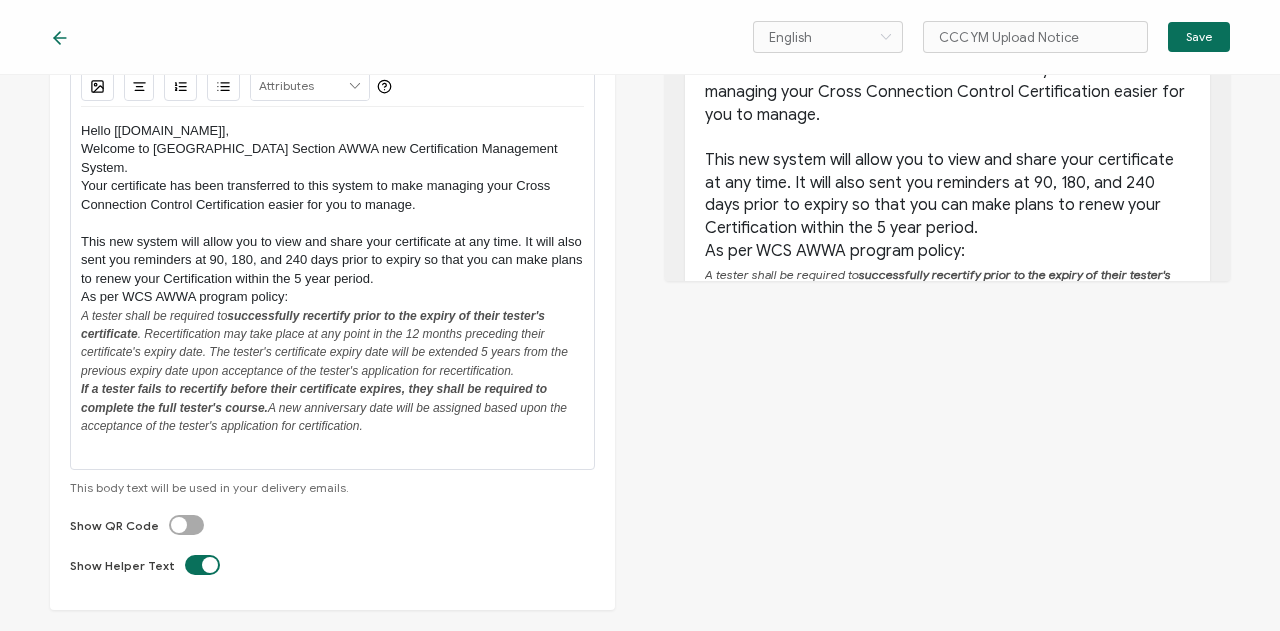 click on "This new system will allow you to view and share your certificate at any time. It will also sent you reminders at 90, 180, and 240 days prior to expiry so that you can make plans to renew your Certification within the 5 year period." at bounding box center (332, 260) 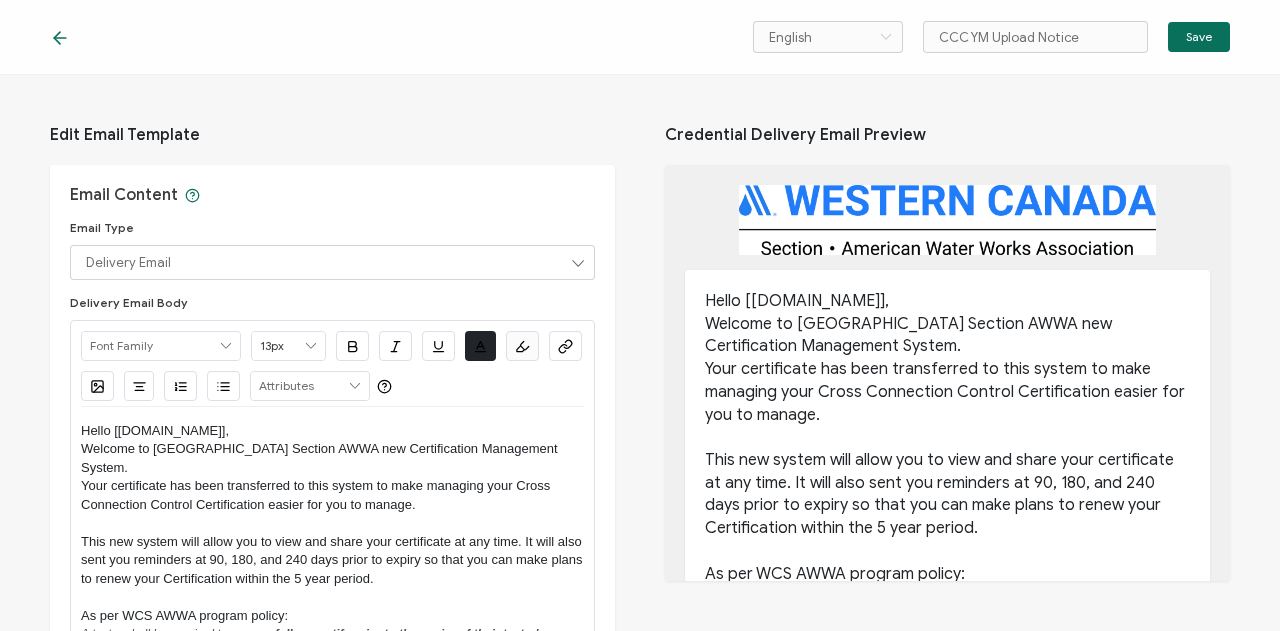 scroll, scrollTop: 200, scrollLeft: 0, axis: vertical 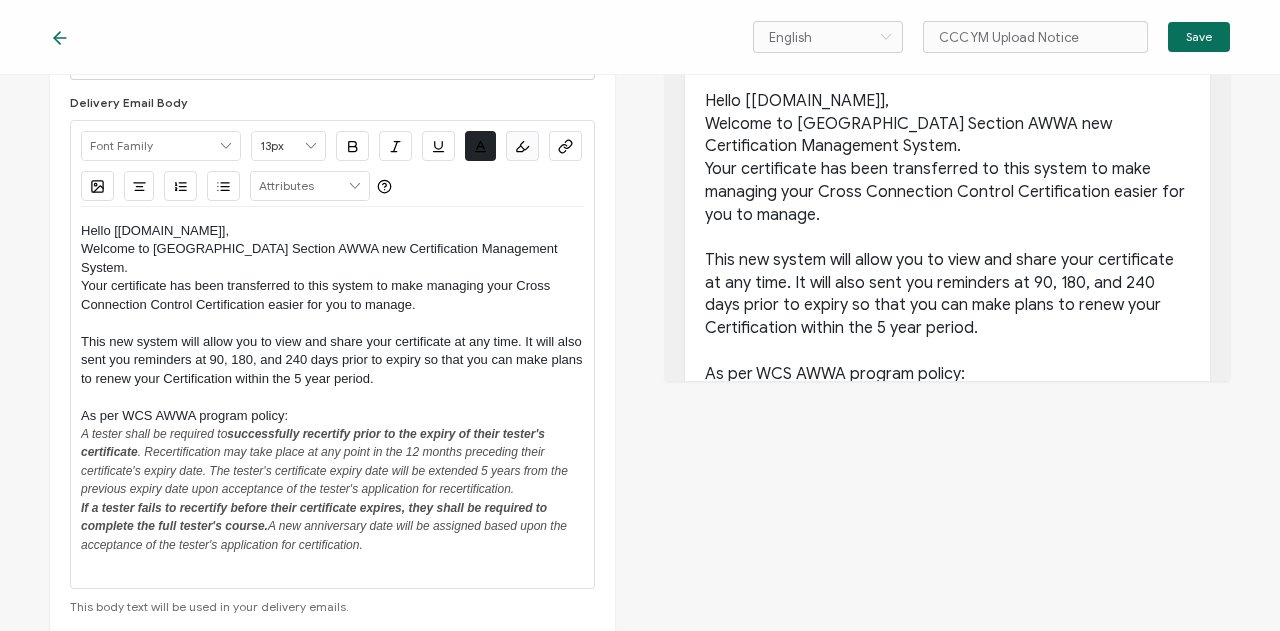 click on "Hello [[DOMAIN_NAME]]," at bounding box center (332, 231) 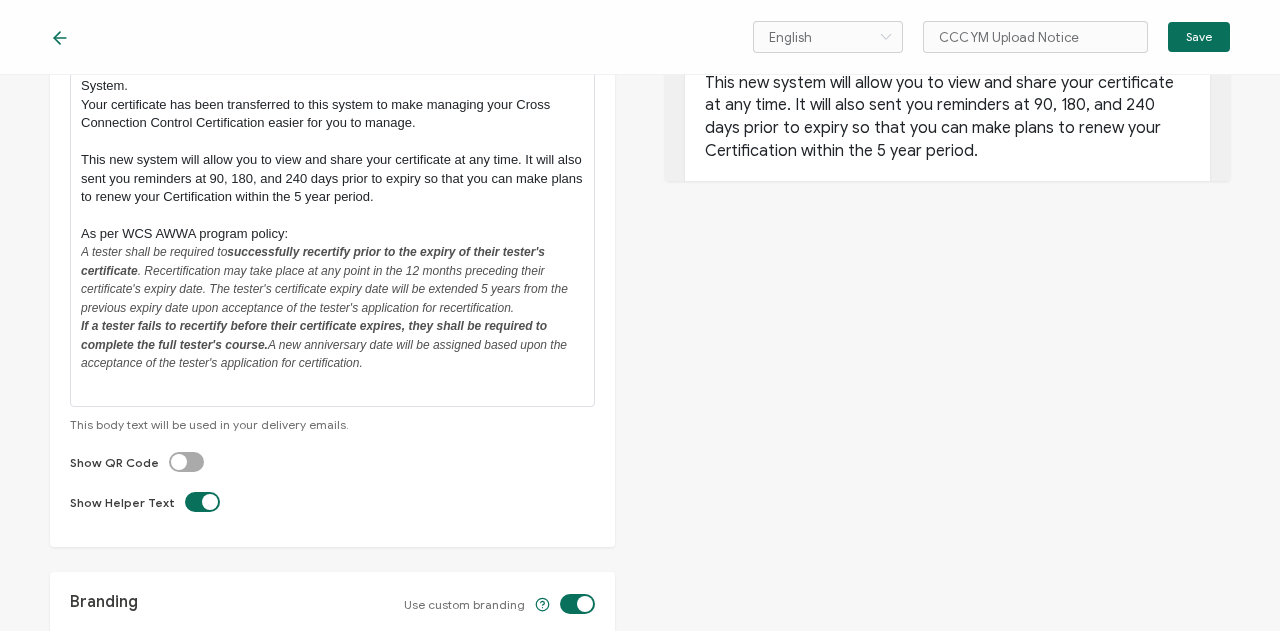 scroll, scrollTop: 100, scrollLeft: 0, axis: vertical 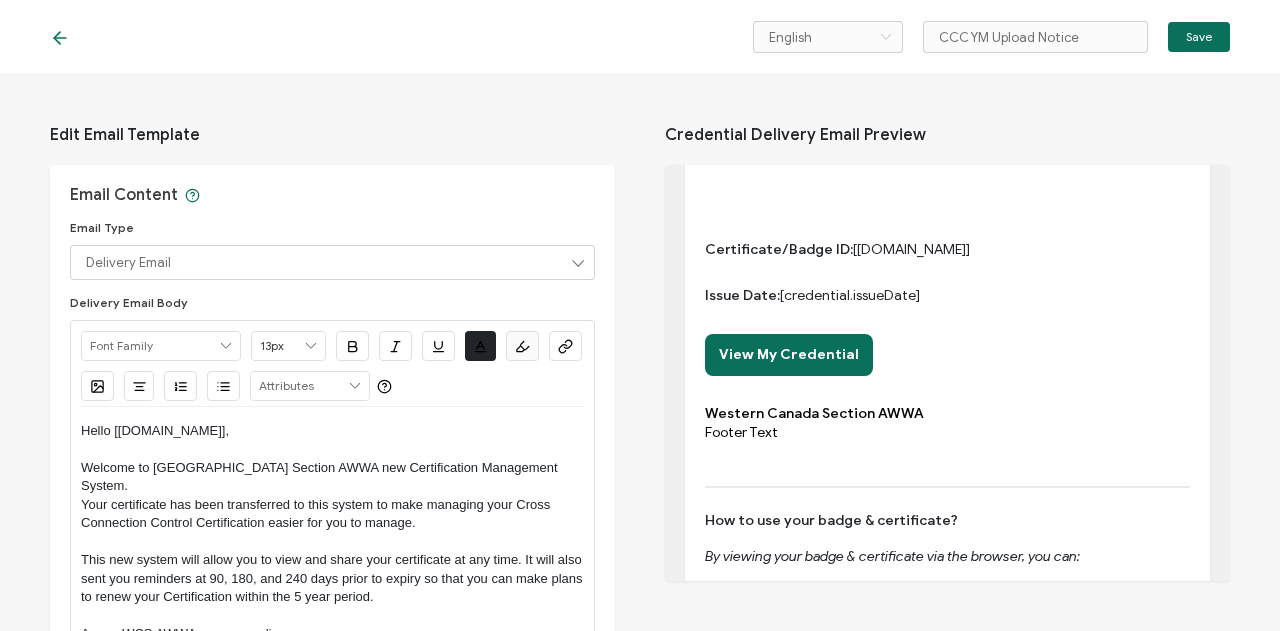 click 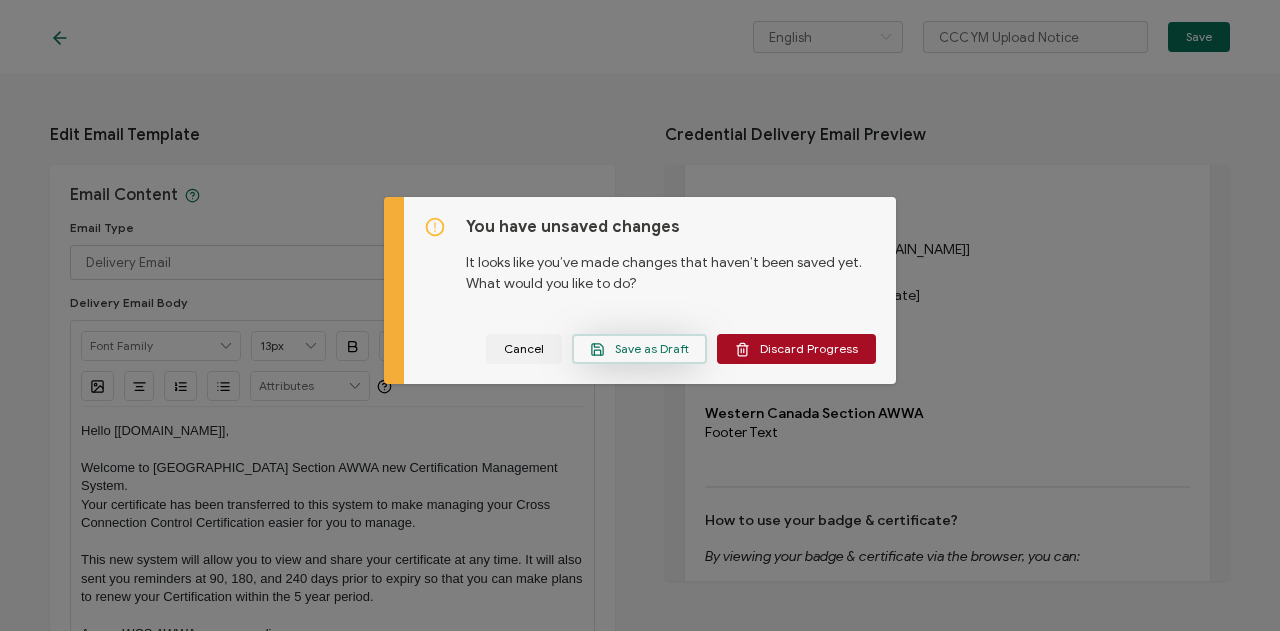 click on "Save as Draft" at bounding box center (639, 349) 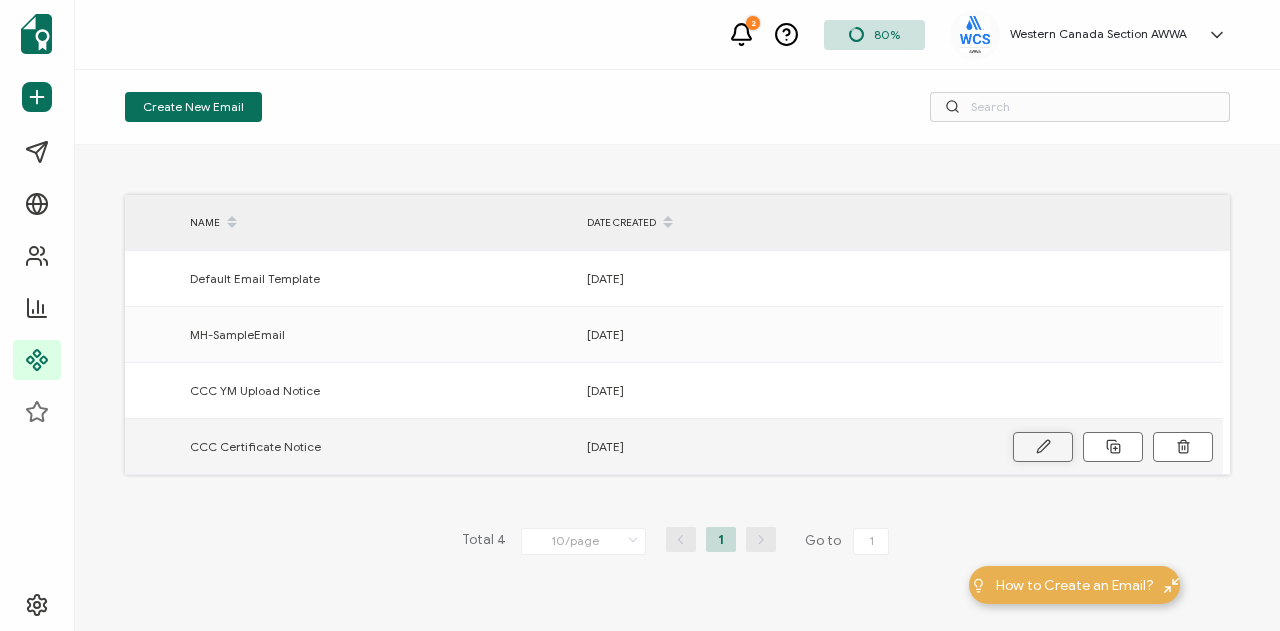 click at bounding box center [0, 0] 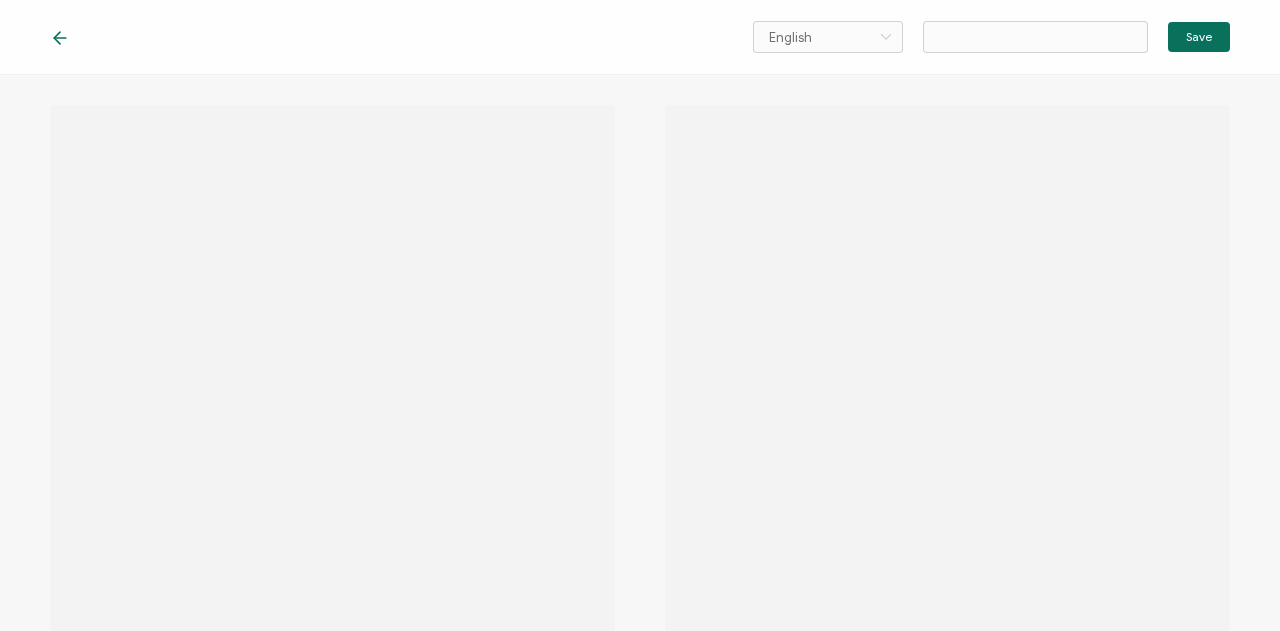 type on "CCC Certificate Notice" 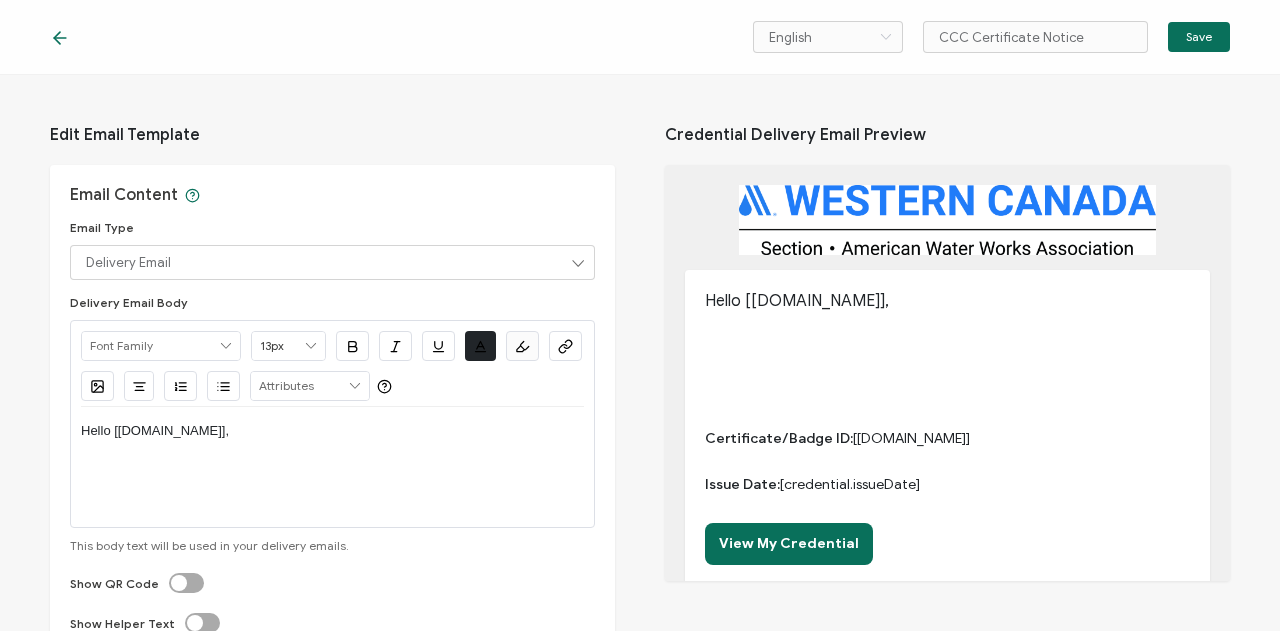 scroll, scrollTop: 400, scrollLeft: 0, axis: vertical 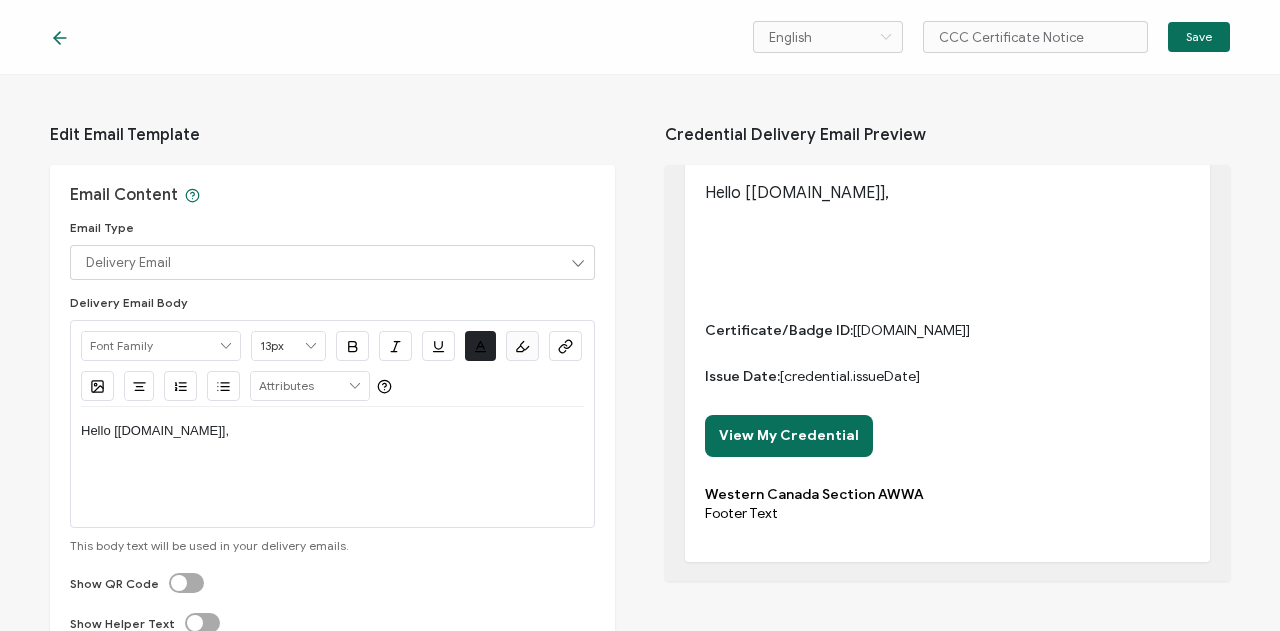 click 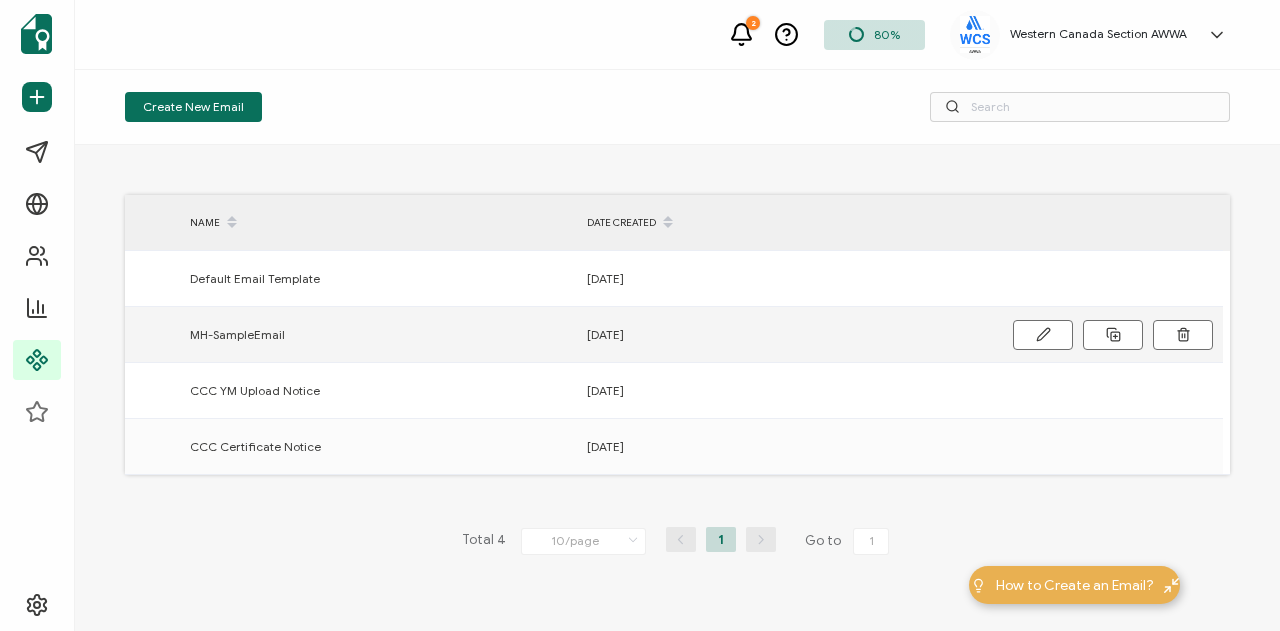click on "MH-SampleEmail" at bounding box center [237, 334] 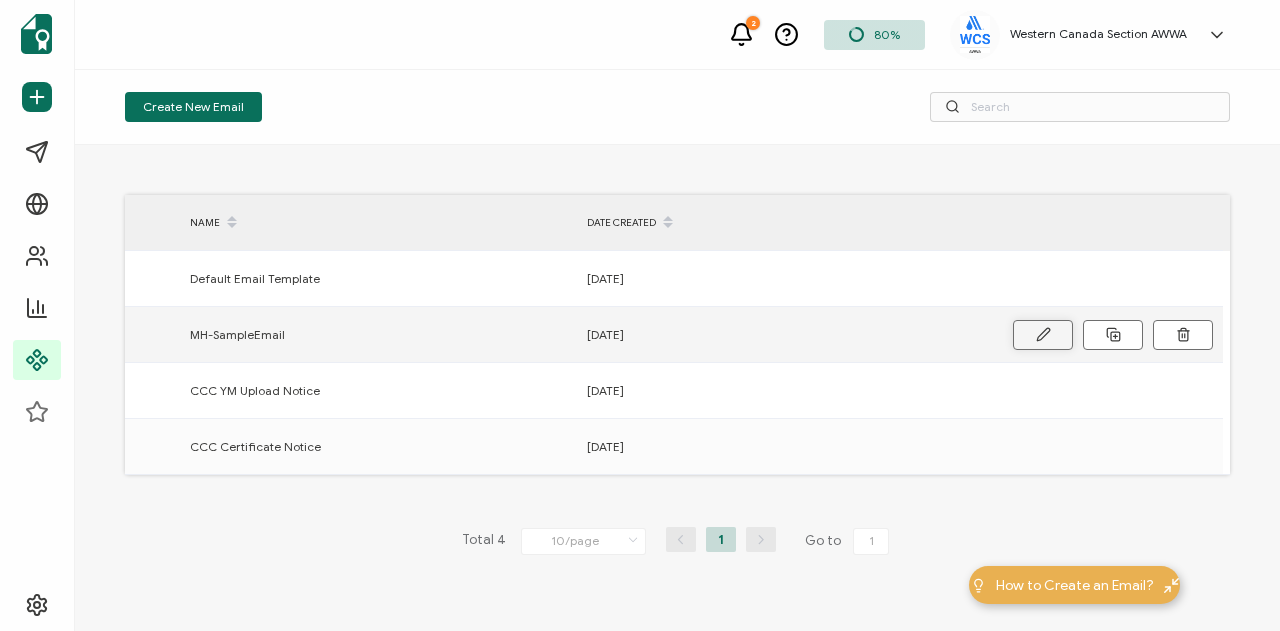 click 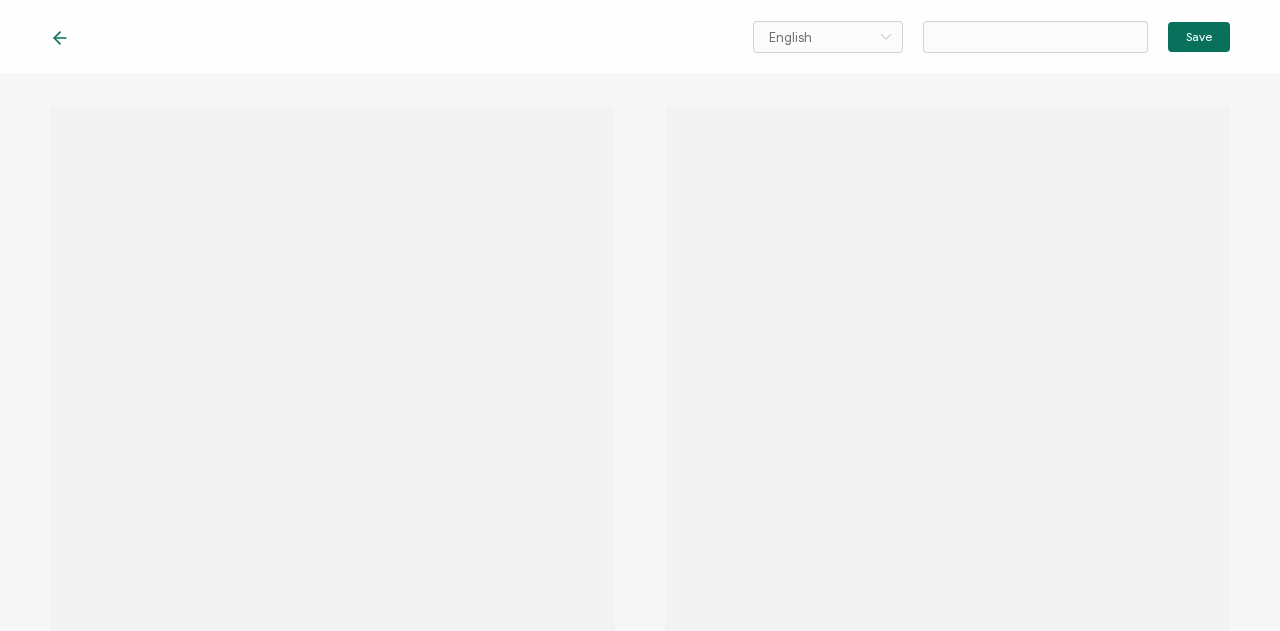 type on "MH-SampleEmail" 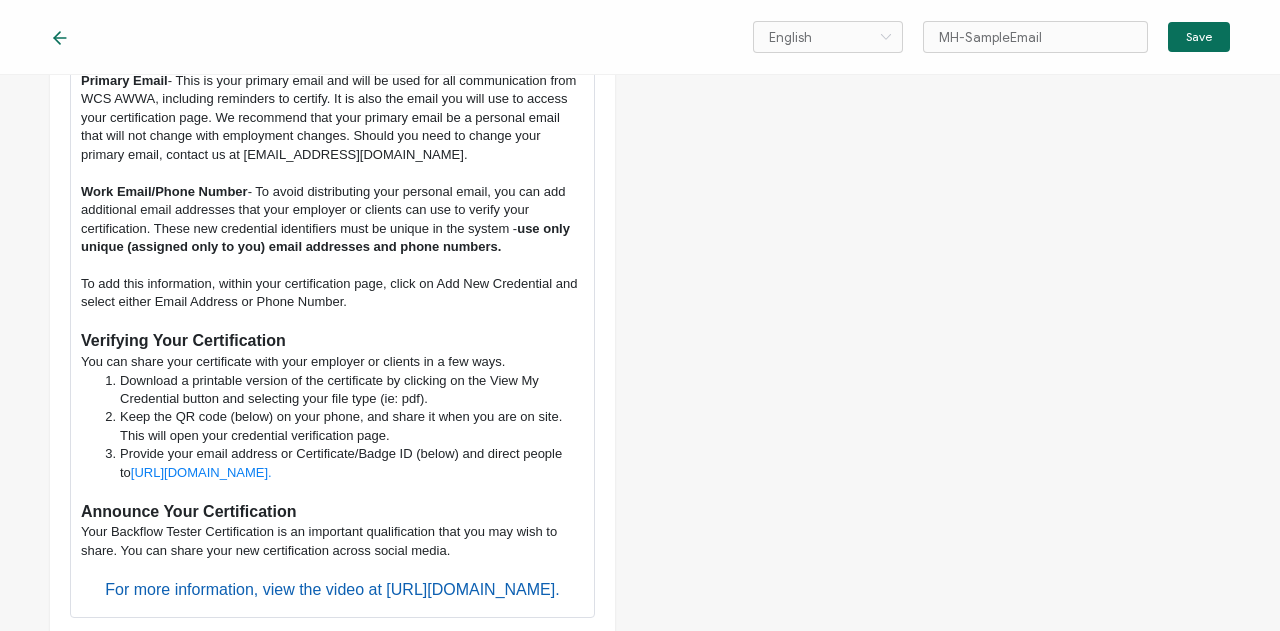 scroll, scrollTop: 1100, scrollLeft: 0, axis: vertical 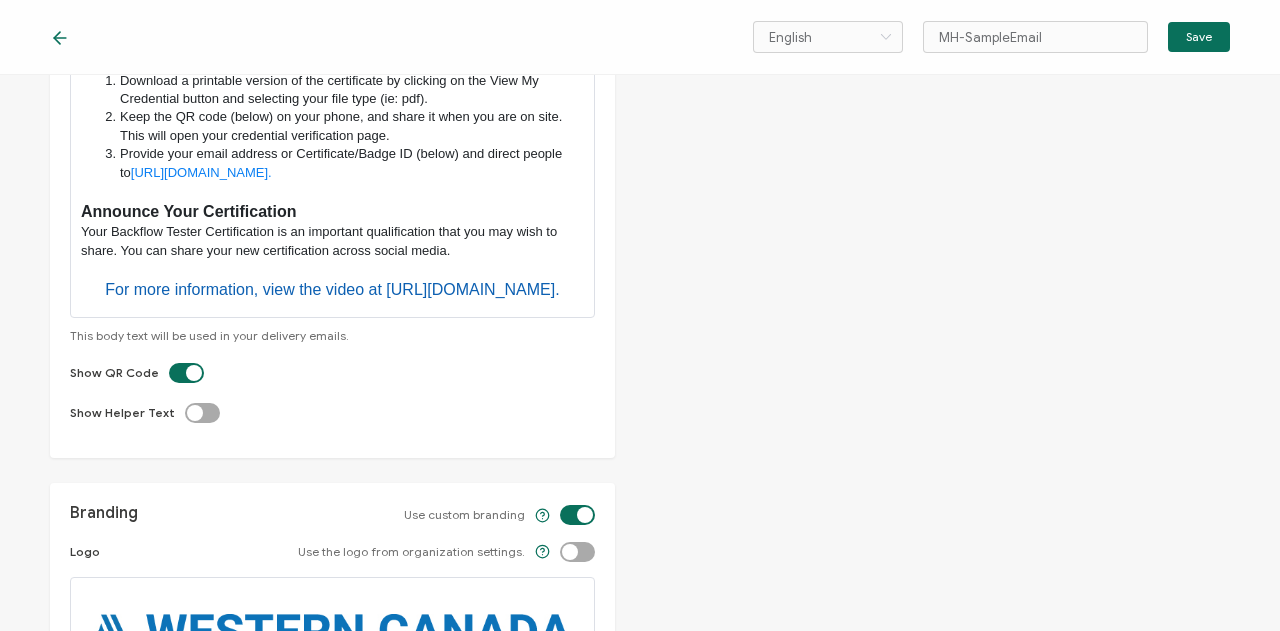 click on "Your Backflow Tester Certification is an important qualification that you may wish to share. You can share your new certification across social media." at bounding box center [332, 241] 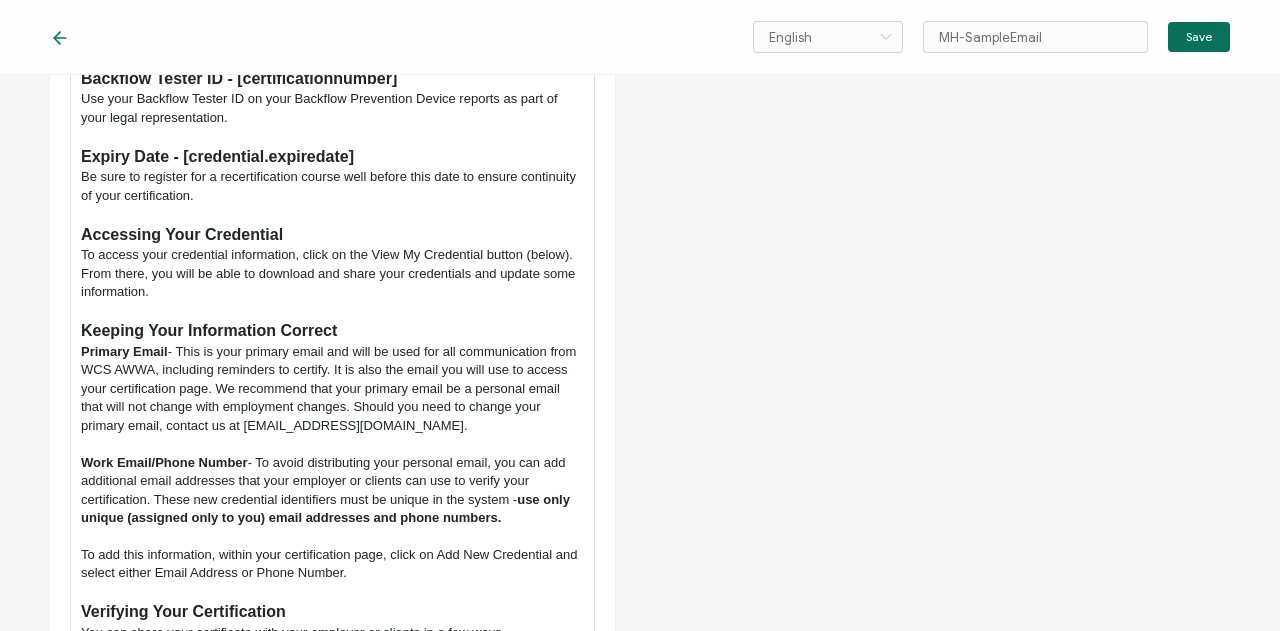 scroll, scrollTop: 200, scrollLeft: 0, axis: vertical 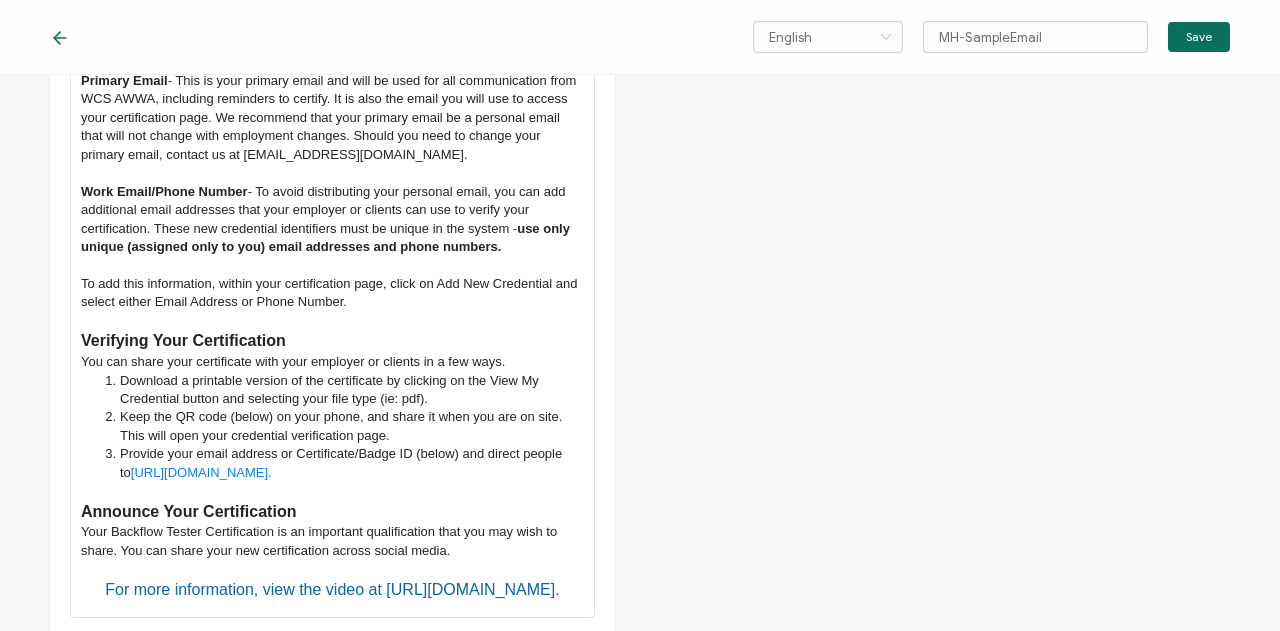 click on "Provide your email address or Certificate/Badge ID (below) and direct people to  [URL][DOMAIN_NAME]." at bounding box center (343, 463) 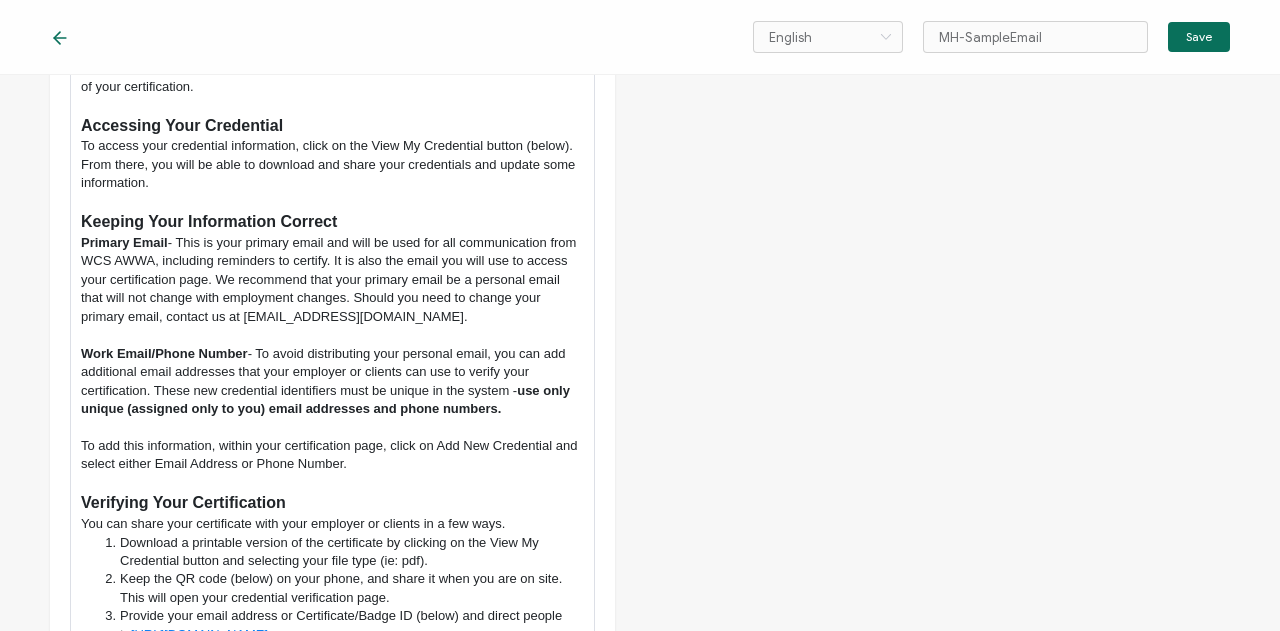 scroll, scrollTop: 700, scrollLeft: 0, axis: vertical 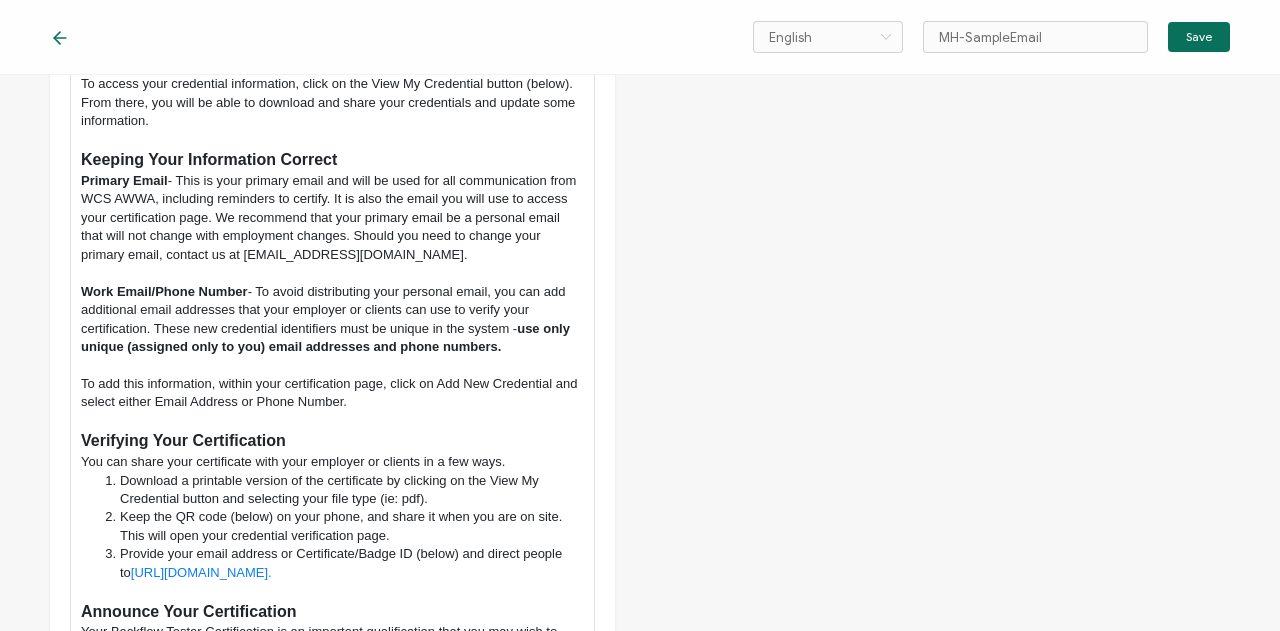 drag, startPoint x: 282, startPoint y: 576, endPoint x: 120, endPoint y: 575, distance: 162.00308 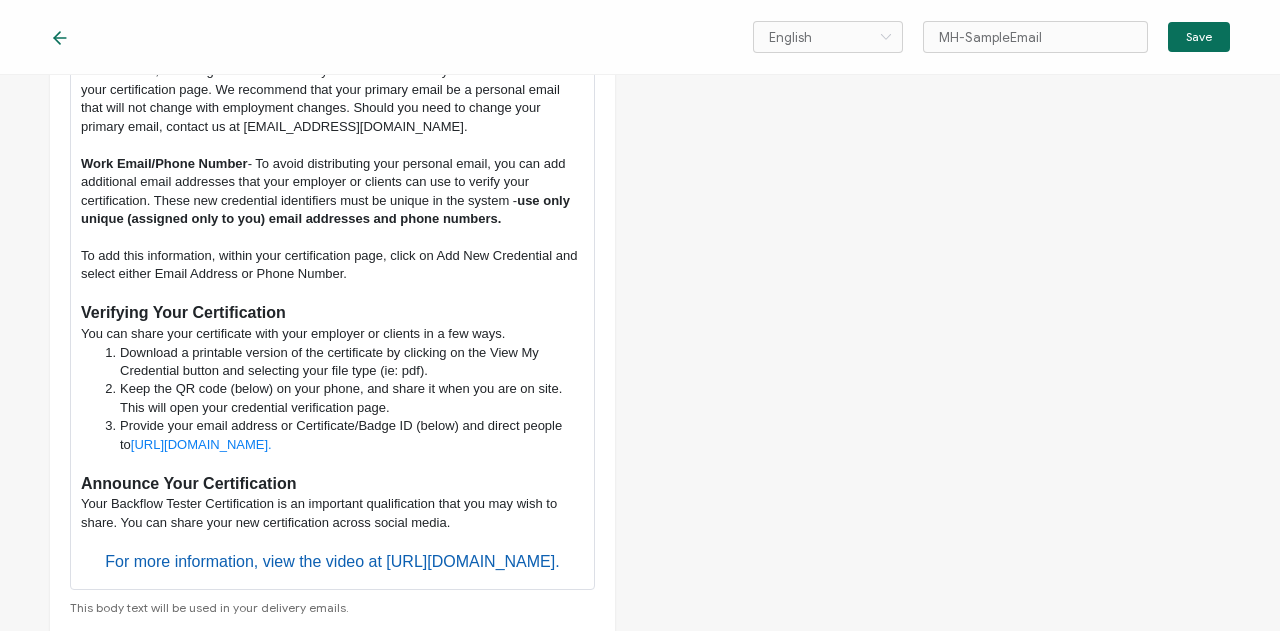 scroll, scrollTop: 900, scrollLeft: 0, axis: vertical 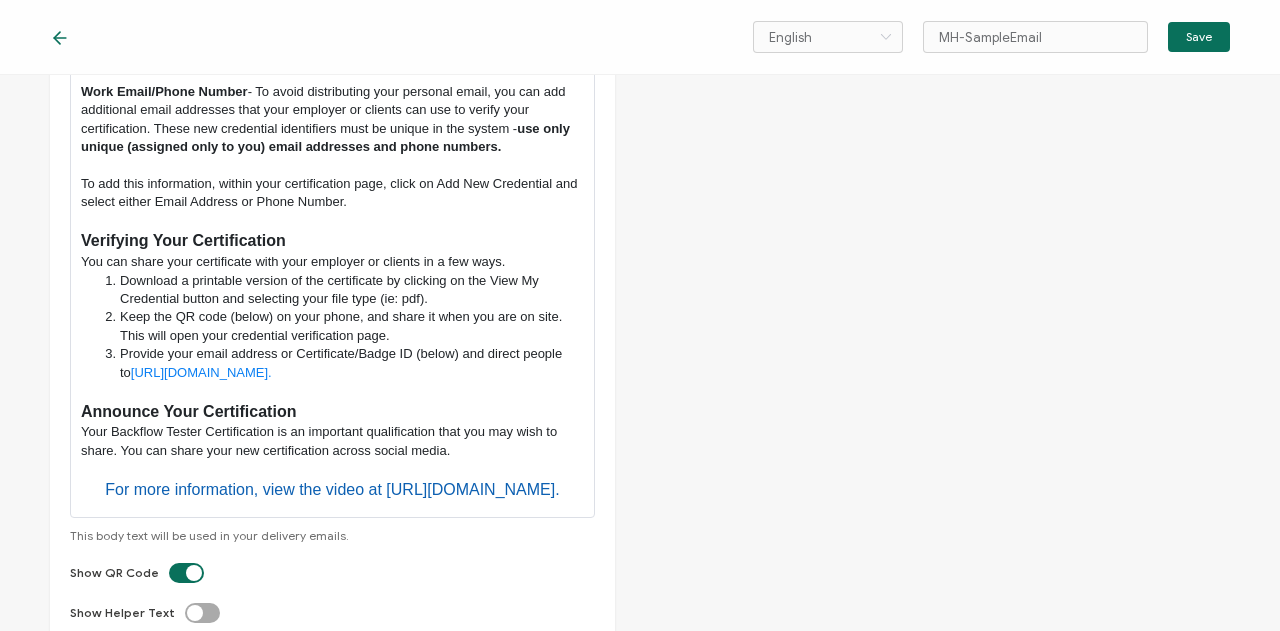 click at bounding box center [332, 391] 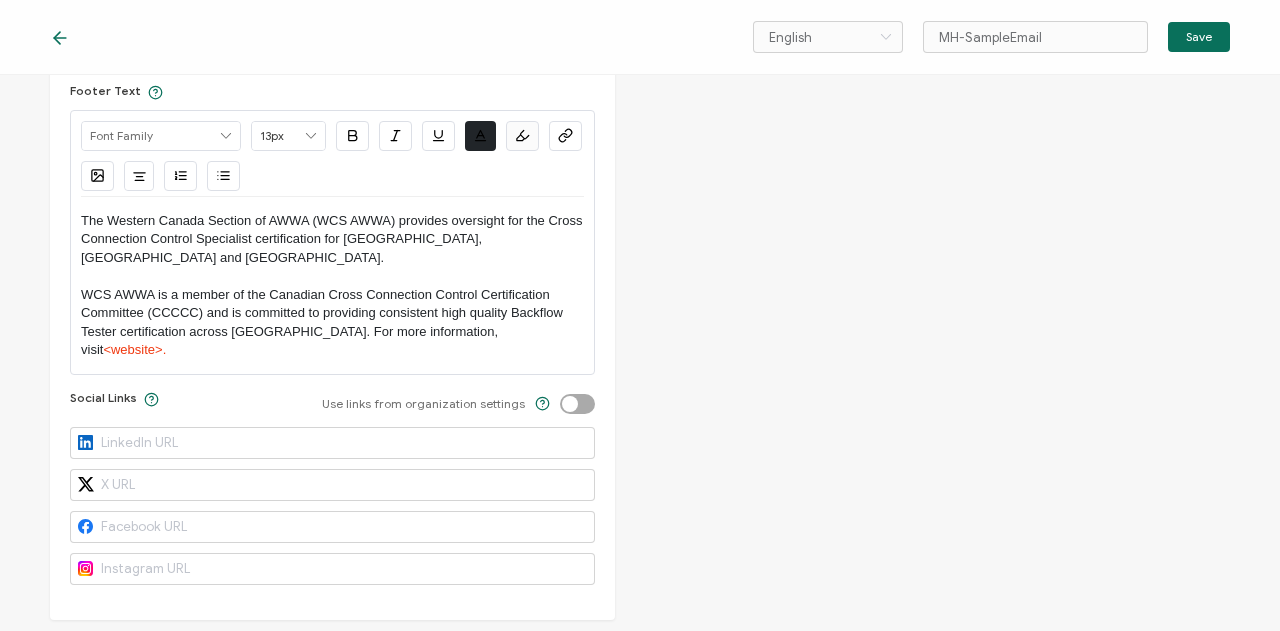 scroll, scrollTop: 2028, scrollLeft: 0, axis: vertical 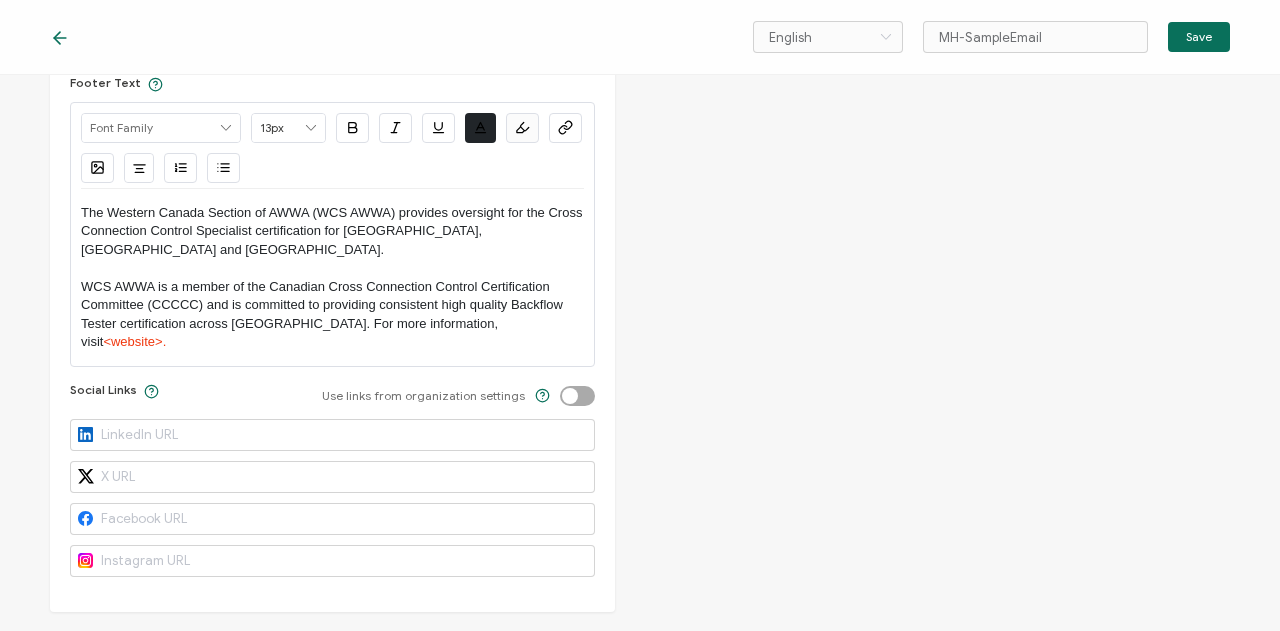 click on "WCS AWWA is a member of the Canadian Cross Connection Control Certification Committee (CCCCC) and is committed to providing consistent high quality Backflow Tester certification across [GEOGRAPHIC_DATA]. For more information, visit  <website>." at bounding box center [332, 315] 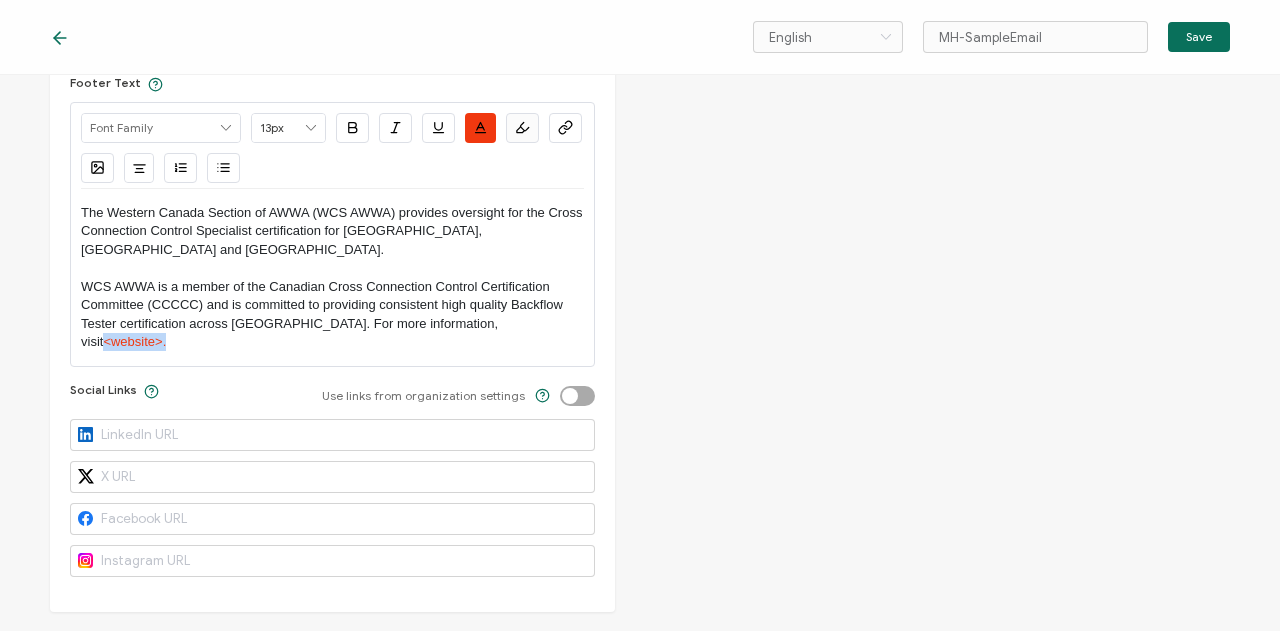 drag, startPoint x: 506, startPoint y: 345, endPoint x: 438, endPoint y: 347, distance: 68.0294 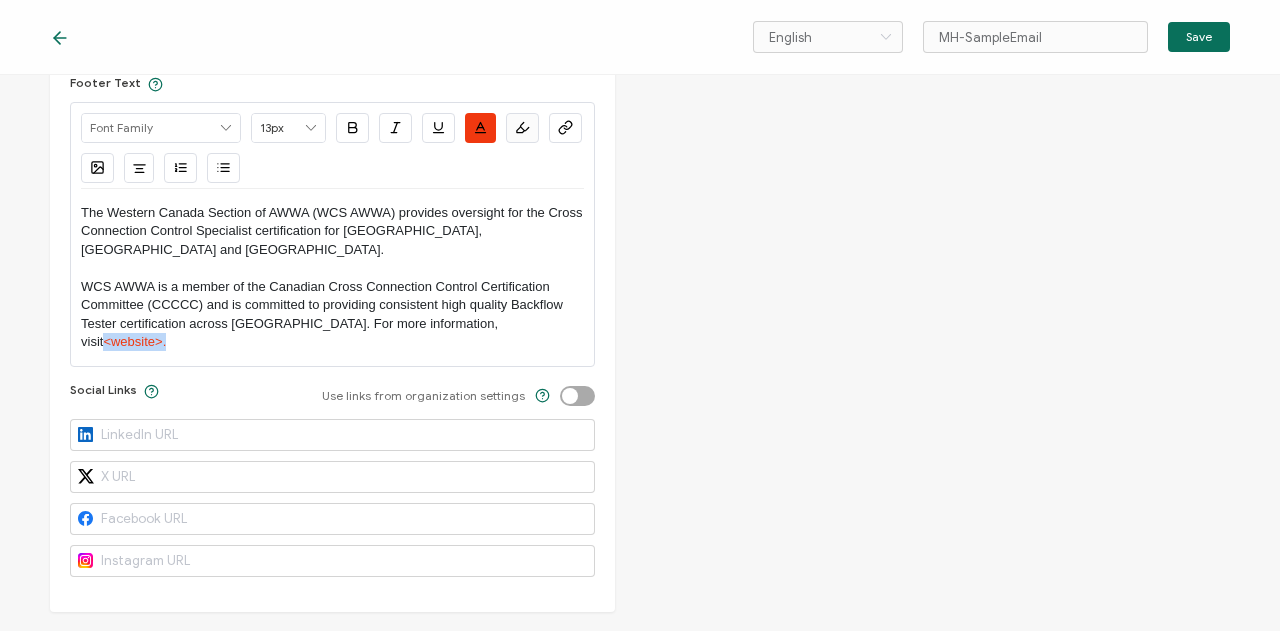 click on "WCS AWWA is a member of the Canadian Cross Connection Control Certification Committee (CCCCC) and is committed to providing consistent high quality Backflow Tester certification across [GEOGRAPHIC_DATA]. For more information, visit  <website>." at bounding box center (332, 315) 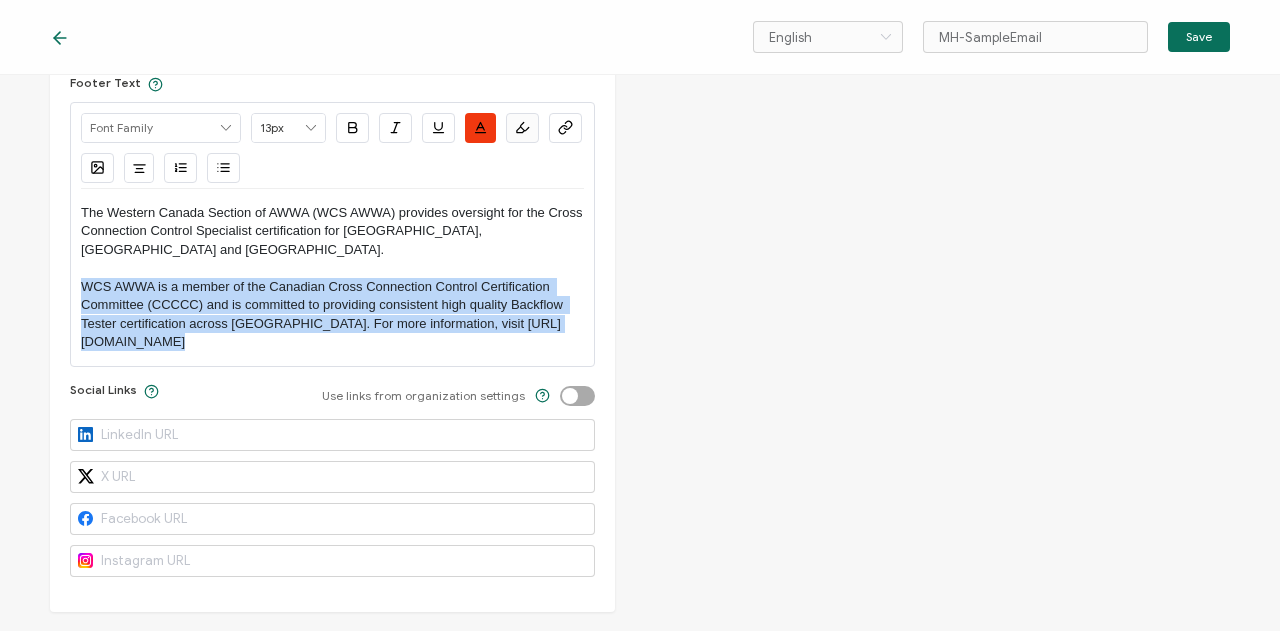 scroll, scrollTop: 0, scrollLeft: 0, axis: both 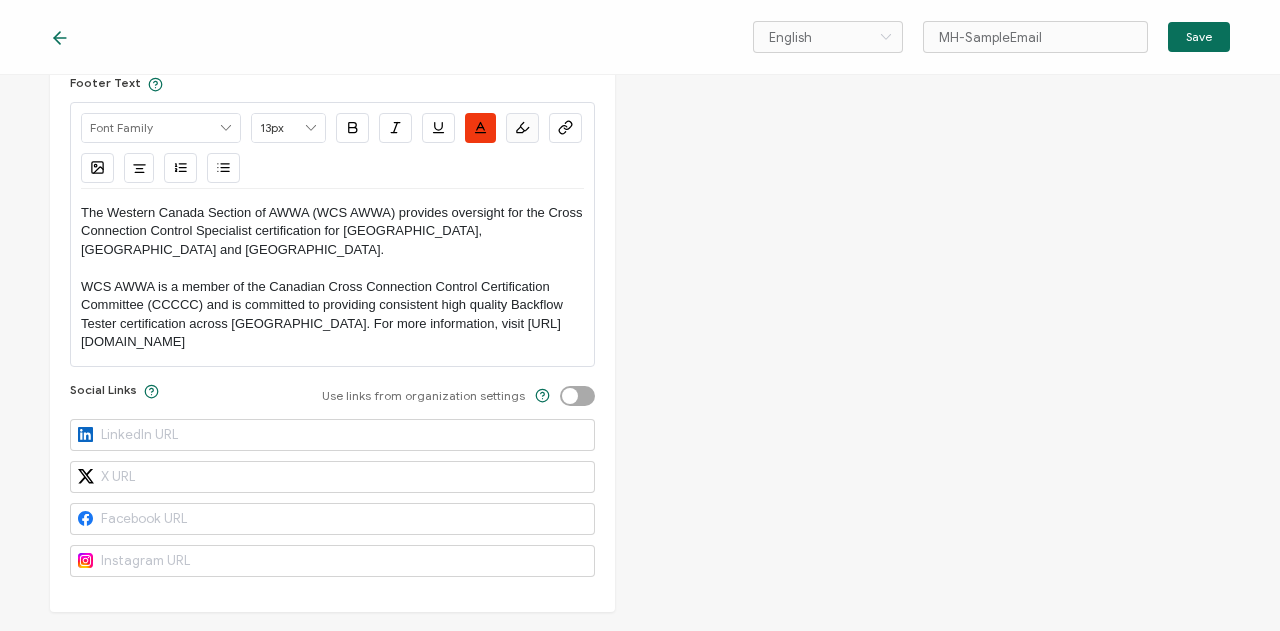 type 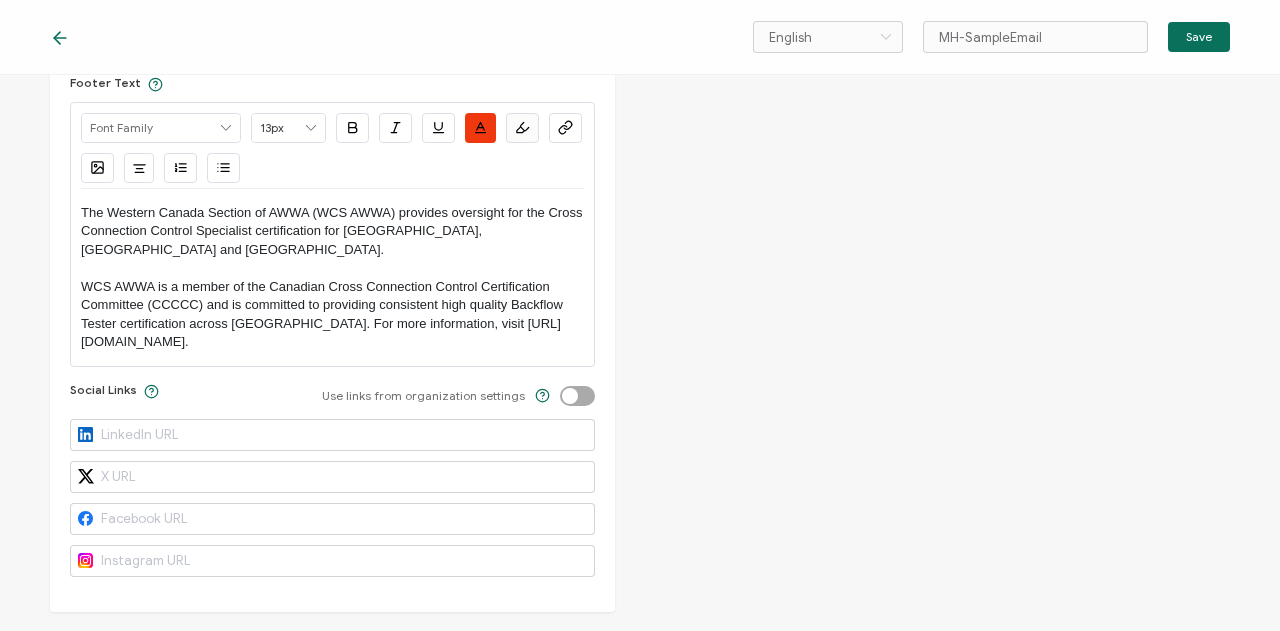 click on "WCS AWWA is a member of the Canadian Cross Connection Control Certification Committee (CCCCC) and is committed to providing consistent high quality Backflow Tester certification across [GEOGRAPHIC_DATA]. For more information, visit [URL][DOMAIN_NAME]." at bounding box center (332, 315) 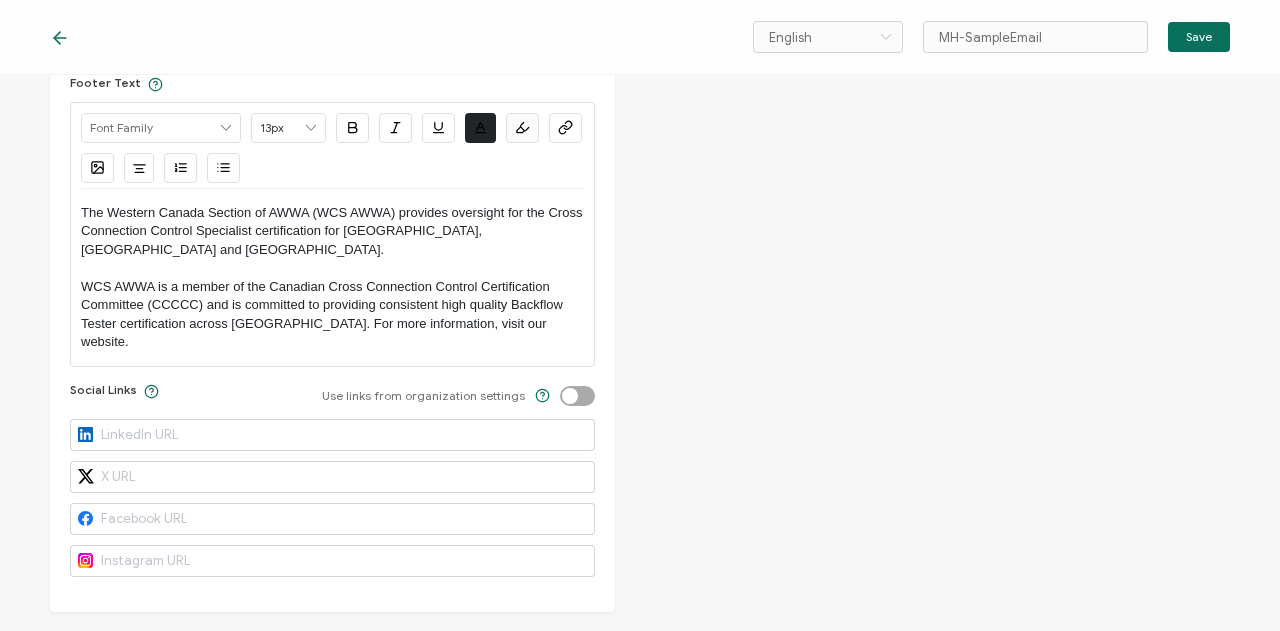 click on "WCS AWWA is a member of the Canadian Cross Connection Control Certification Committee (CCCCC) and is committed to providing consistent high quality Backflow Tester certification across [GEOGRAPHIC_DATA]. For more information, visit our website." at bounding box center [332, 315] 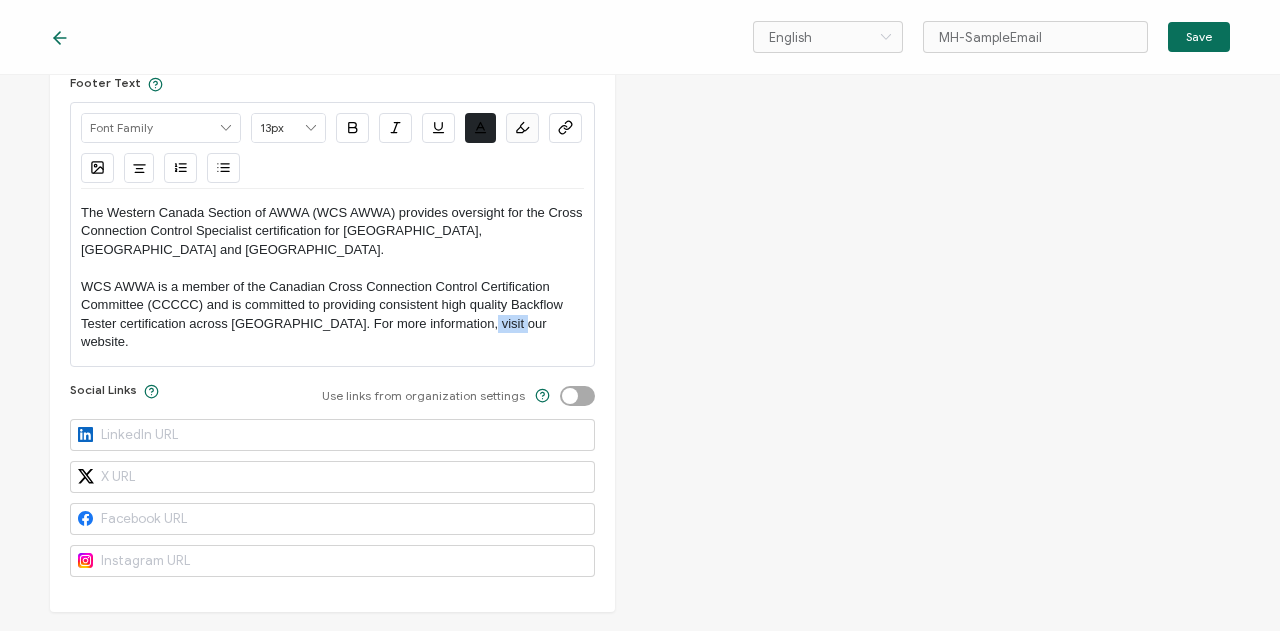 click on "WCS AWWA is a member of the Canadian Cross Connection Control Certification Committee (CCCCC) and is committed to providing consistent high quality Backflow Tester certification across [GEOGRAPHIC_DATA]. For more information, visit our website." at bounding box center (332, 315) 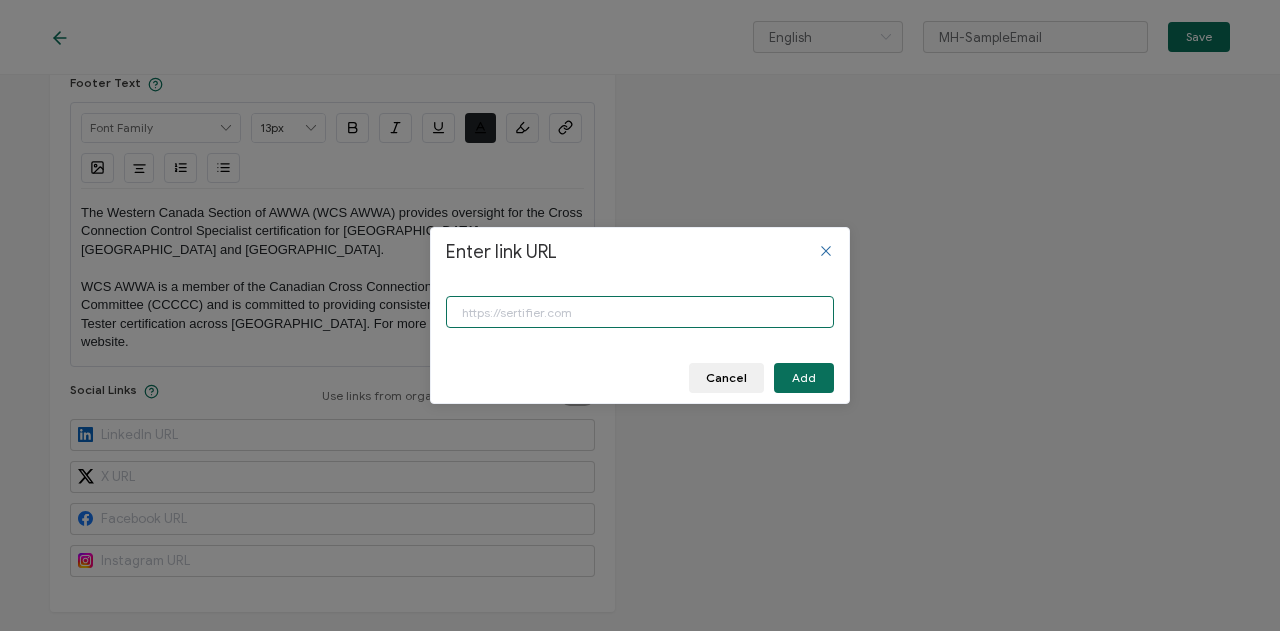paste on "[URL][DOMAIN_NAME]" 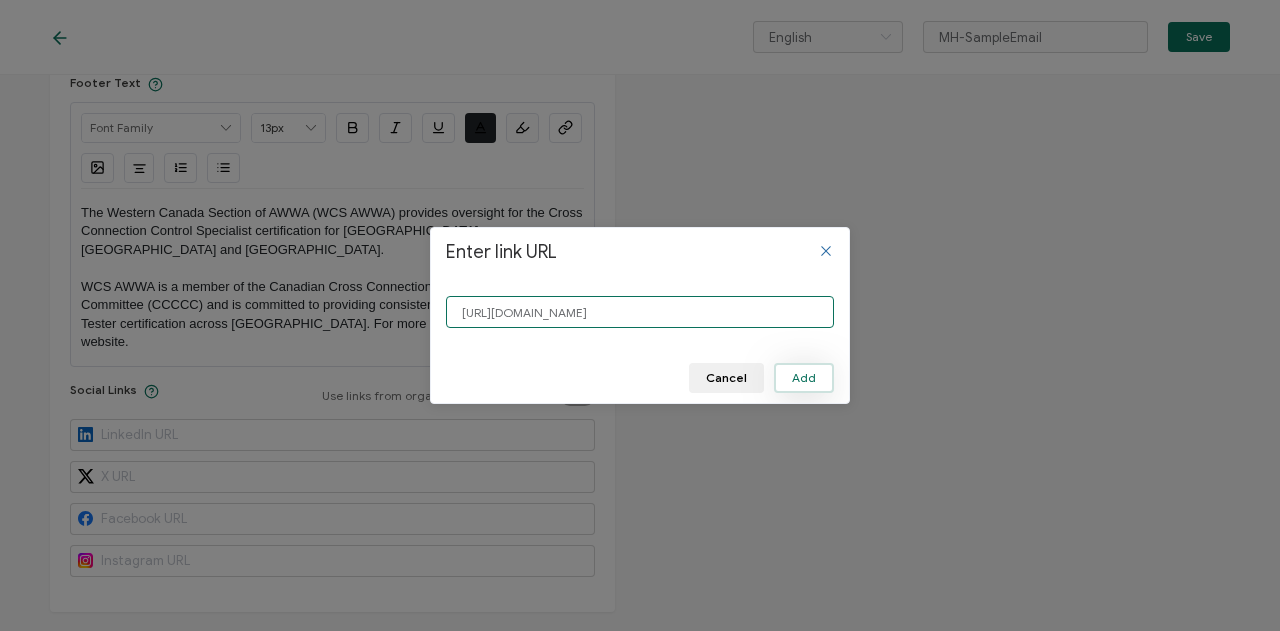 type on "[URL][DOMAIN_NAME]" 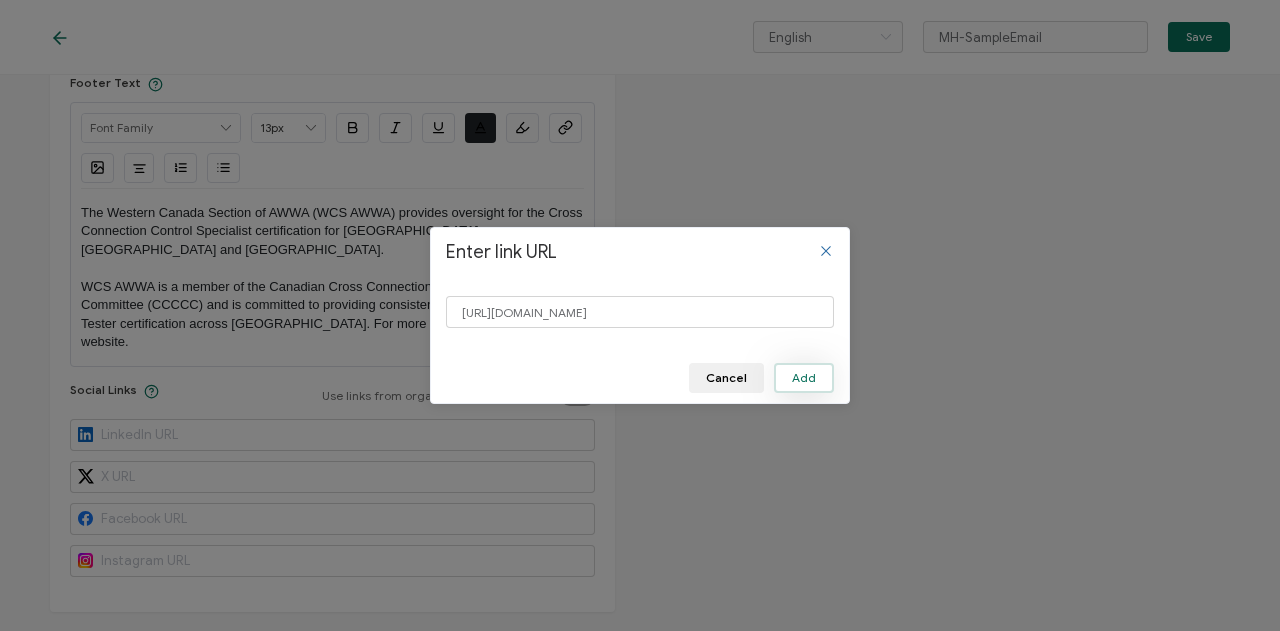 click on "Add" at bounding box center (804, 378) 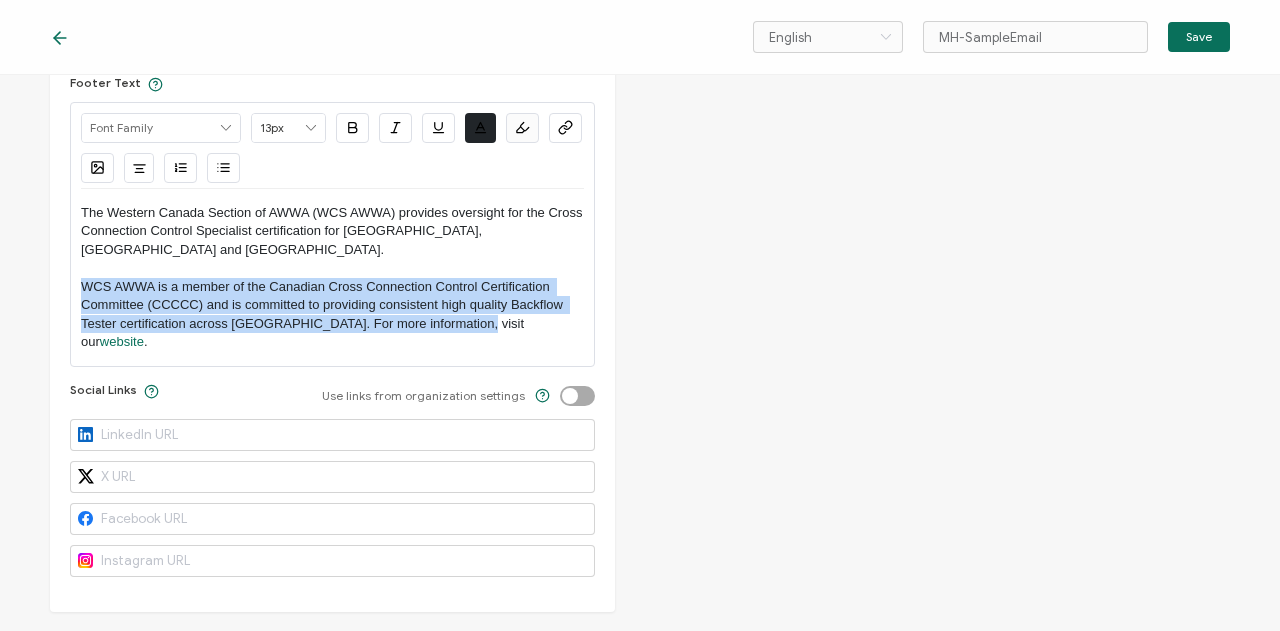 click on "WCS AWWA is a member of the Canadian Cross Connection Control Certification Committee (CCCCC) and is committed to providing consistent high quality Backflow Tester certification across [GEOGRAPHIC_DATA]. For more information, visit our  website ." at bounding box center [332, 315] 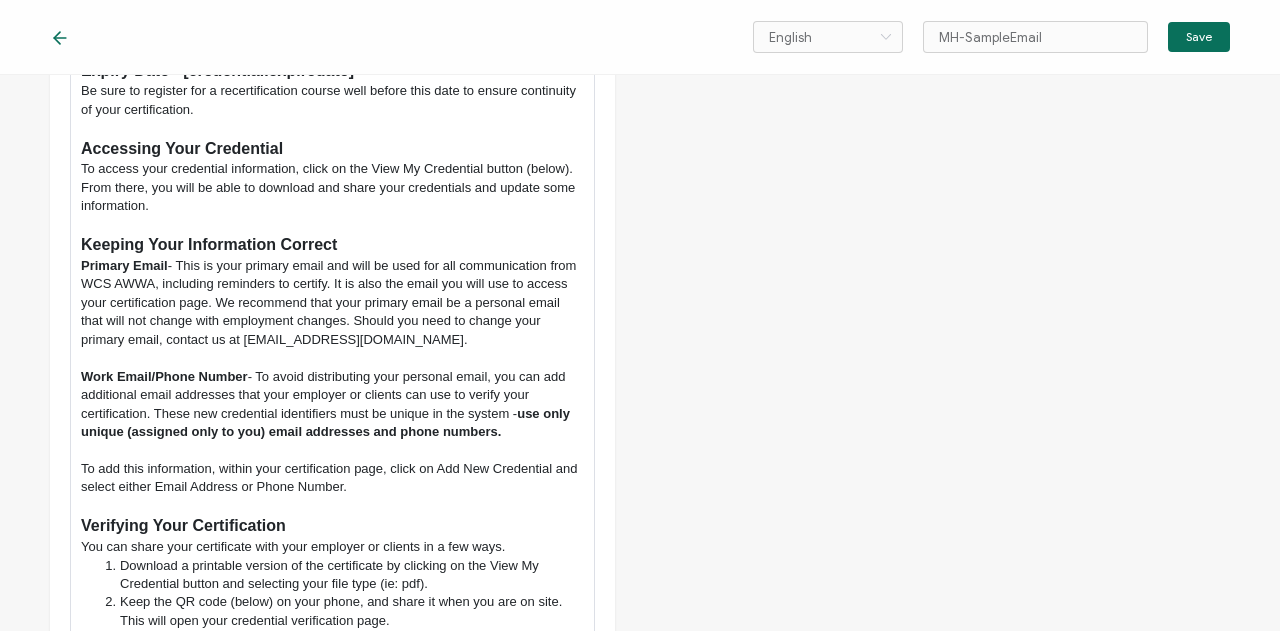 scroll, scrollTop: 800, scrollLeft: 0, axis: vertical 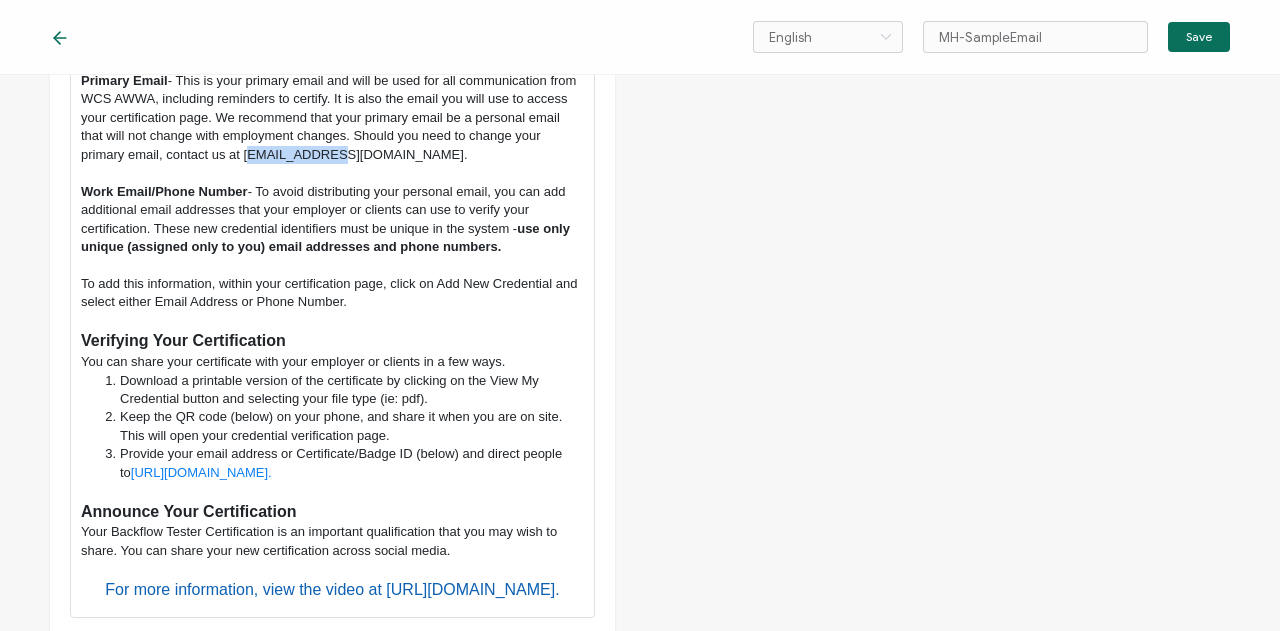 drag, startPoint x: 334, startPoint y: 160, endPoint x: 245, endPoint y: 160, distance: 89 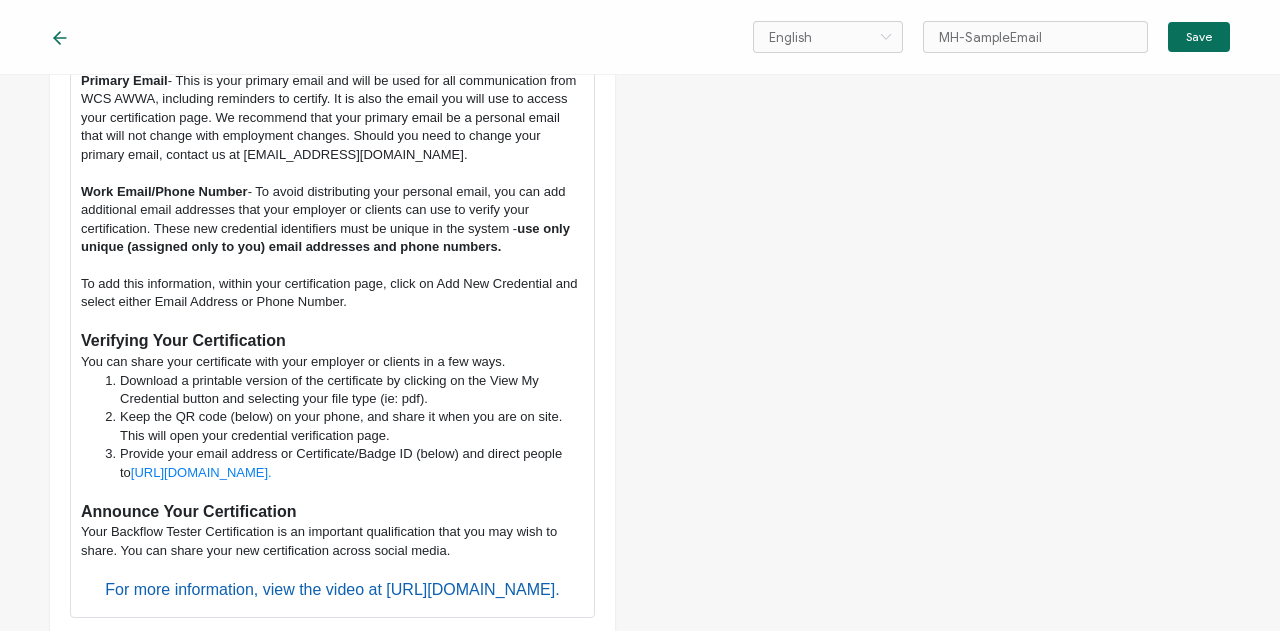 click on "Announce Your Certification" at bounding box center (332, 512) 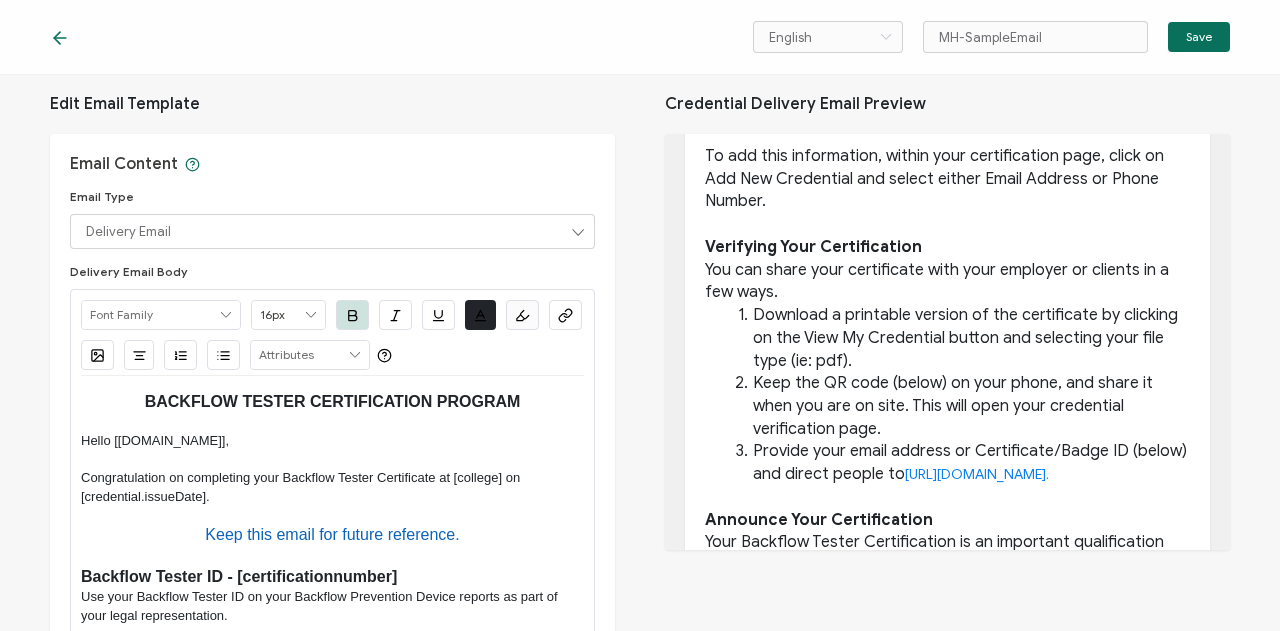 scroll, scrollTop: 0, scrollLeft: 0, axis: both 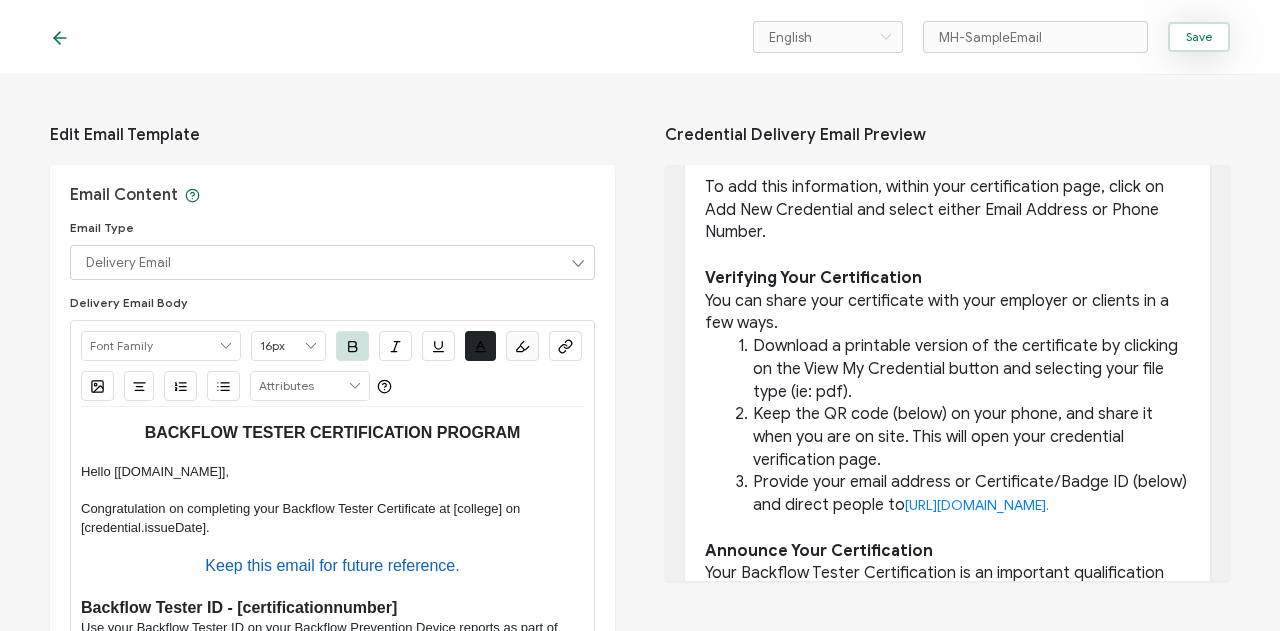 click on "Save" at bounding box center (1199, 37) 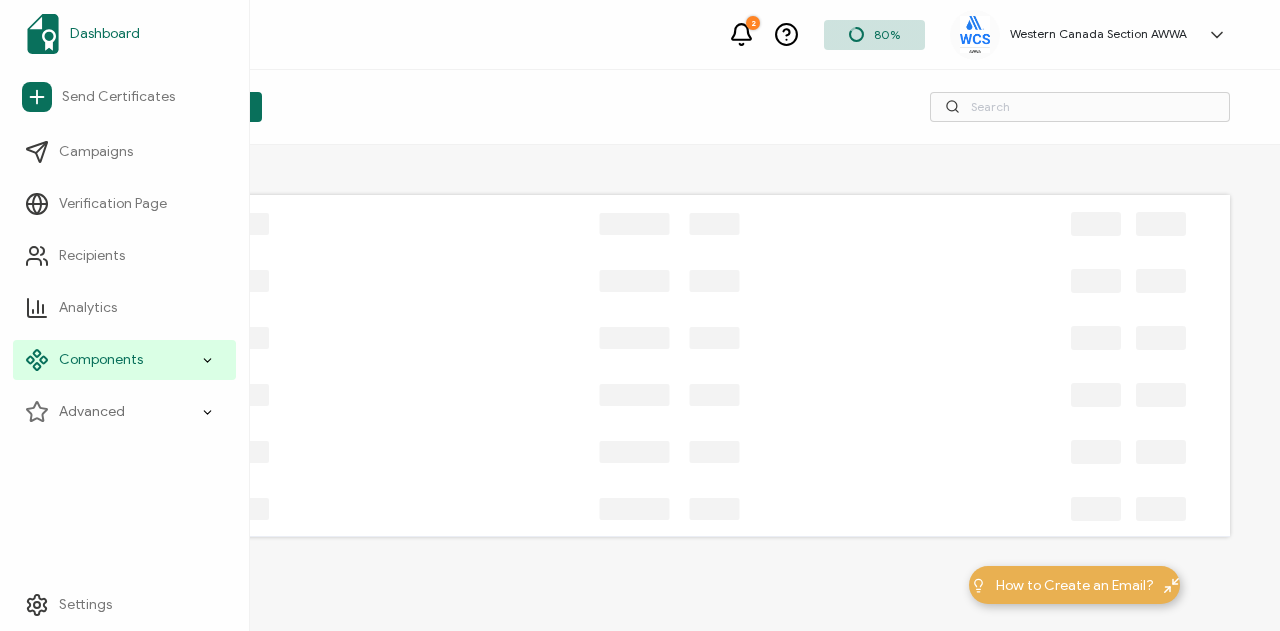 click on "Dashboard" at bounding box center [124, 34] 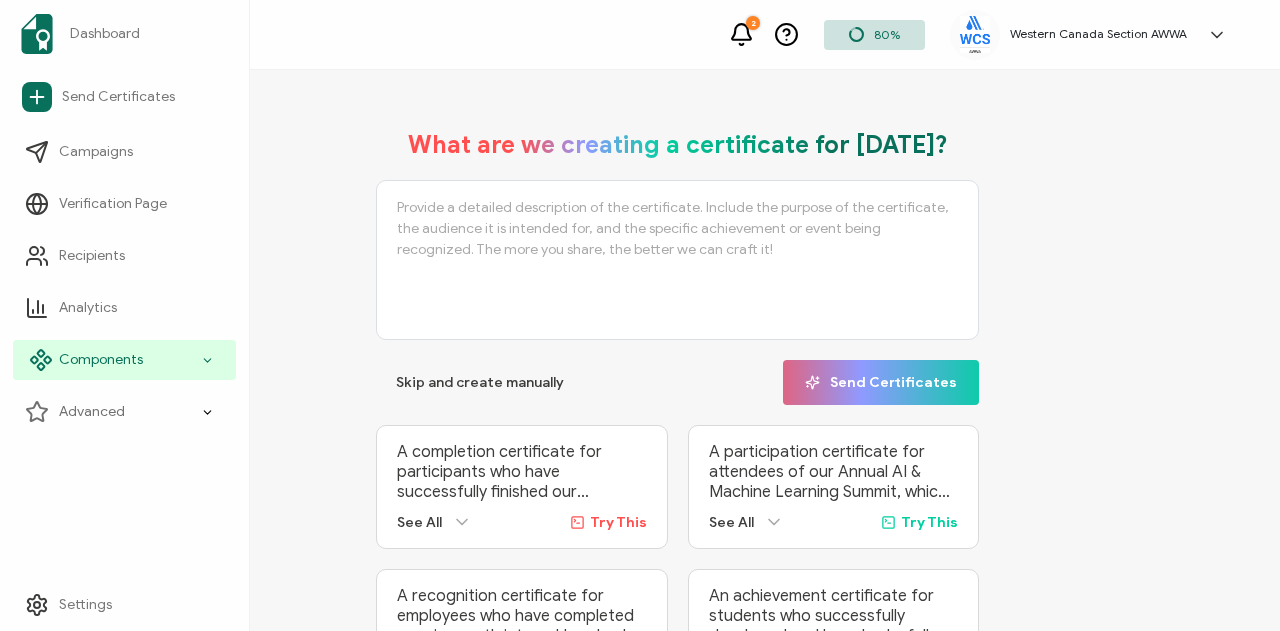 click on "Components" at bounding box center (101, 360) 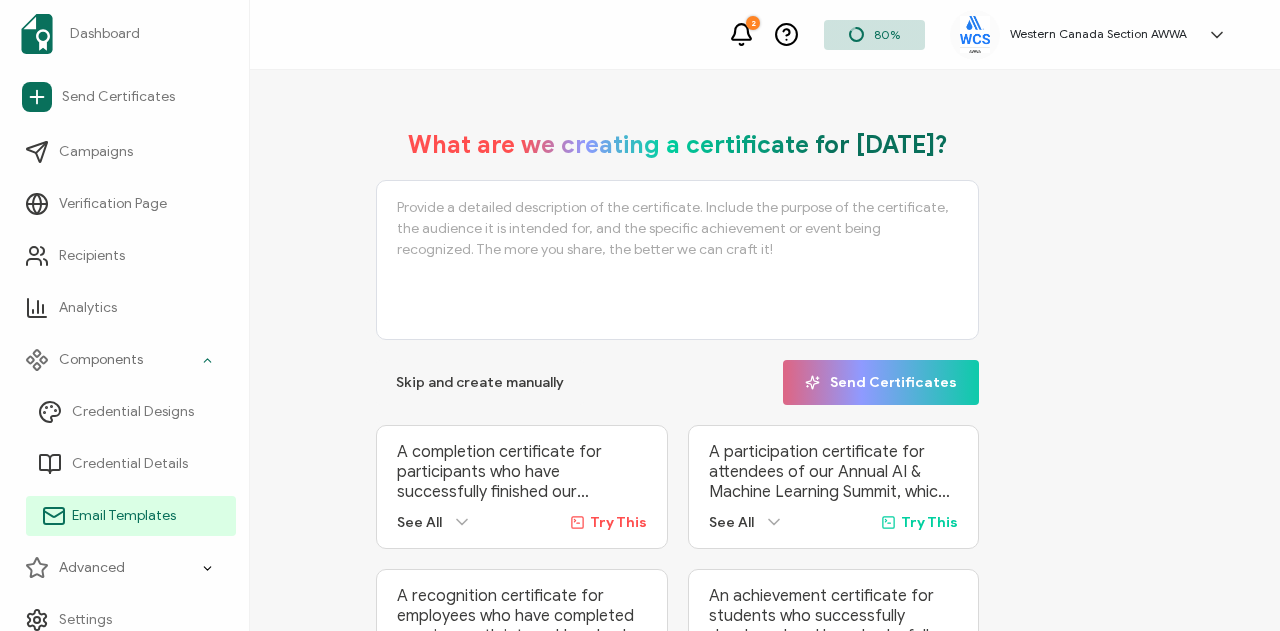click on "Email Templates" at bounding box center (124, 516) 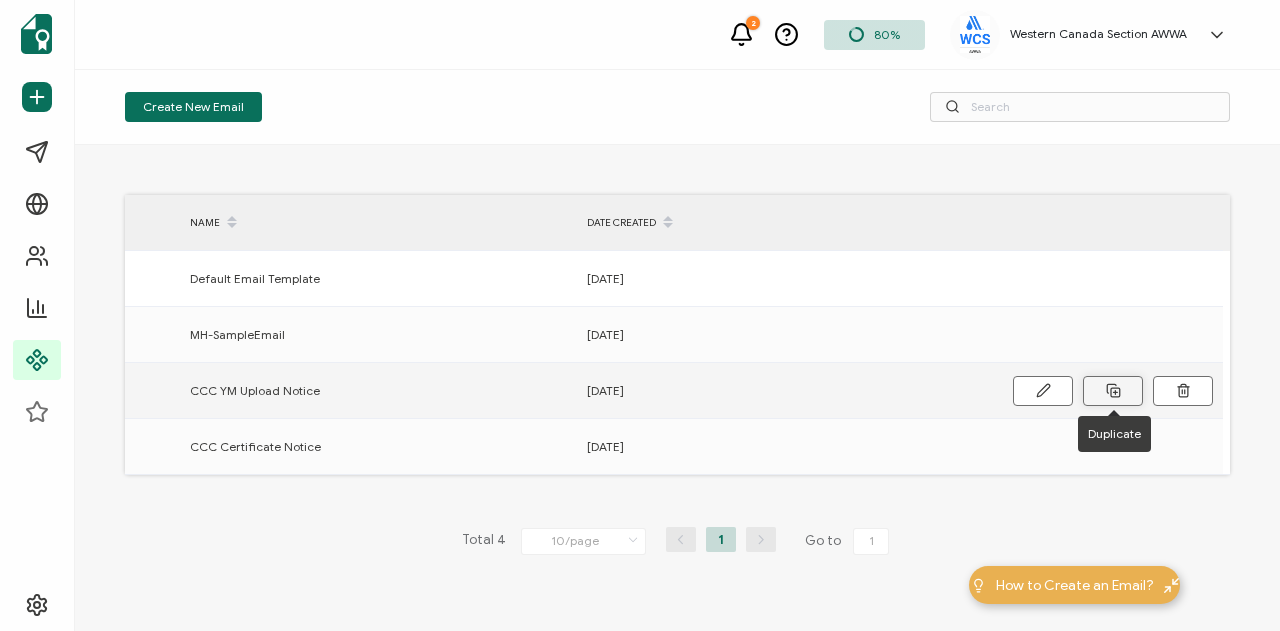 click 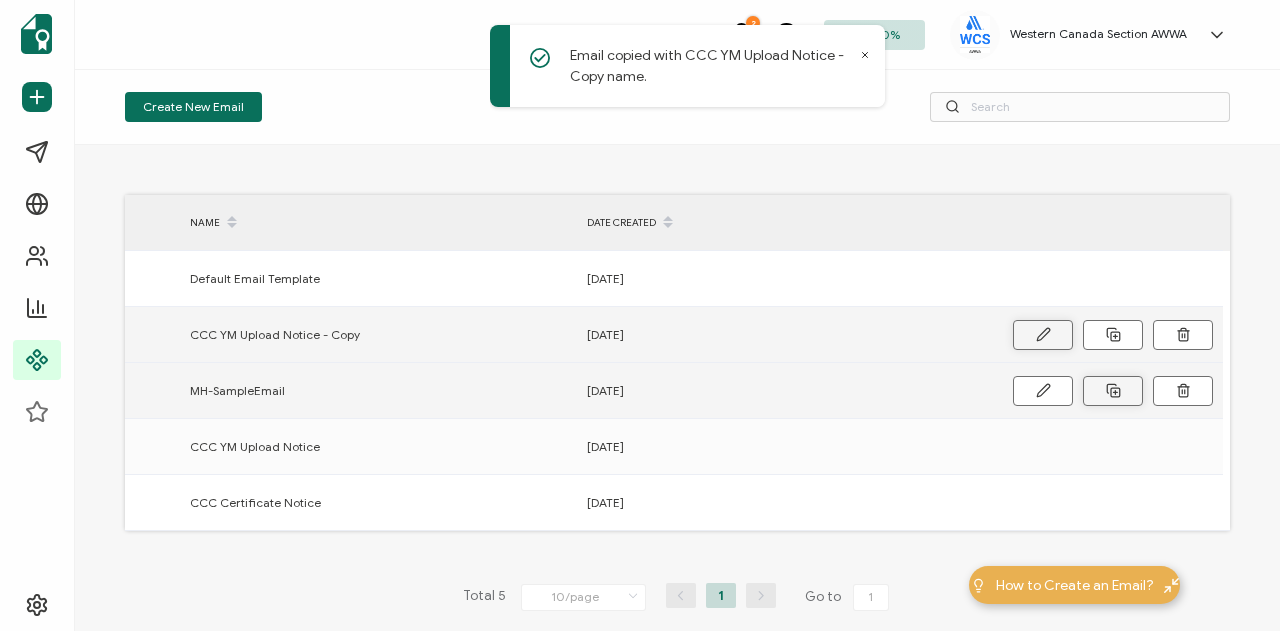 click 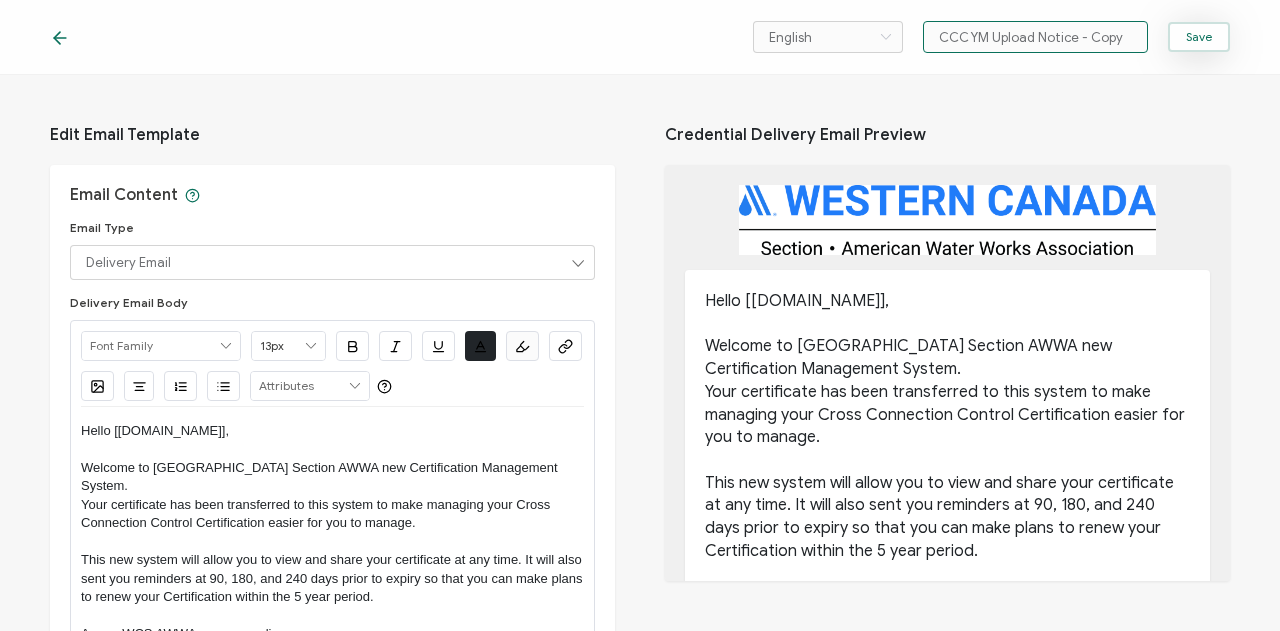 drag, startPoint x: 973, startPoint y: 37, endPoint x: 1200, endPoint y: 47, distance: 227.22015 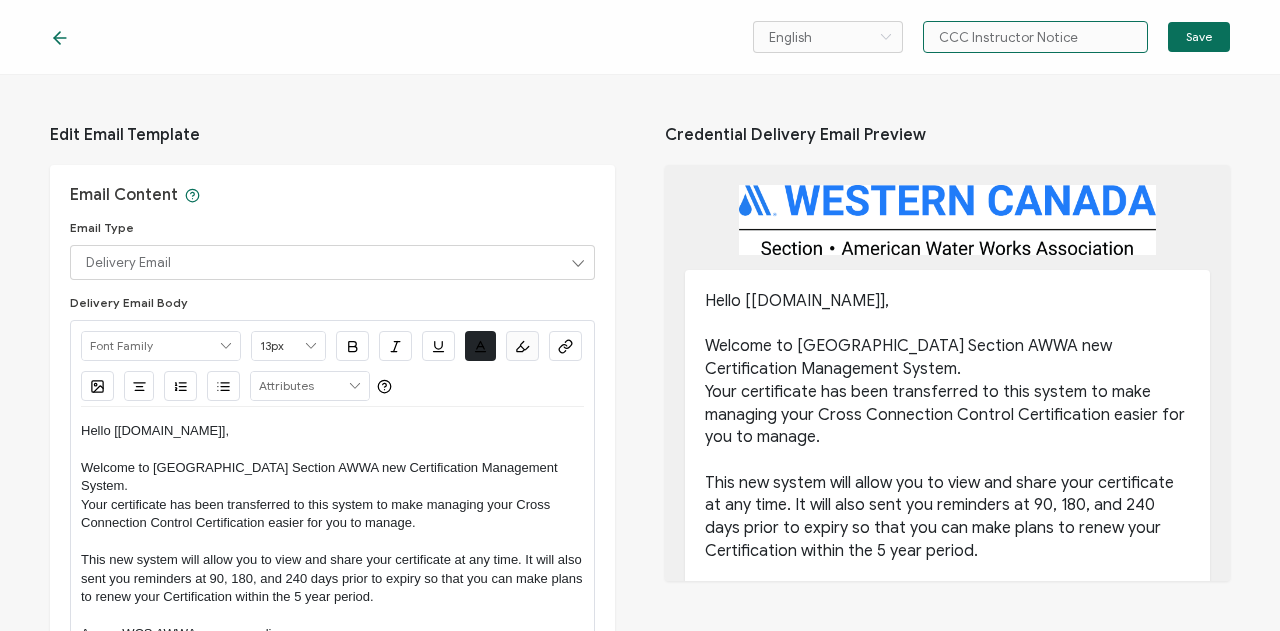 type on "CCC Instructor Notice" 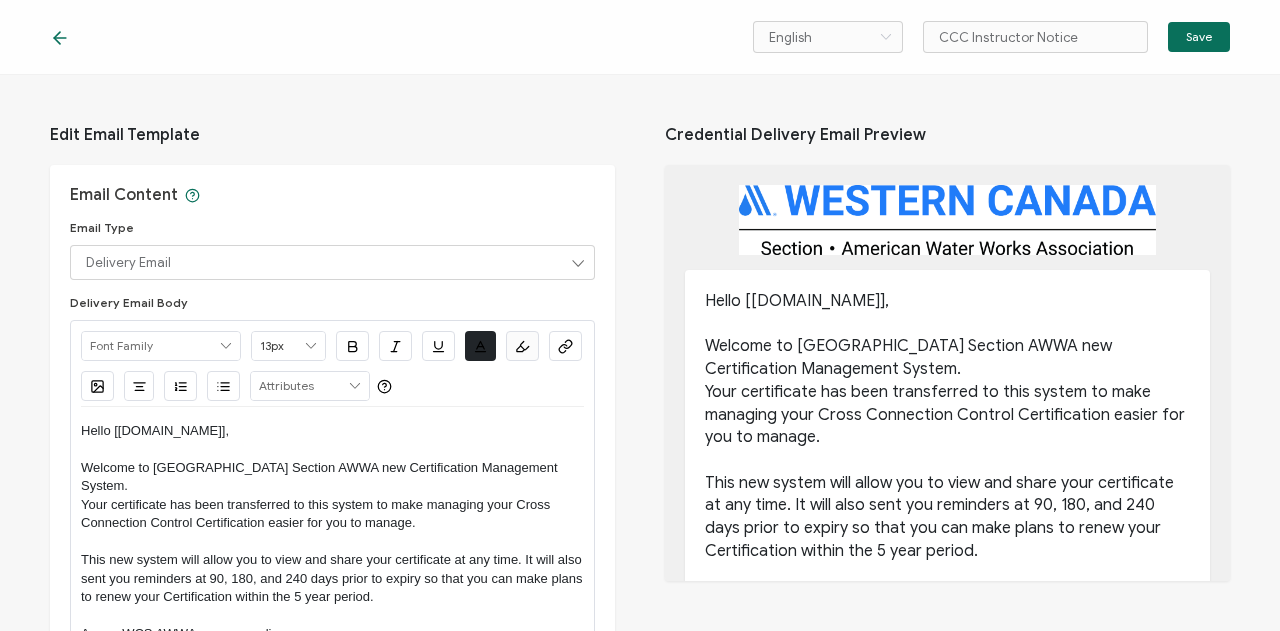 click on "Your certificate has been transferred to this system to make managing your Cross Connection Control Certification easier for you to manage." at bounding box center (332, 514) 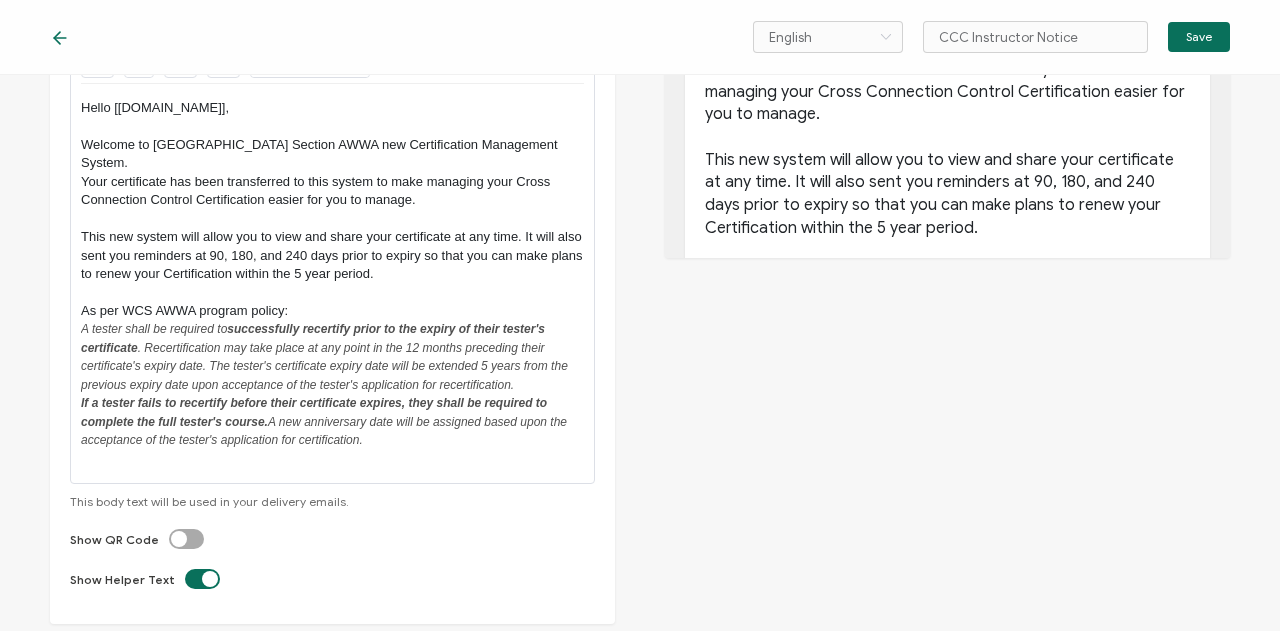 scroll, scrollTop: 200, scrollLeft: 0, axis: vertical 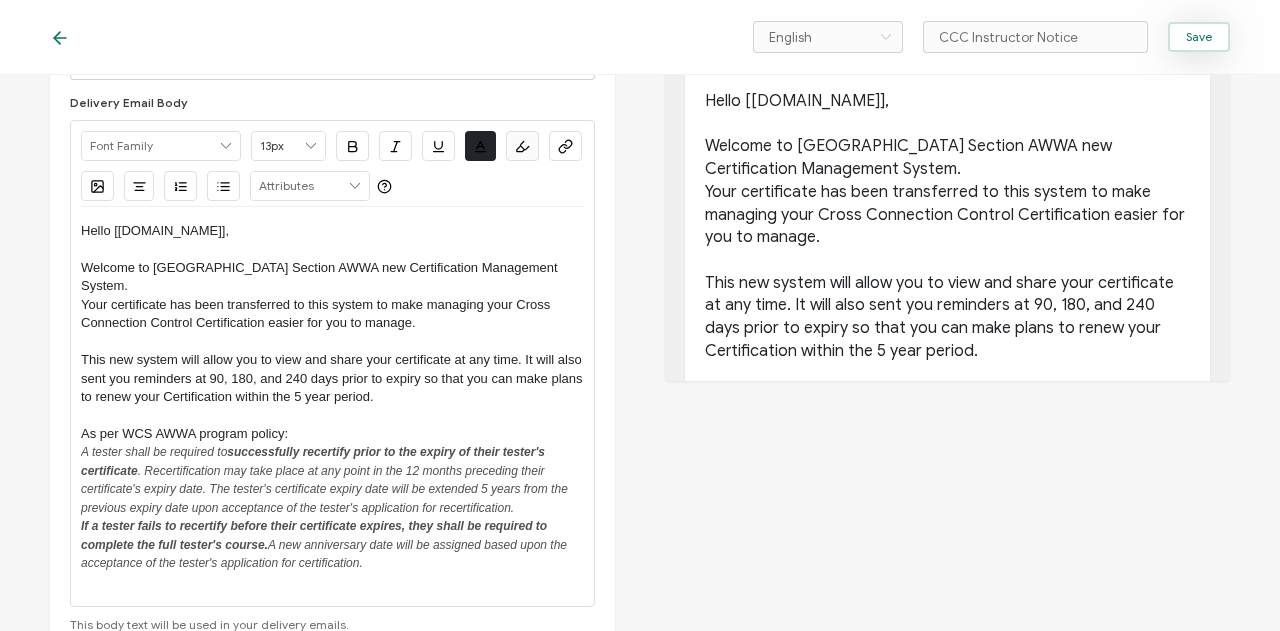 click on "Save" at bounding box center [1199, 37] 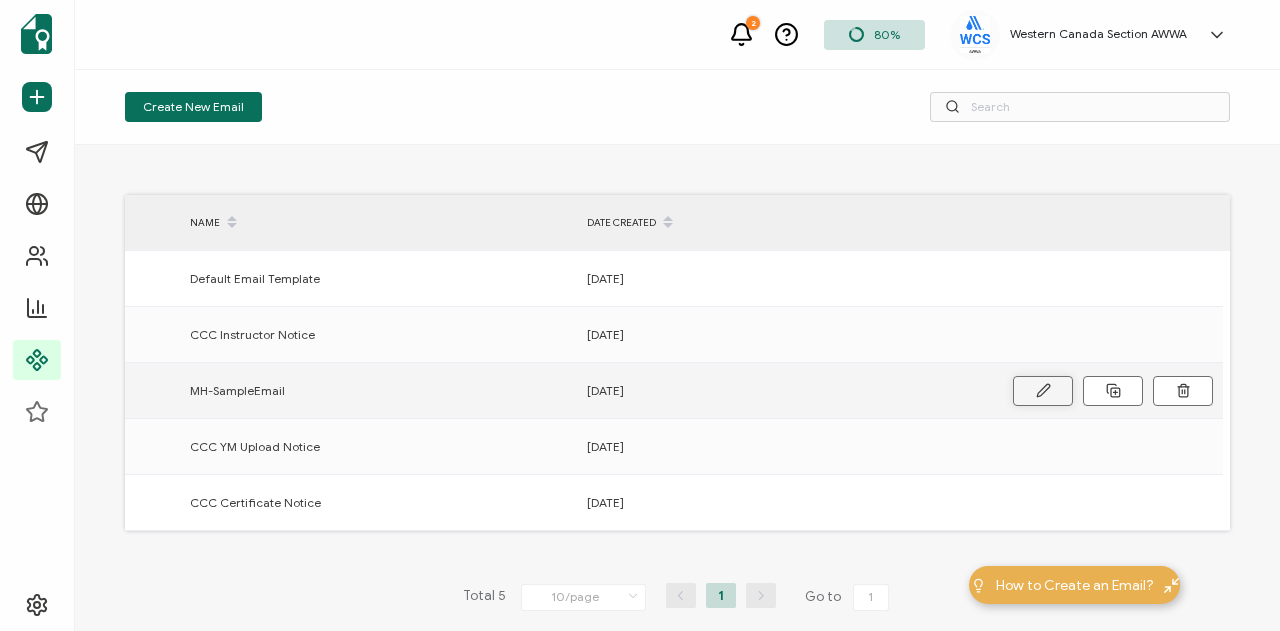 click 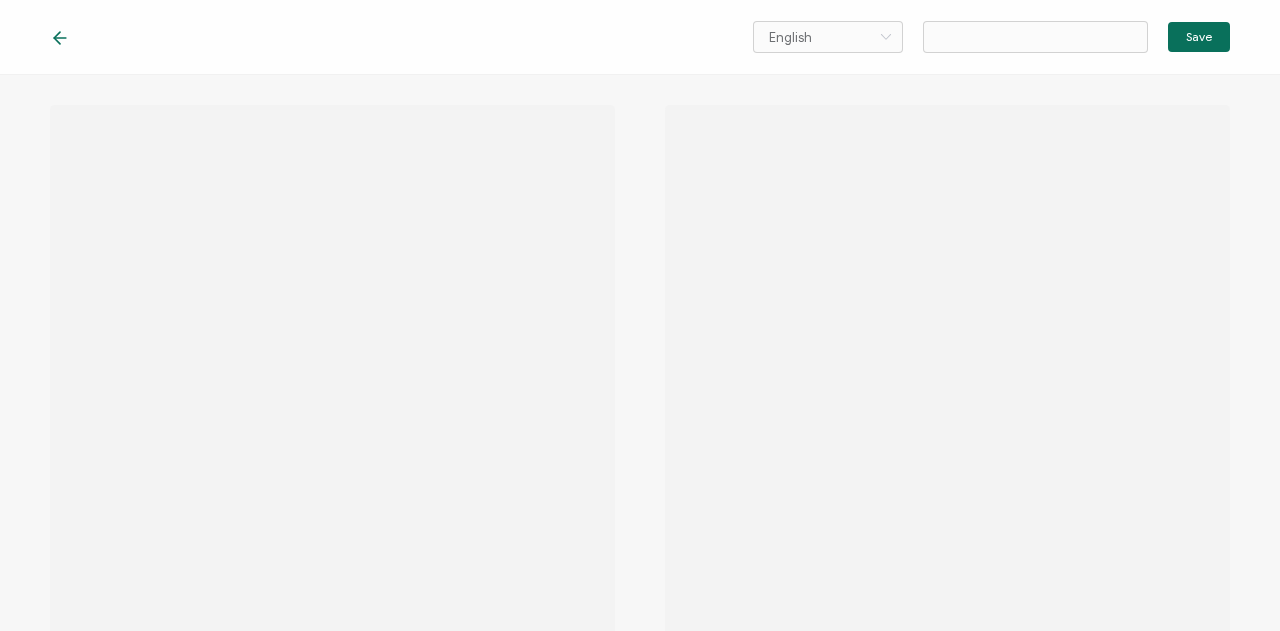 type on "MH-SampleEmail" 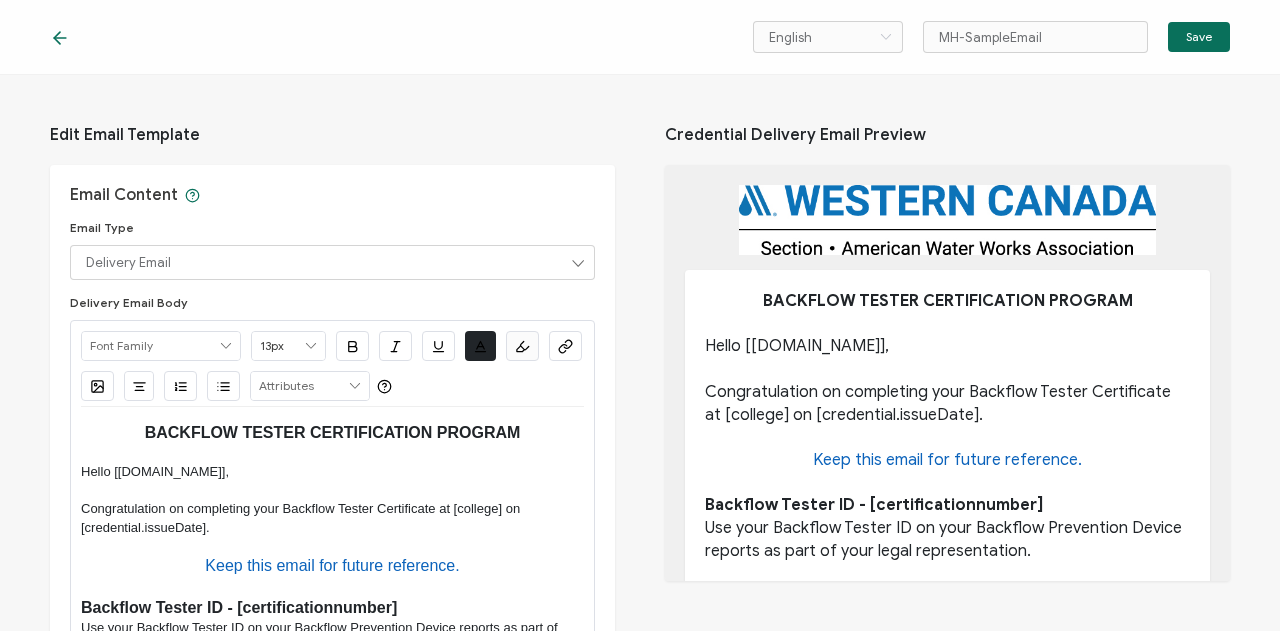 click 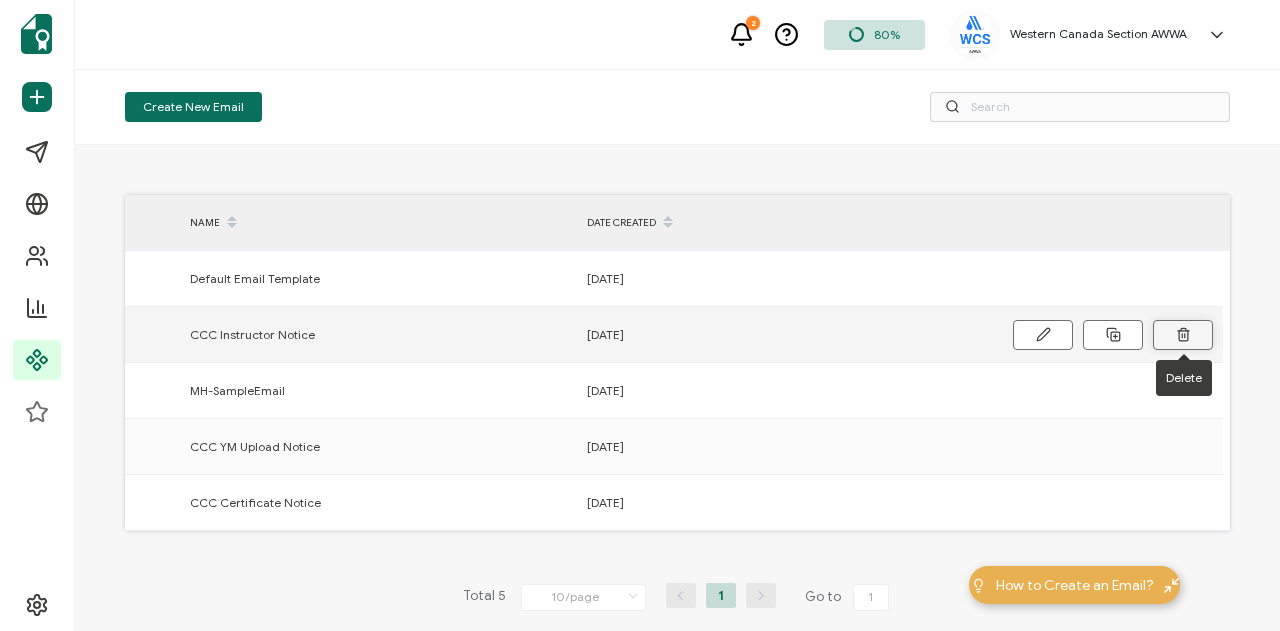 click 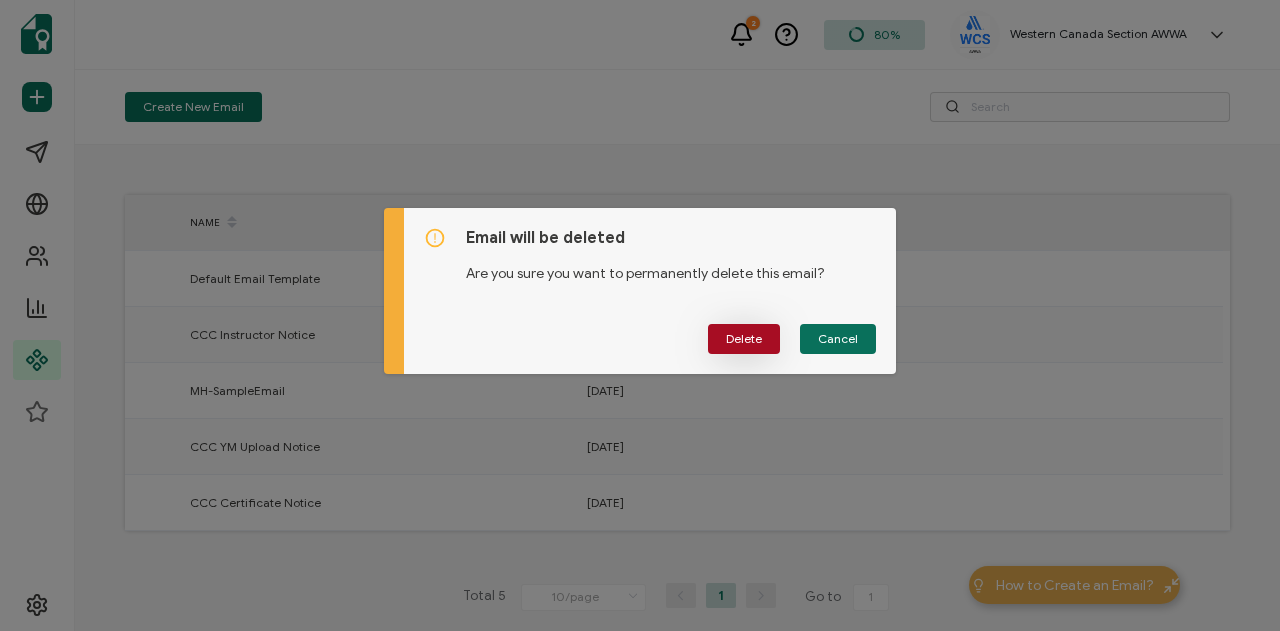 click on "Delete" at bounding box center [744, 339] 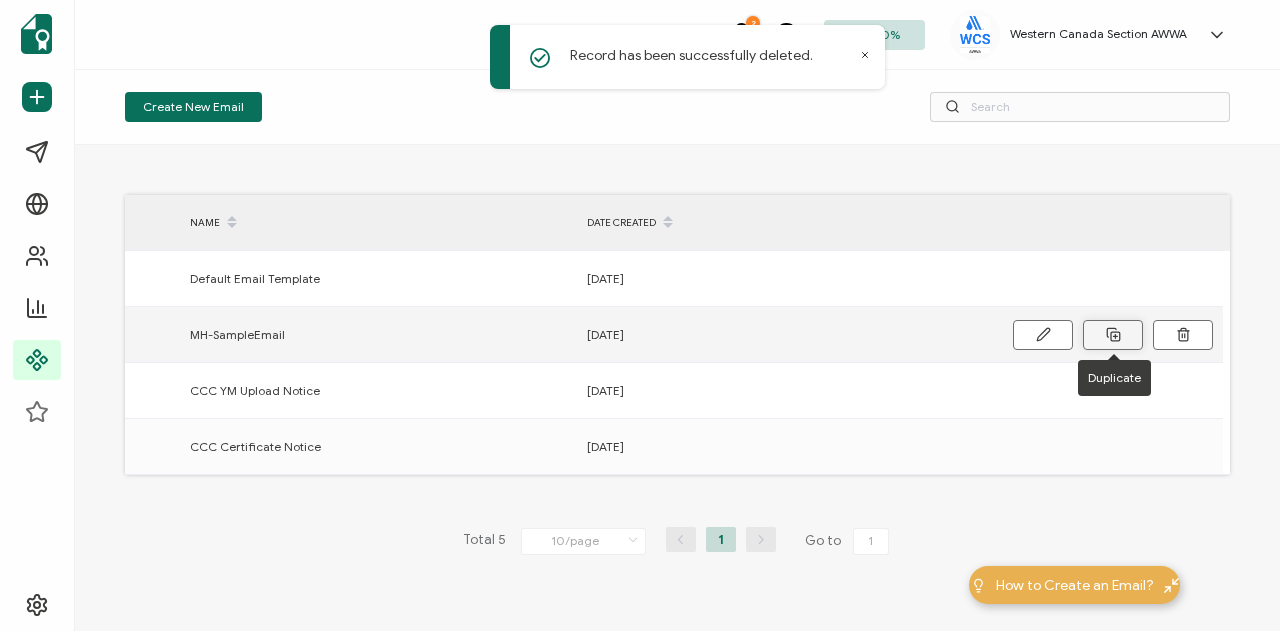click 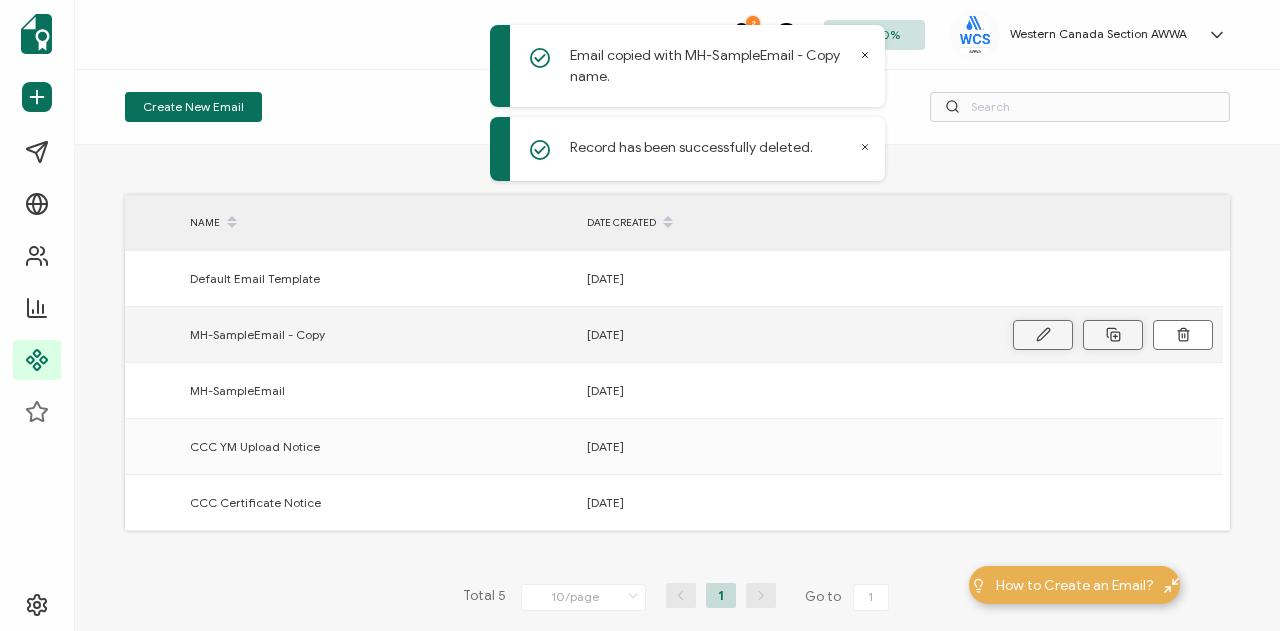click at bounding box center (1043, 335) 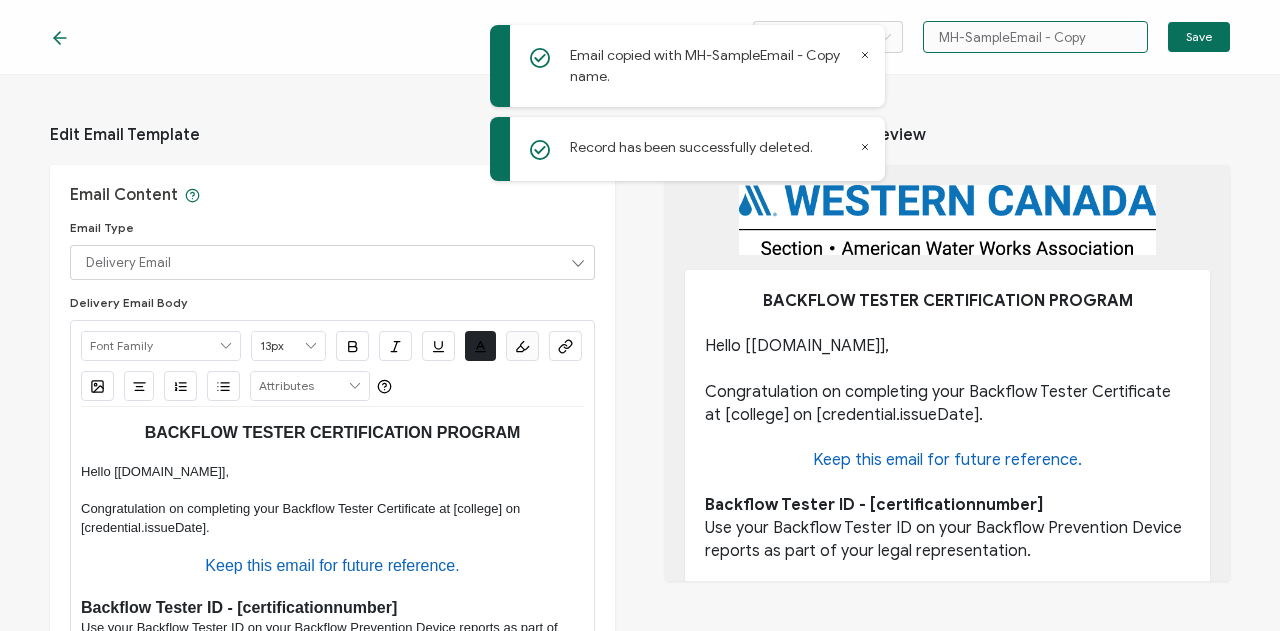 click on "MH-SampleEmail - Copy" at bounding box center [1035, 37] 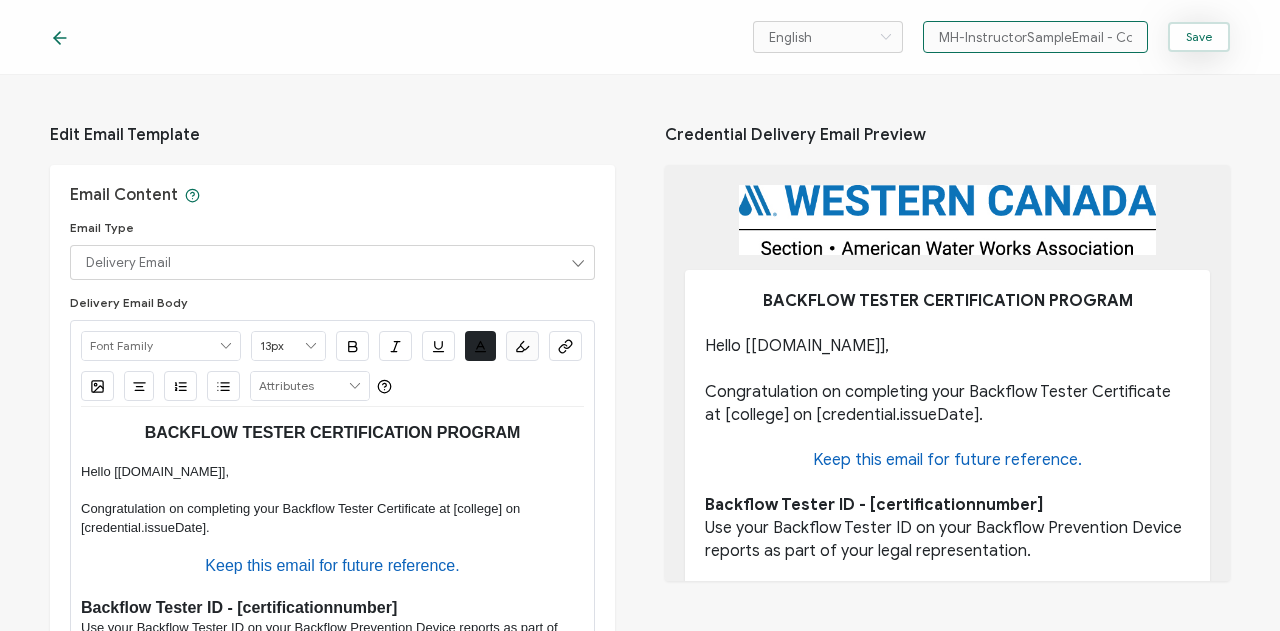 scroll, scrollTop: 0, scrollLeft: 6, axis: horizontal 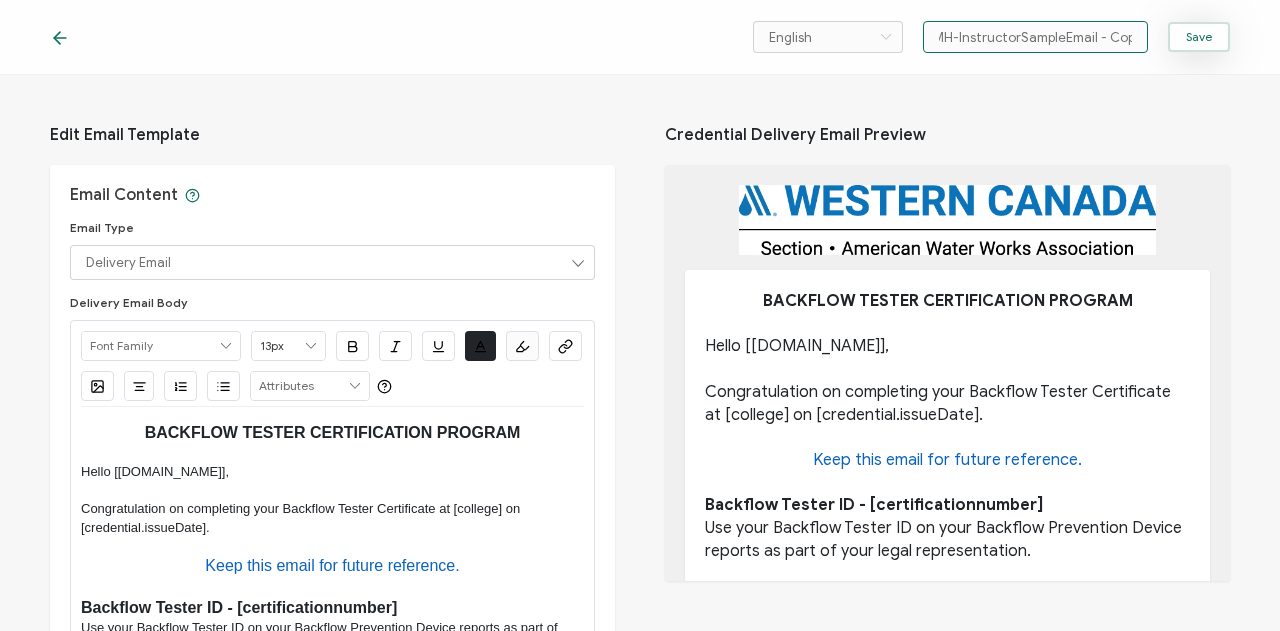 drag, startPoint x: 1103, startPoint y: 40, endPoint x: 1178, endPoint y: 35, distance: 75.16648 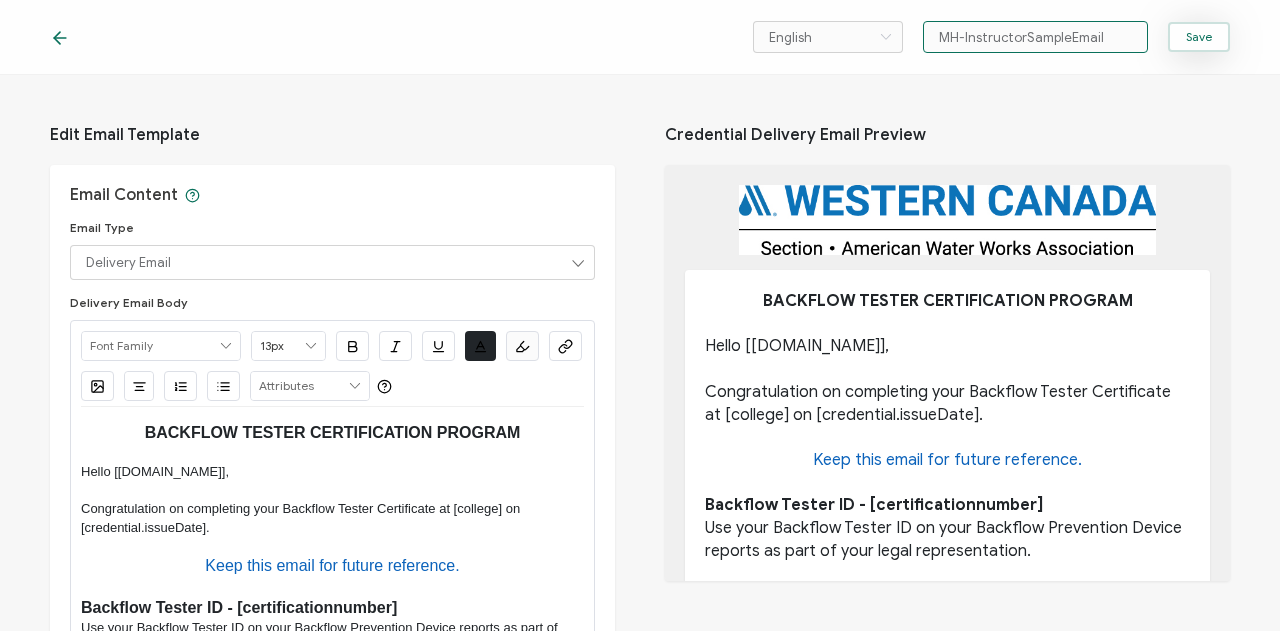 scroll, scrollTop: 0, scrollLeft: 0, axis: both 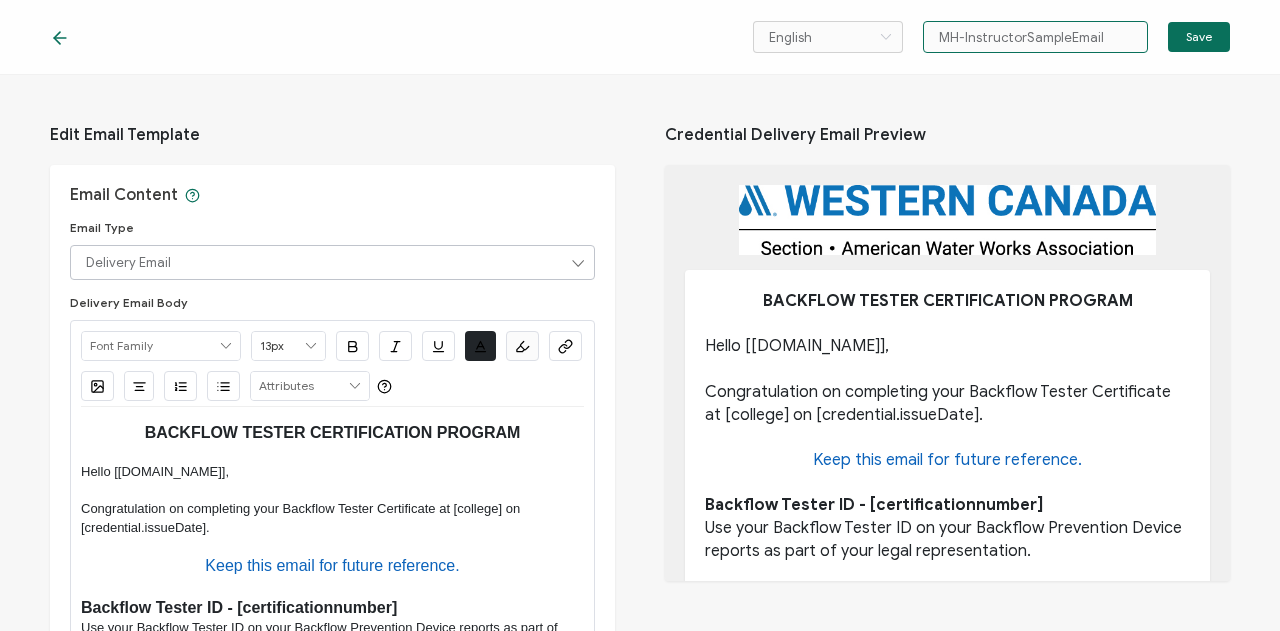 type on "MH-InstructorSampleEmail" 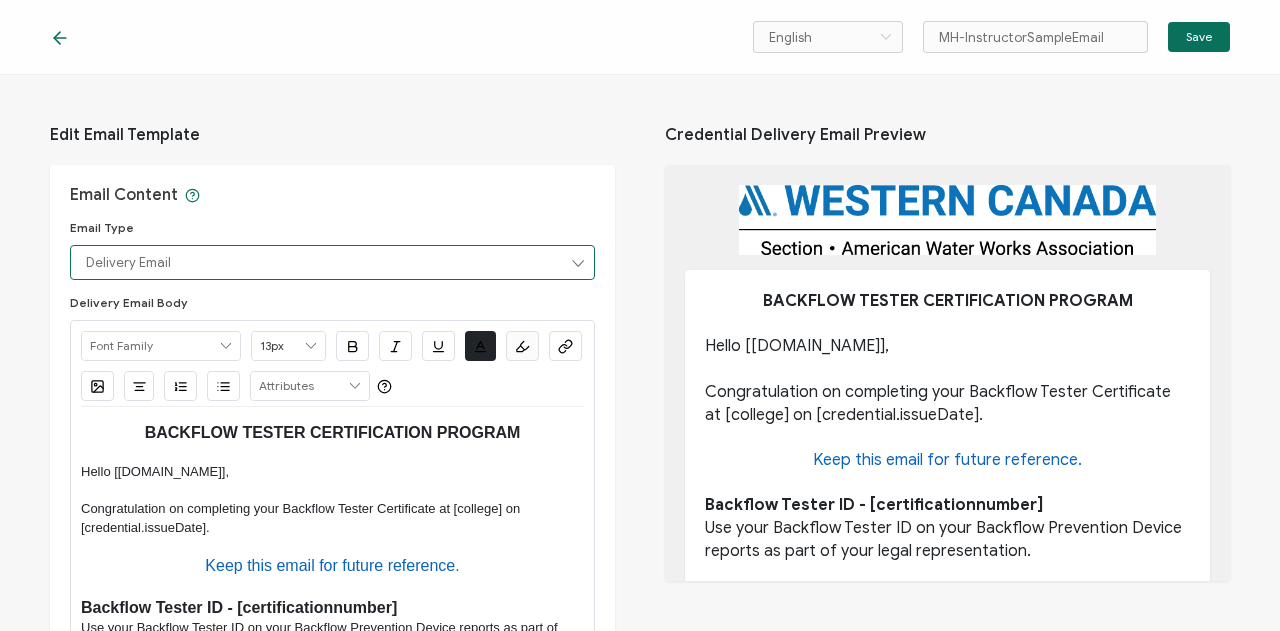 click on "Delivery Email" at bounding box center [332, 262] 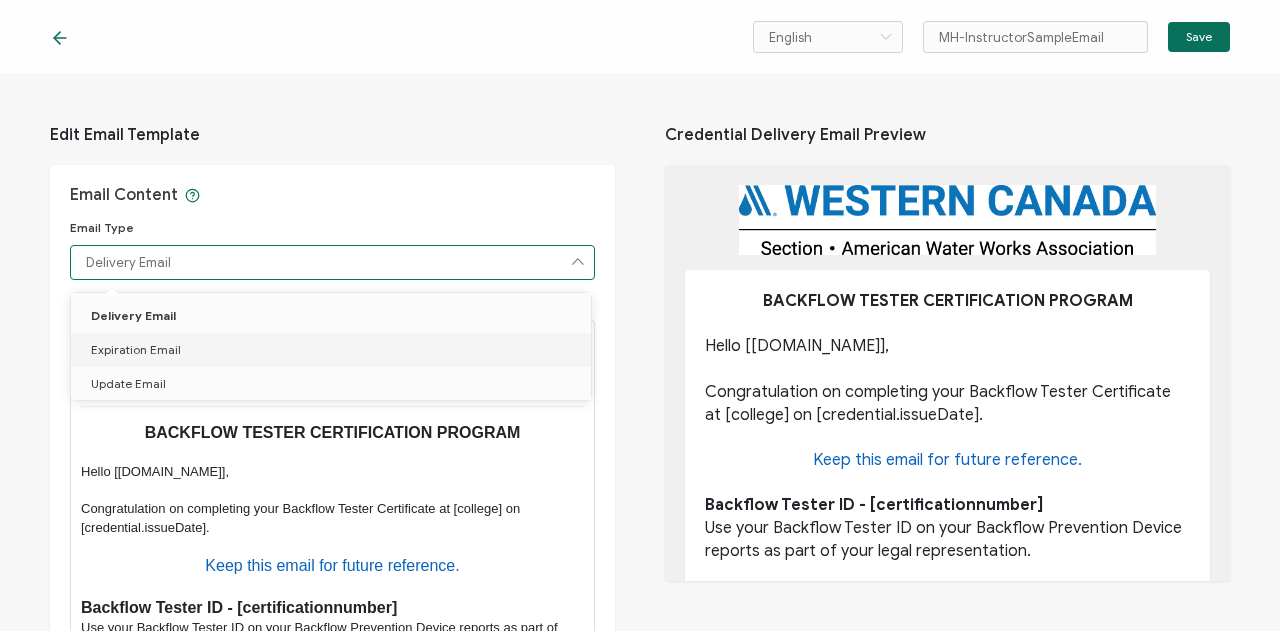 click on "Expiration Email" at bounding box center (334, 350) 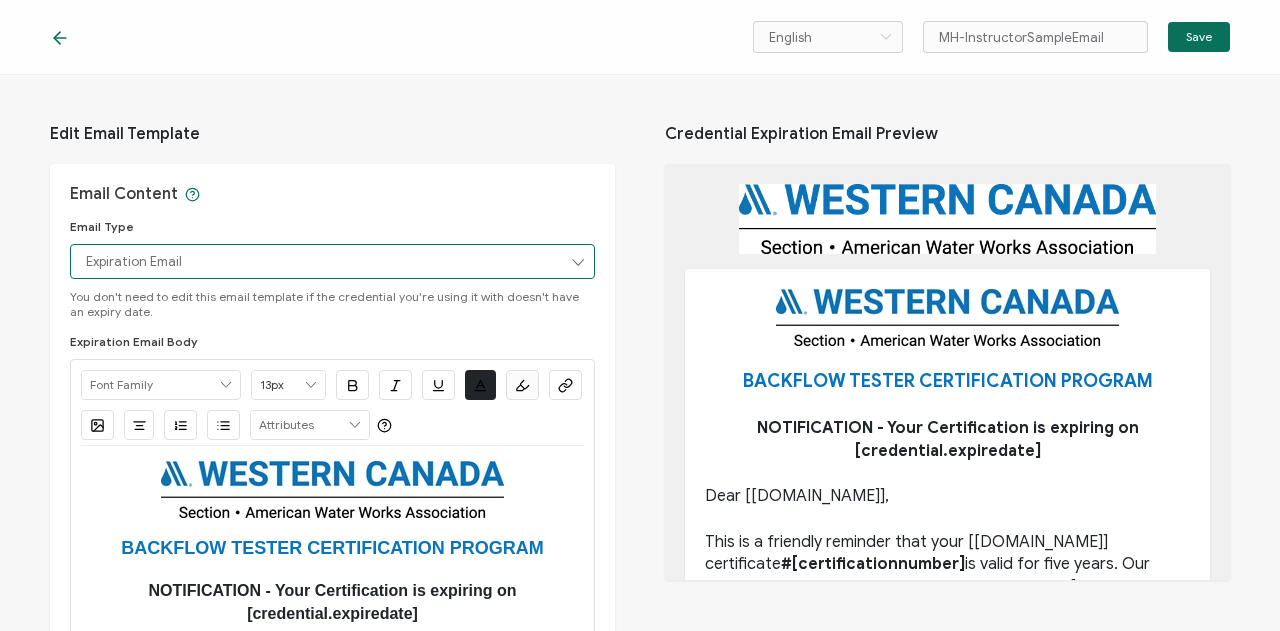scroll, scrollTop: 0, scrollLeft: 0, axis: both 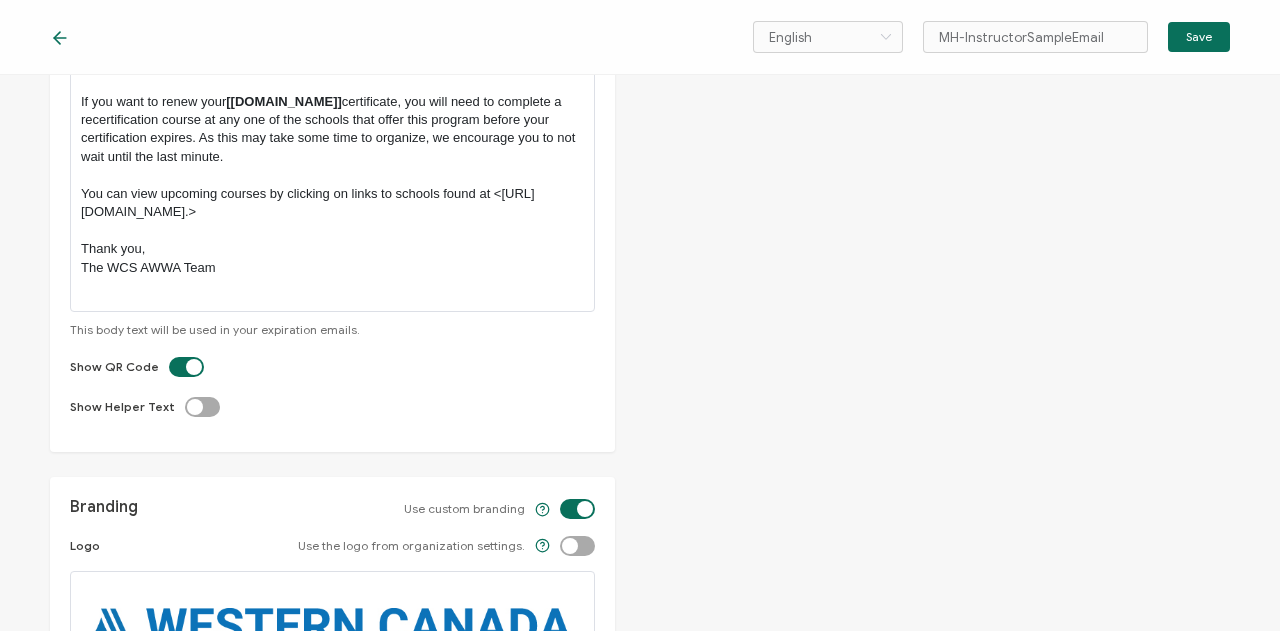 drag, startPoint x: 79, startPoint y: 473, endPoint x: 309, endPoint y: 290, distance: 293.92004 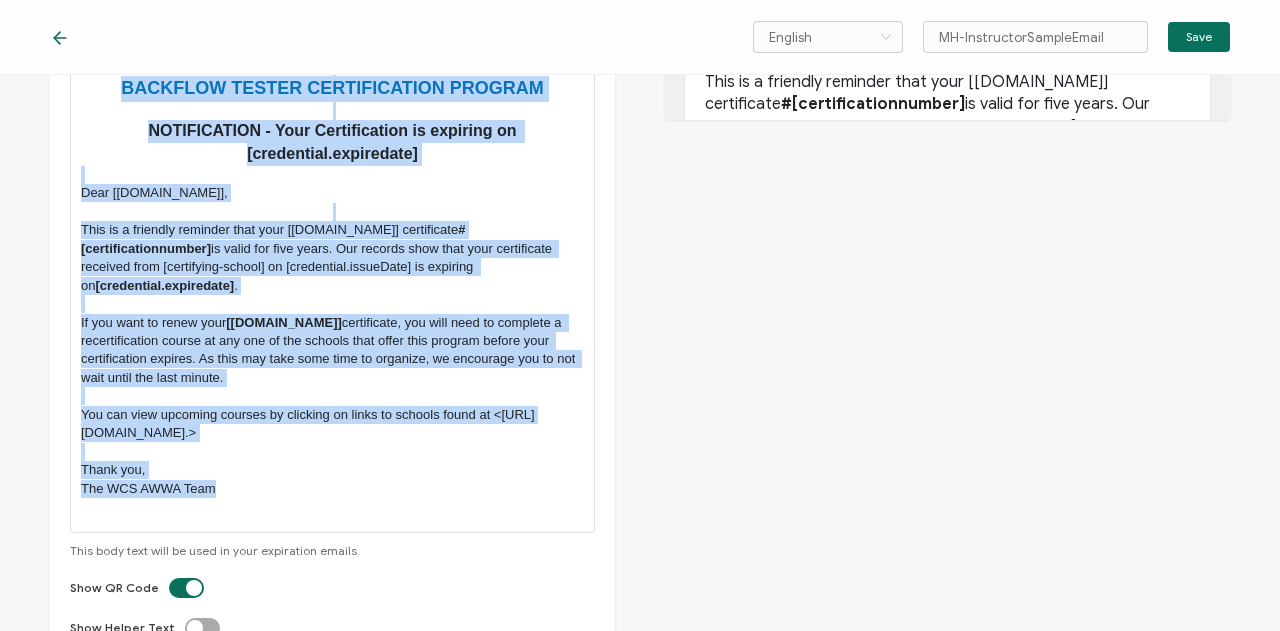 scroll, scrollTop: 0, scrollLeft: 0, axis: both 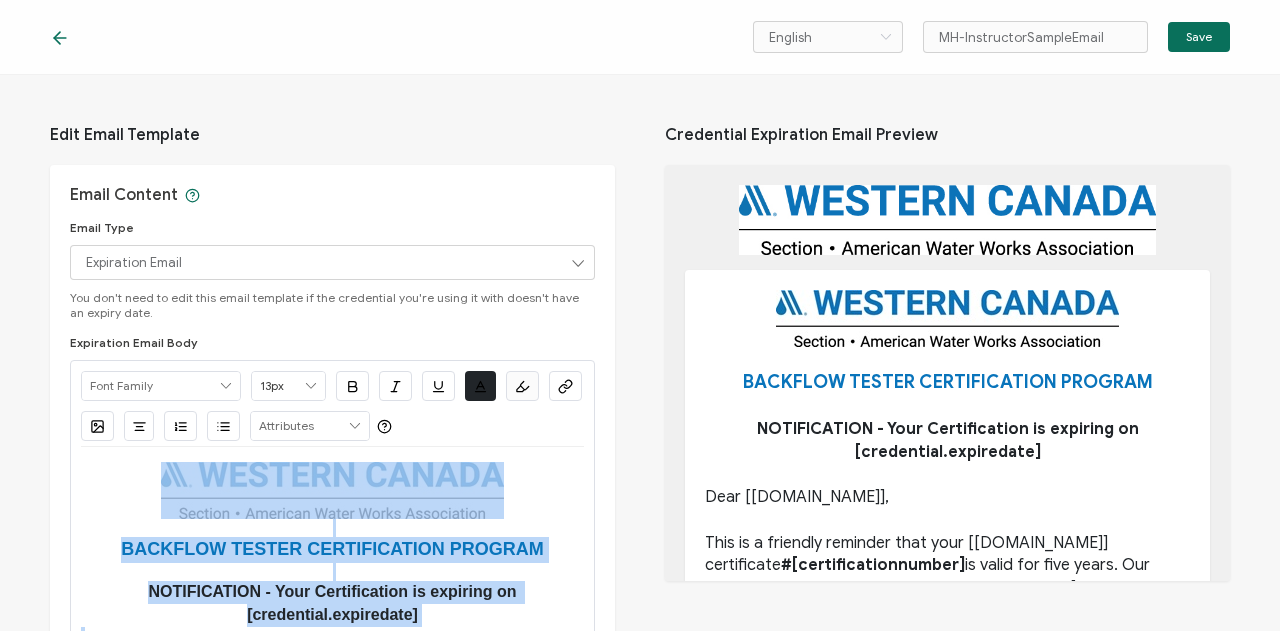 drag, startPoint x: 252, startPoint y: 264, endPoint x: 144, endPoint y: 476, distance: 237.92436 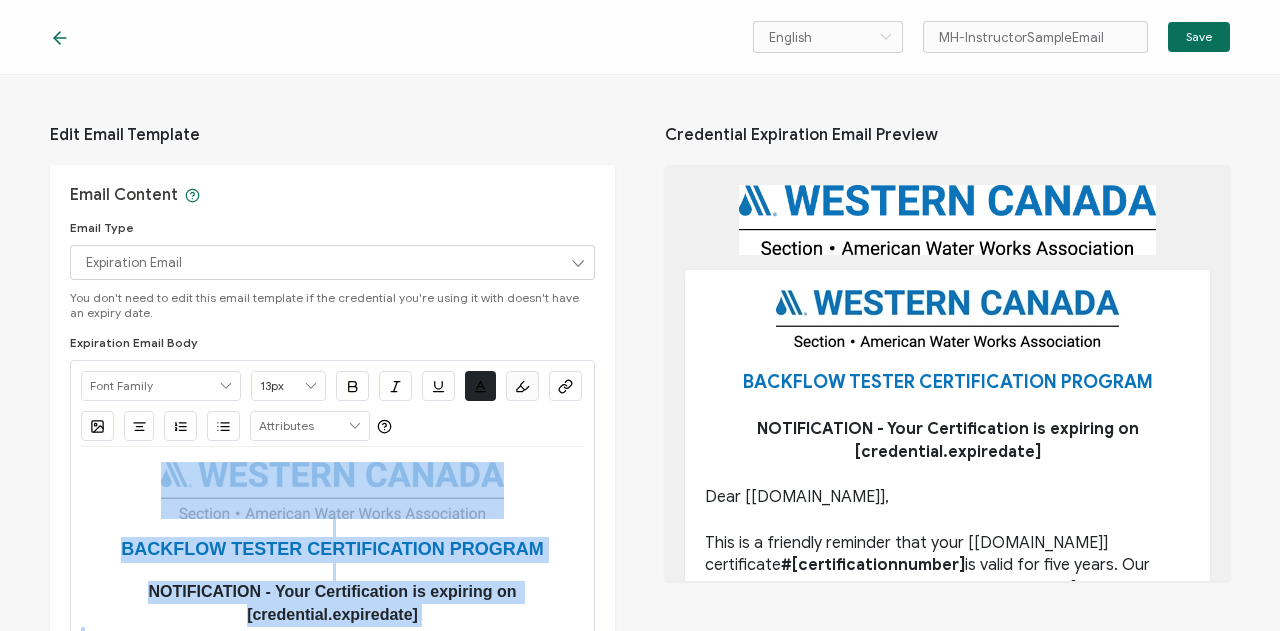 click on "BACKFLOW TESTER CERTIFICATION PROGRAM NOTIFICATION - Your Certification is expiring on [credential.expiredate] Dear [[DOMAIN_NAME]], This is a friendly reminder that your [[DOMAIN_NAME]] certificate  #[certificationnumber]  is valid for five years. Our records show that your certificate received from [certifying-school] on [credential.issueDate] is expiring on  [credential.expiredate] . If you want to renew your  [[DOMAIN_NAME]]  certificate, you will need to complete a recertification course at any one of the schools that offer this program before your certification expires. As this may take some time to organize, we encourage you to not wait until the last minute. You can view upcoming courses by clicking on links to schools found at <[URL][DOMAIN_NAME].> Thank you, The WCS AWWA Team" at bounding box center [332, 720] 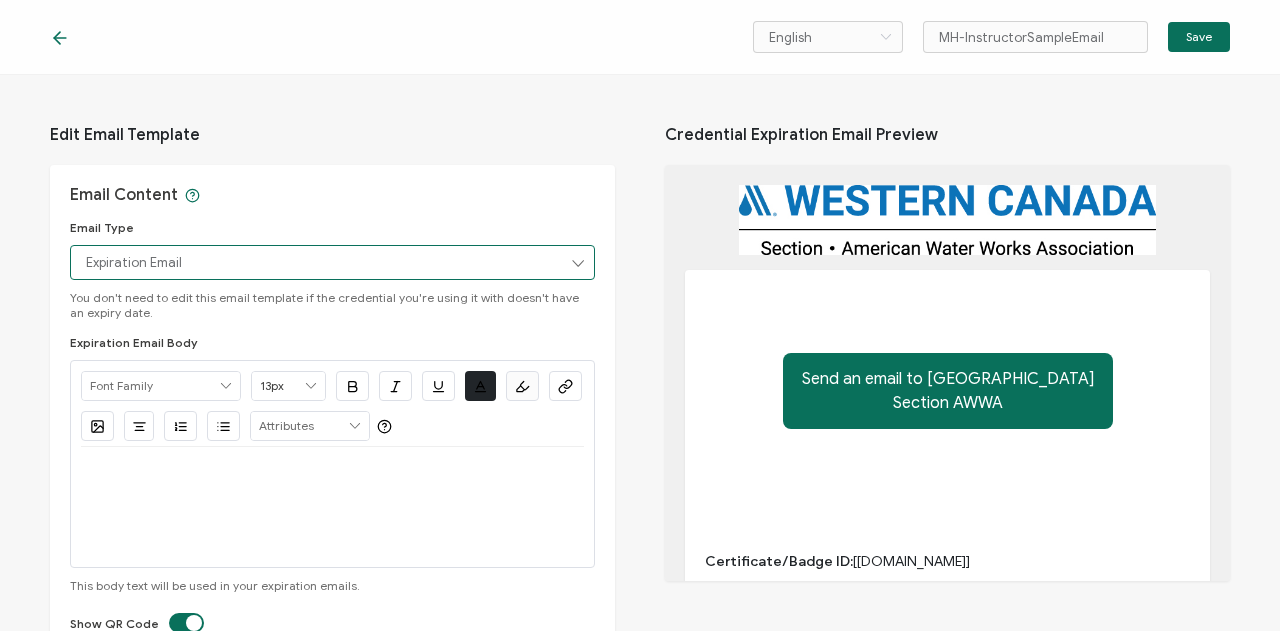 click on "Expiration Email" at bounding box center (332, 262) 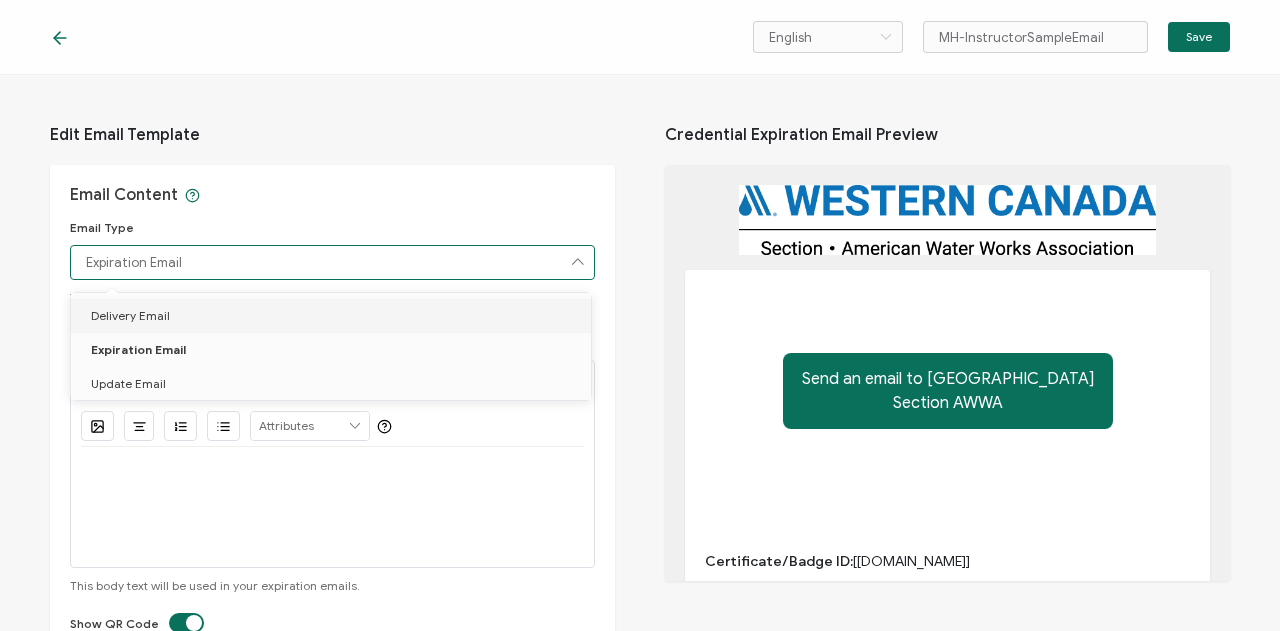 click on "Delivery Email" at bounding box center [130, 315] 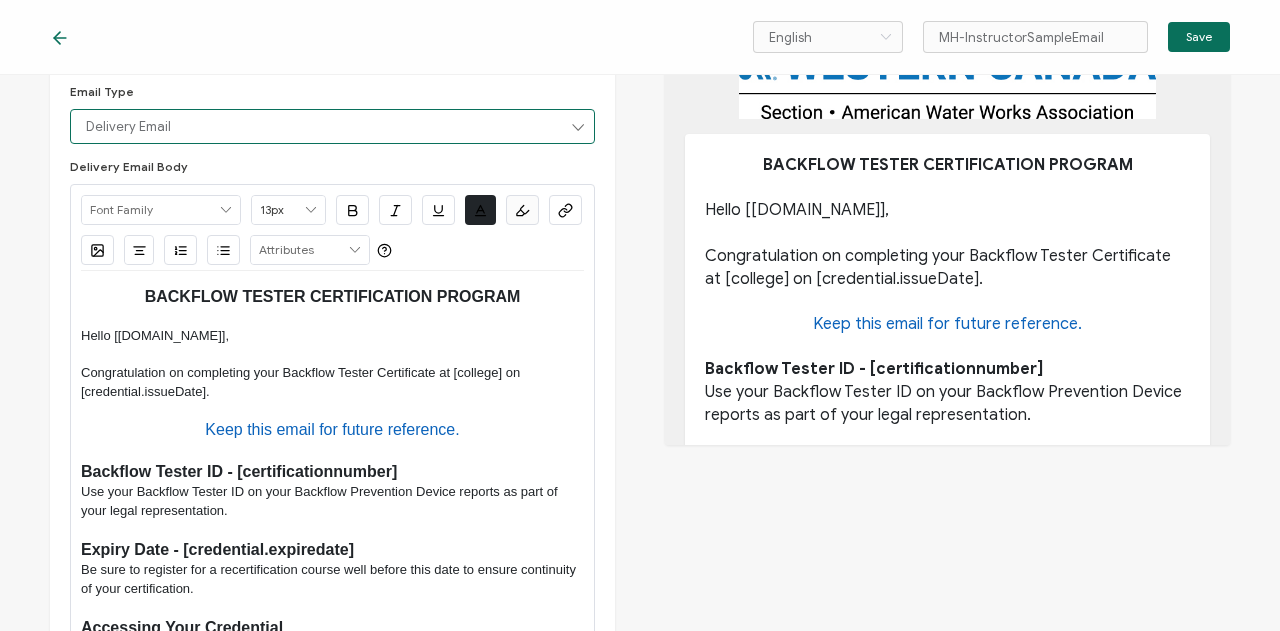 scroll, scrollTop: 200, scrollLeft: 0, axis: vertical 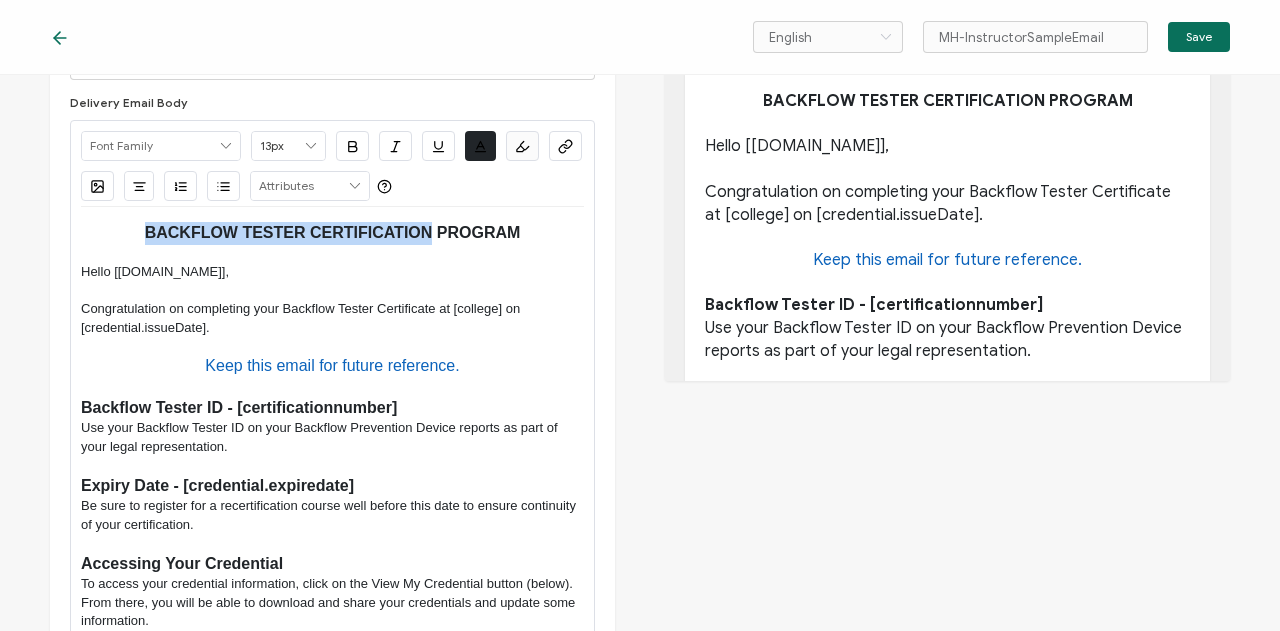 drag, startPoint x: 430, startPoint y: 230, endPoint x: 143, endPoint y: 235, distance: 287.04355 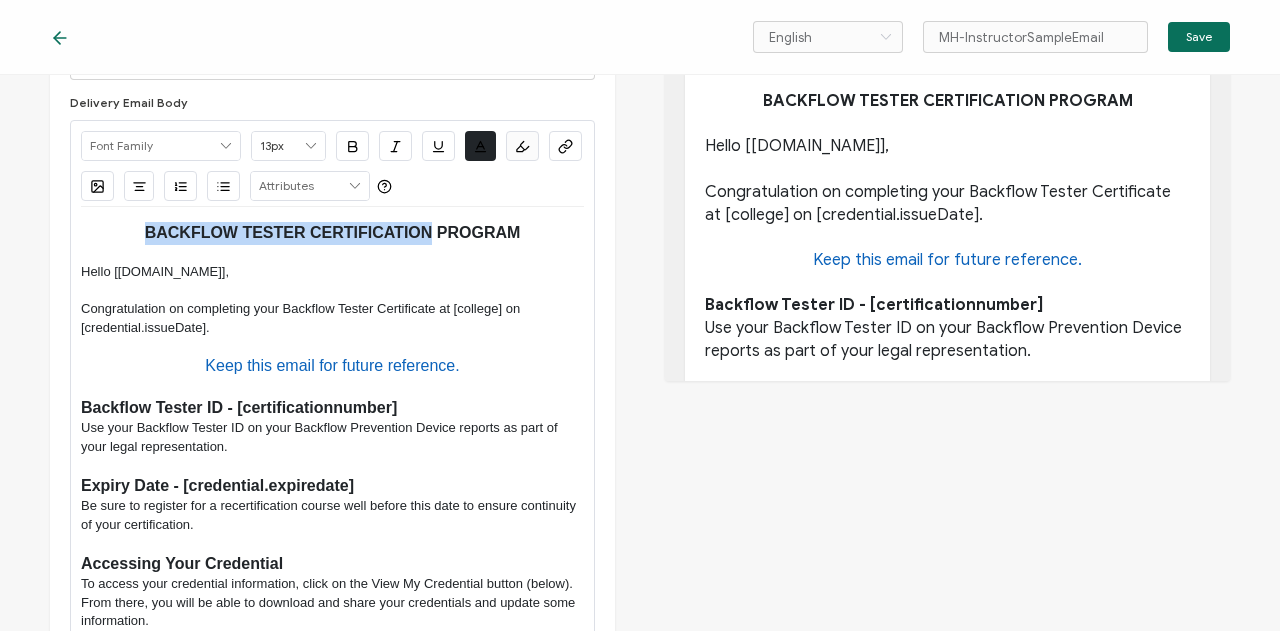 click on "BACKFLOW TESTER CERTIFICATION PROGRAM" at bounding box center (333, 232) 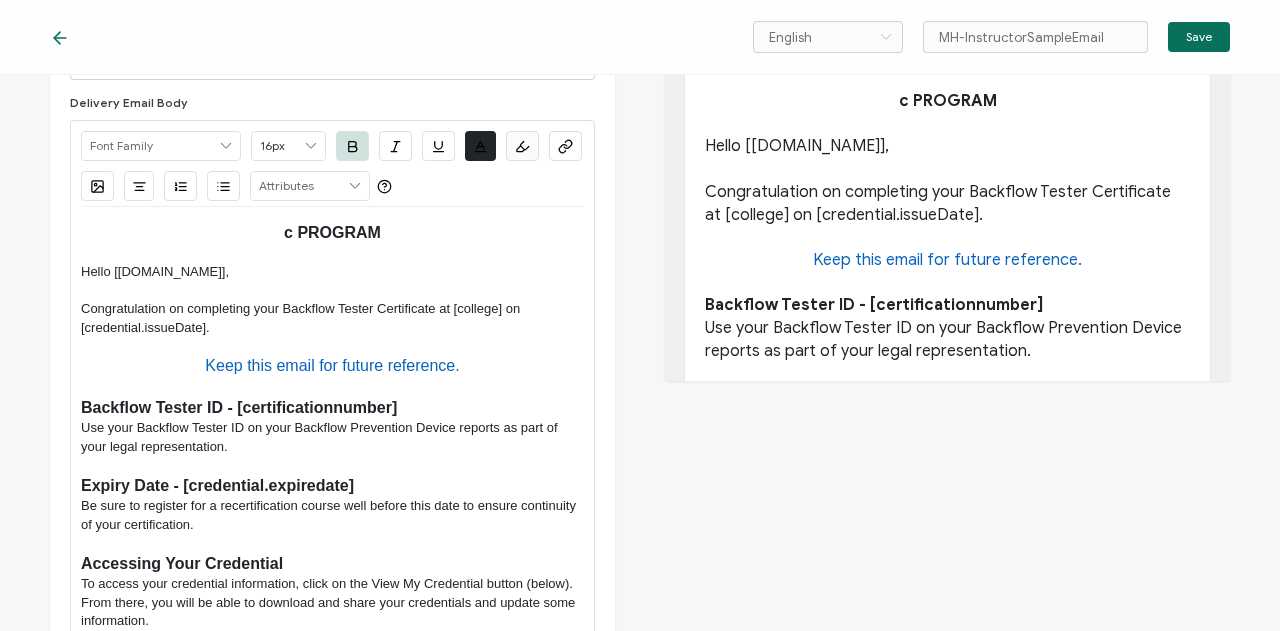 type 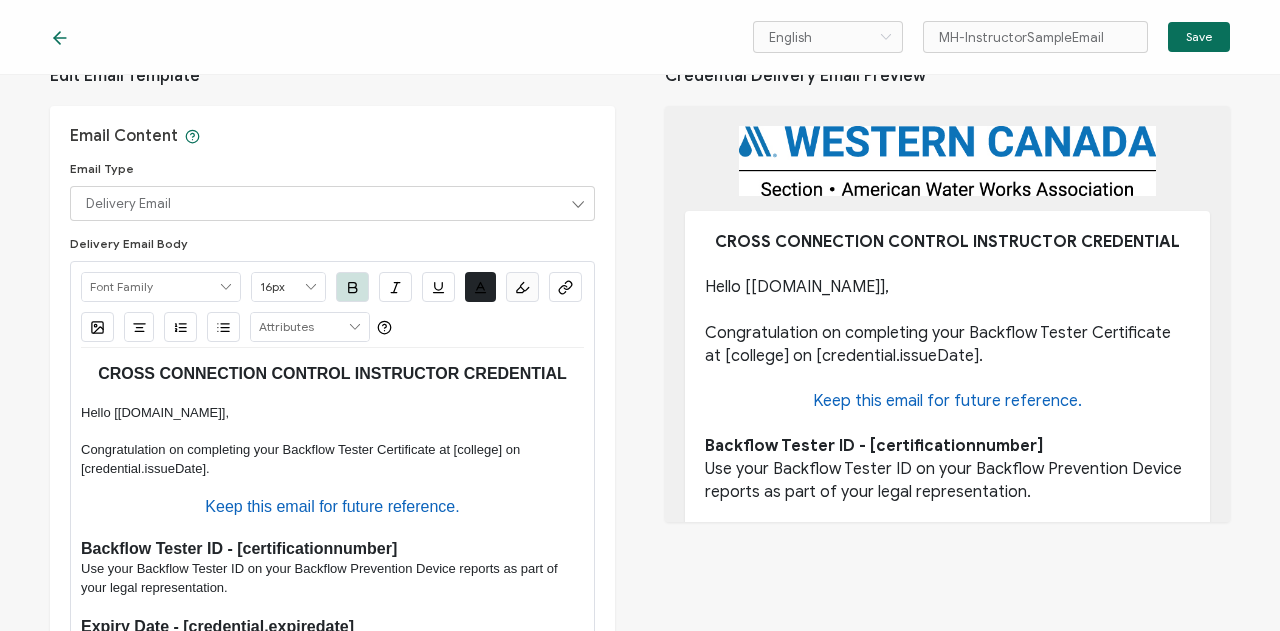 scroll, scrollTop: 200, scrollLeft: 0, axis: vertical 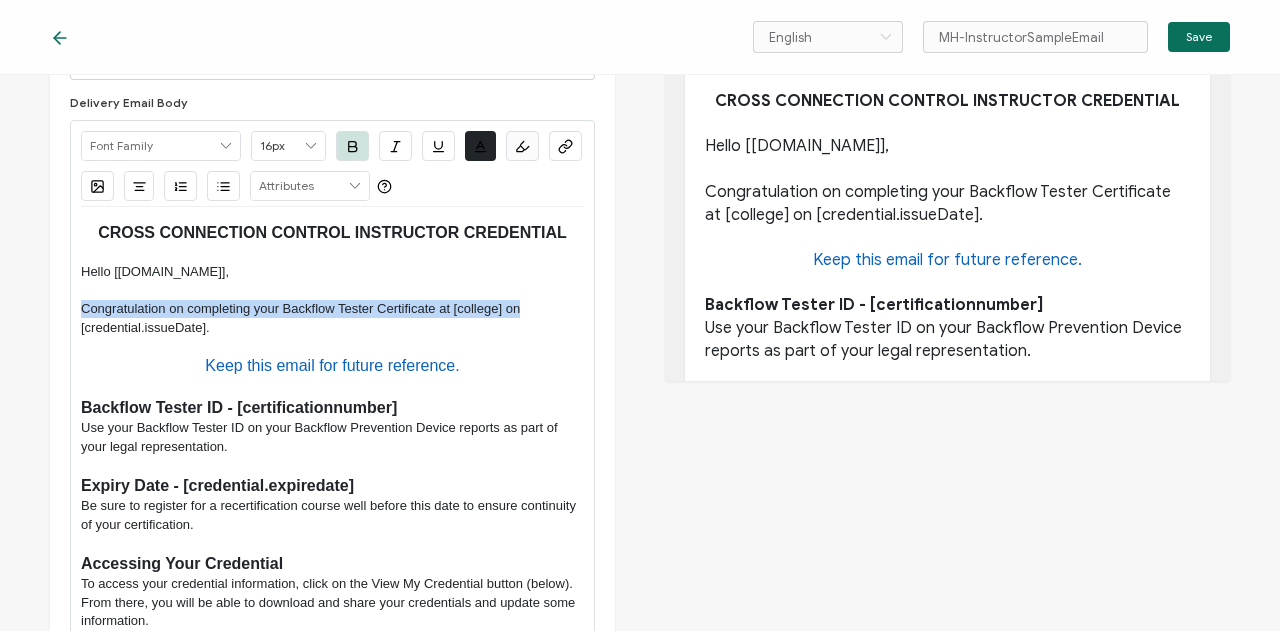 drag, startPoint x: 81, startPoint y: 306, endPoint x: 517, endPoint y: 307, distance: 436.00116 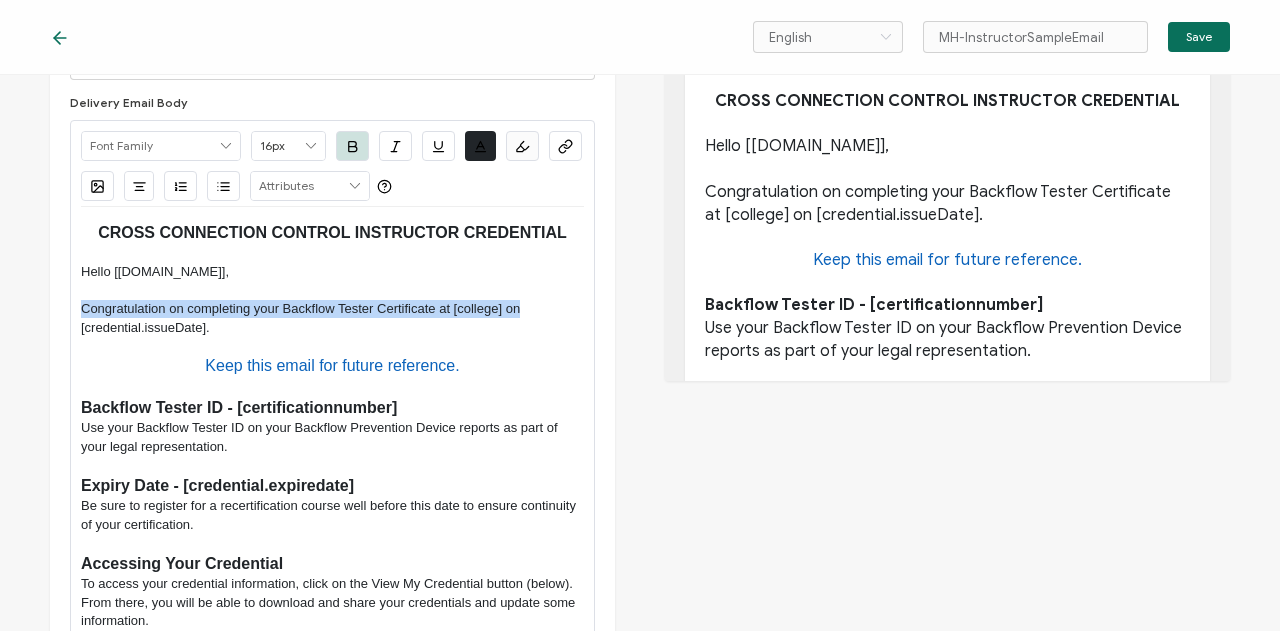 click on "Congratulation on completing your Backflow Tester Certificate at [college] on [credential.issueDate]." at bounding box center (332, 318) 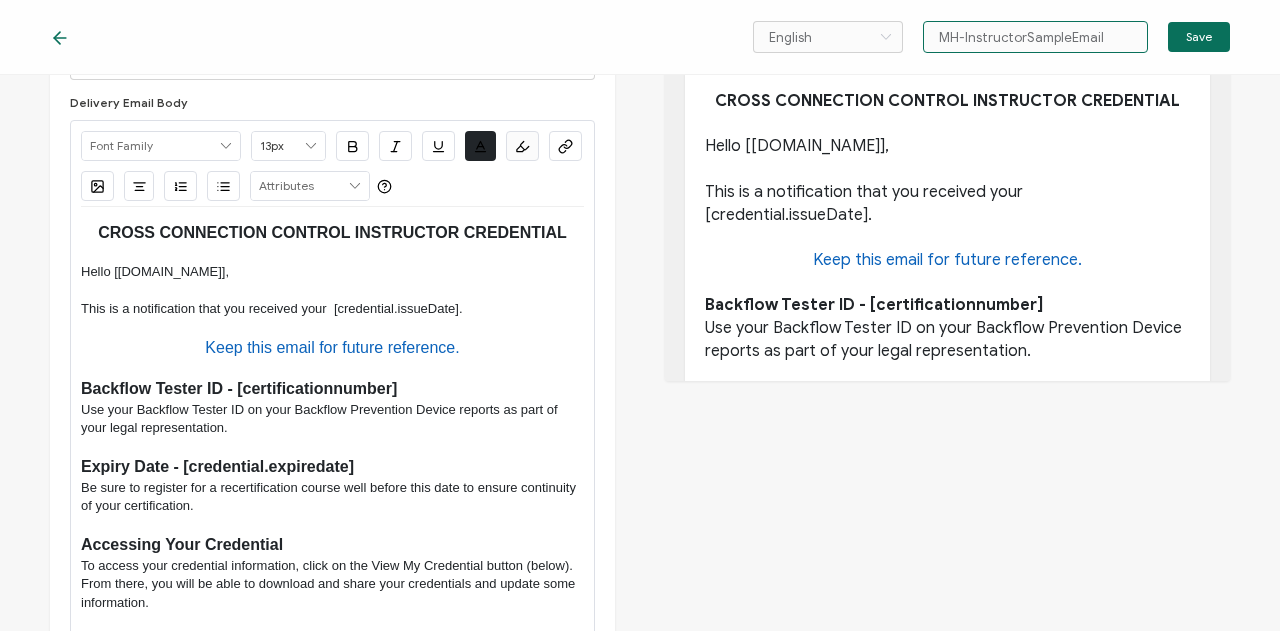 click on "MH-InstructorSampleEmail" at bounding box center [1035, 37] 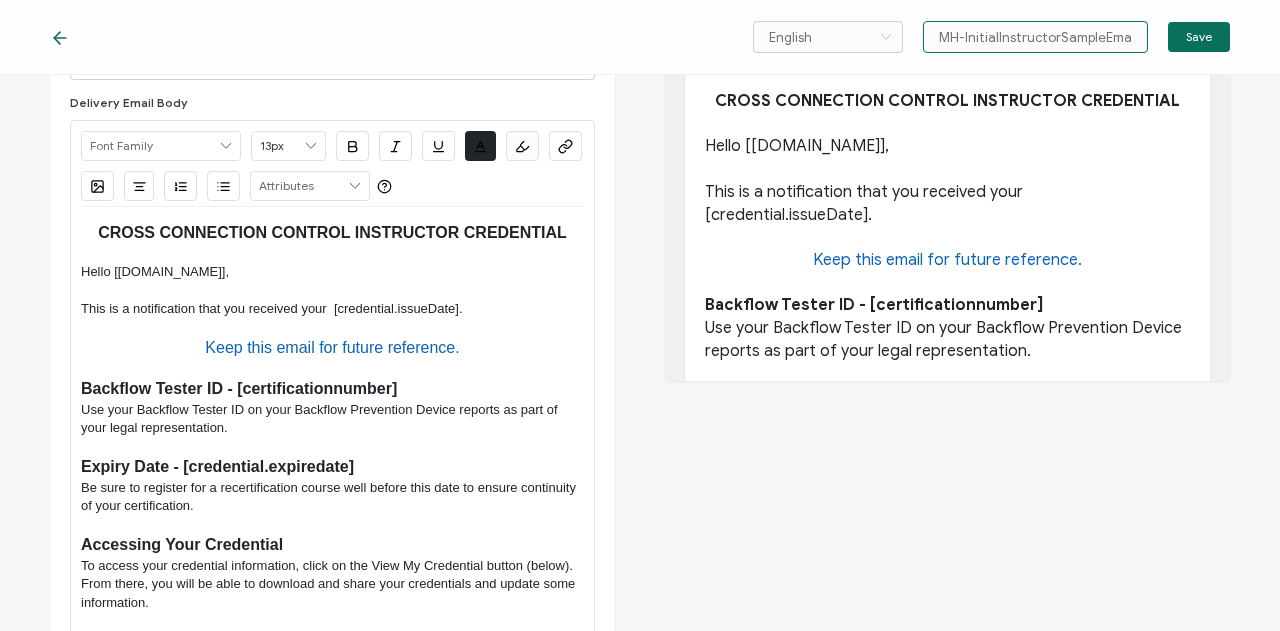type on "MH-InitialInstructorSampleEmail" 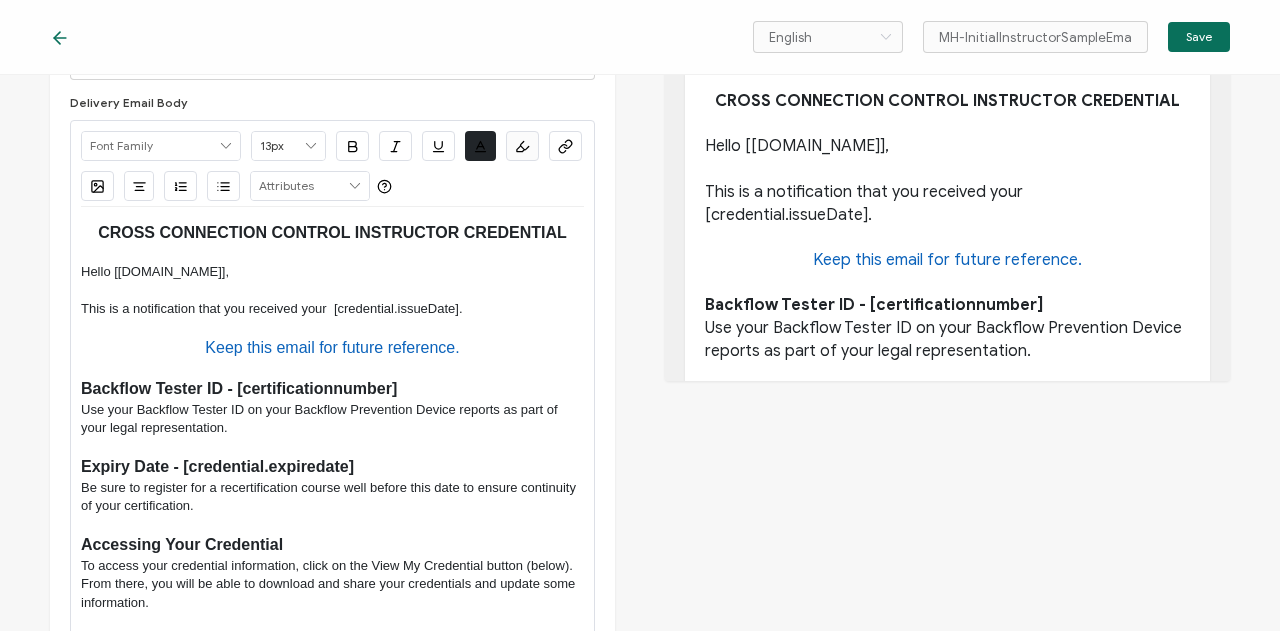 click on "This is a notification that you received your  [credential.issueDate]." at bounding box center [332, 309] 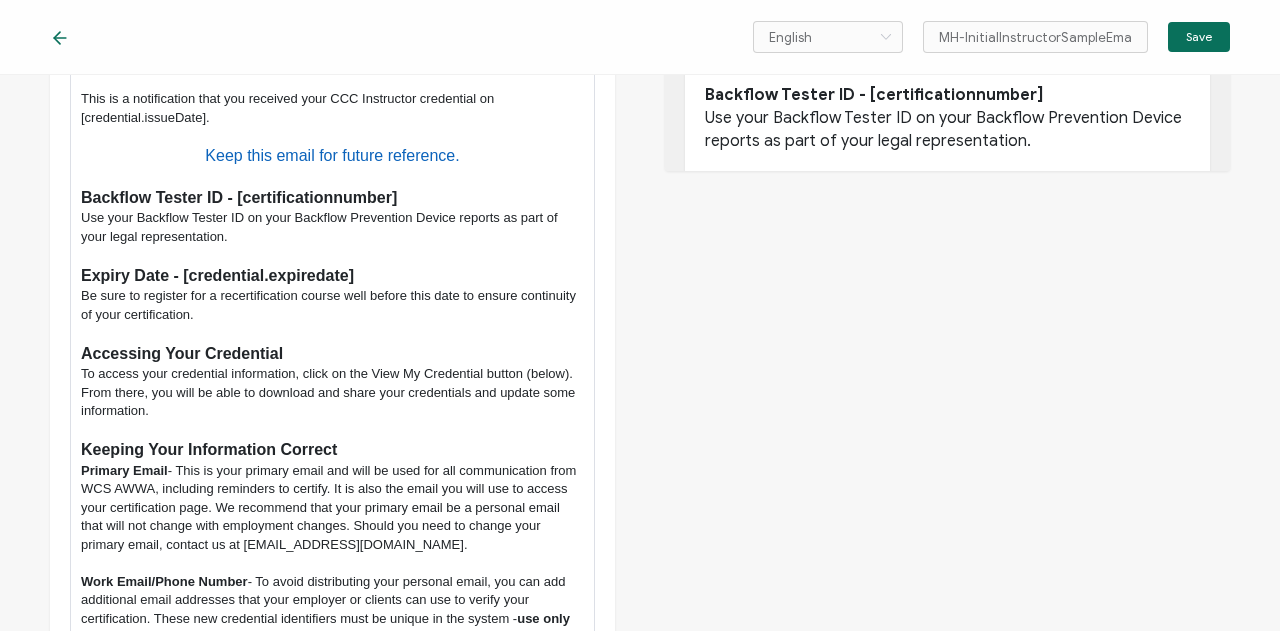 scroll, scrollTop: 300, scrollLeft: 0, axis: vertical 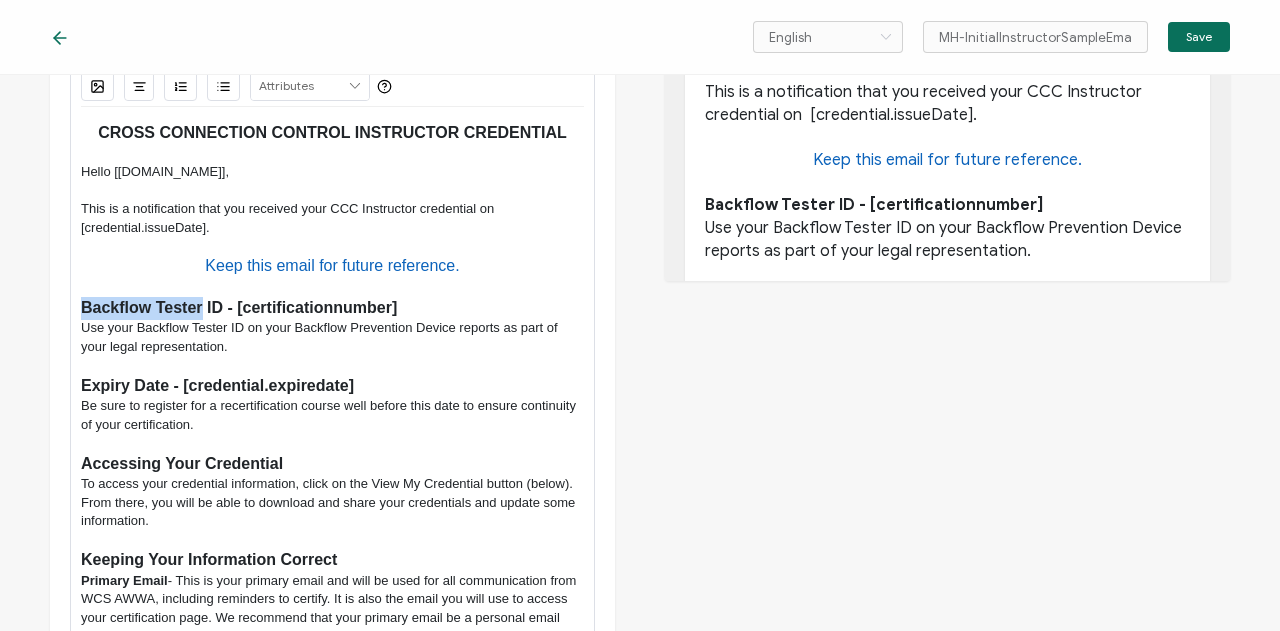 drag, startPoint x: 200, startPoint y: 305, endPoint x: 77, endPoint y: 305, distance: 123 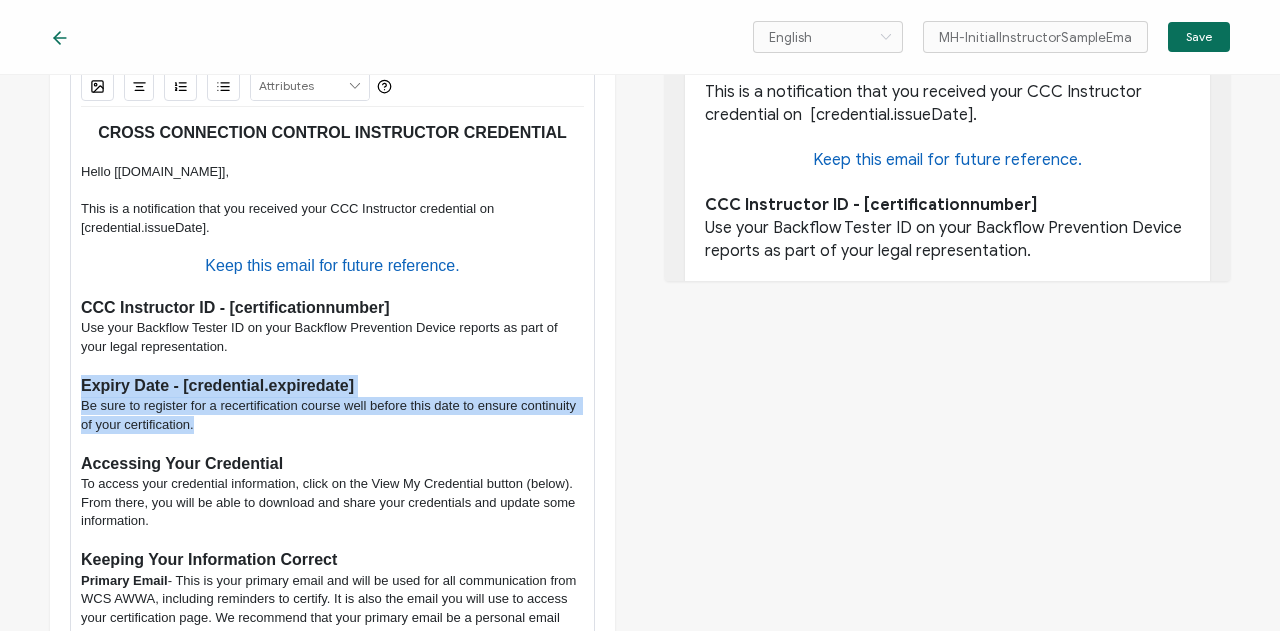 drag, startPoint x: 204, startPoint y: 421, endPoint x: 68, endPoint y: 390, distance: 139.48836 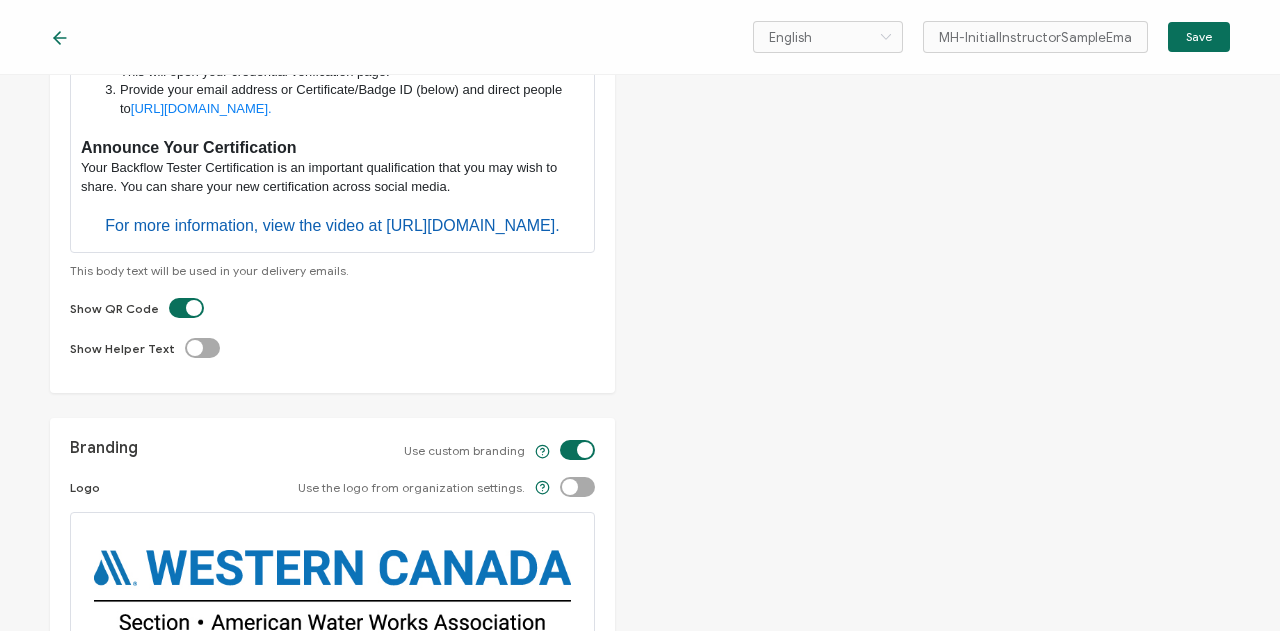 scroll, scrollTop: 1000, scrollLeft: 0, axis: vertical 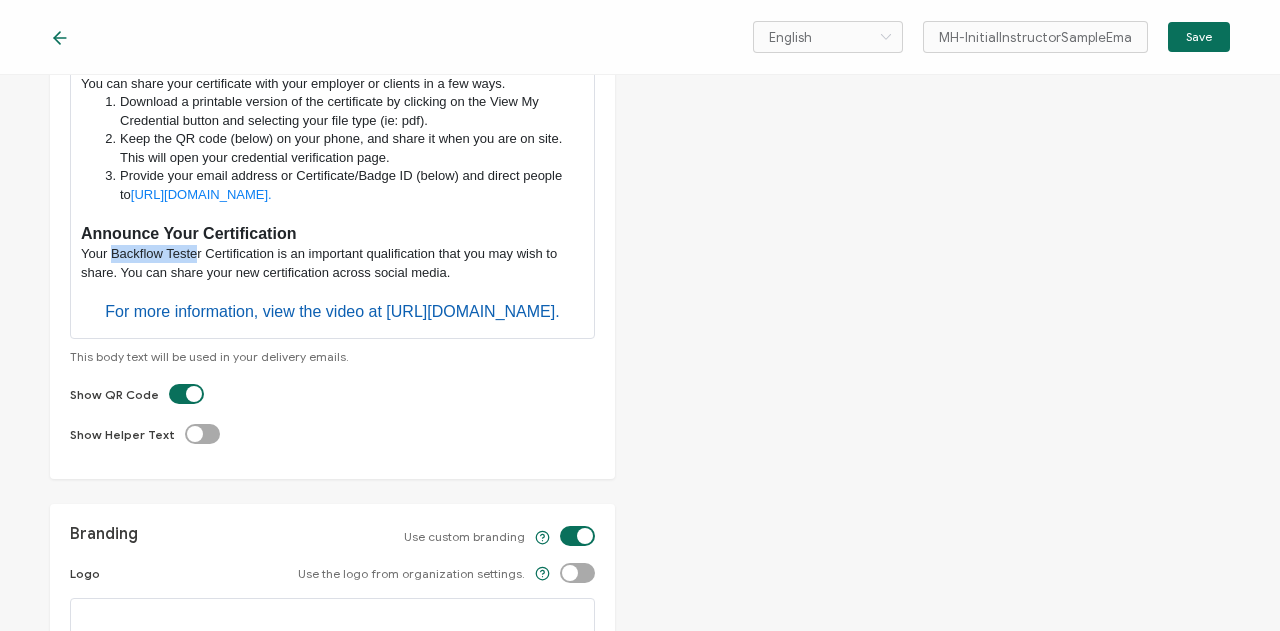 drag, startPoint x: 110, startPoint y: 251, endPoint x: 197, endPoint y: 253, distance: 87.02299 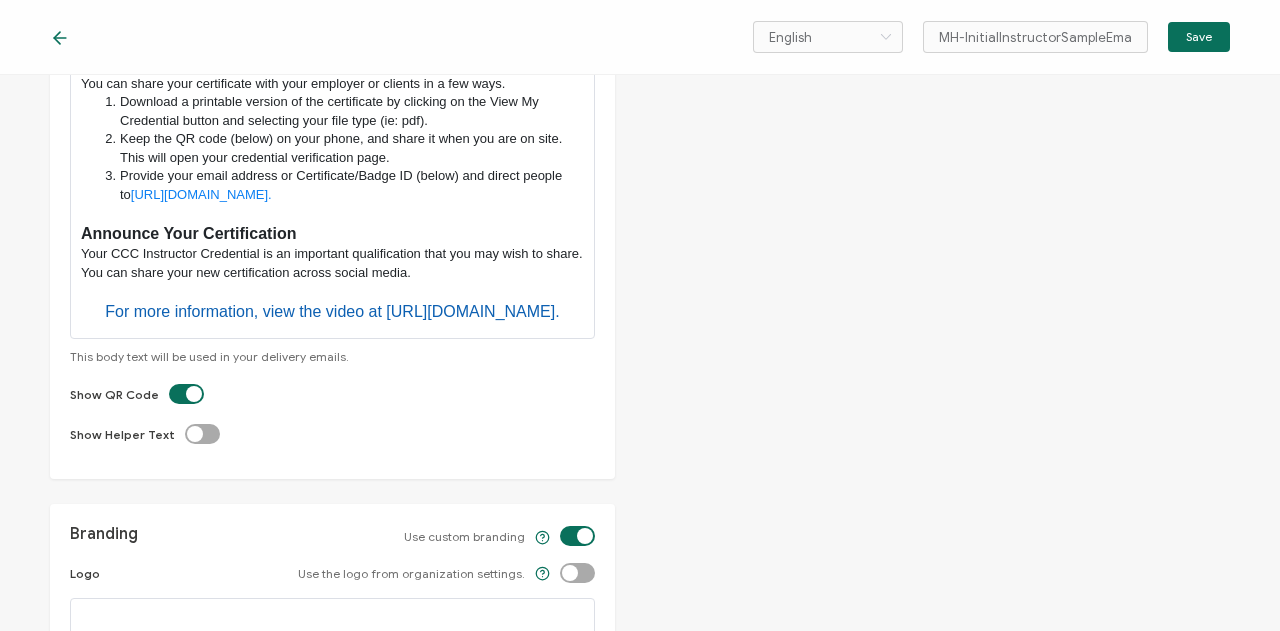 click on "Your CCC Instructor Credential is an important qualification that you may wish to share. You can share your new certification across social media." at bounding box center (332, 263) 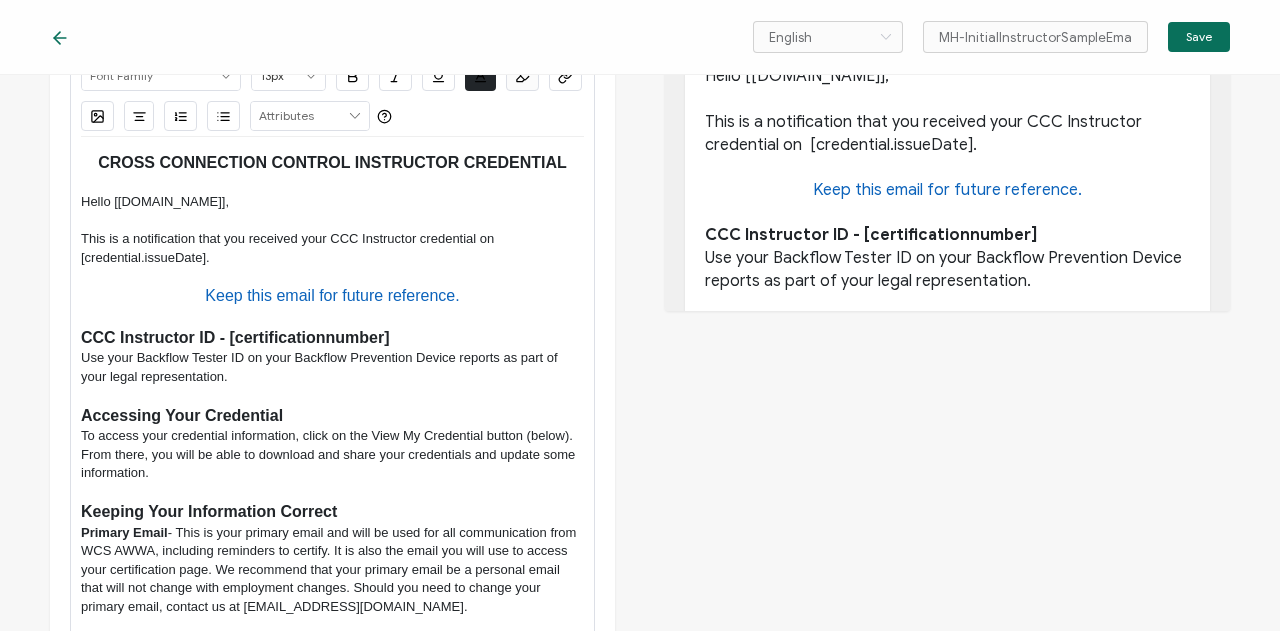 scroll, scrollTop: 200, scrollLeft: 0, axis: vertical 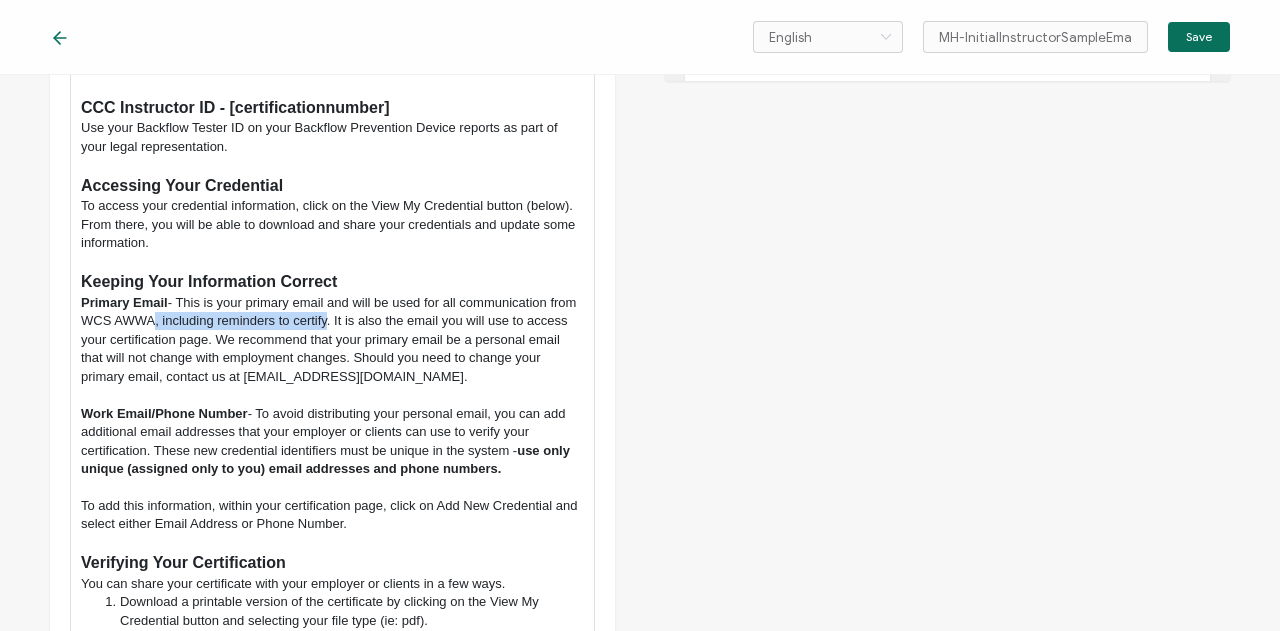 drag, startPoint x: 156, startPoint y: 317, endPoint x: 324, endPoint y: 316, distance: 168.00298 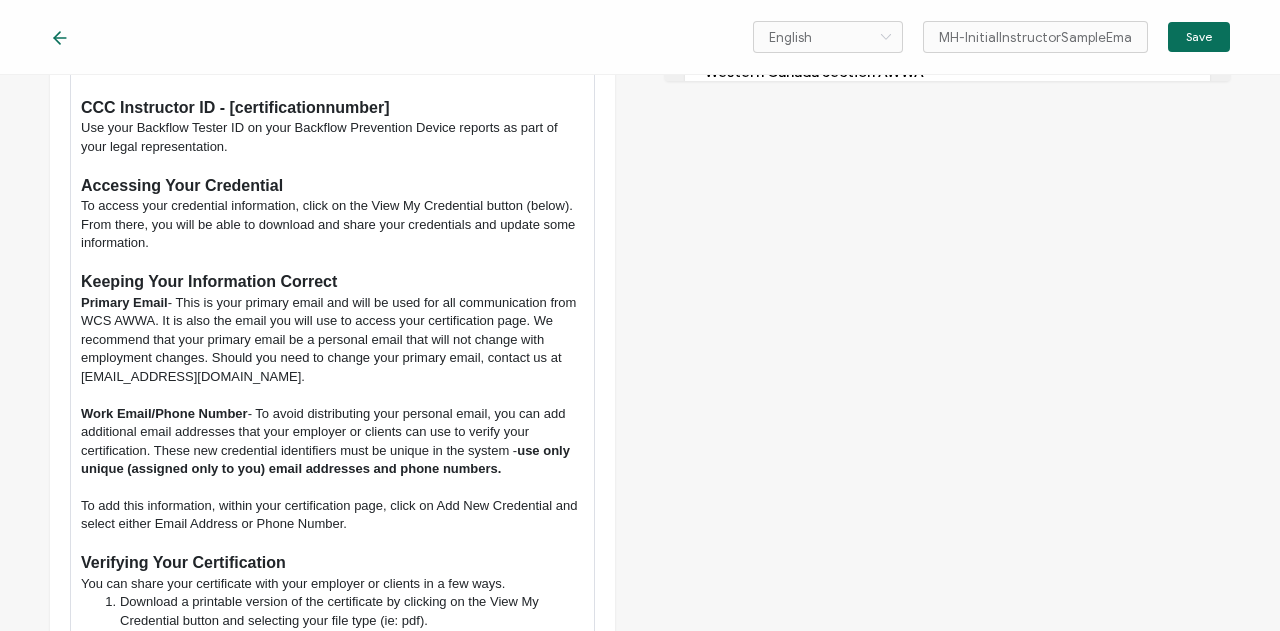 click on "Work Email/Phone Number  - To avoid distributing your personal email, you can add additional email addresses that your employer or clients can use to verify your certification. These new credential identifiers must be unique in the system -  use only unique (assigned only to you) email addresses and phone numbers." at bounding box center (332, 442) 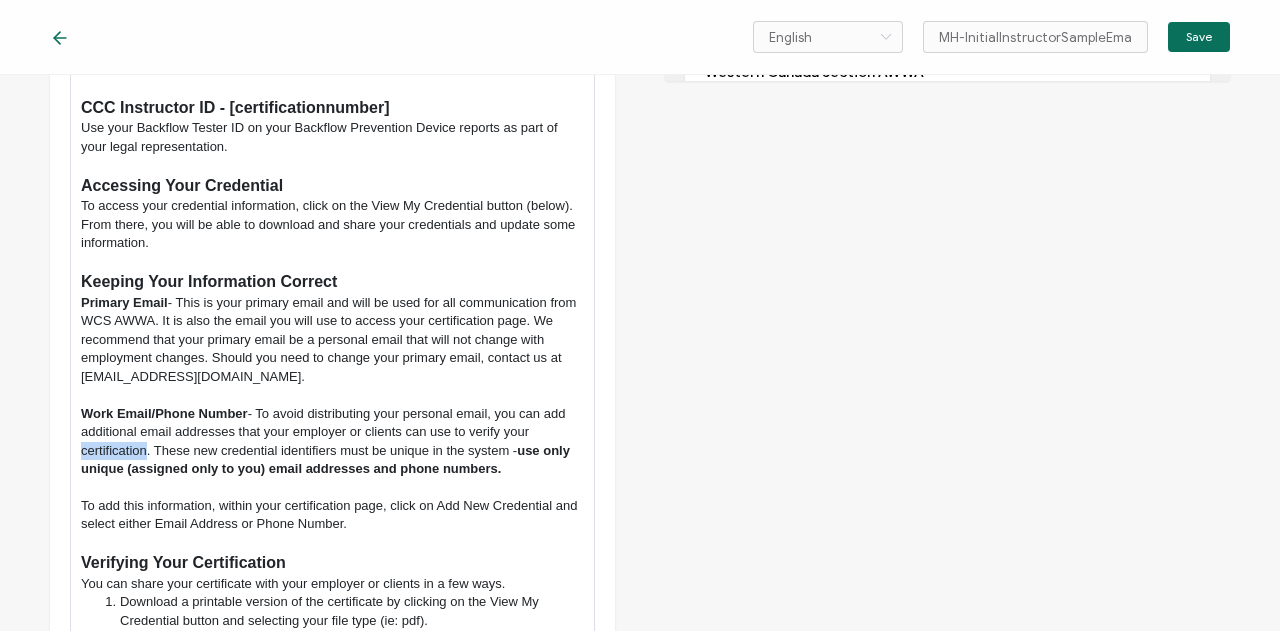 click on "Work Email/Phone Number  - To avoid distributing your personal email, you can add additional email addresses that your employer or clients can use to verify your certification. These new credential identifiers must be unique in the system -  use only unique (assigned only to you) email addresses and phone numbers." at bounding box center [332, 442] 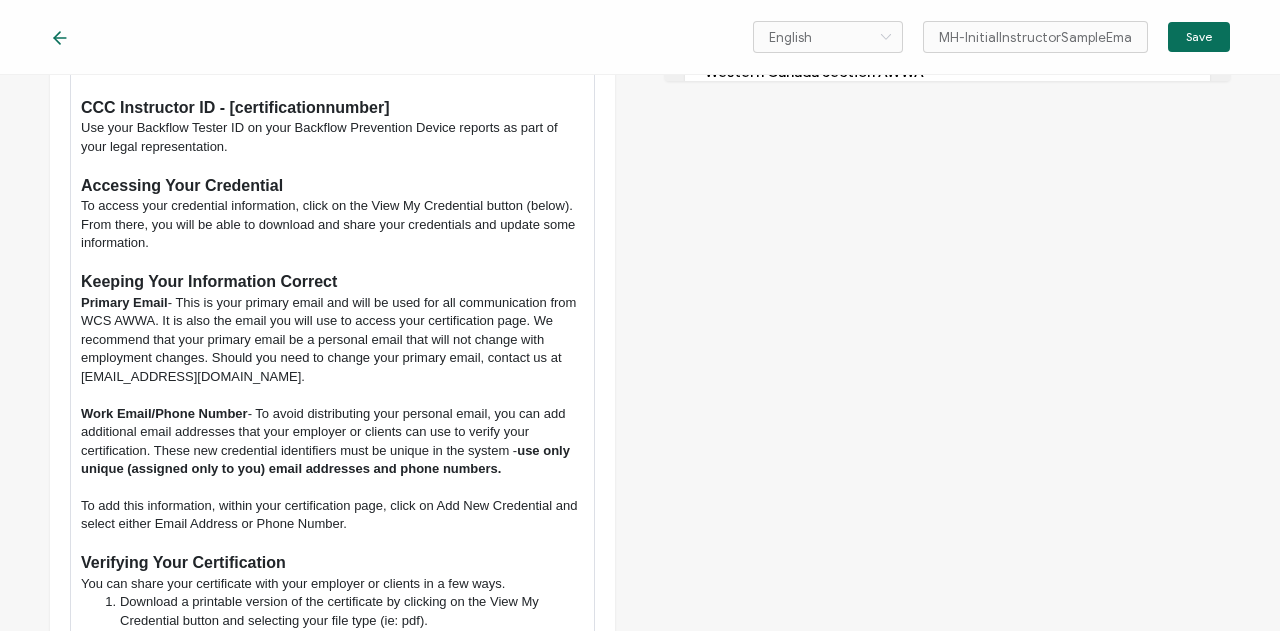 click on "Work Email/Phone Number  - To avoid distributing your personal email, you can add additional email addresses that your employer or clients can use to verify your certification. These new credential identifiers must be unique in the system -  use only unique (assigned only to you) email addresses and phone numbers." at bounding box center (332, 442) 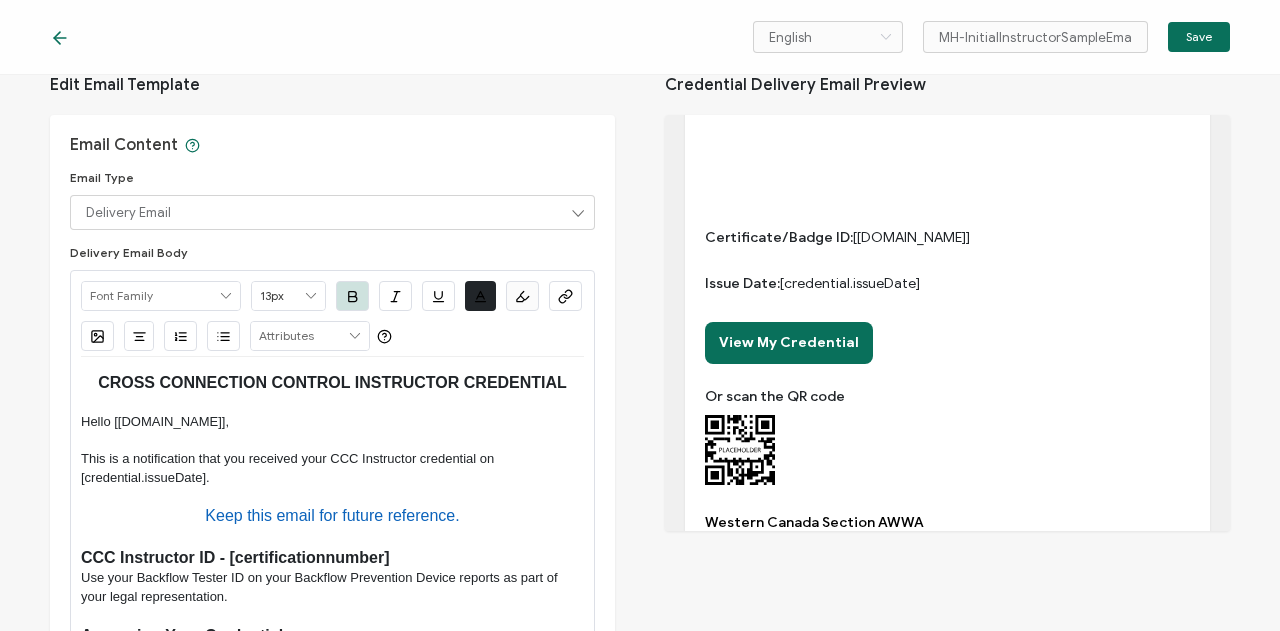 scroll, scrollTop: 0, scrollLeft: 0, axis: both 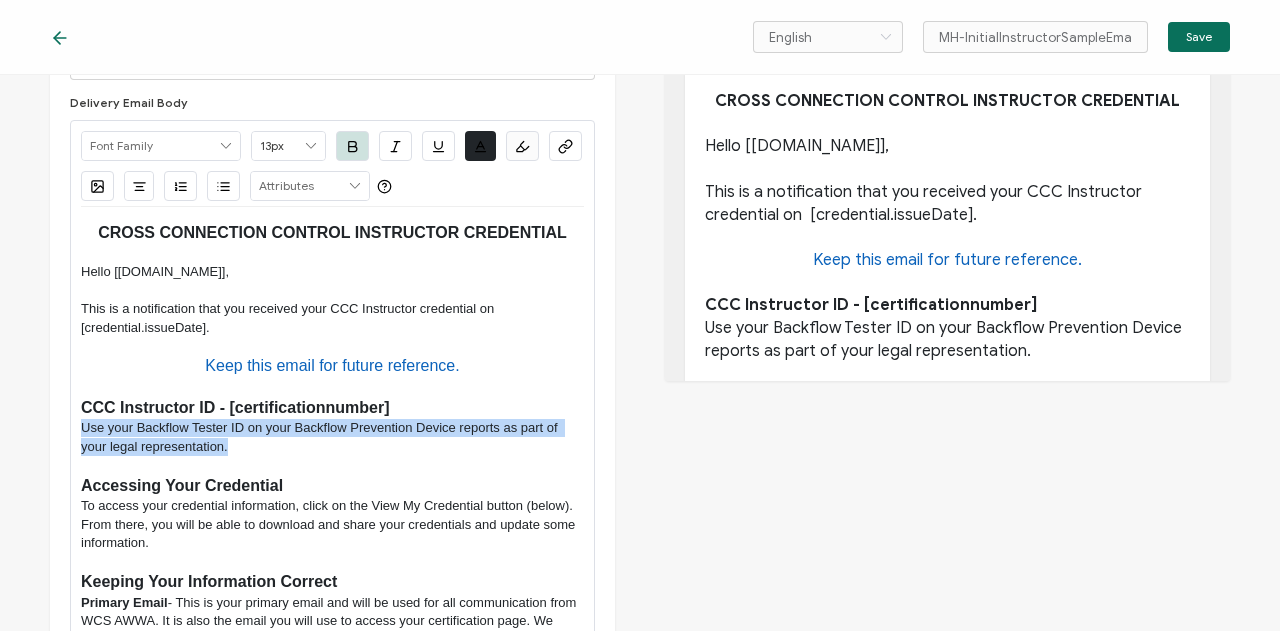 drag, startPoint x: 230, startPoint y: 444, endPoint x: 78, endPoint y: 434, distance: 152.3286 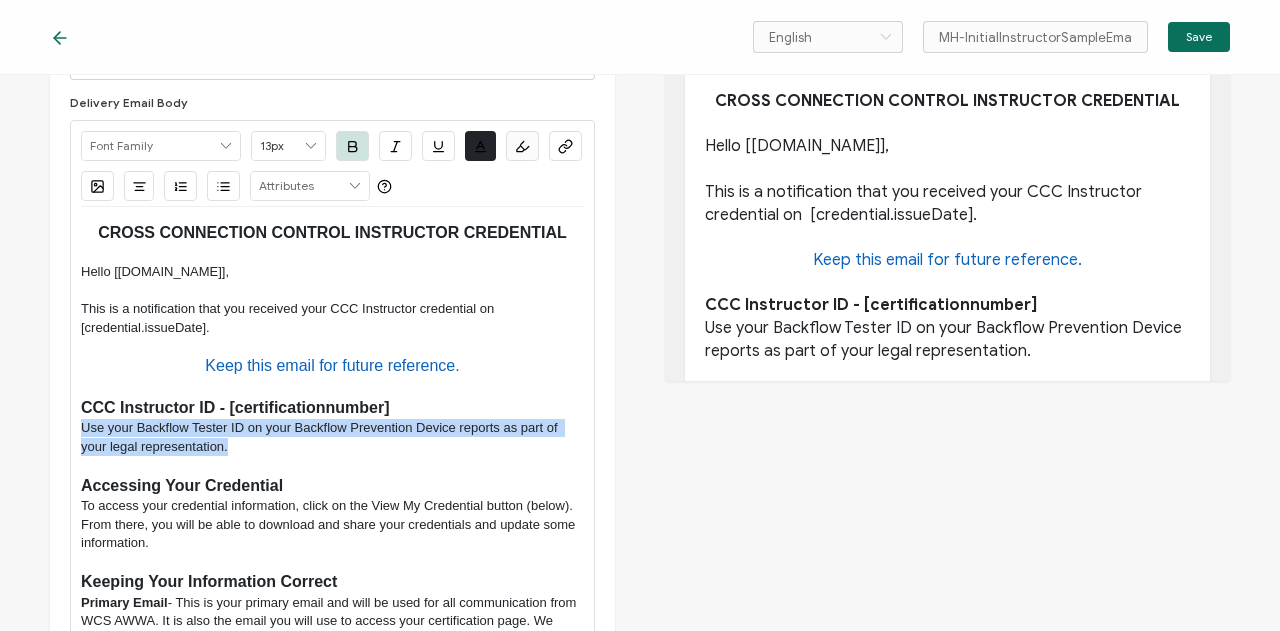 click on "Alright Sans [PERSON_NAME] Archivo Black Arial Arimo Blinker Caveat Charm Charmonman Cinzel EB Garamond [PERSON_NAME] Sans [PERSON_NAME] Great Vibes Grenze [PERSON_NAME] Grotesk Inconsolata Josefin Sans Kolektif House Kufam Lato Libre Caslon Text [PERSON_NAME] Lugrasimo Markazi Text Merienda [PERSON_NAME] [PERSON_NAME] [PERSON_NAME] Sans [PERSON_NAME] Serif Nunito Open Sans Open Sans Condensed Orbitron [PERSON_NAME] Display Poppins PT Sans PT Sans Narrow PT Serif Quicksand Raleway Red Hat Display Roboto Roboto Condensed Roboto Slab Rubik Slabo 27px Source Sans Pro Spartan Tajawal Titillium Web Ubuntu UnifrakturCook UnifrakturMaguntia Work Sans   13px 11px 12px 13px 14px 15px 16px 17px 18px 19px 20px 21px 22px 23px 24px 25px 26px 27px 28px 29px 30px 31px 32px 33px 34px 35px 36px 37px 38px 39px 40px 41px 42px 43px 44px 45px 46px 47px 48px 49px 50px 51px 52px 53px 54px 55px 56px 57px 58px 59px 60px 61px 62px 63px 64px 65px 66px 67px 68px 69px 70px 71px 72px           #212529
Clear
OK
#FBFBFB
Clear" at bounding box center [332, 629] 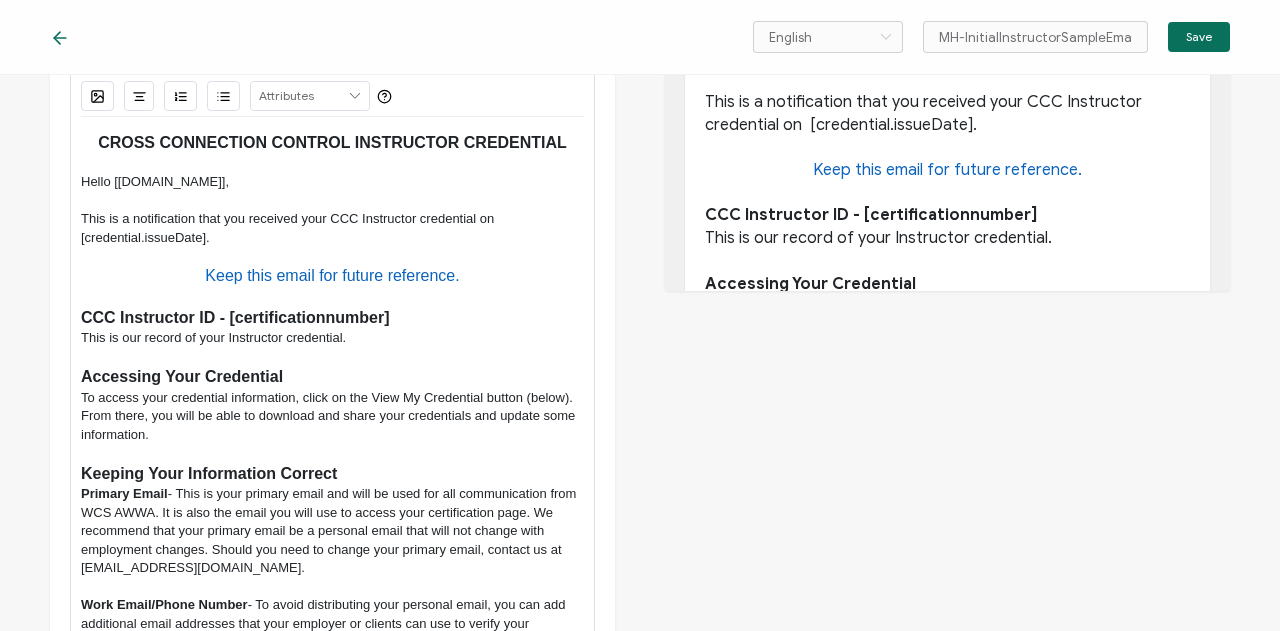 scroll, scrollTop: 300, scrollLeft: 0, axis: vertical 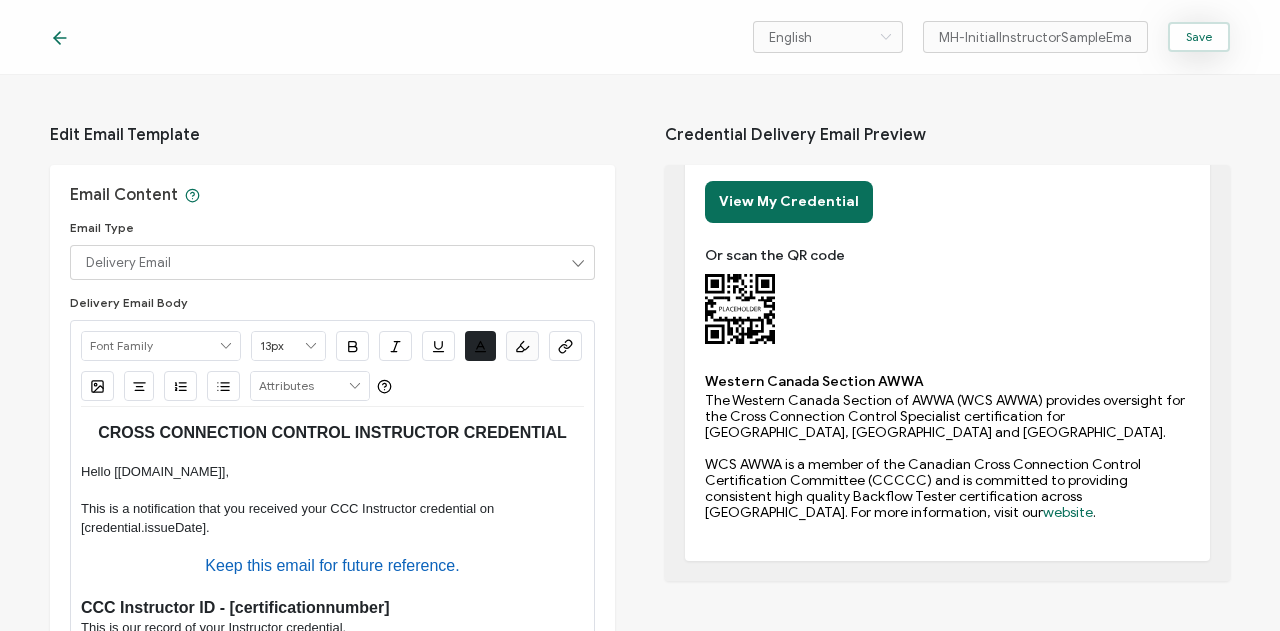 click on "Save" at bounding box center [1199, 37] 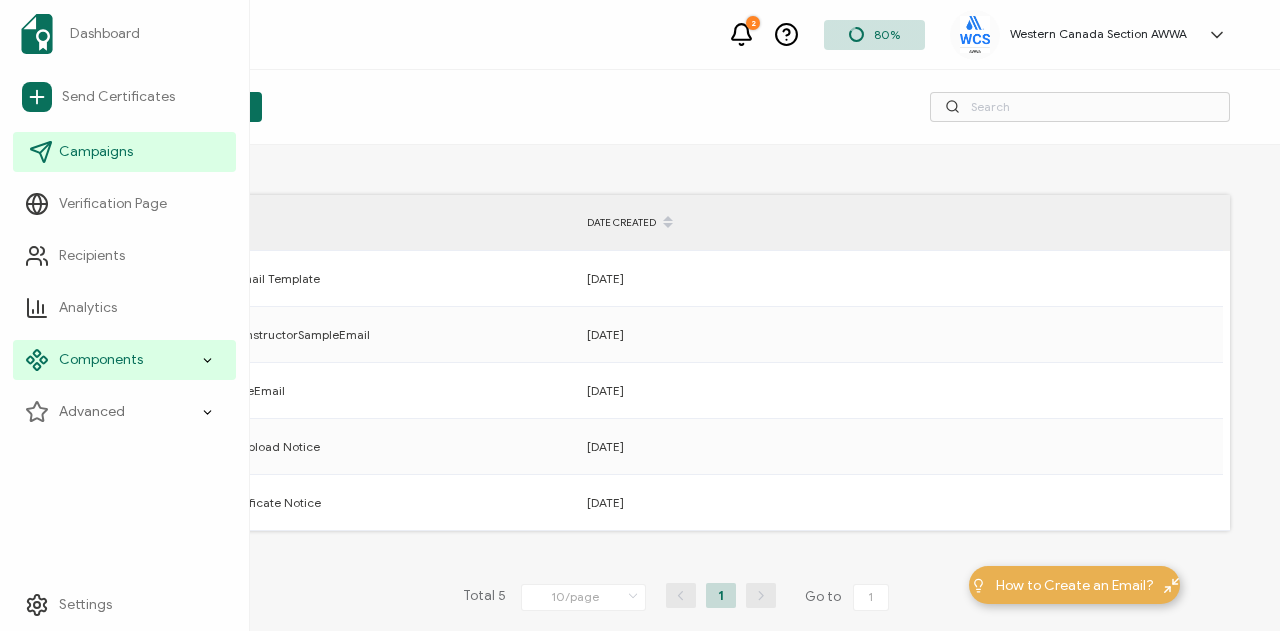 click on "Campaigns" at bounding box center (96, 152) 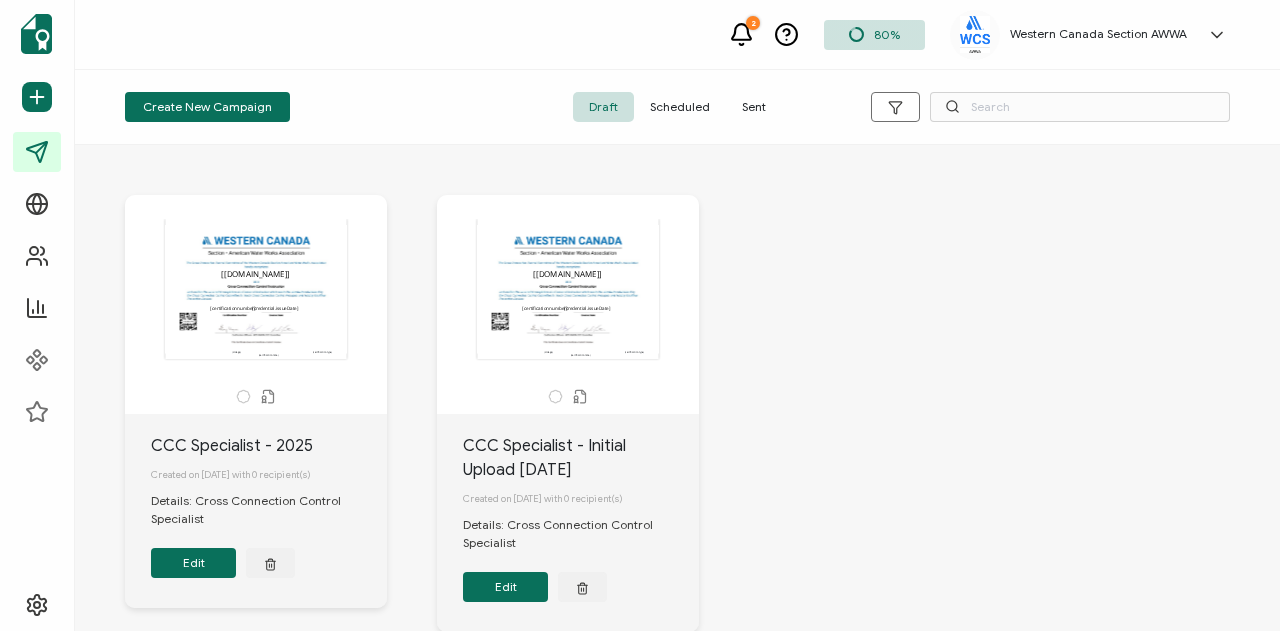 click on "Edit" at bounding box center (193, 563) 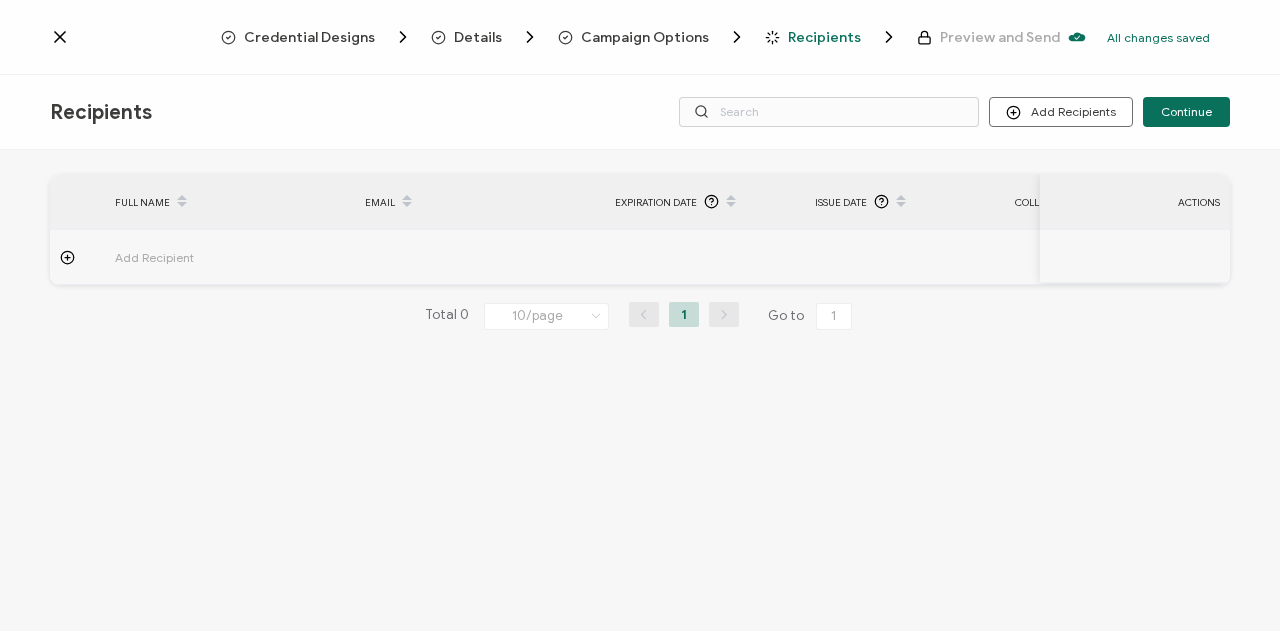 click on "Credential Designs" at bounding box center [309, 37] 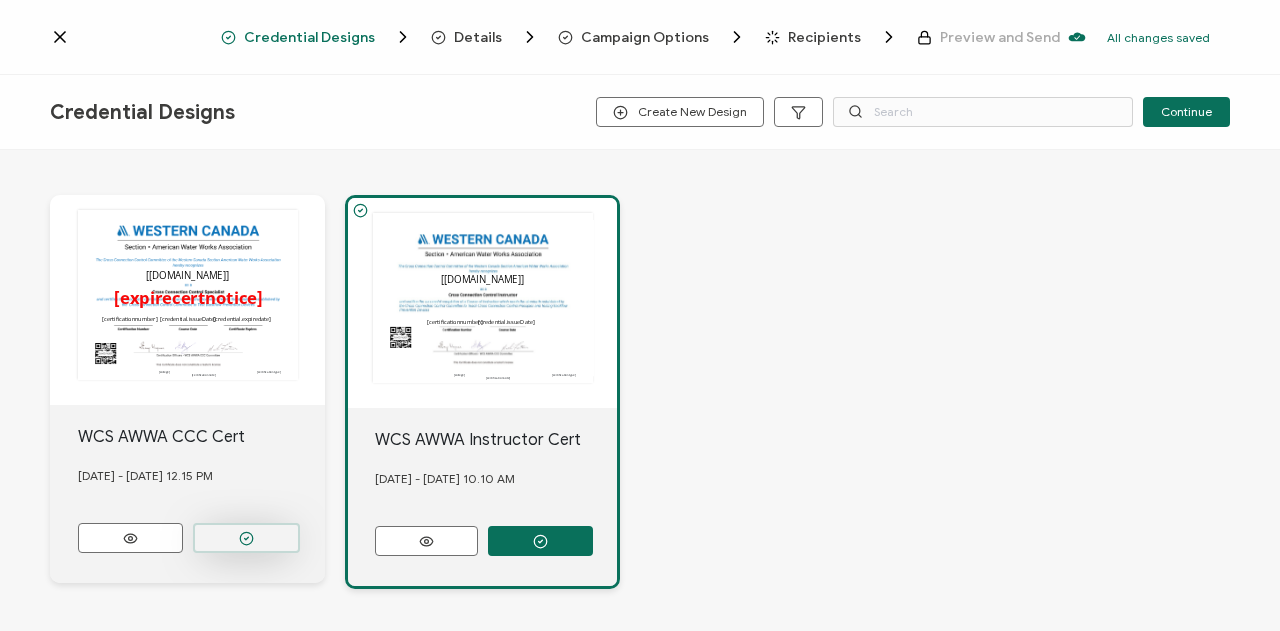 scroll, scrollTop: 81, scrollLeft: 0, axis: vertical 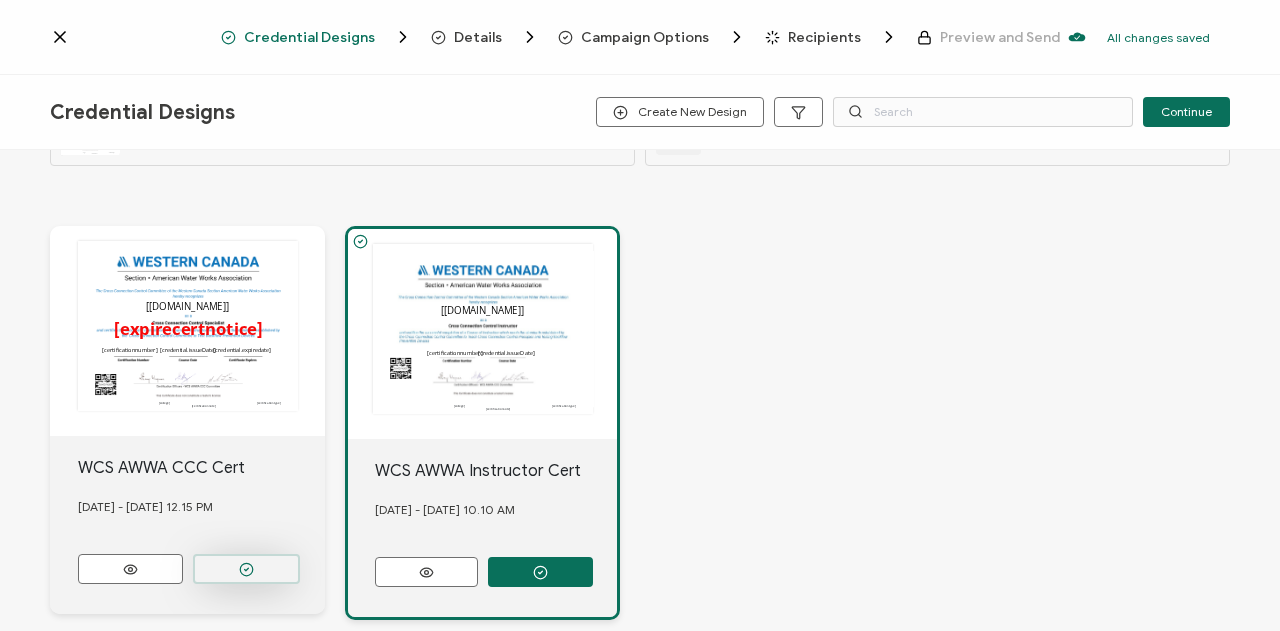 click at bounding box center [246, 569] 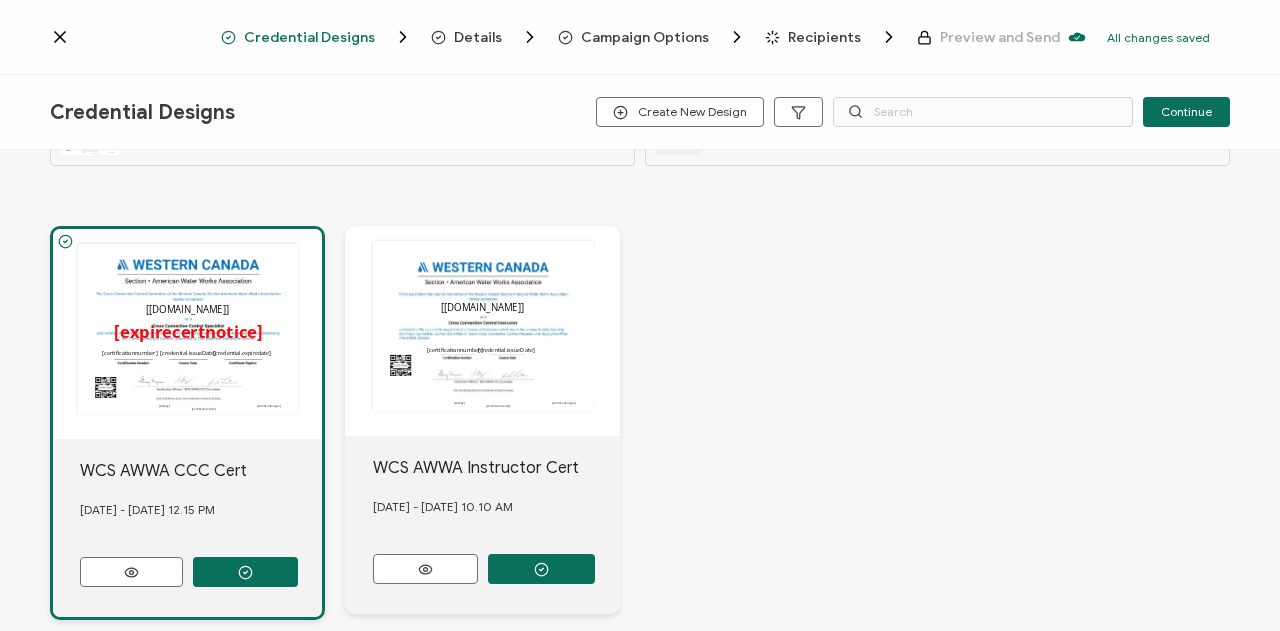 click 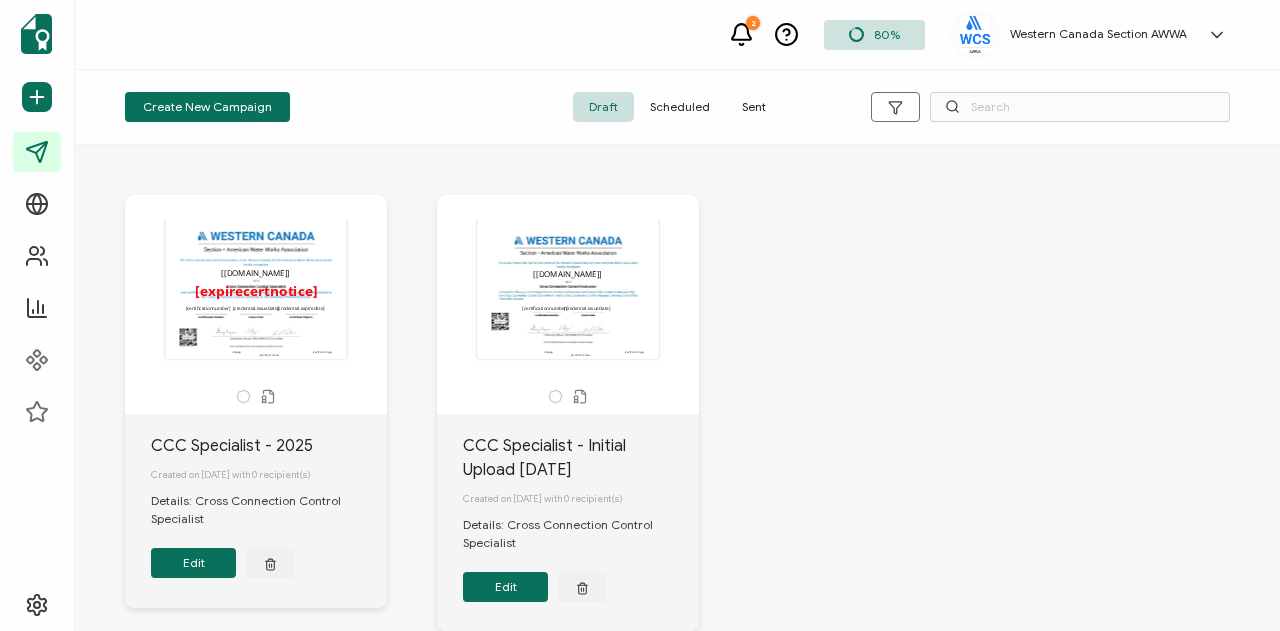 click on "Edit" at bounding box center [505, 587] 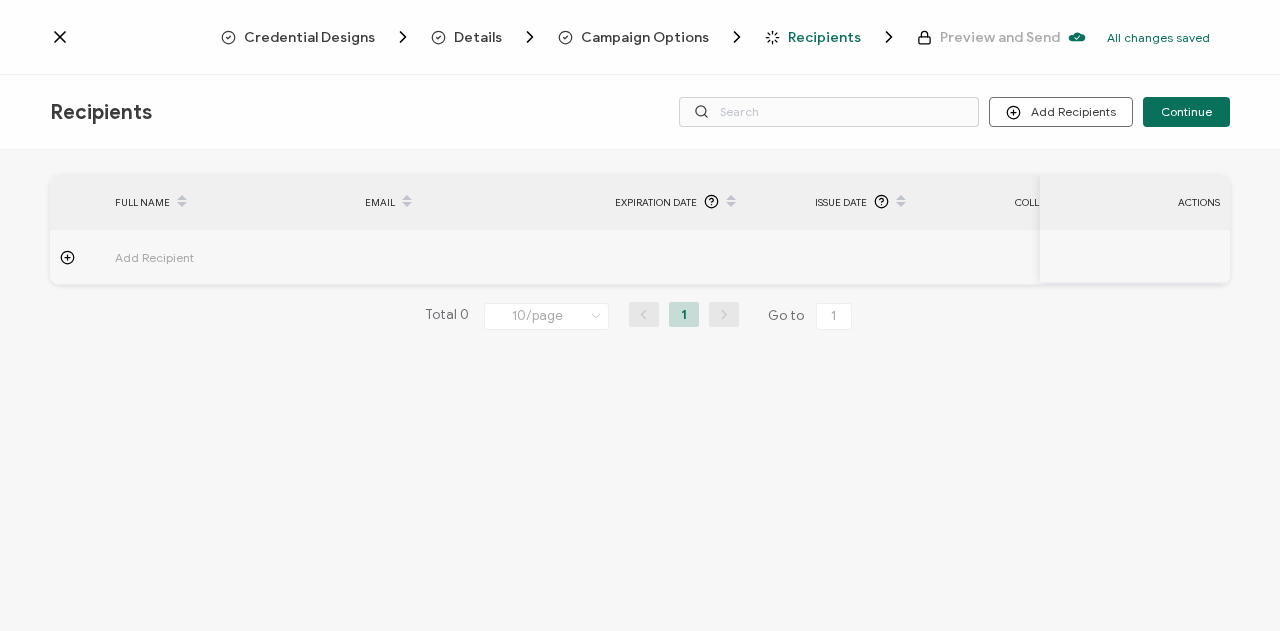 click on "Credential Designs" at bounding box center (309, 37) 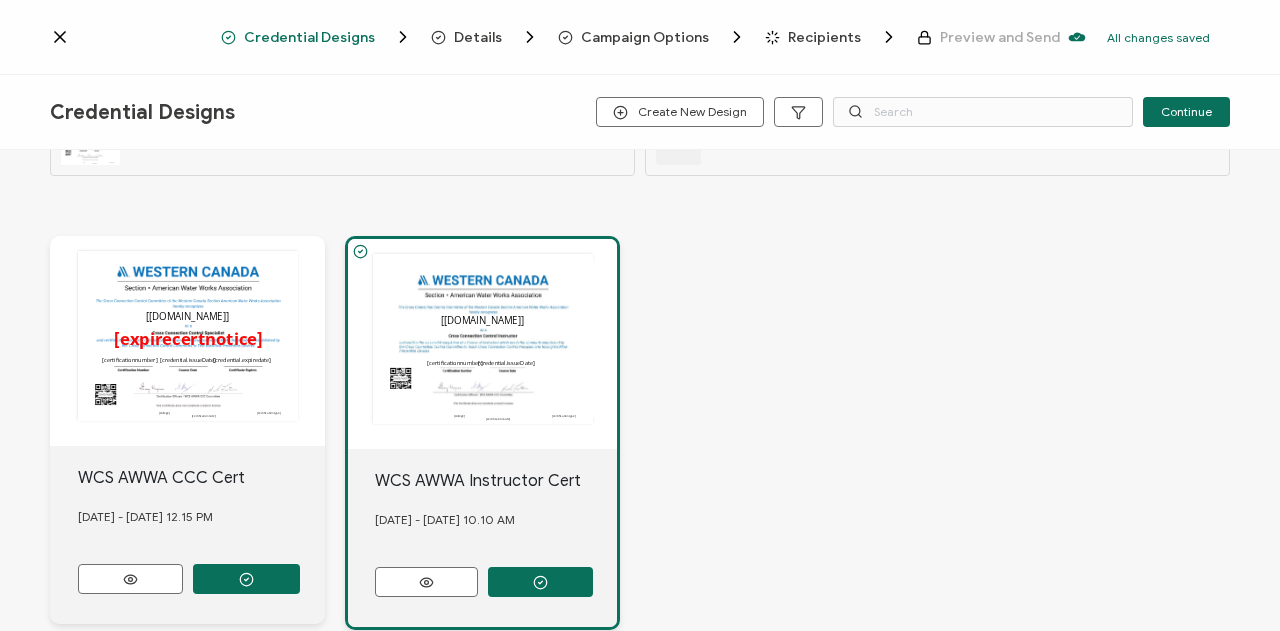 scroll, scrollTop: 100, scrollLeft: 0, axis: vertical 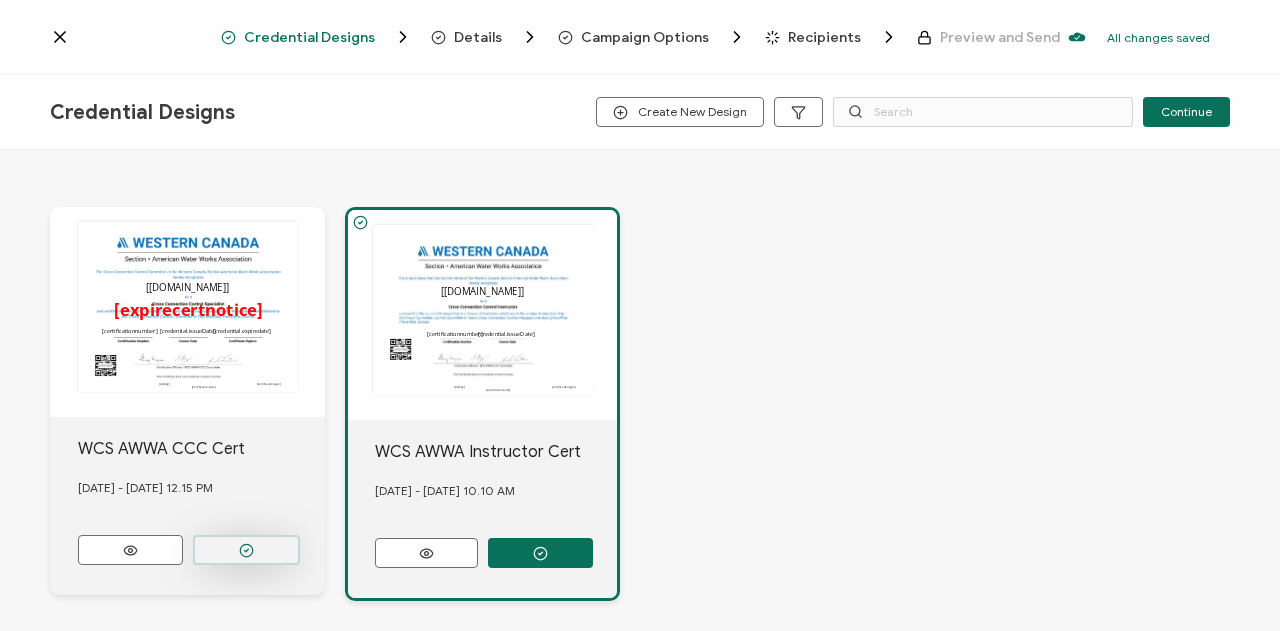 click 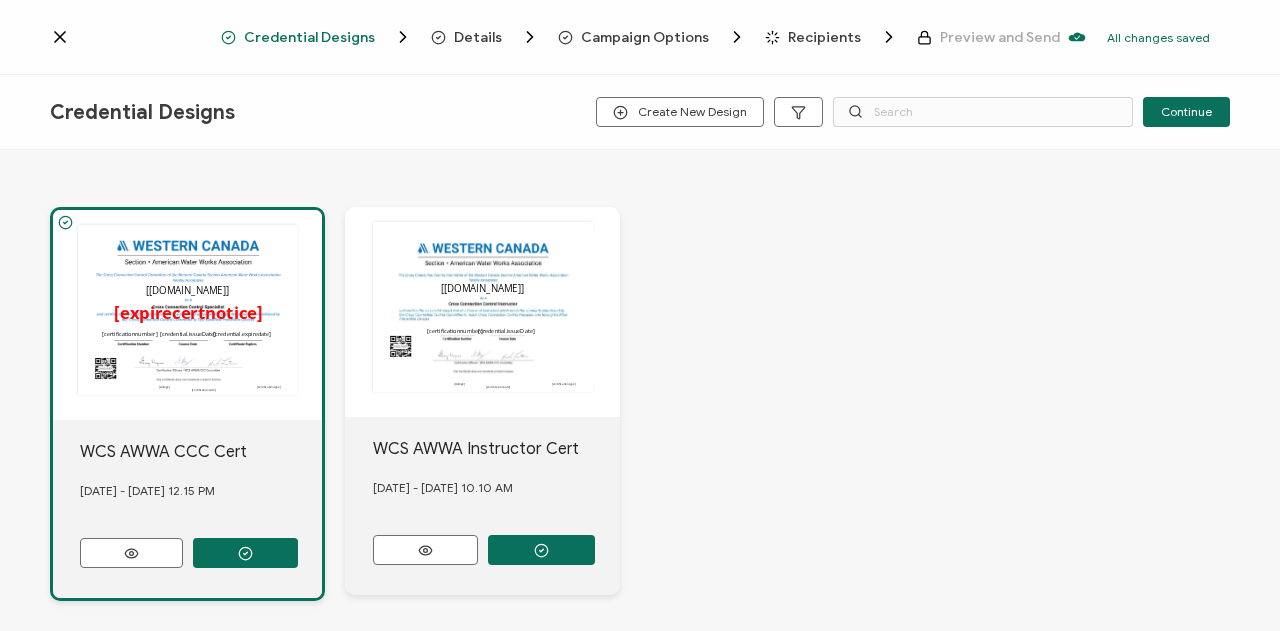 click 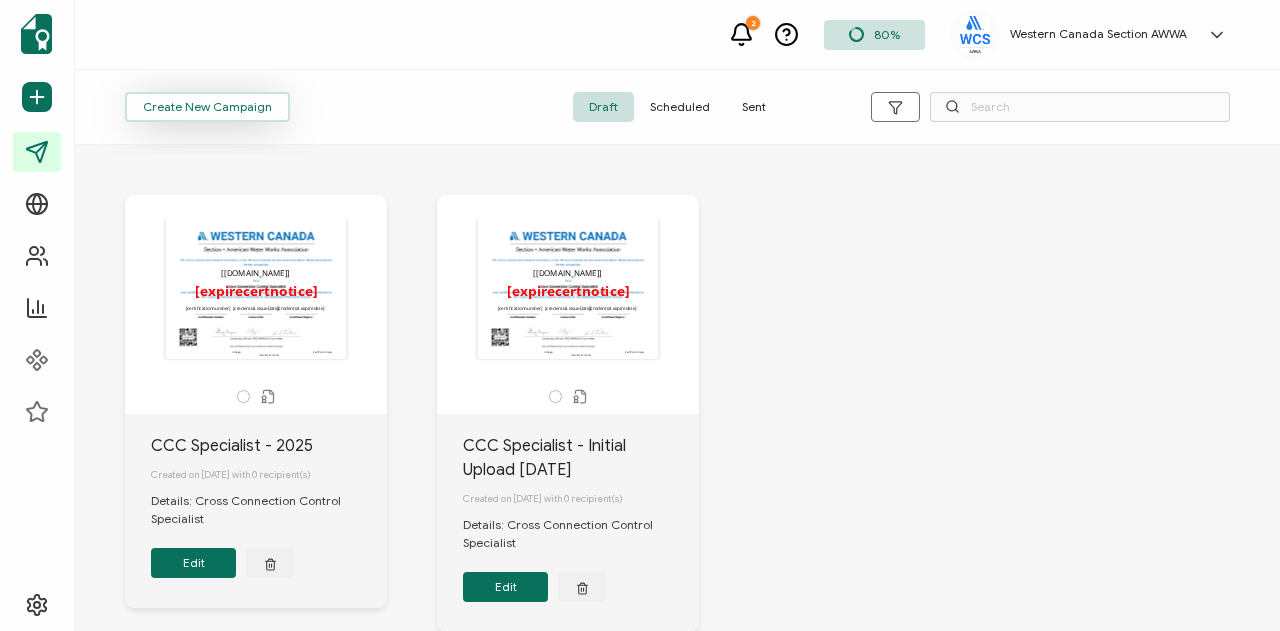 click on "Create New Campaign" at bounding box center (207, 107) 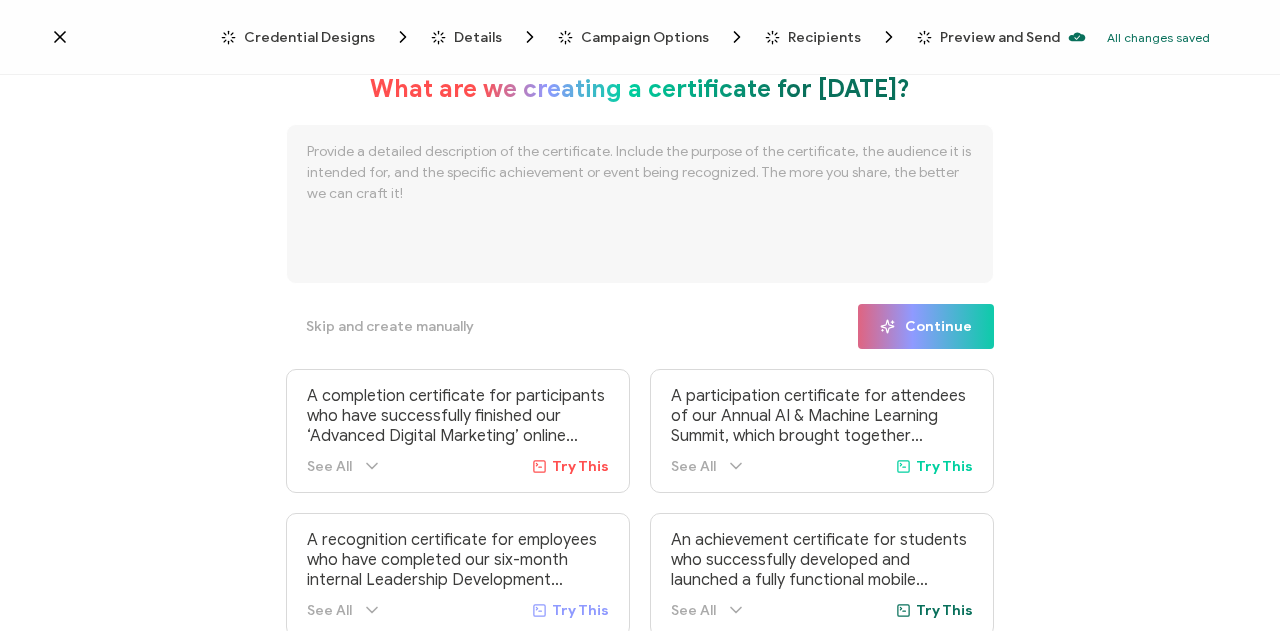 click on "Credential Designs" at bounding box center [309, 37] 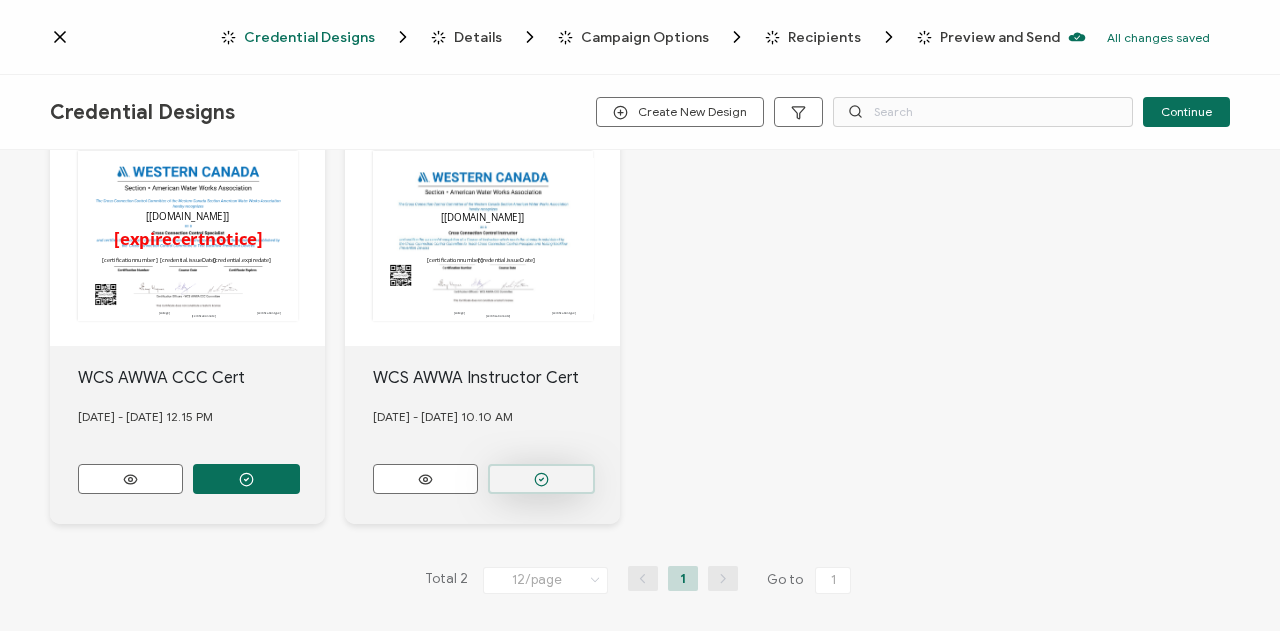 scroll, scrollTop: 176, scrollLeft: 0, axis: vertical 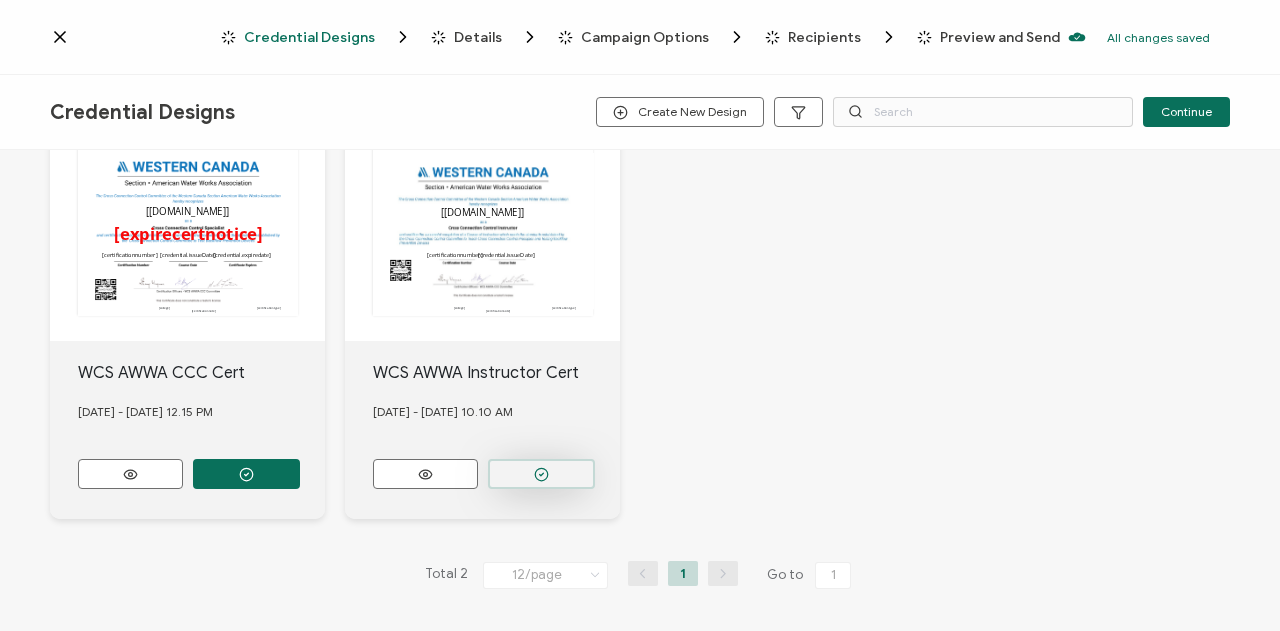 click 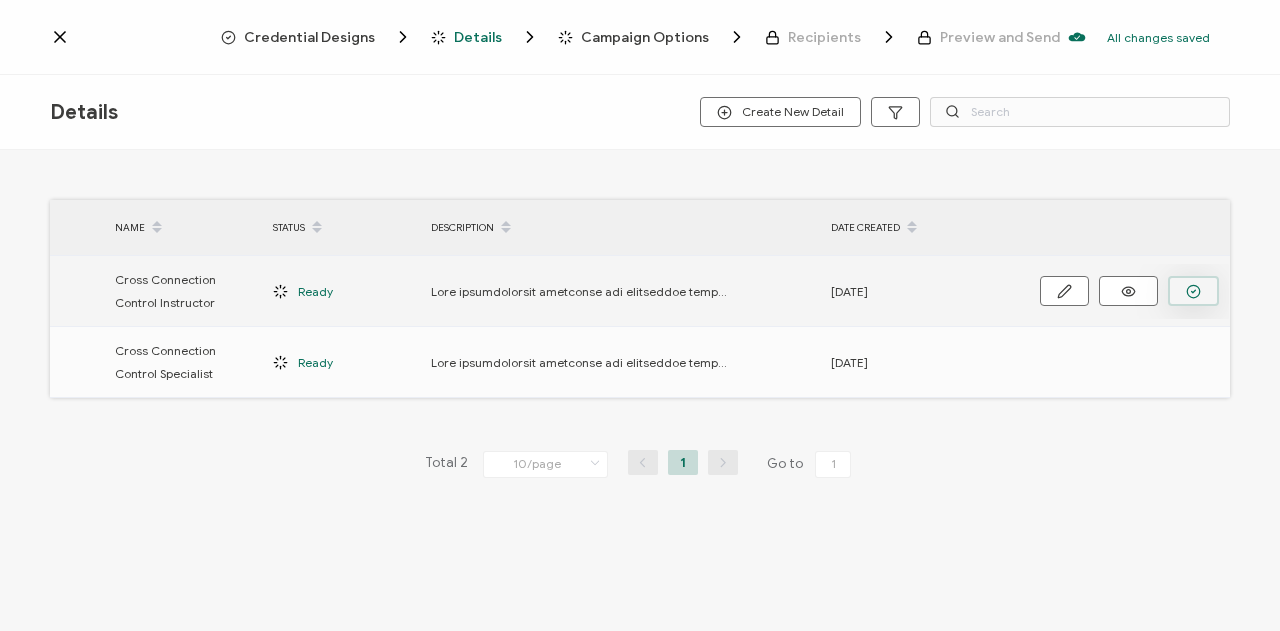 click 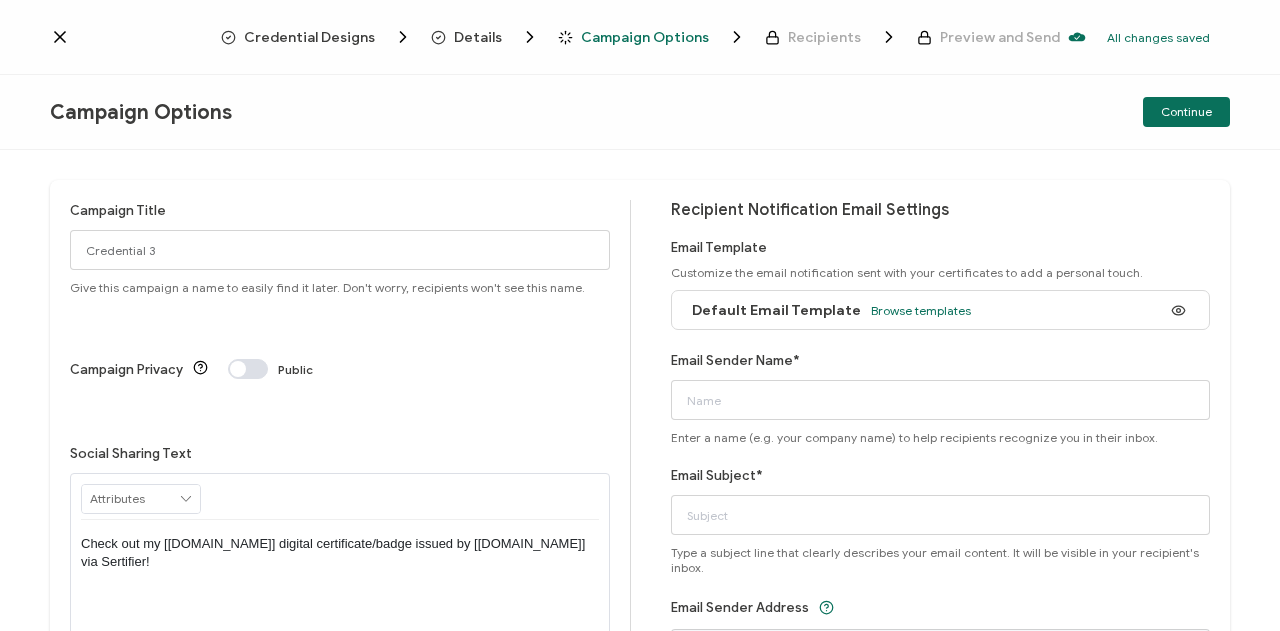 click at bounding box center [248, 369] 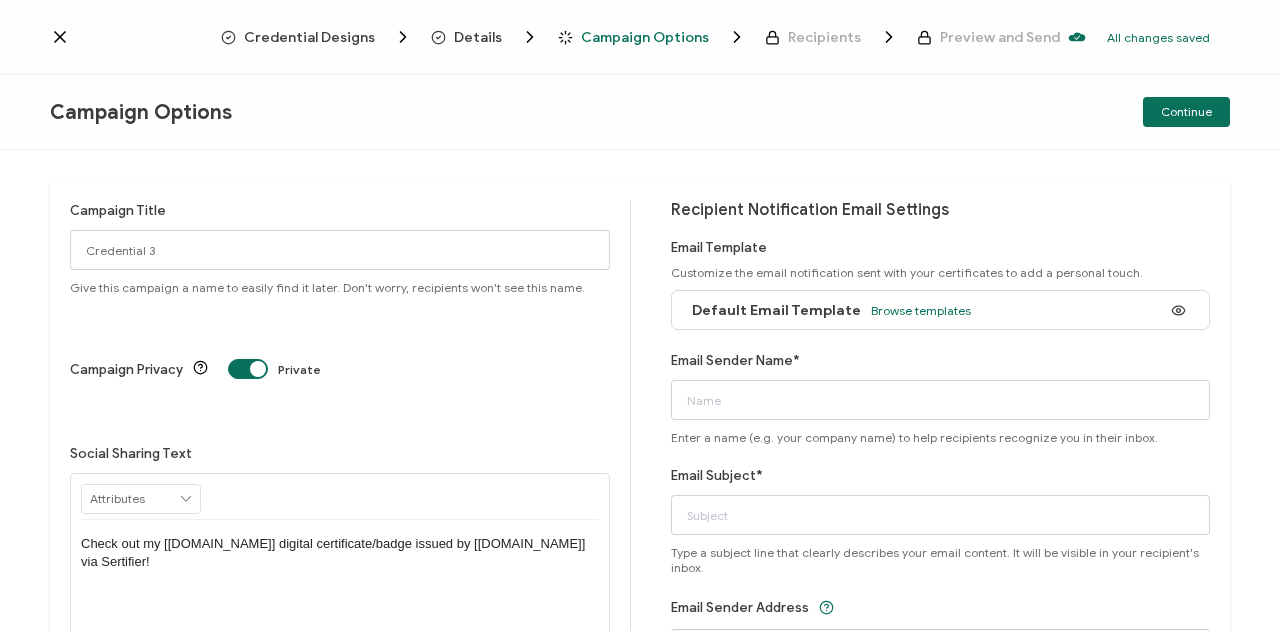 click at bounding box center [248, 369] 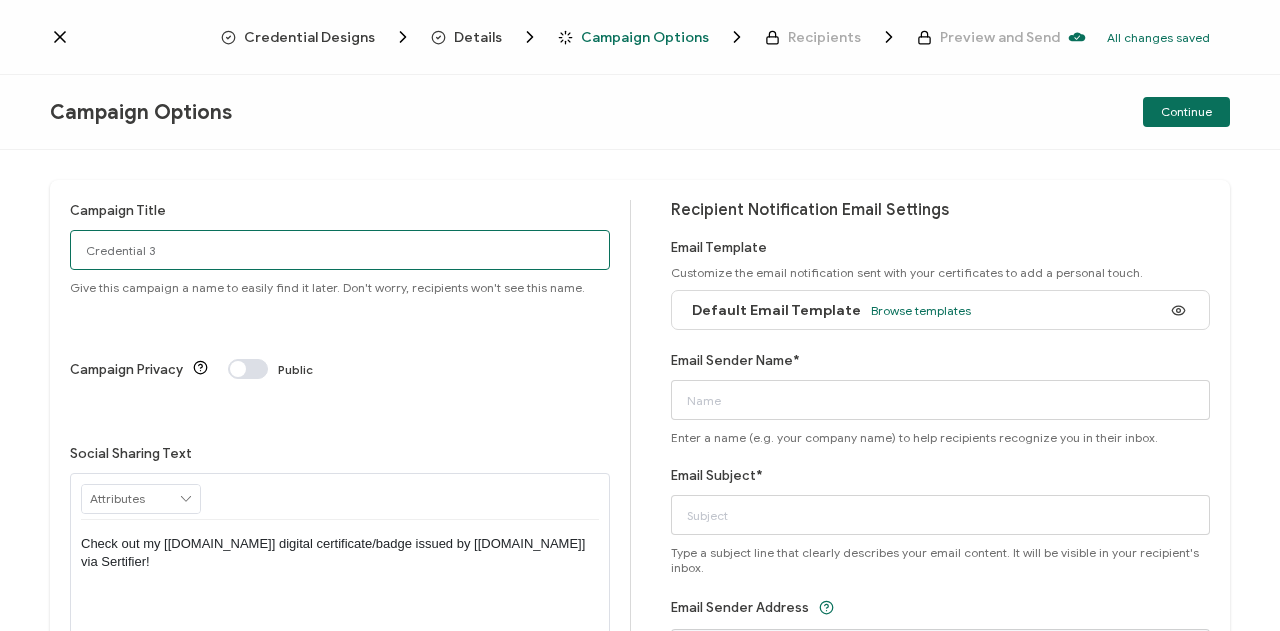 drag, startPoint x: 171, startPoint y: 245, endPoint x: 0, endPoint y: 233, distance: 171.42053 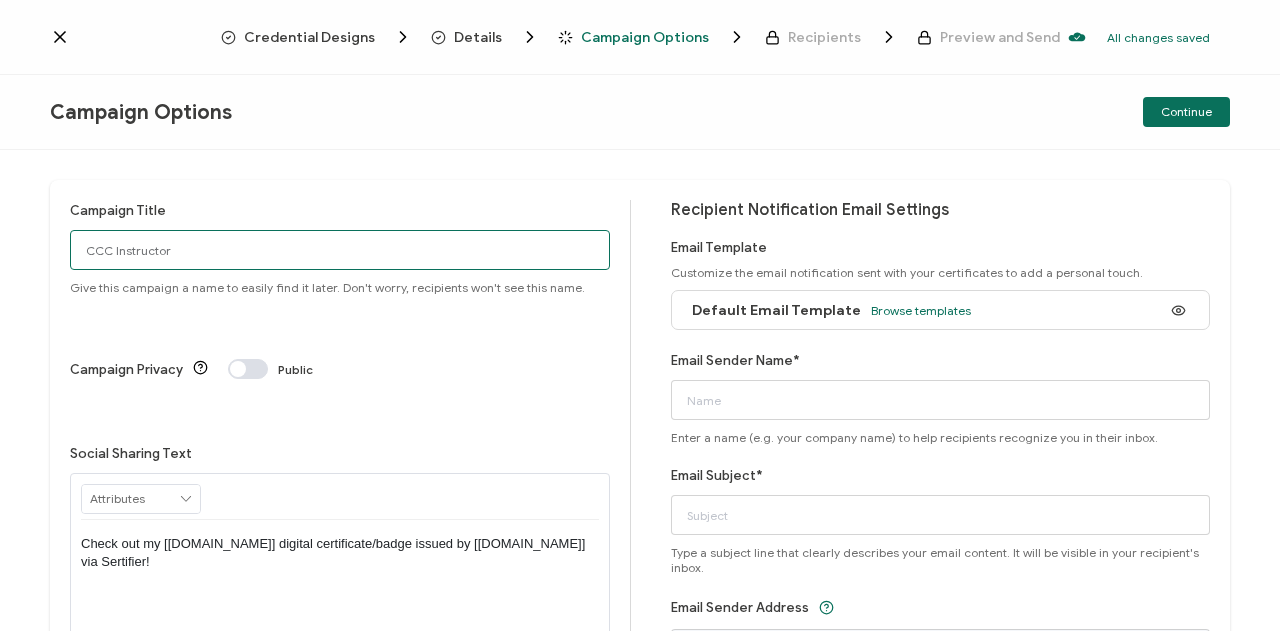 type on "CCC Instructor" 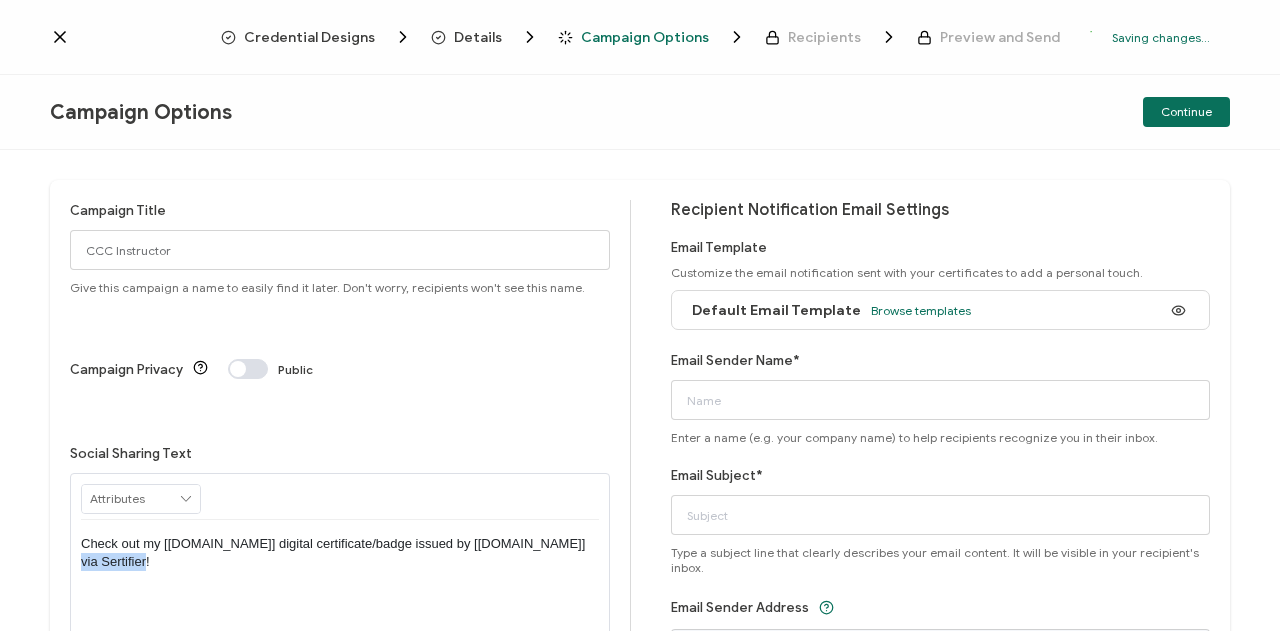 drag, startPoint x: 544, startPoint y: 456, endPoint x: 126, endPoint y: 479, distance: 418.6323 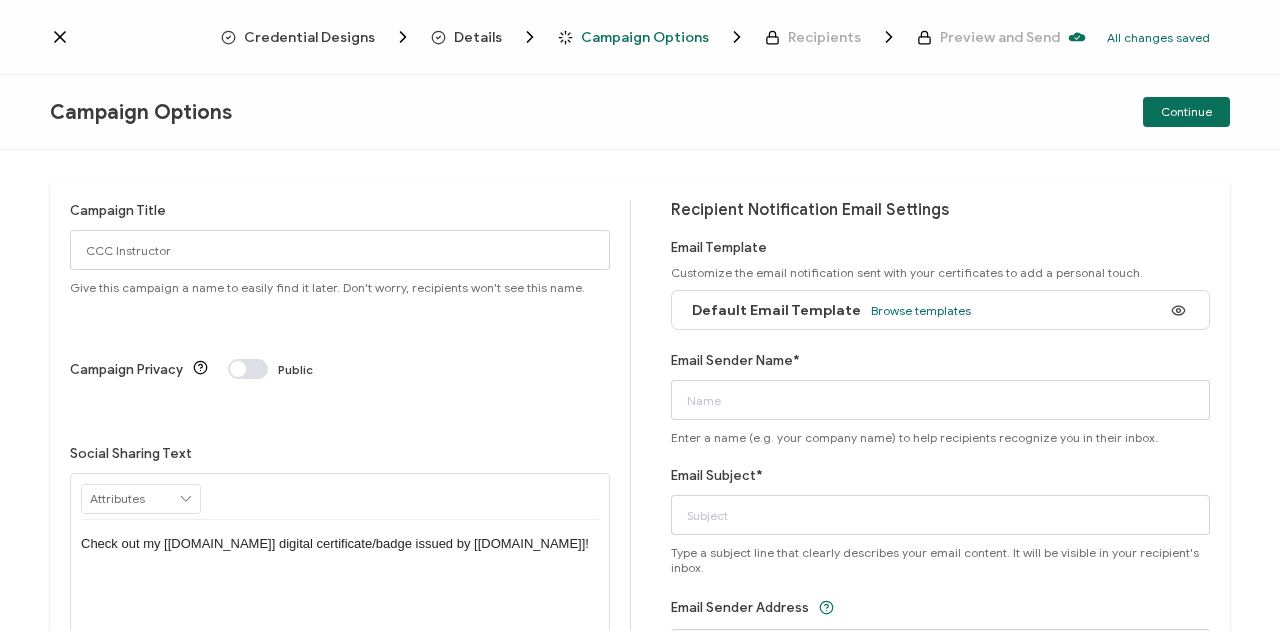 type 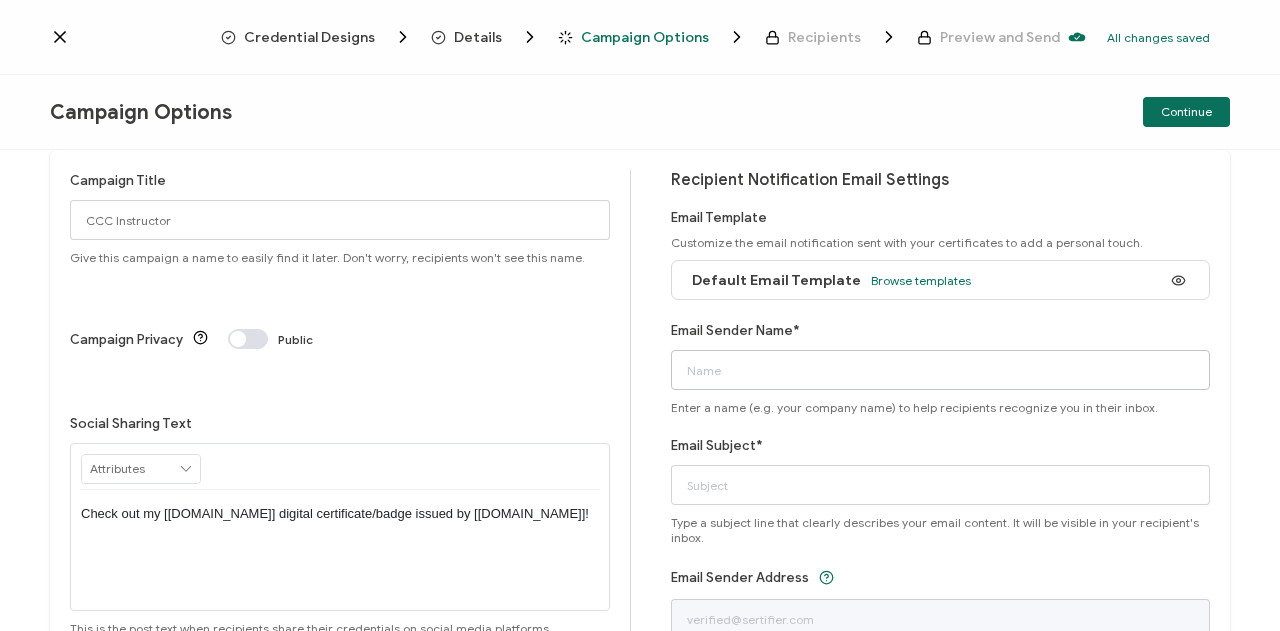 scroll, scrollTop: 0, scrollLeft: 0, axis: both 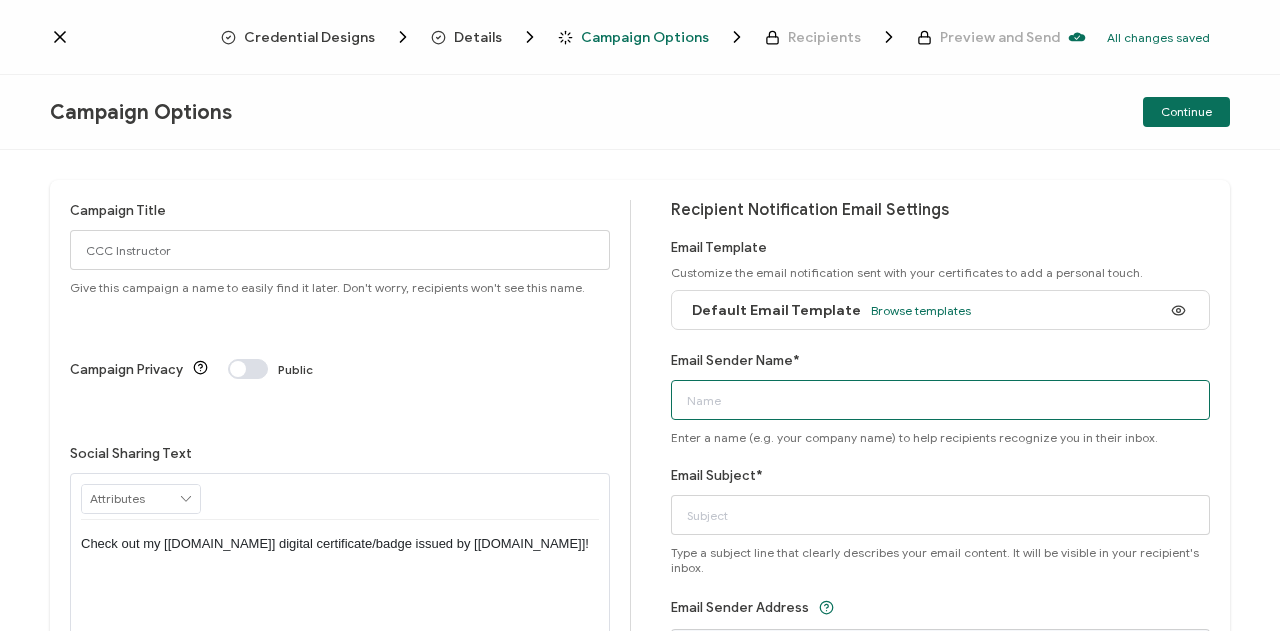 click on "Email Sender Name*" at bounding box center [941, 400] 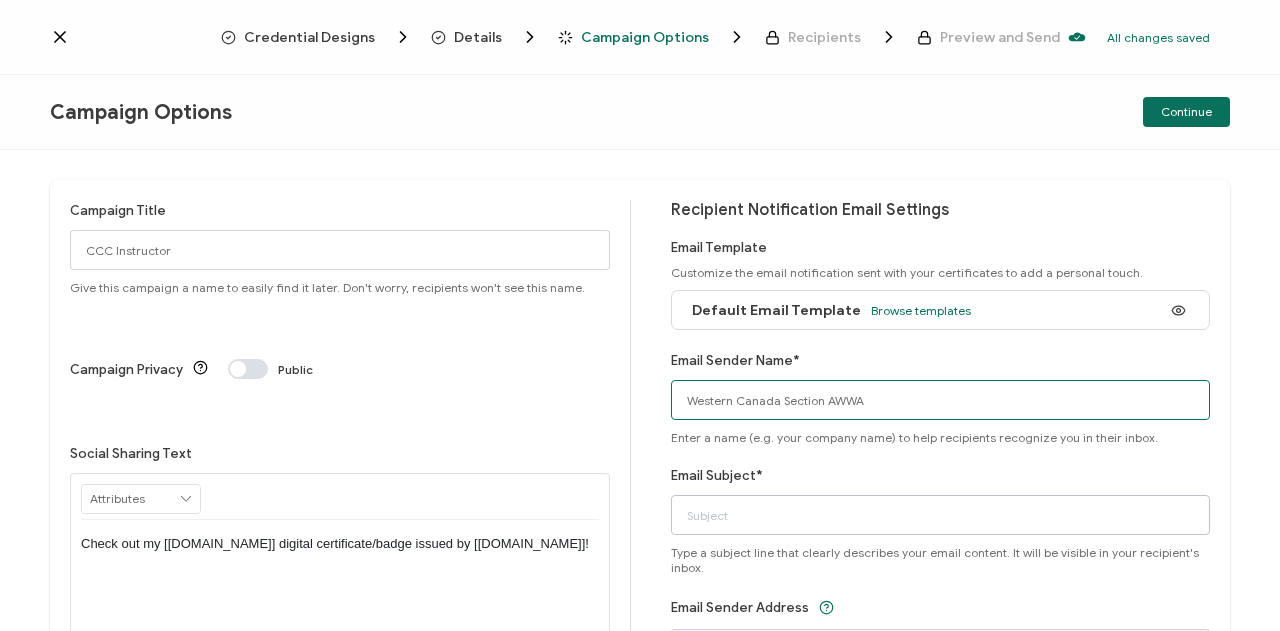 type on "Western Canada Section AWWA" 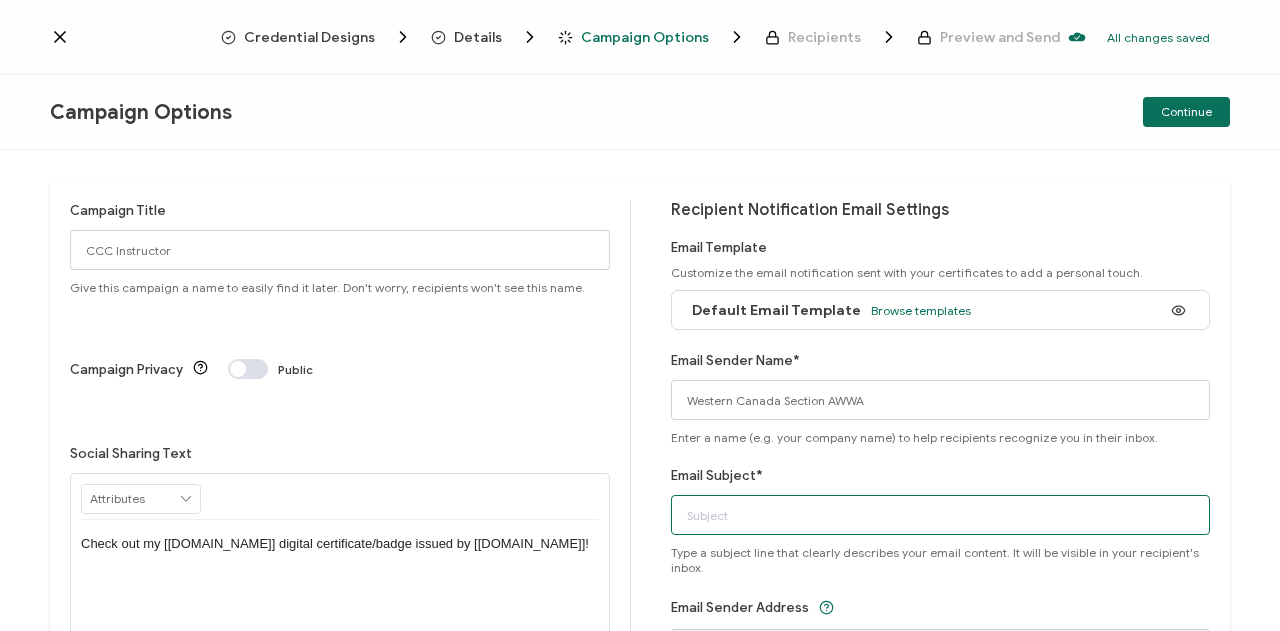 click on "Email Subject*" at bounding box center (941, 515) 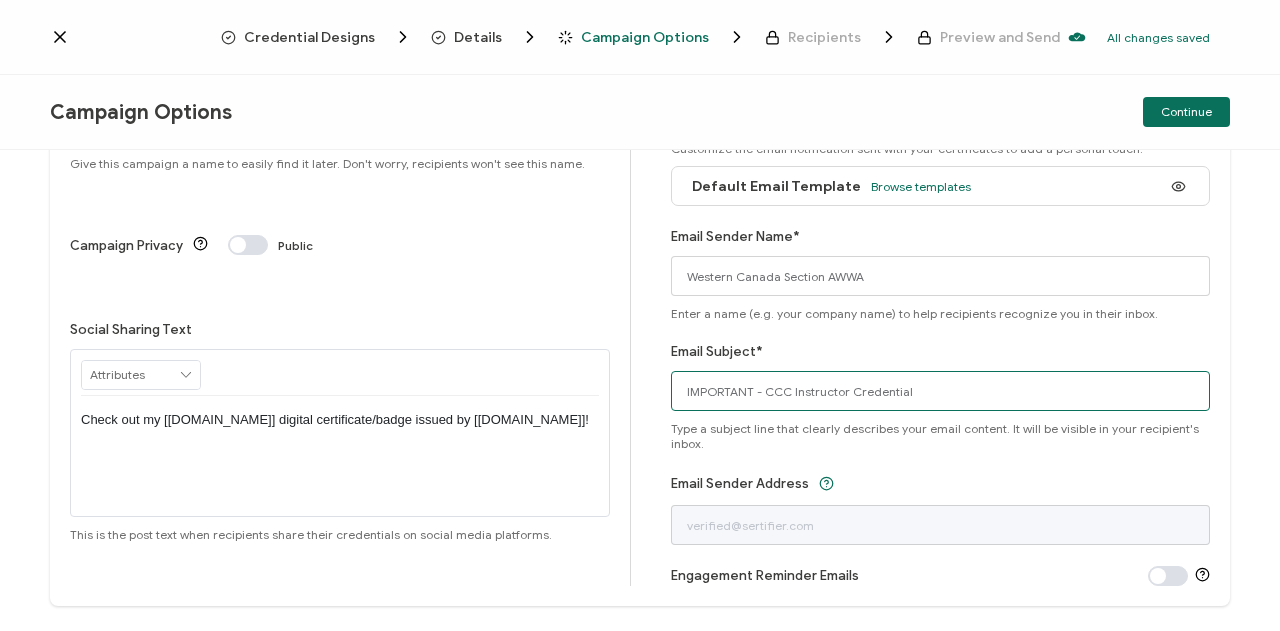 scroll, scrollTop: 168, scrollLeft: 0, axis: vertical 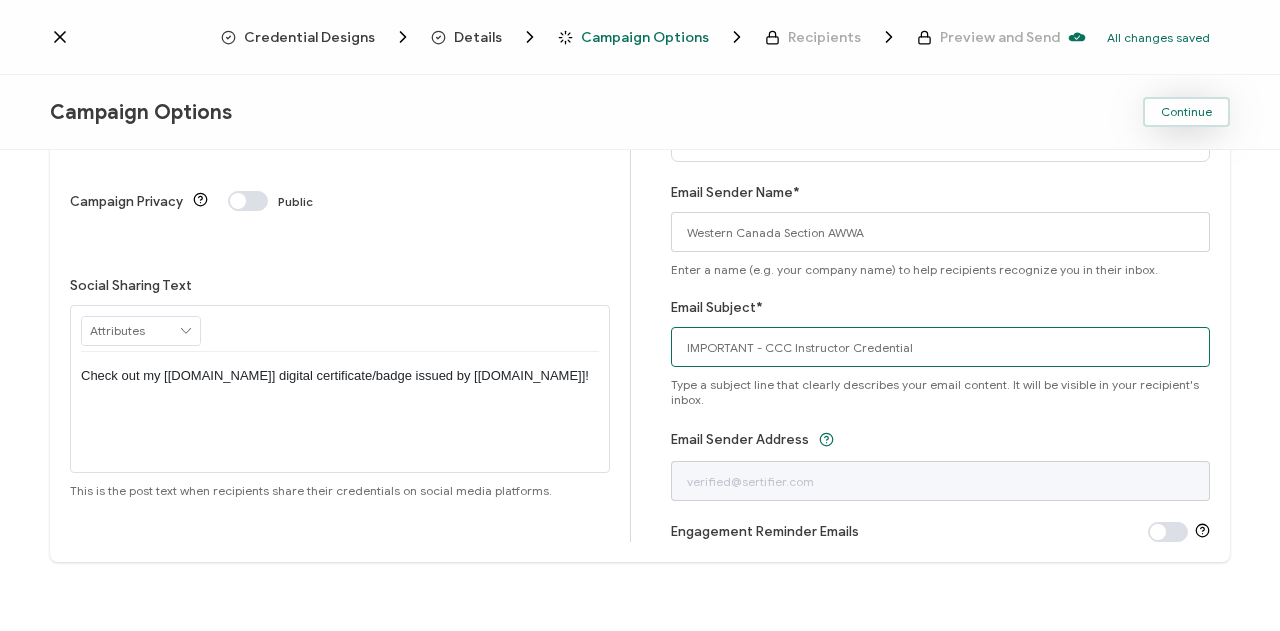 type on "IMPORTANT - CCC Instructor Credential" 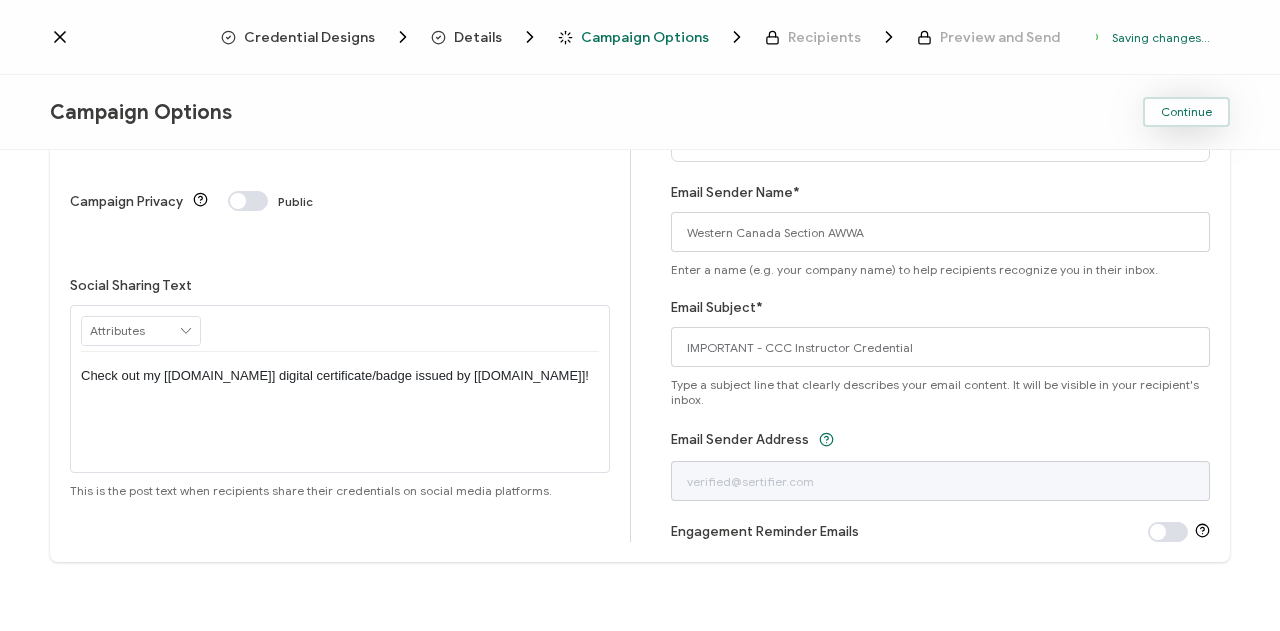 click on "Continue" at bounding box center [1186, 112] 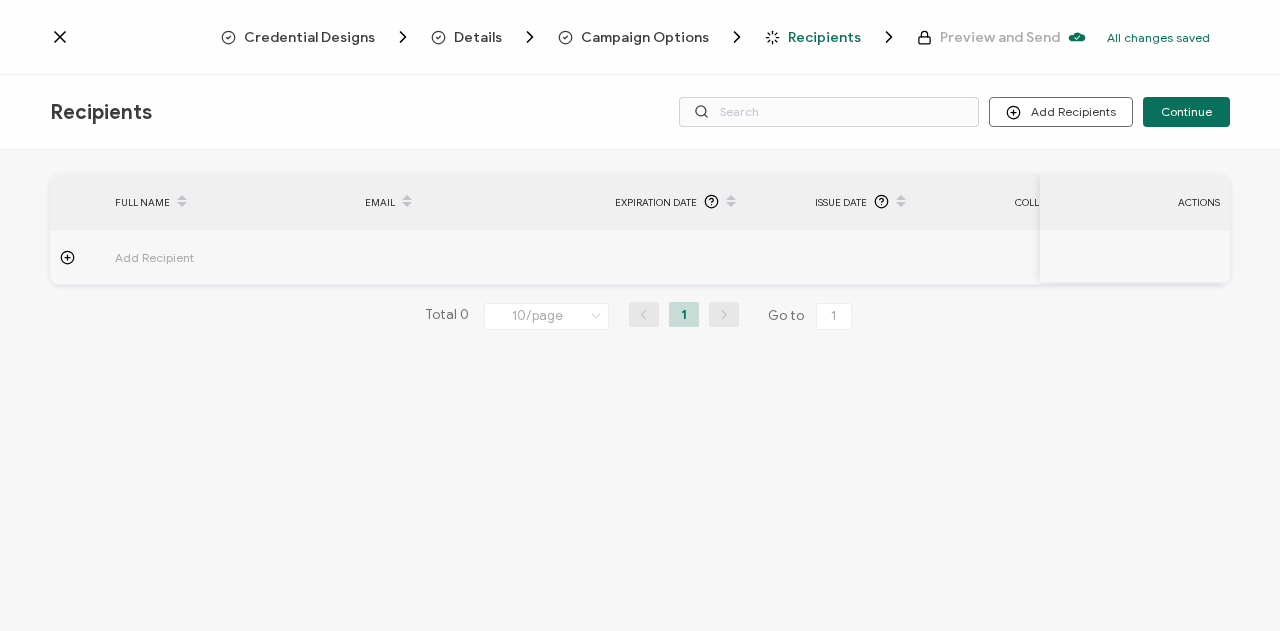 click 